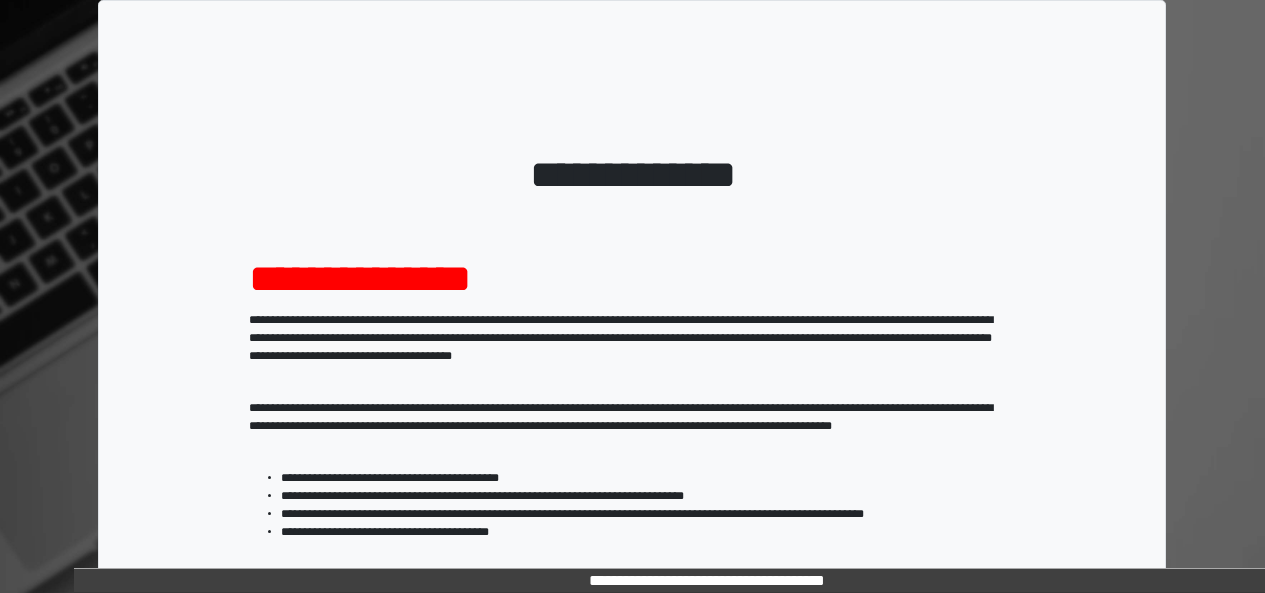 scroll, scrollTop: 0, scrollLeft: 0, axis: both 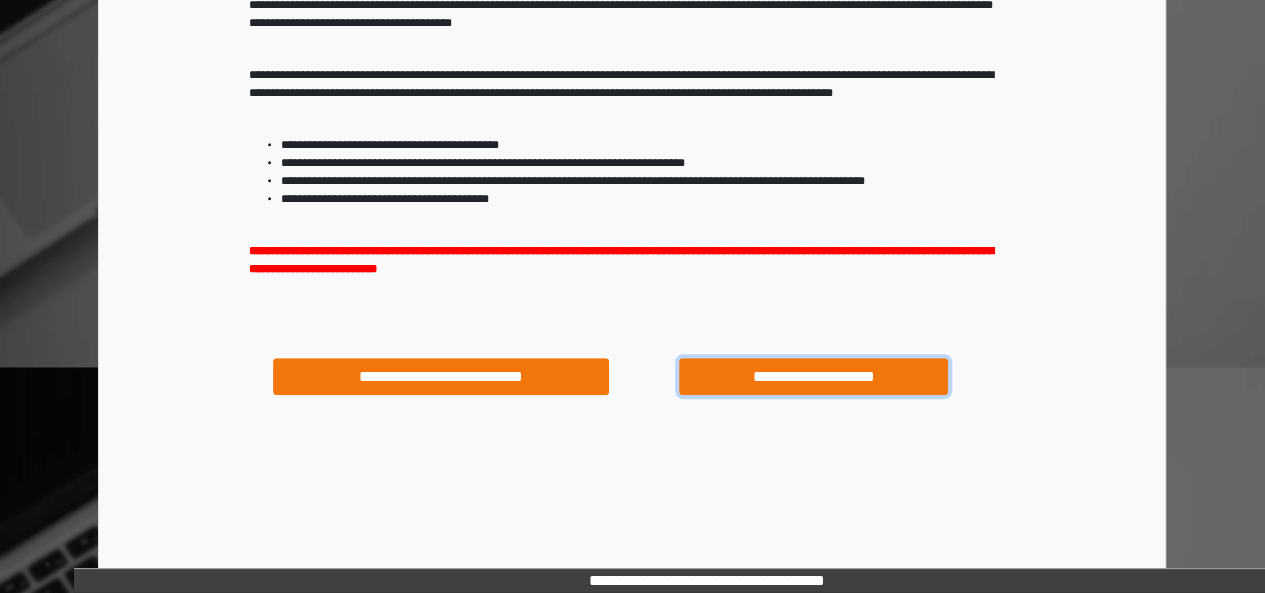 click on "**********" at bounding box center (813, 376) 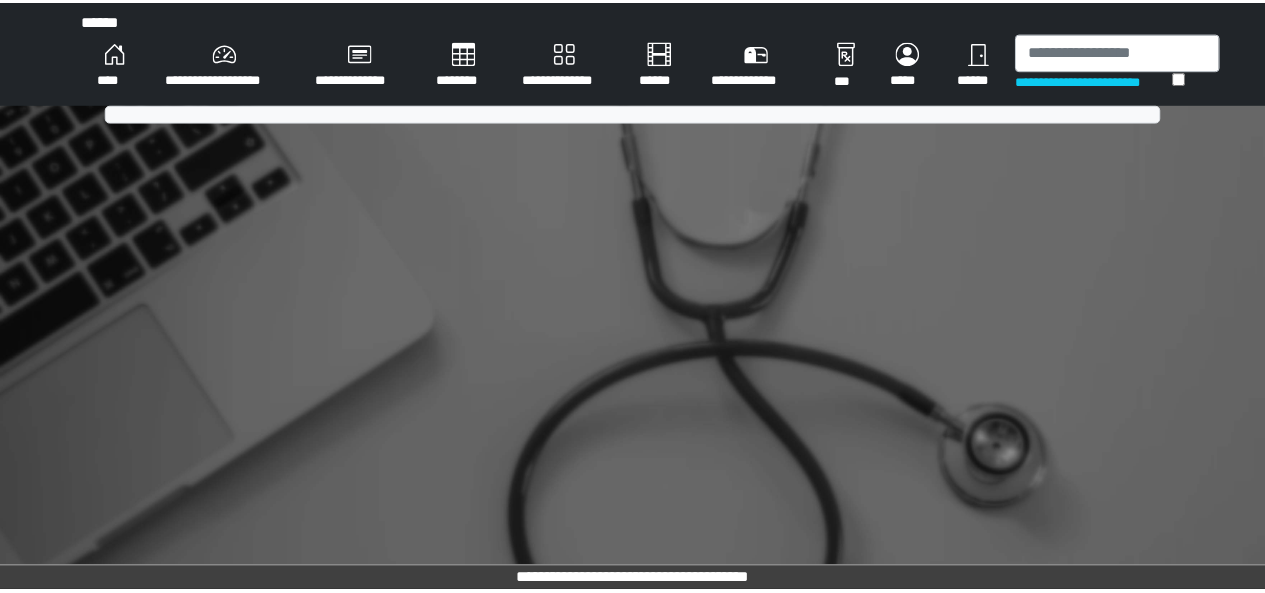 scroll, scrollTop: 0, scrollLeft: 0, axis: both 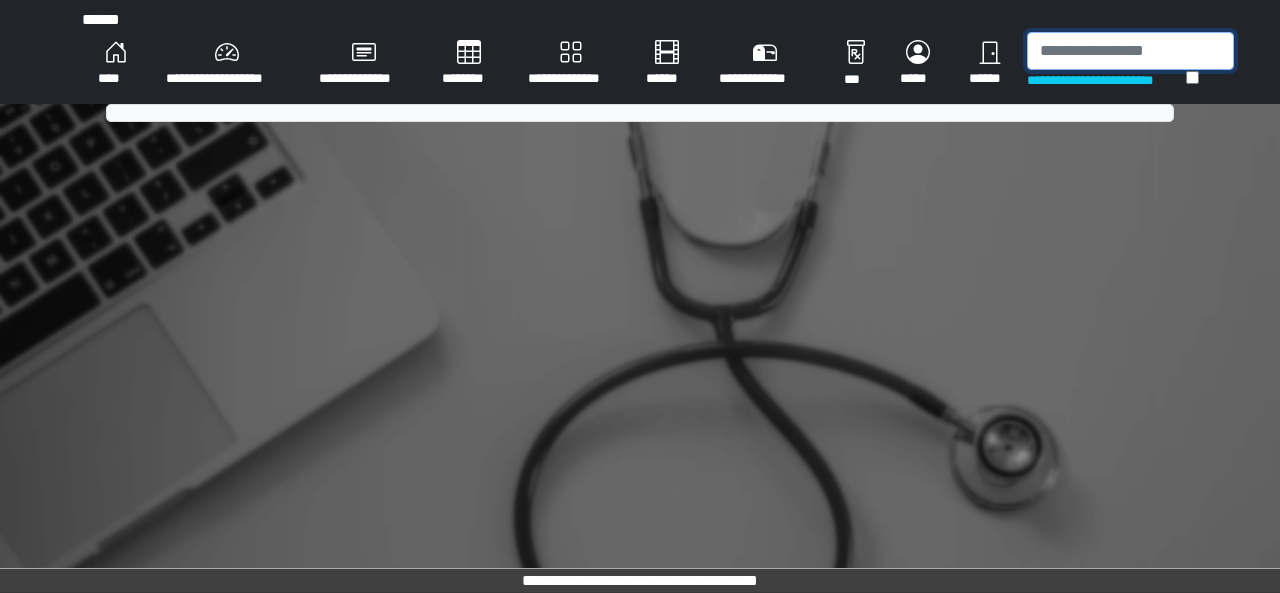 click at bounding box center (1130, 51) 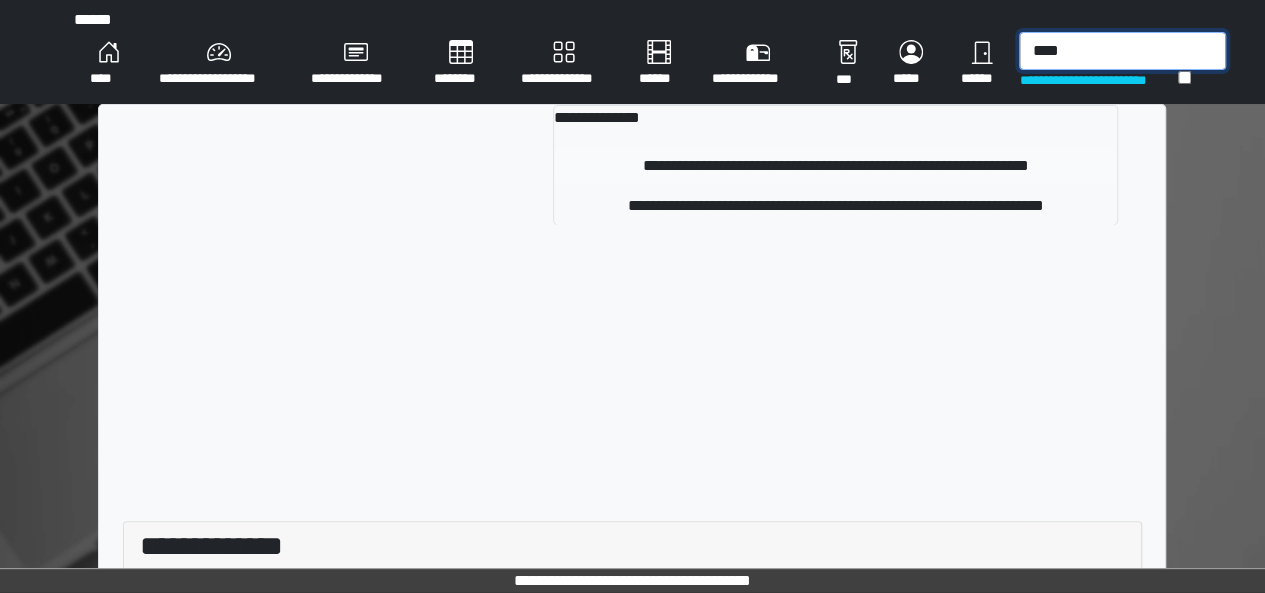 type on "****" 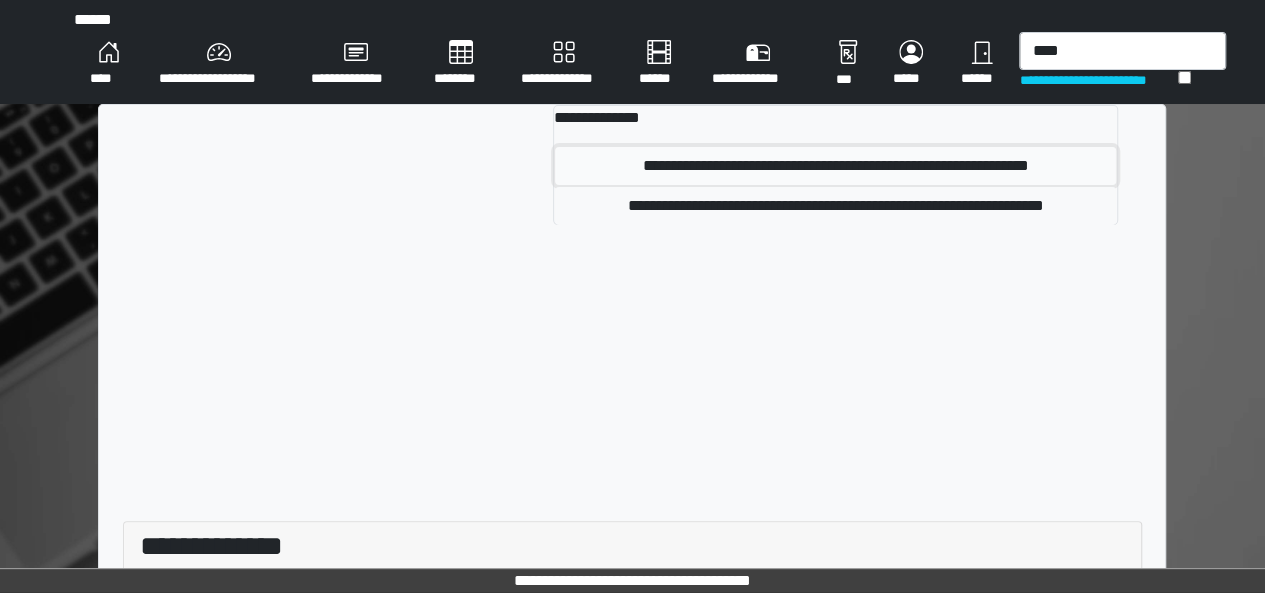 click on "**********" at bounding box center [835, 166] 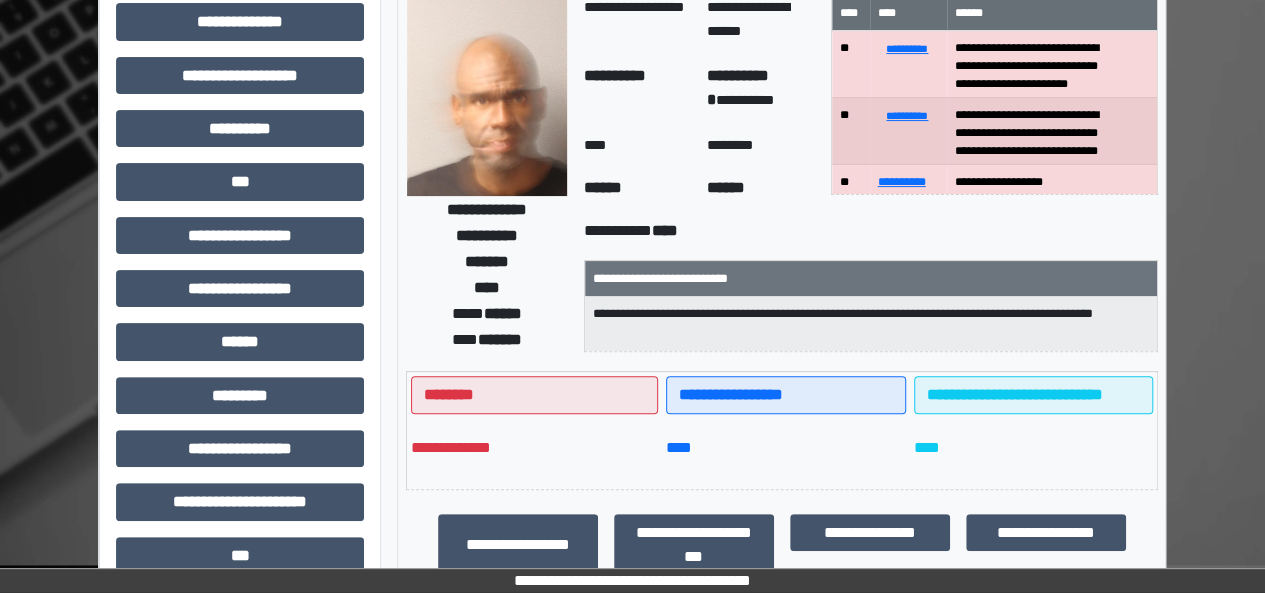 scroll, scrollTop: 134, scrollLeft: 0, axis: vertical 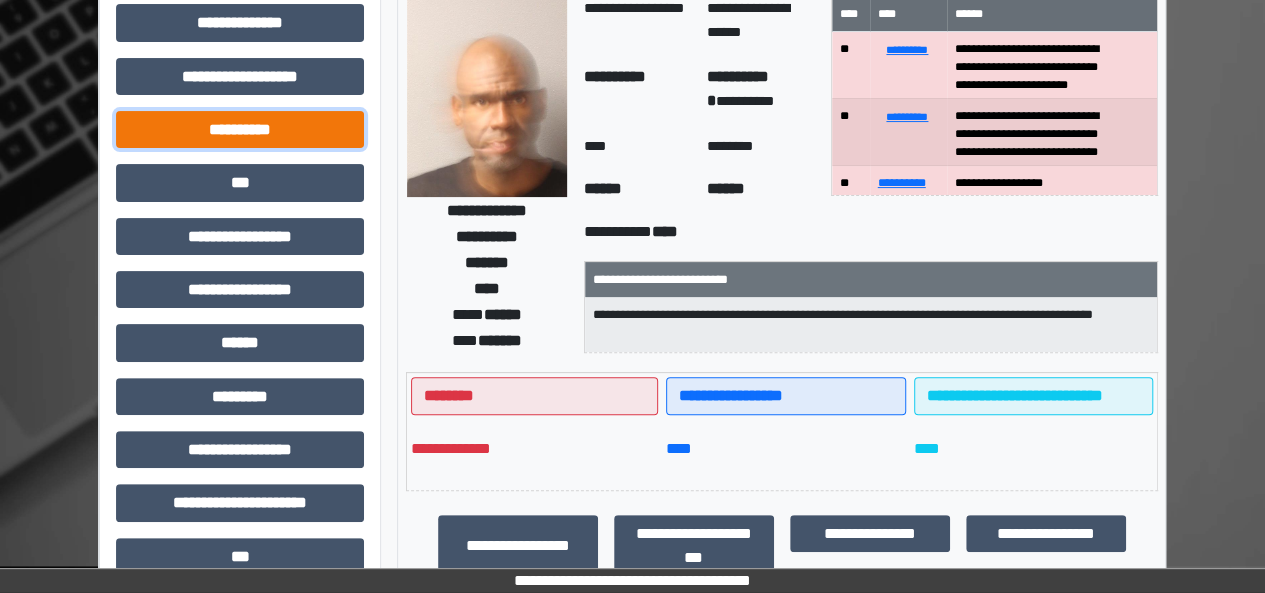 click on "**********" at bounding box center (240, 129) 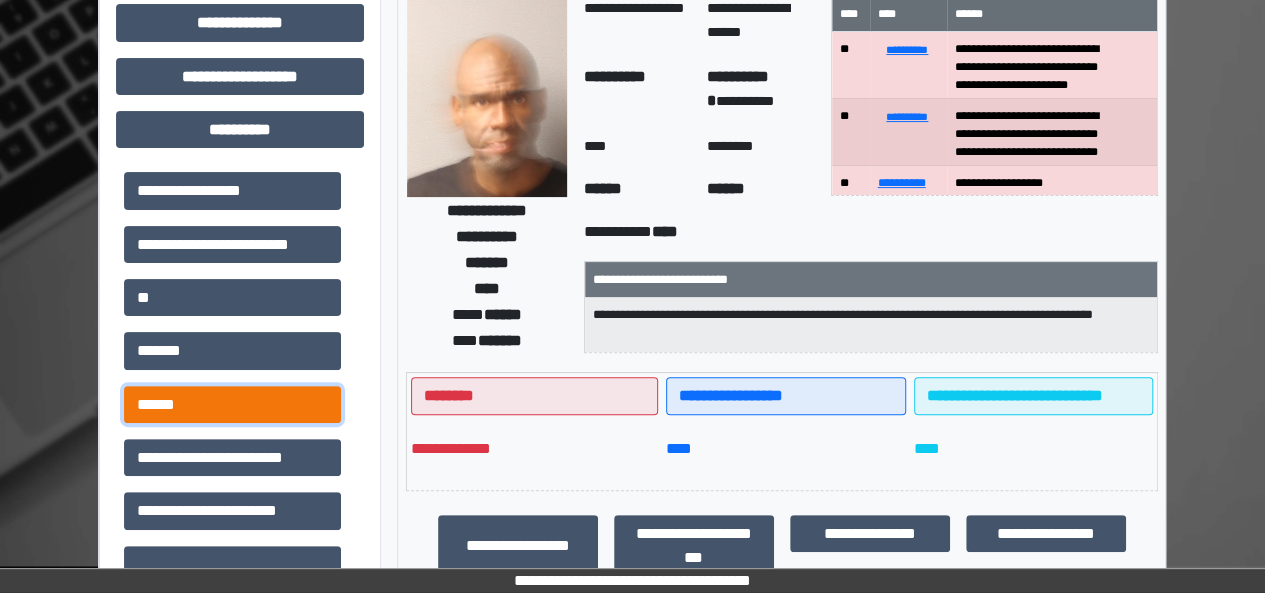 click on "******" at bounding box center [232, 404] 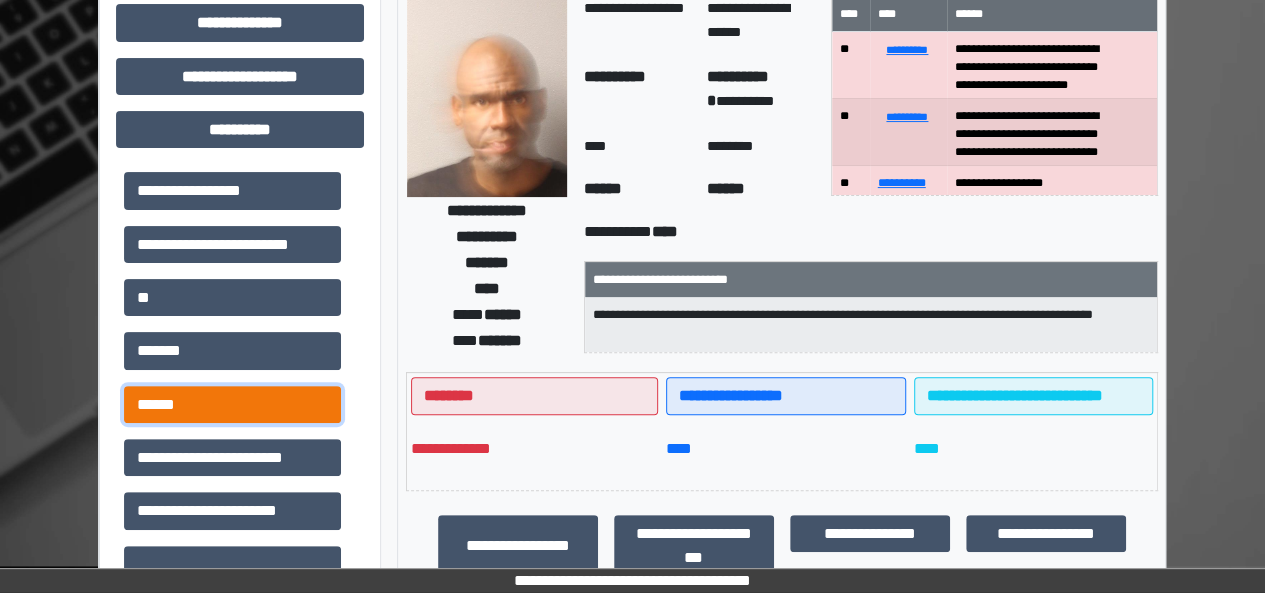 click on "******" at bounding box center (232, 404) 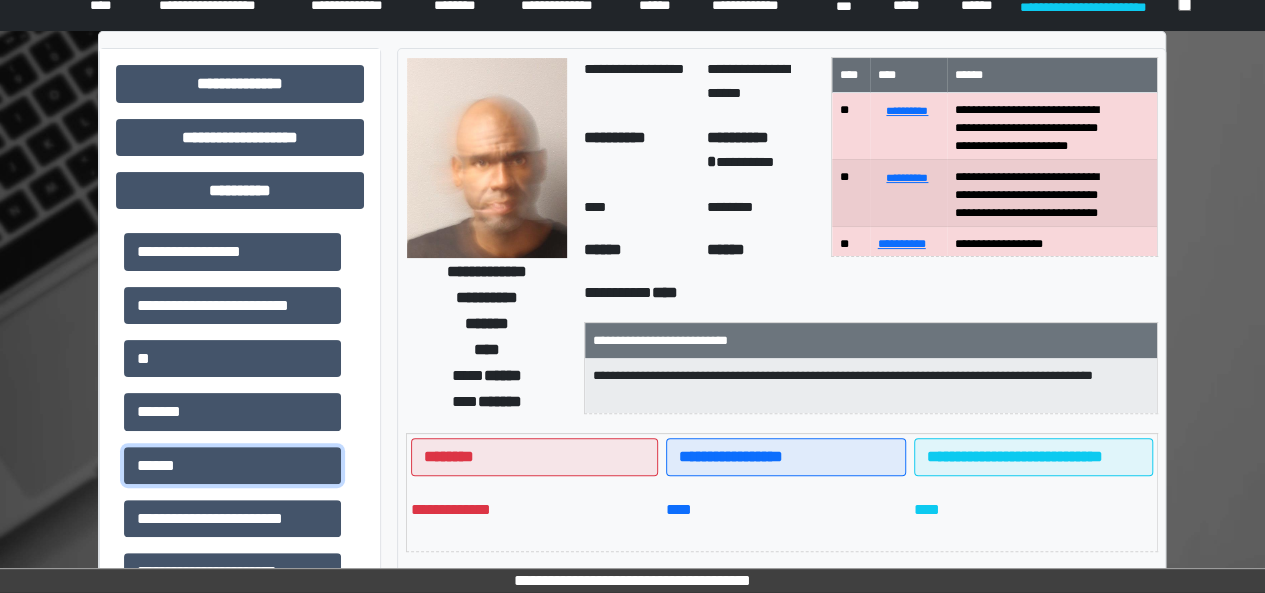 scroll, scrollTop: 71, scrollLeft: 0, axis: vertical 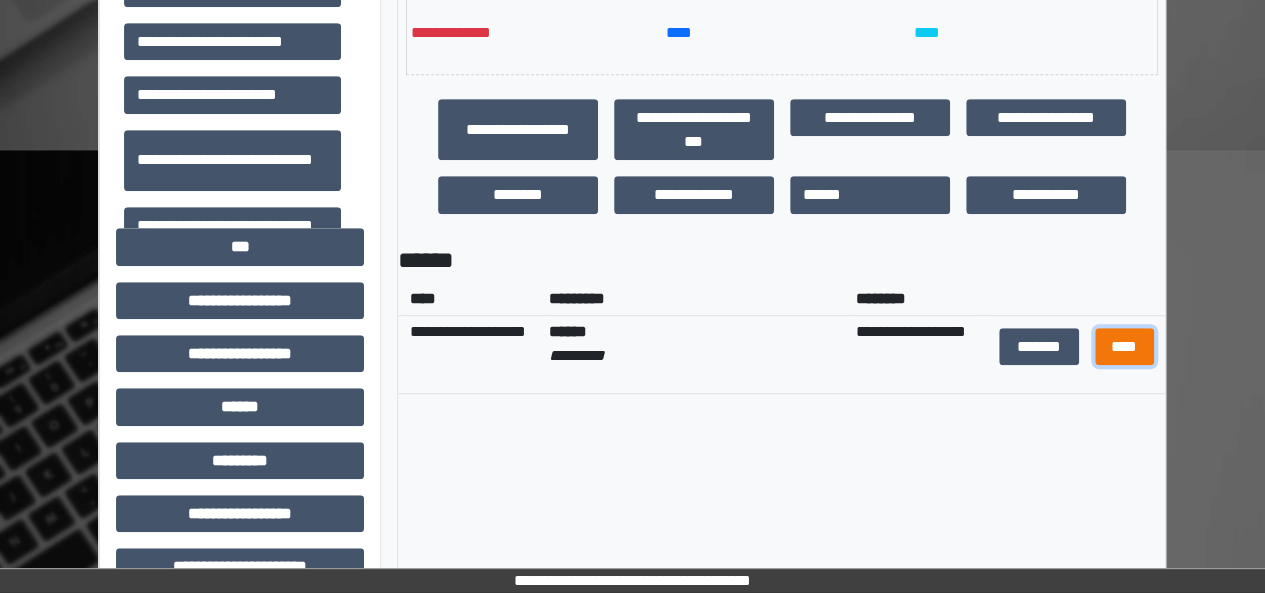 click on "****" at bounding box center [1124, 346] 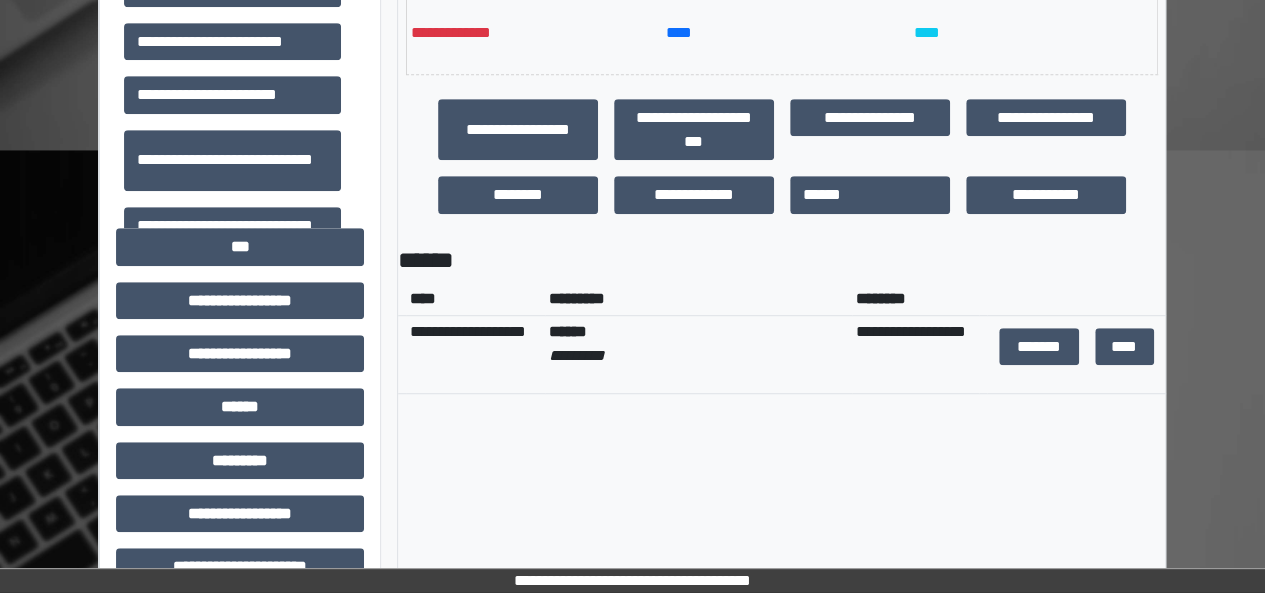 click on "********" at bounding box center (915, 299) 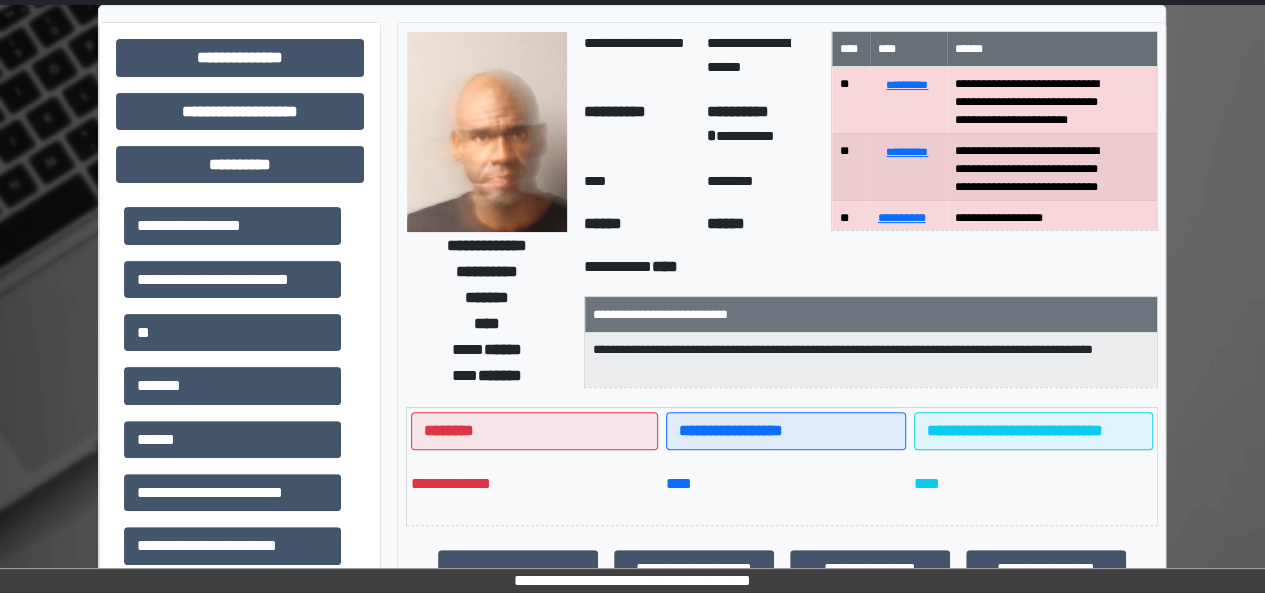 scroll, scrollTop: 0, scrollLeft: 0, axis: both 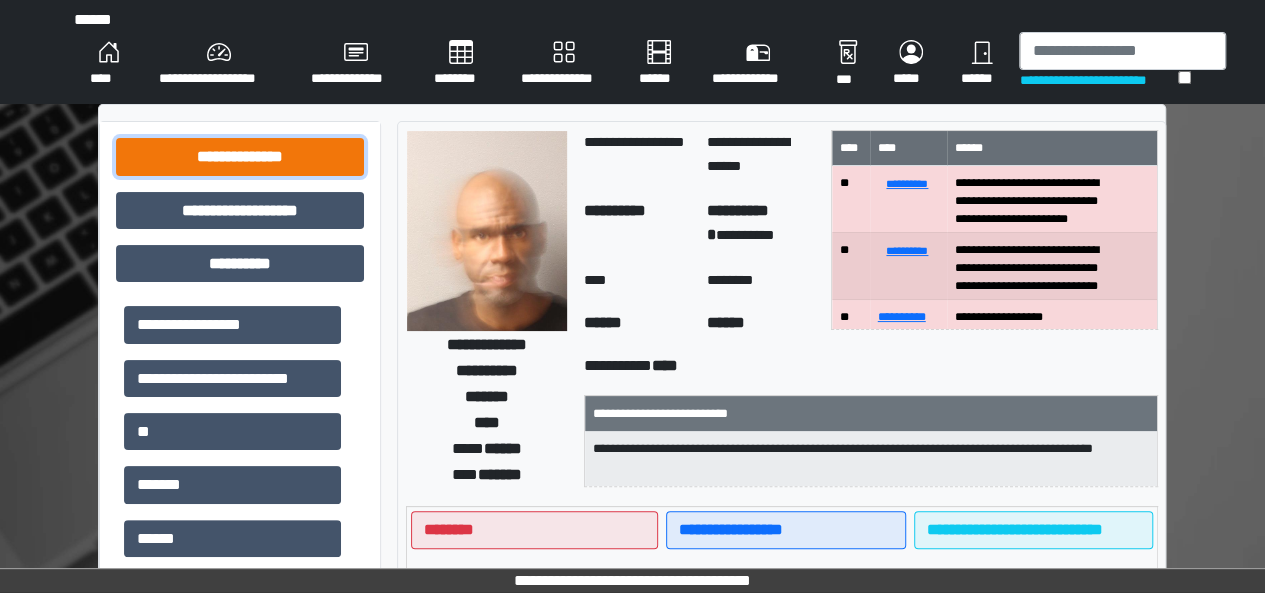 click on "**********" at bounding box center (240, 156) 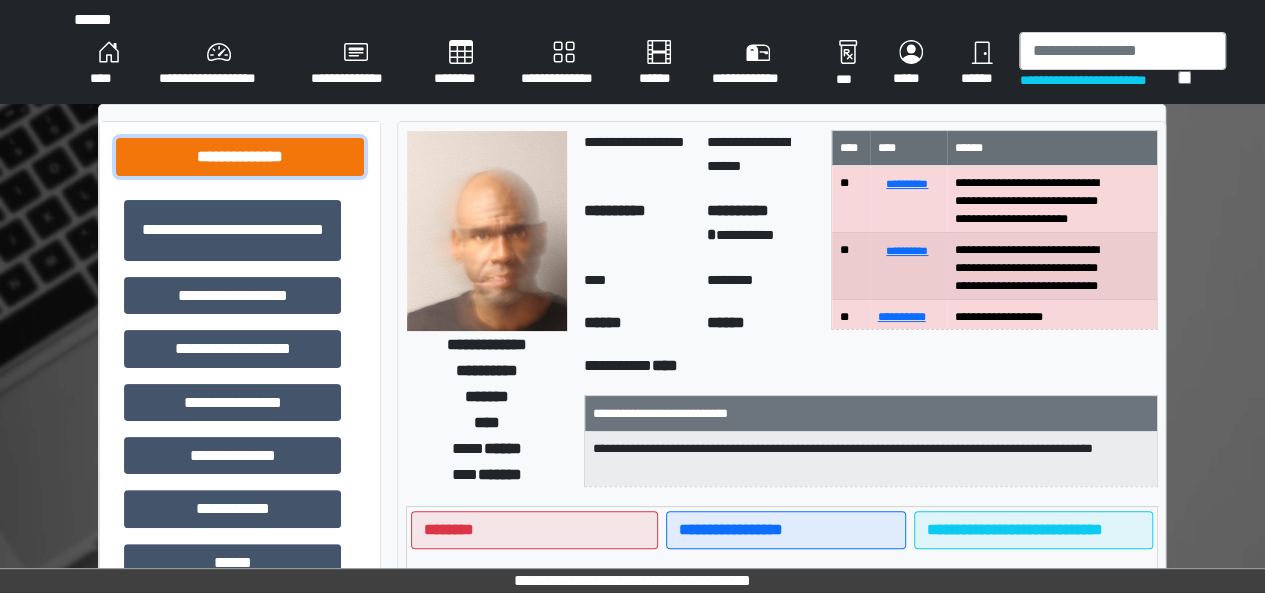 click on "**********" at bounding box center [240, 156] 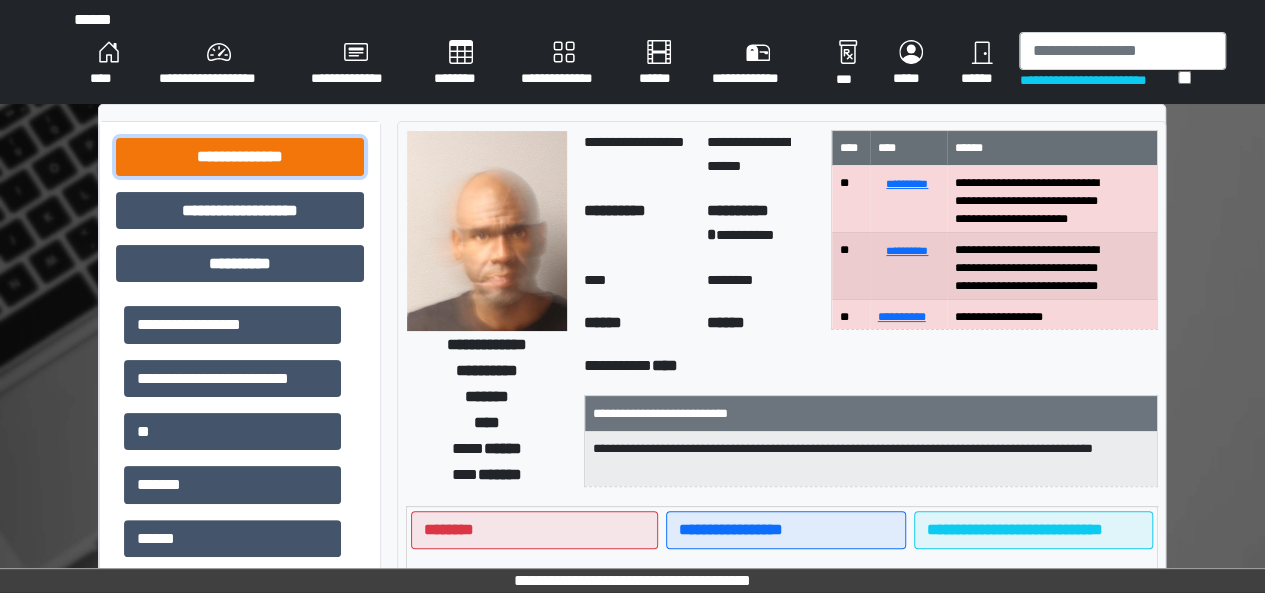 click on "**********" at bounding box center (240, 156) 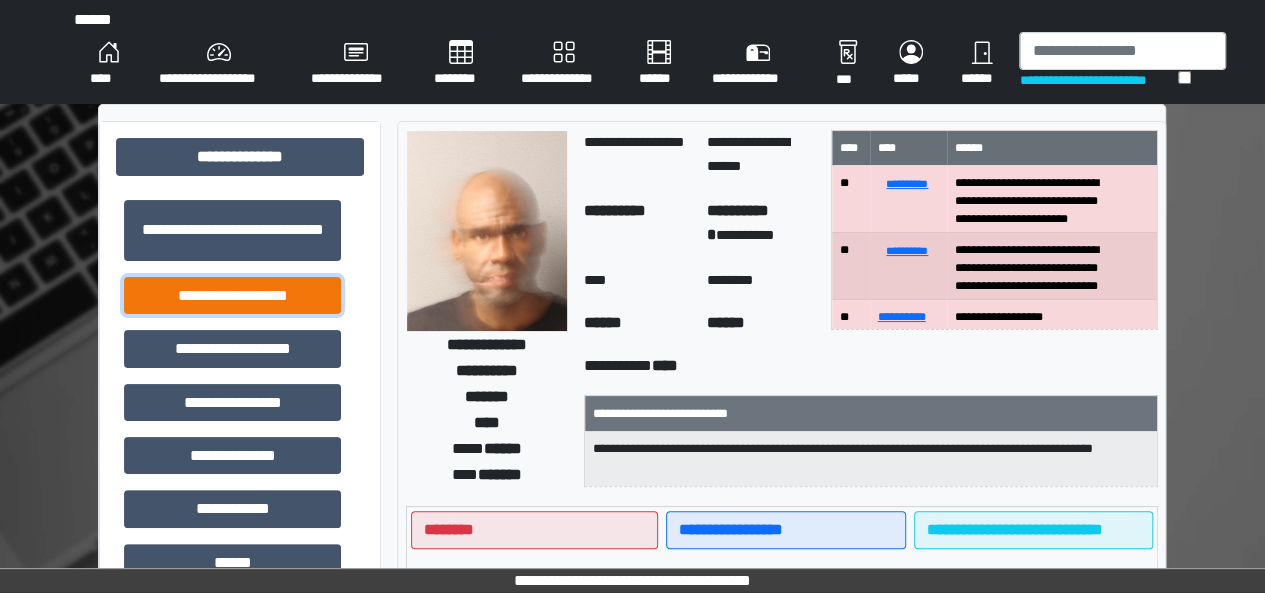 click on "**********" at bounding box center [232, 295] 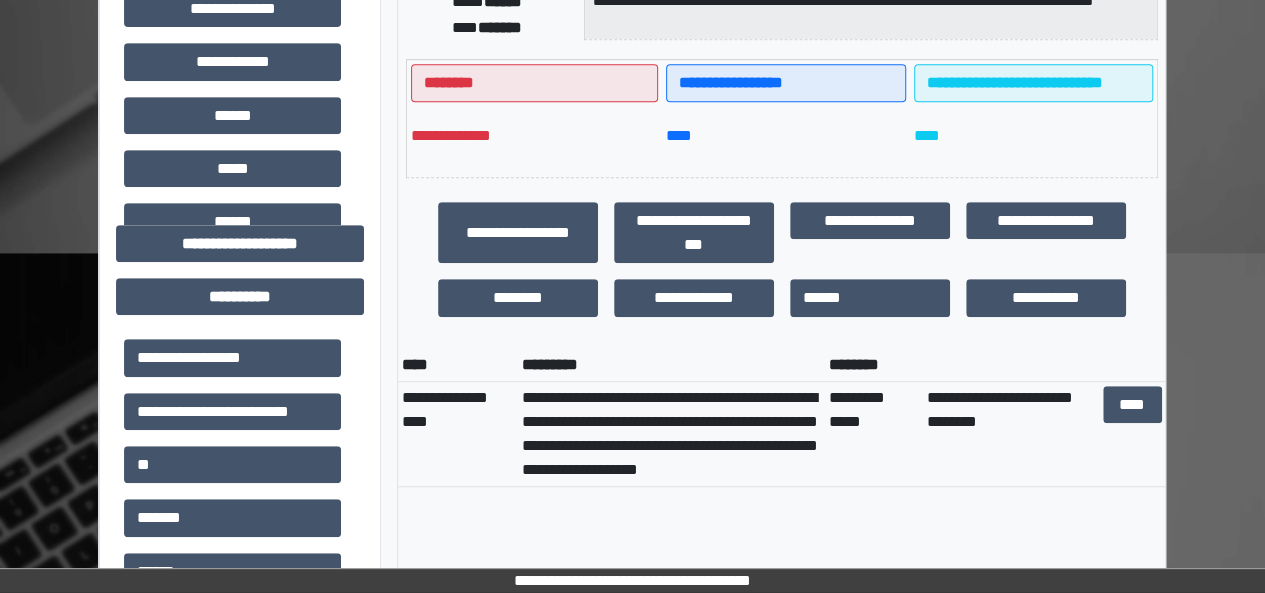 scroll, scrollTop: 450, scrollLeft: 0, axis: vertical 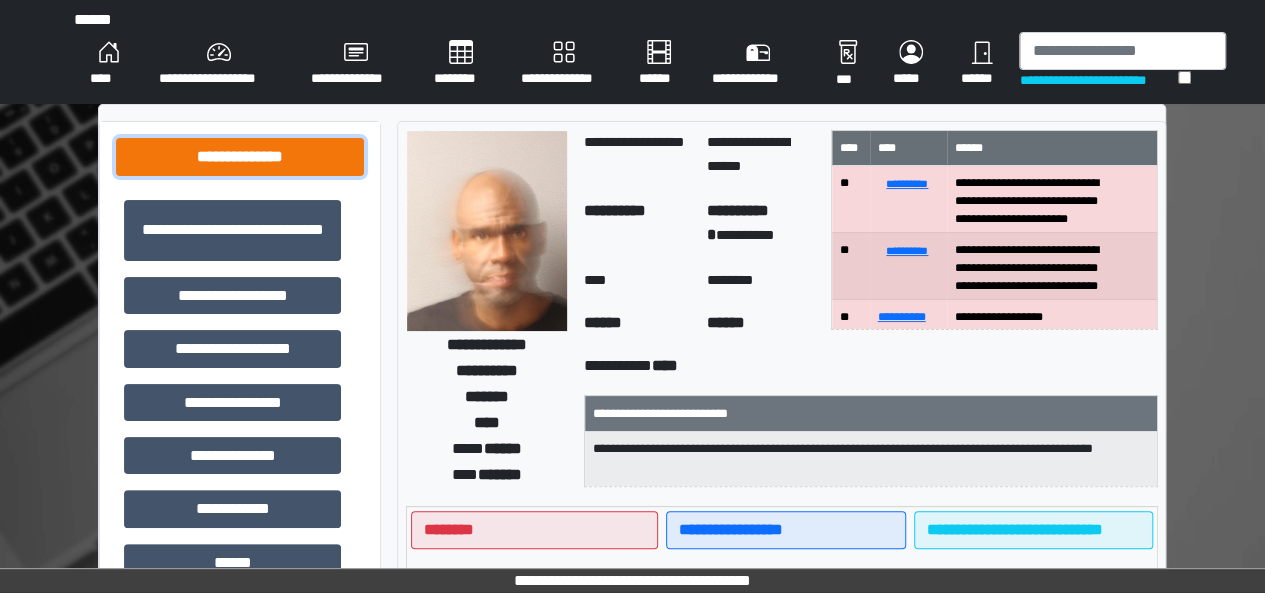 click on "**********" at bounding box center [240, 156] 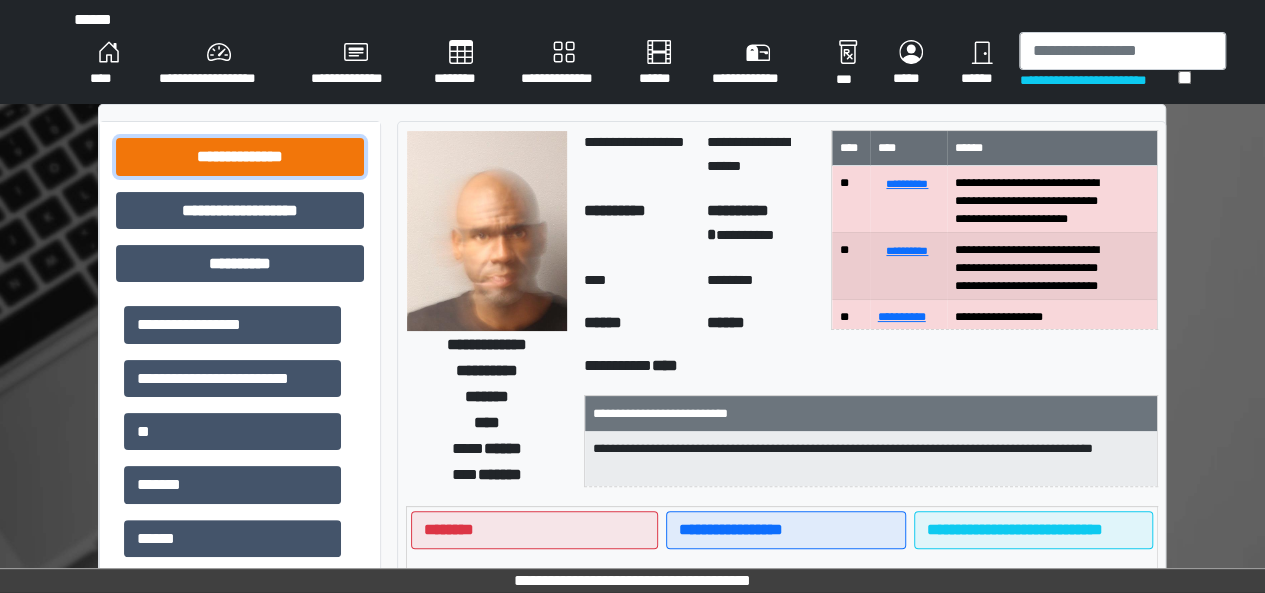 click on "**********" at bounding box center [240, 156] 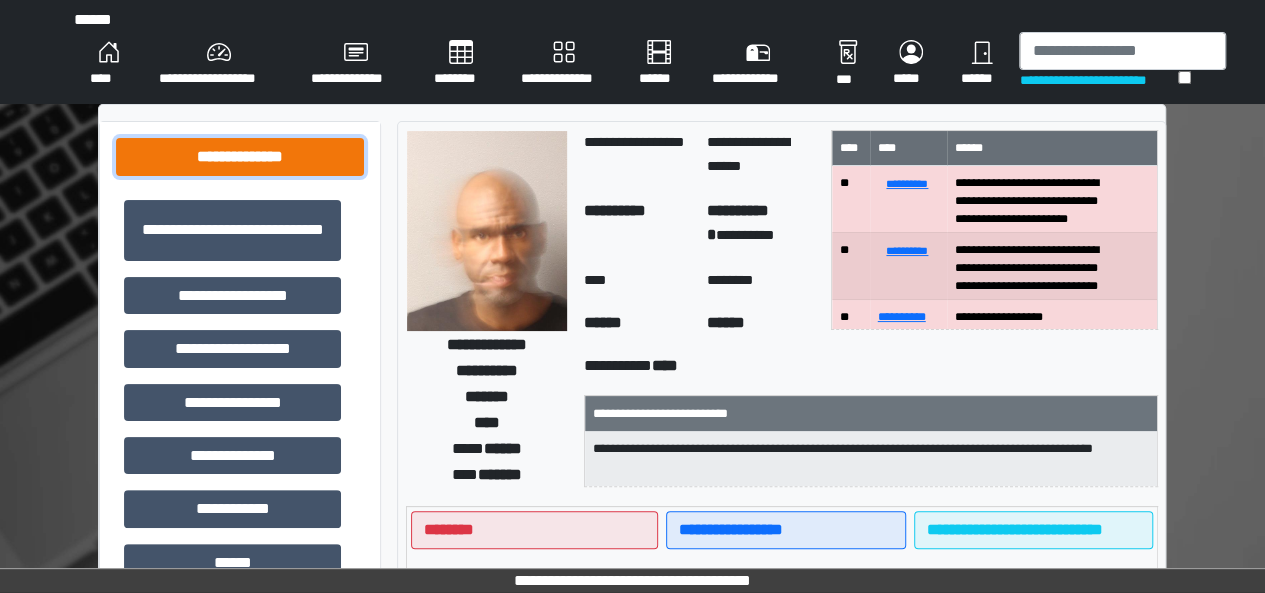 click on "**********" at bounding box center [240, 156] 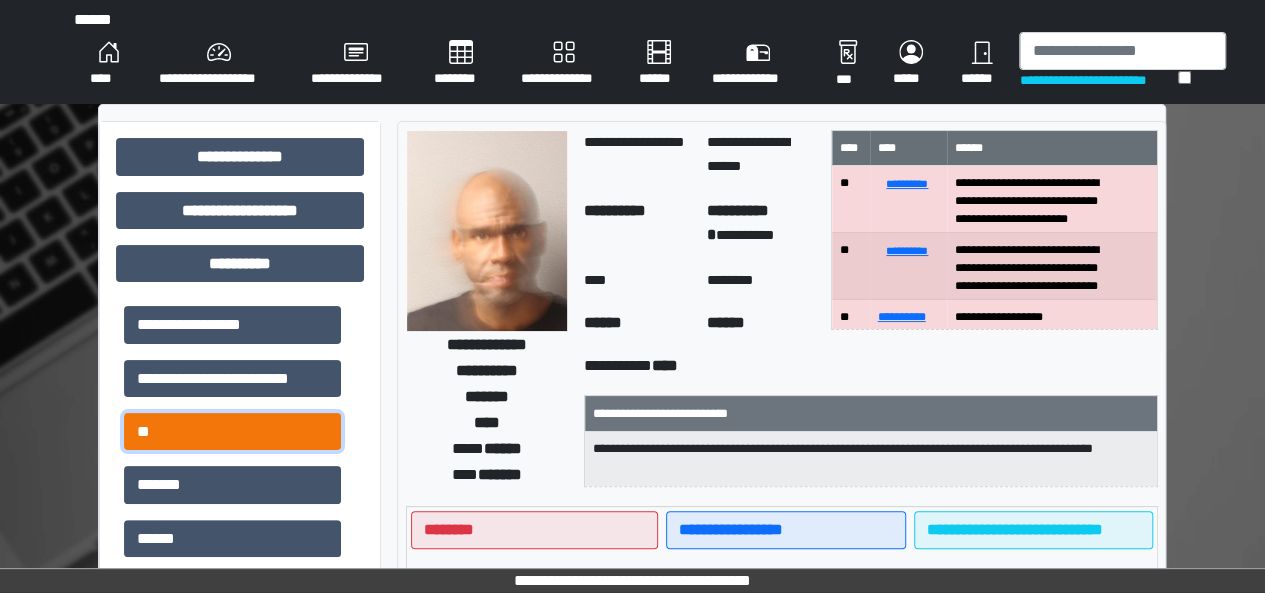 click on "**" at bounding box center [232, 431] 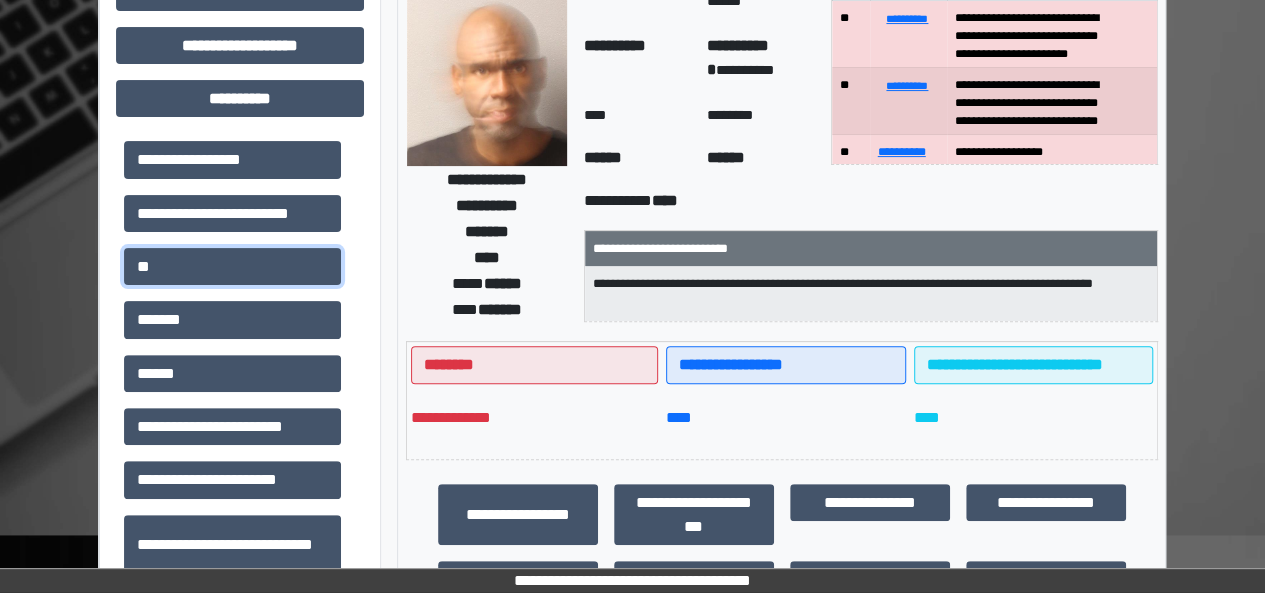 scroll, scrollTop: 0, scrollLeft: 0, axis: both 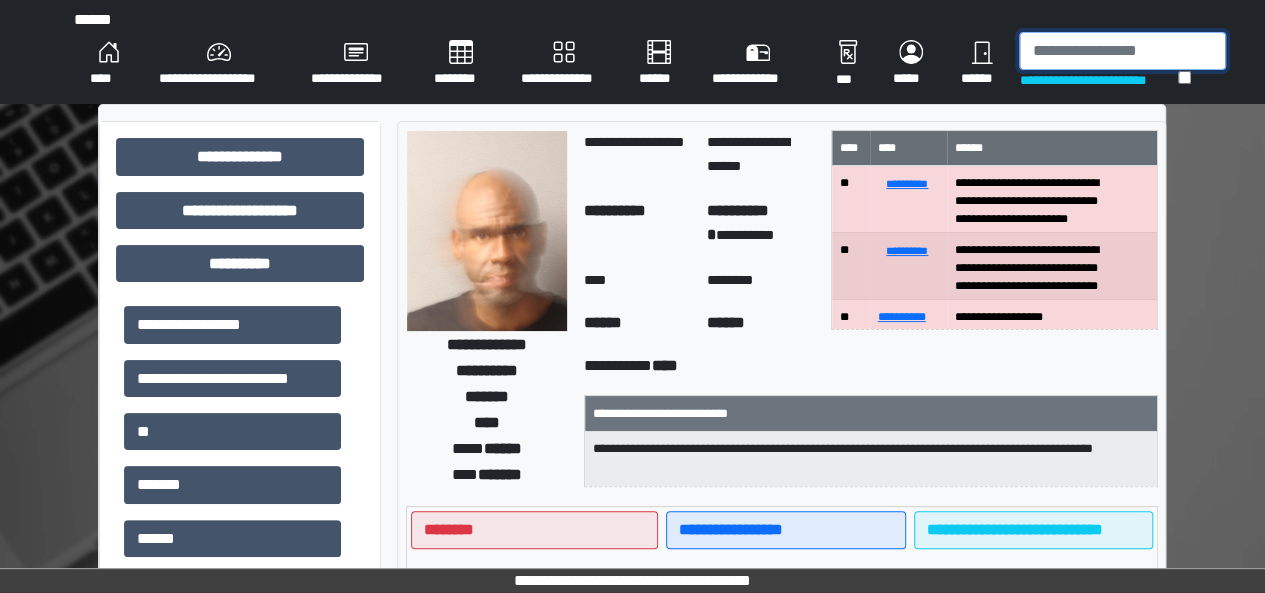 click at bounding box center (1122, 51) 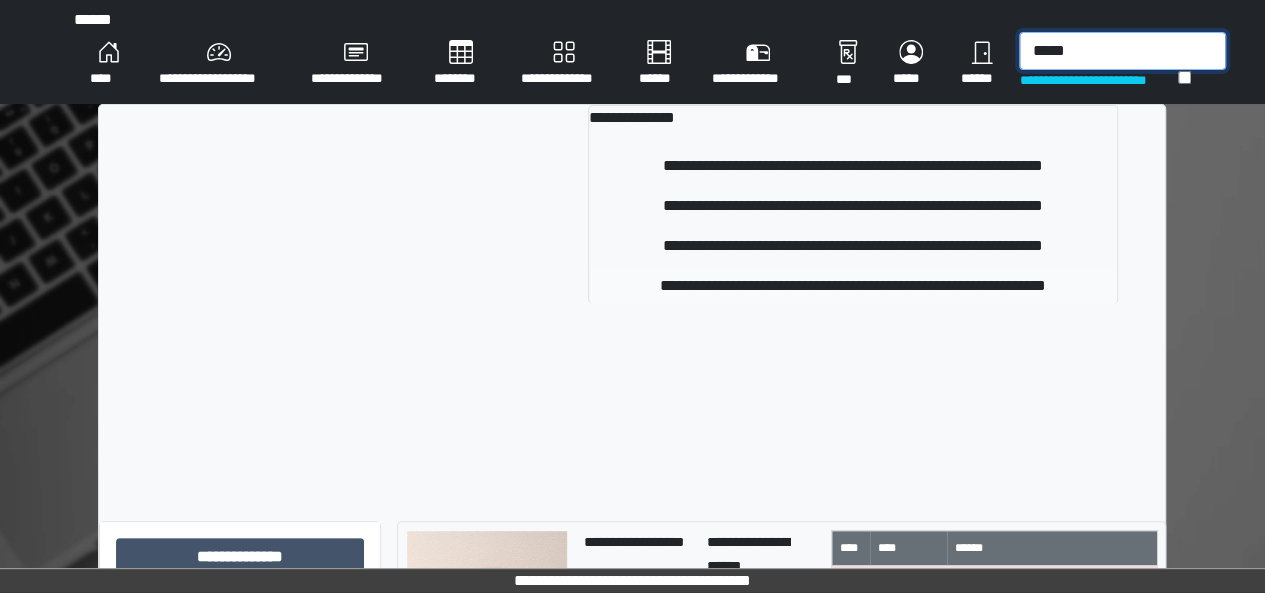type on "*****" 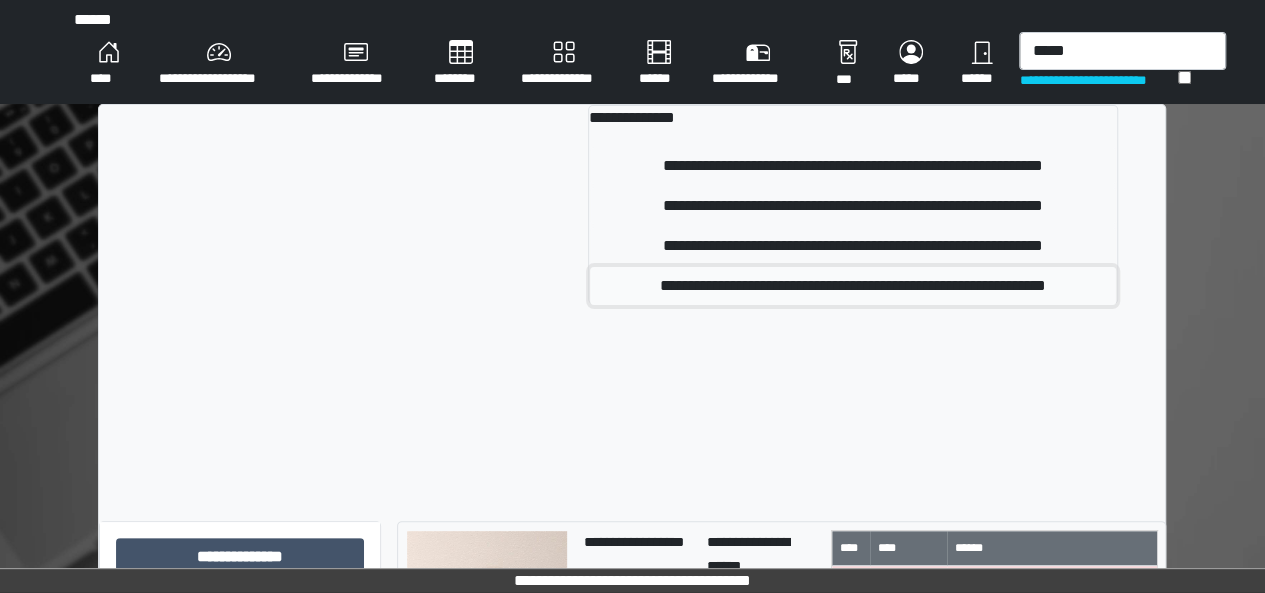 click on "**********" at bounding box center (853, 286) 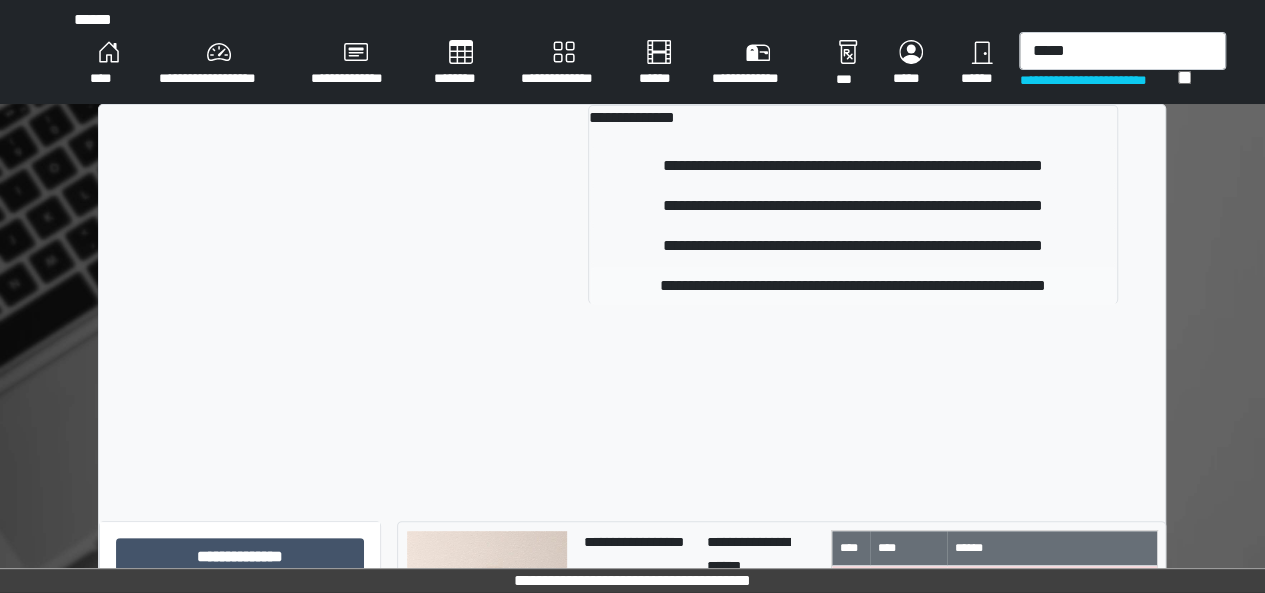 type 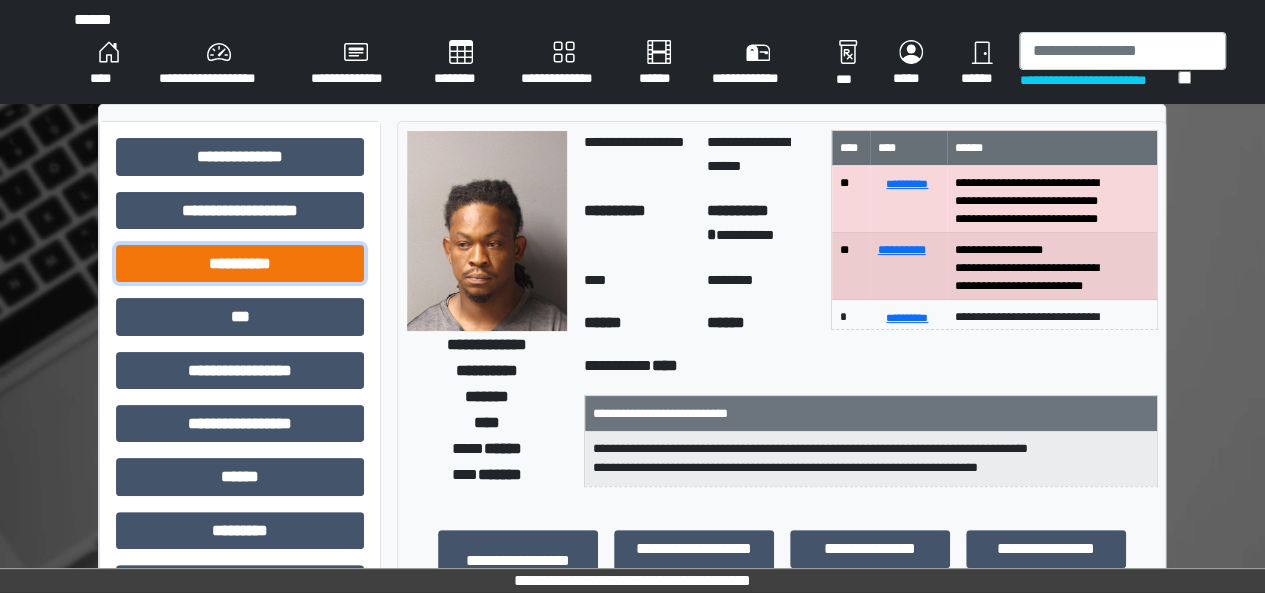 click on "**********" at bounding box center (240, 263) 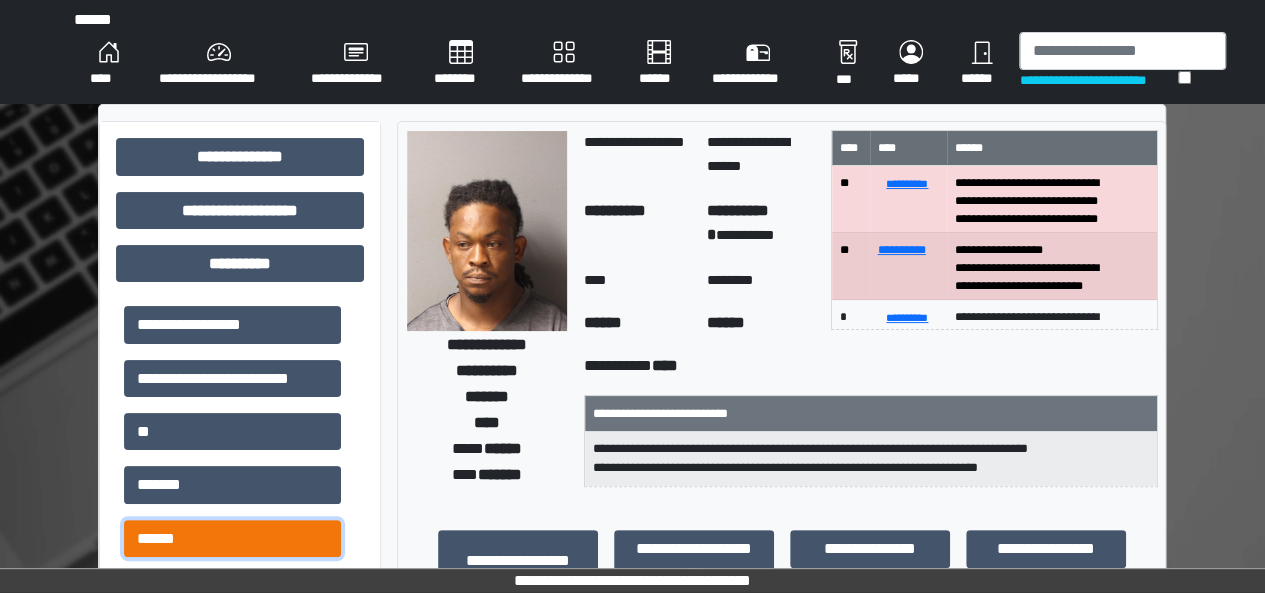 click on "******" at bounding box center (232, 538) 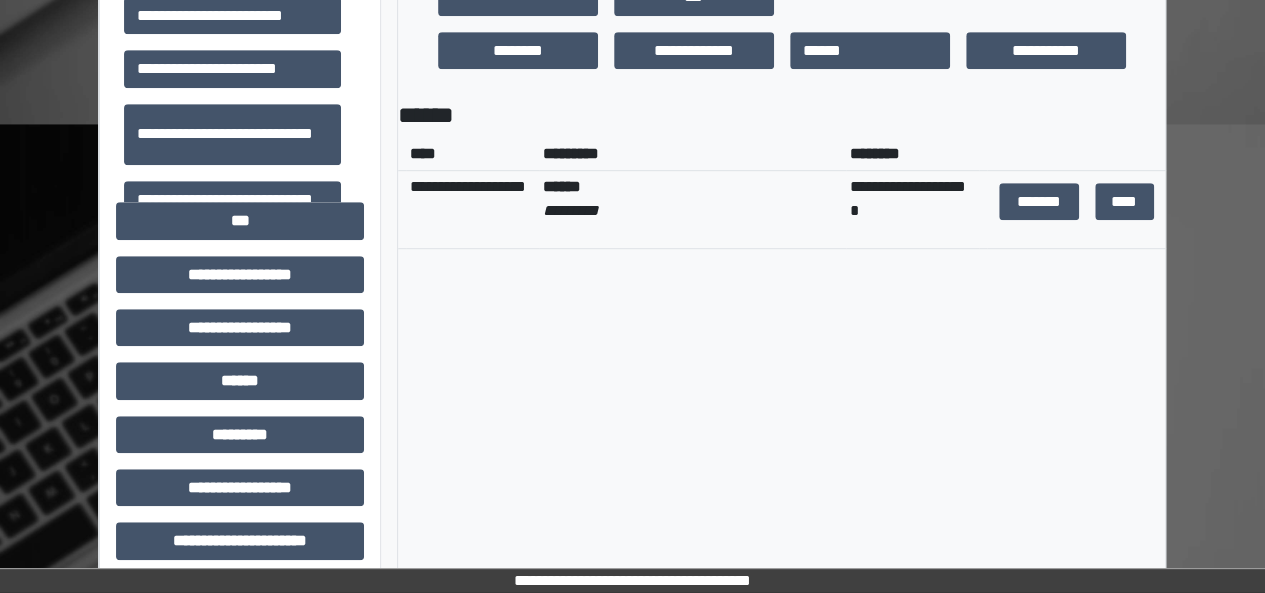 scroll, scrollTop: 586, scrollLeft: 0, axis: vertical 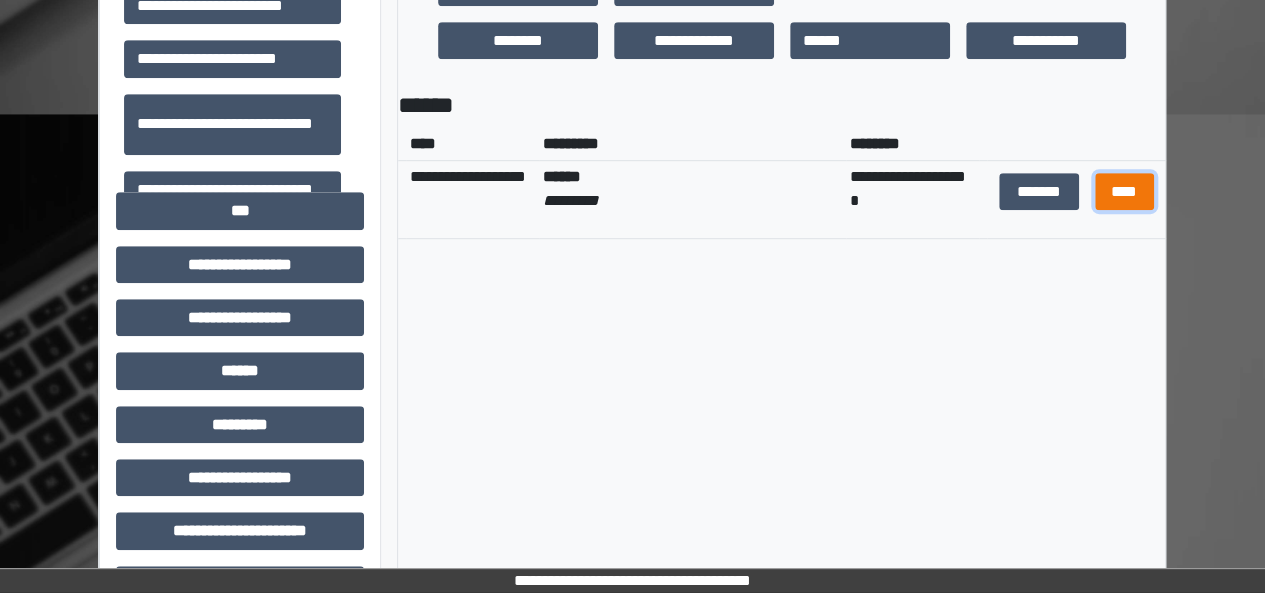 click on "****" at bounding box center (1124, 191) 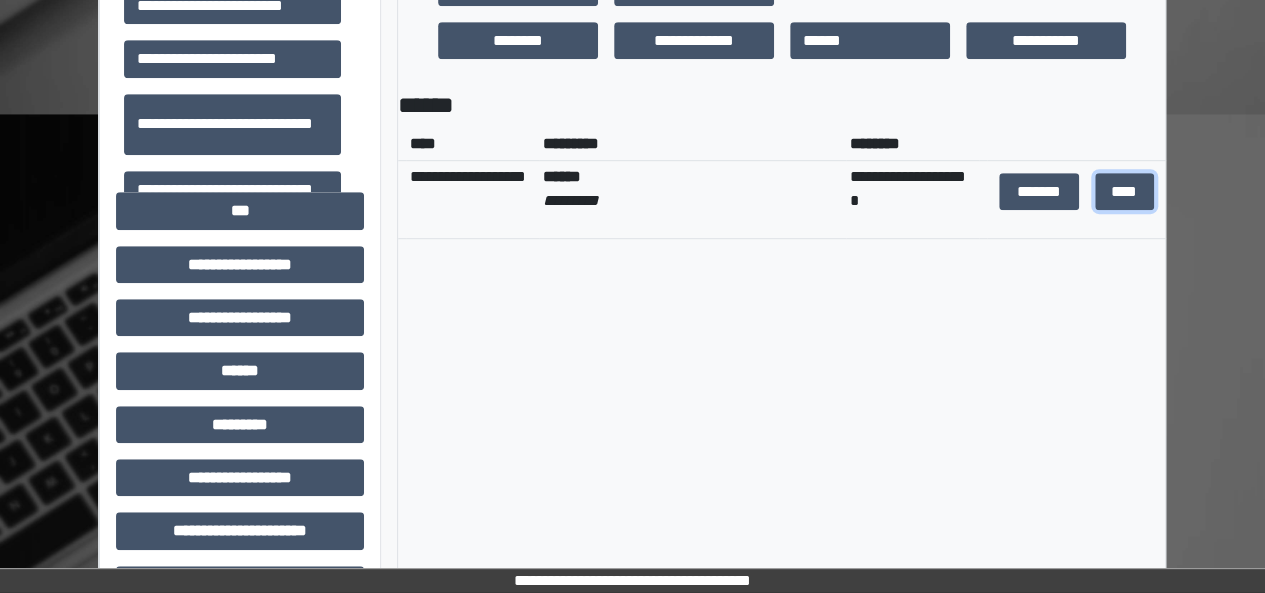 type 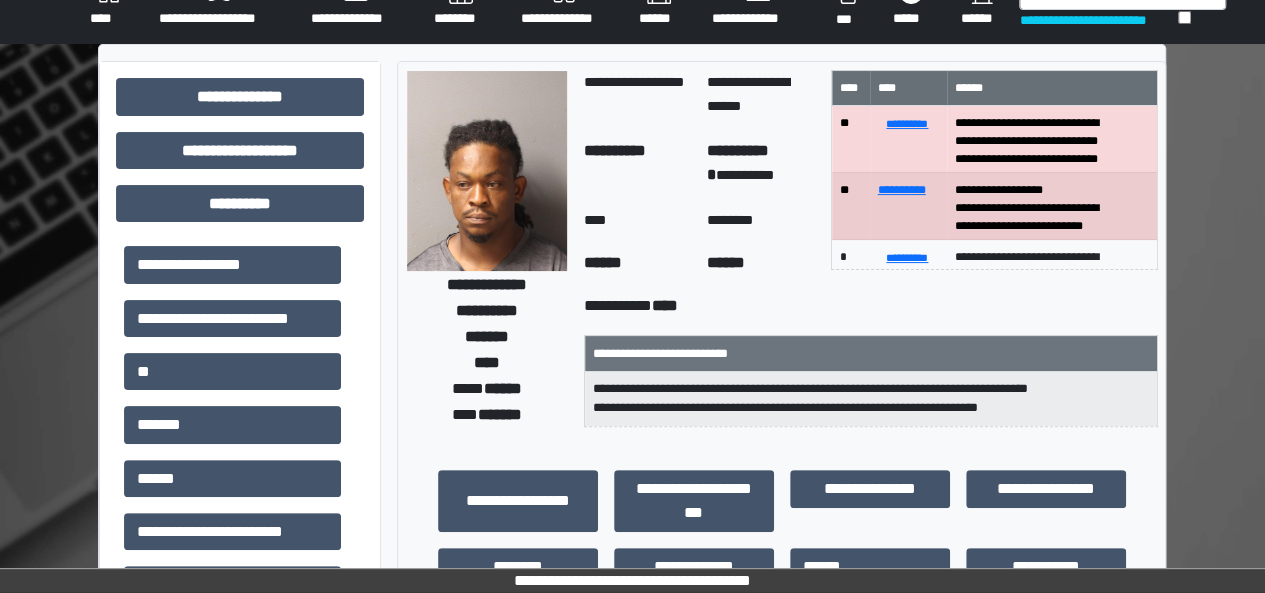 scroll, scrollTop: 0, scrollLeft: 0, axis: both 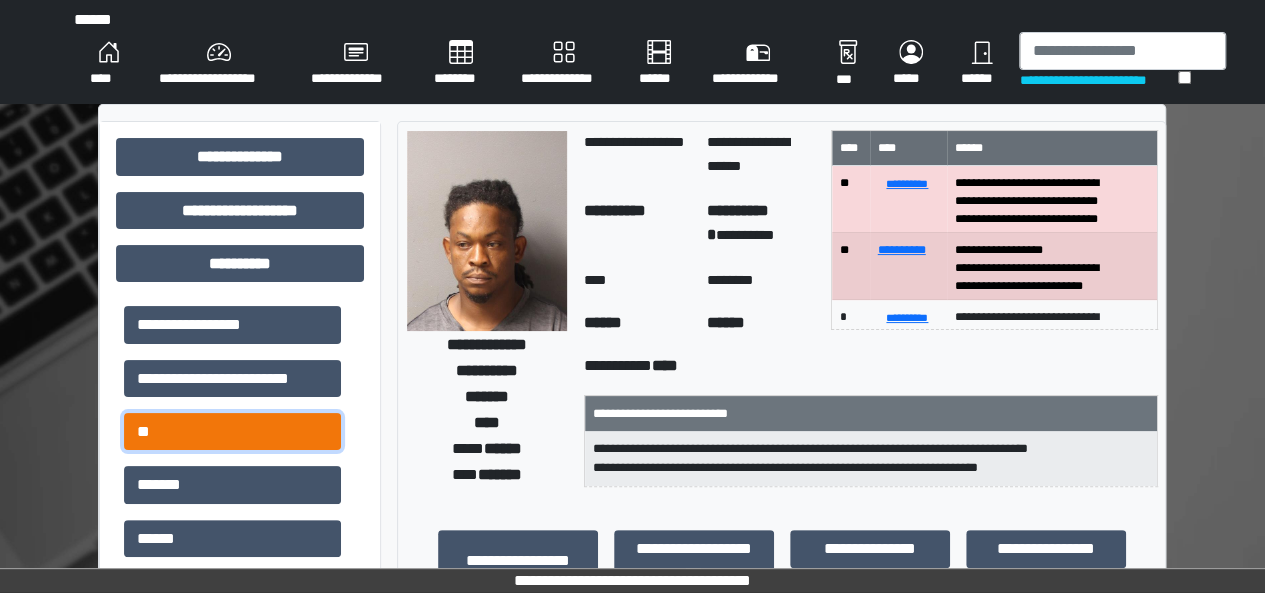 click on "**" at bounding box center (232, 431) 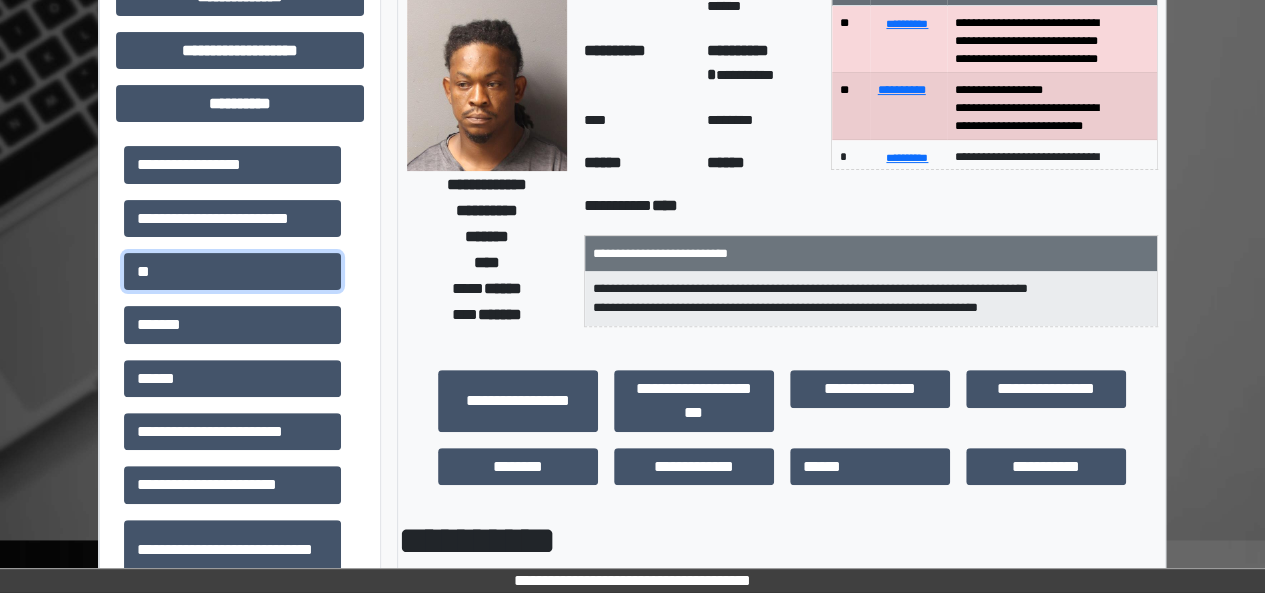 scroll, scrollTop: 0, scrollLeft: 0, axis: both 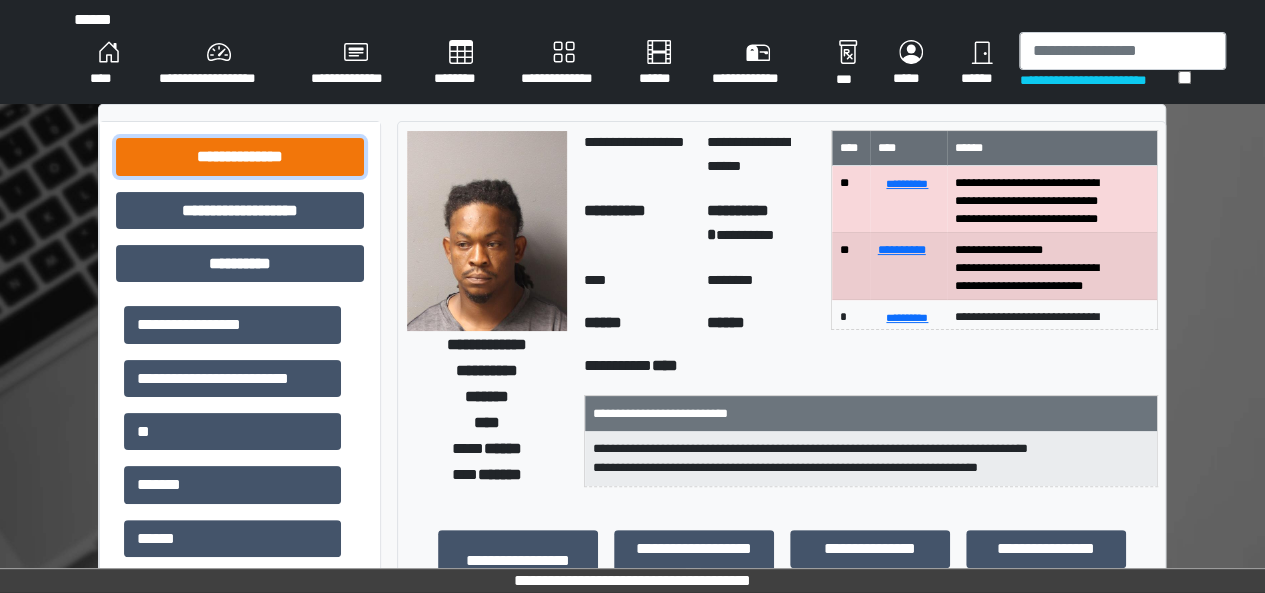 click on "**********" at bounding box center (240, 156) 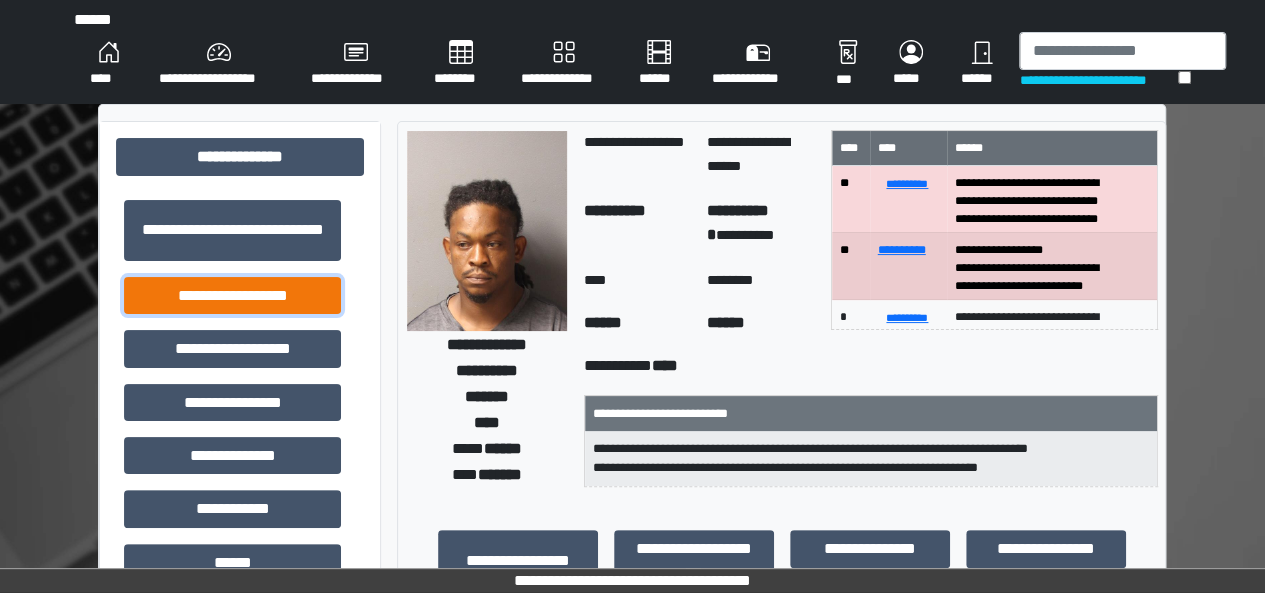 click on "**********" at bounding box center [232, 295] 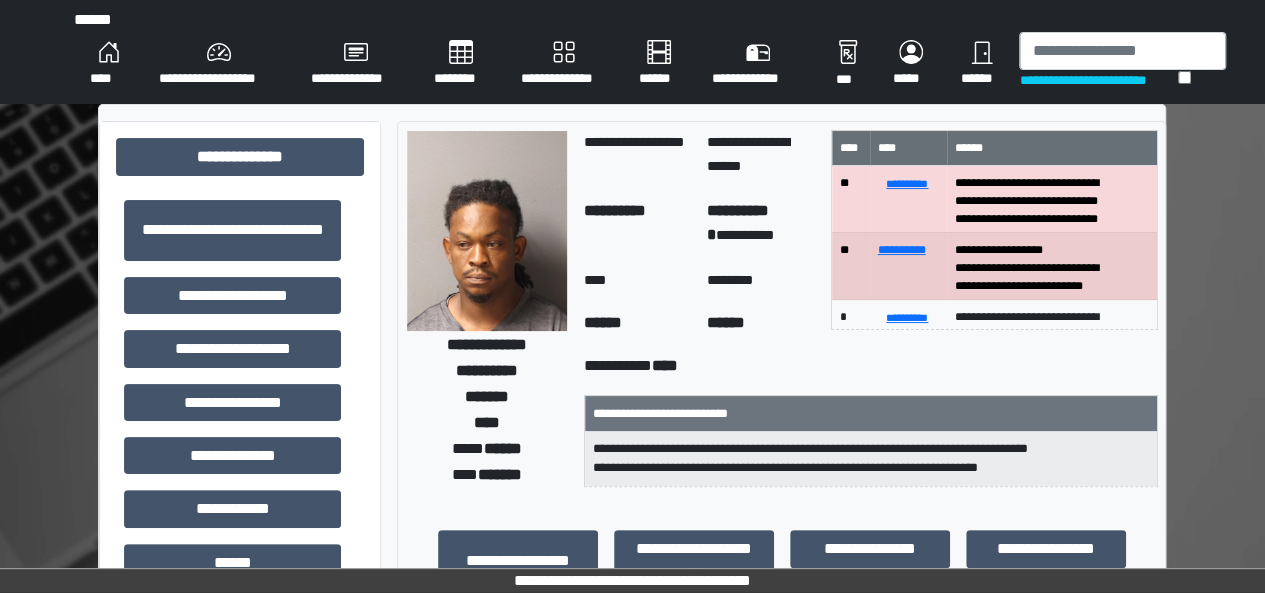click on "**********" at bounding box center (632, 52) 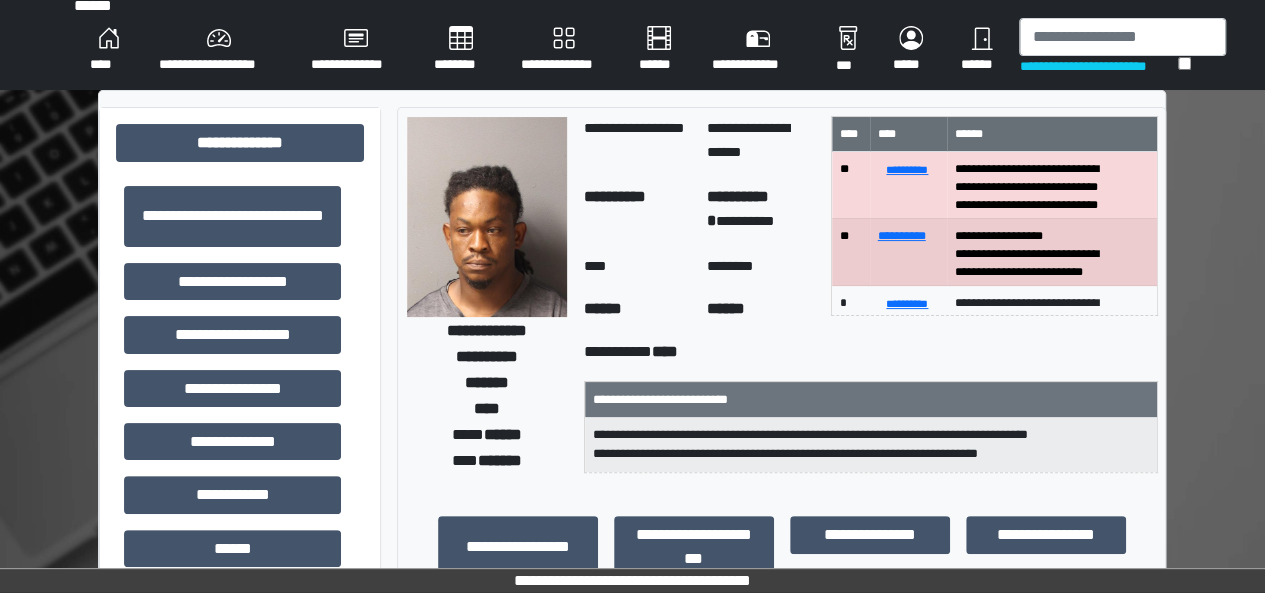 scroll, scrollTop: 4, scrollLeft: 0, axis: vertical 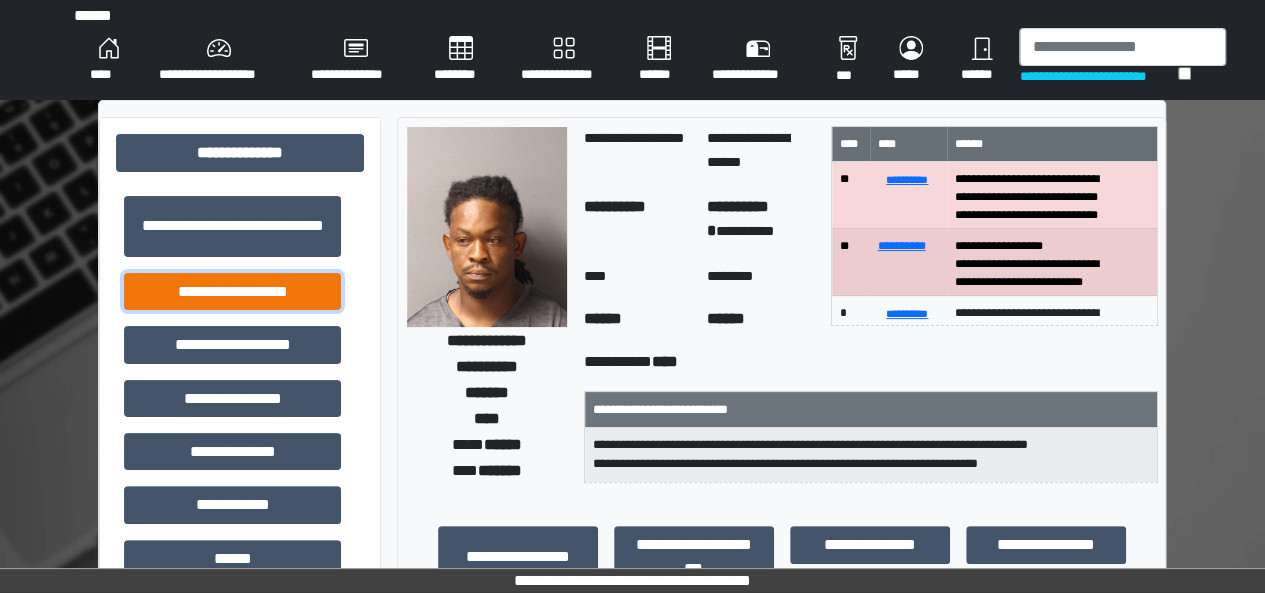 click on "**********" at bounding box center (232, 291) 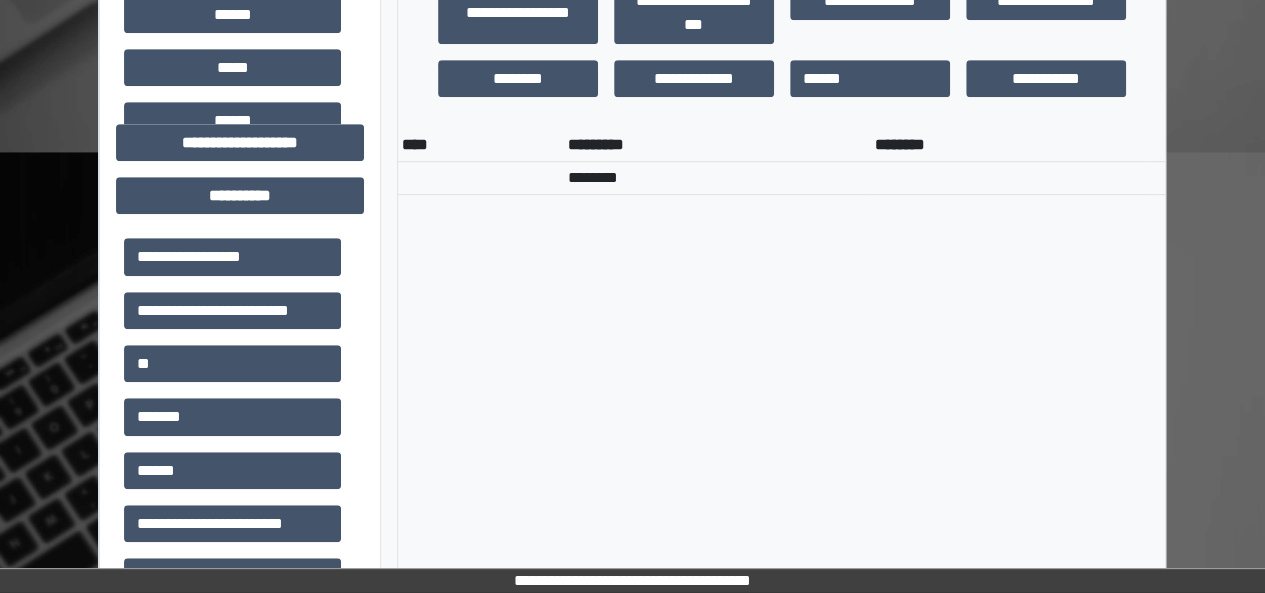 scroll, scrollTop: 551, scrollLeft: 0, axis: vertical 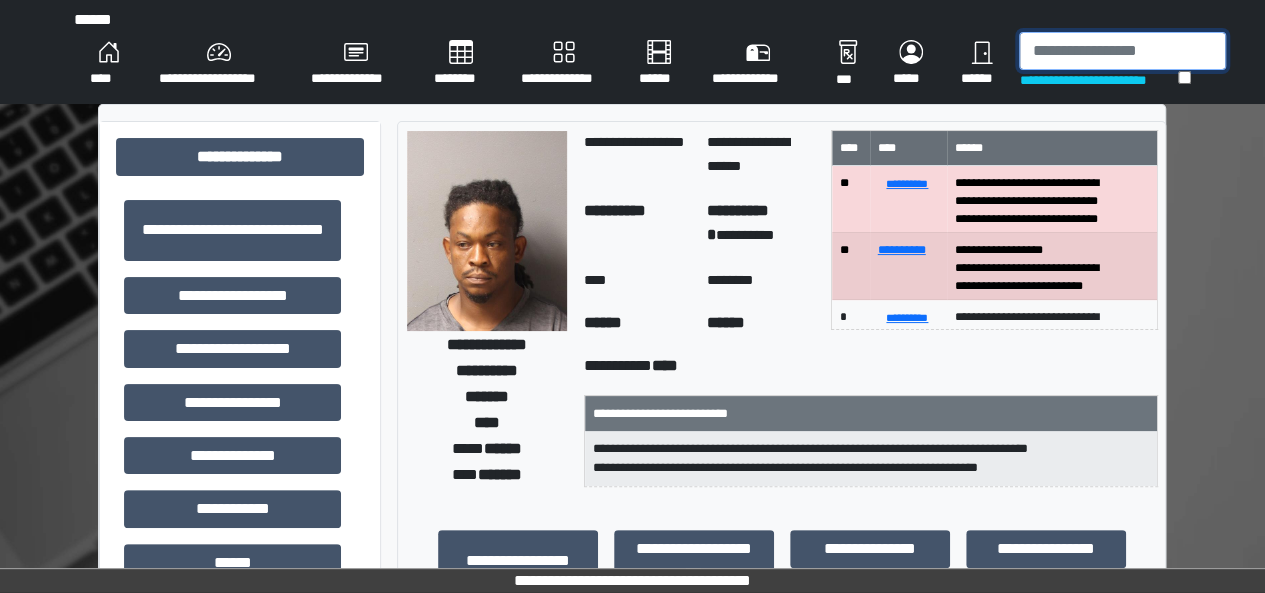 click at bounding box center (1122, 51) 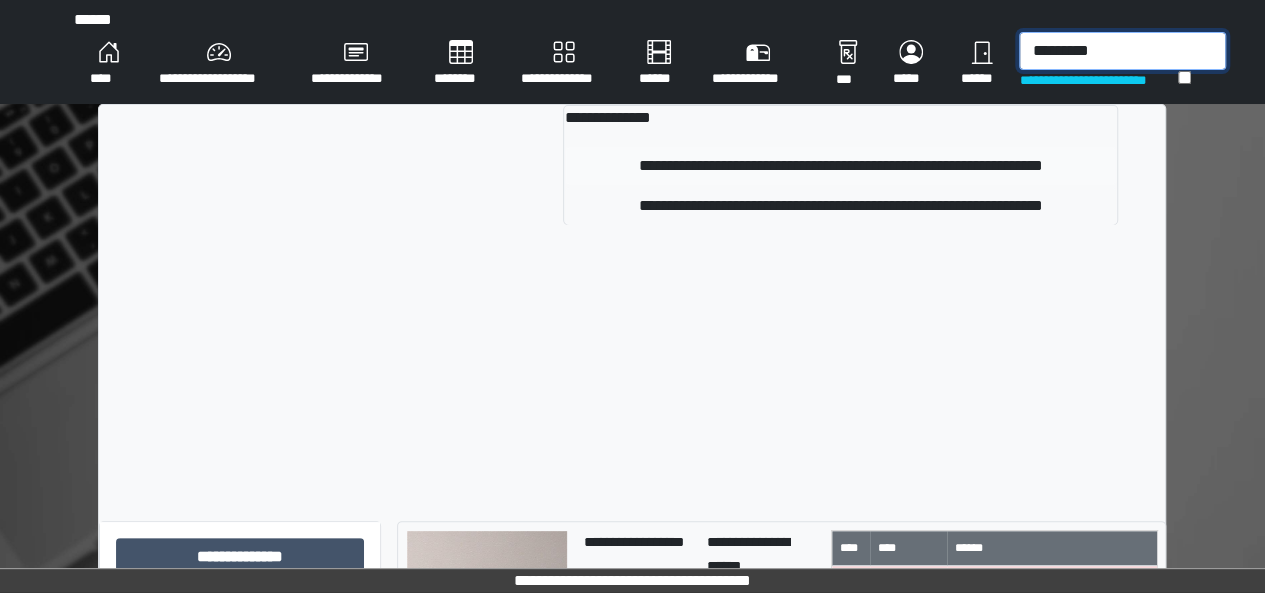 type on "*********" 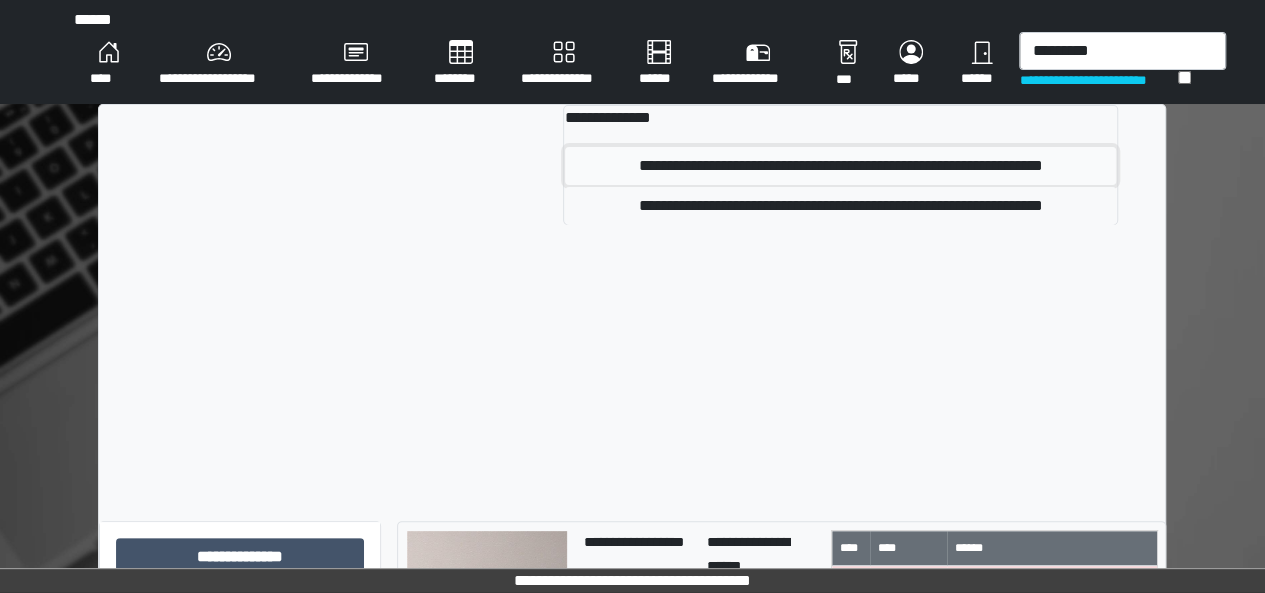 click on "**********" at bounding box center [840, 166] 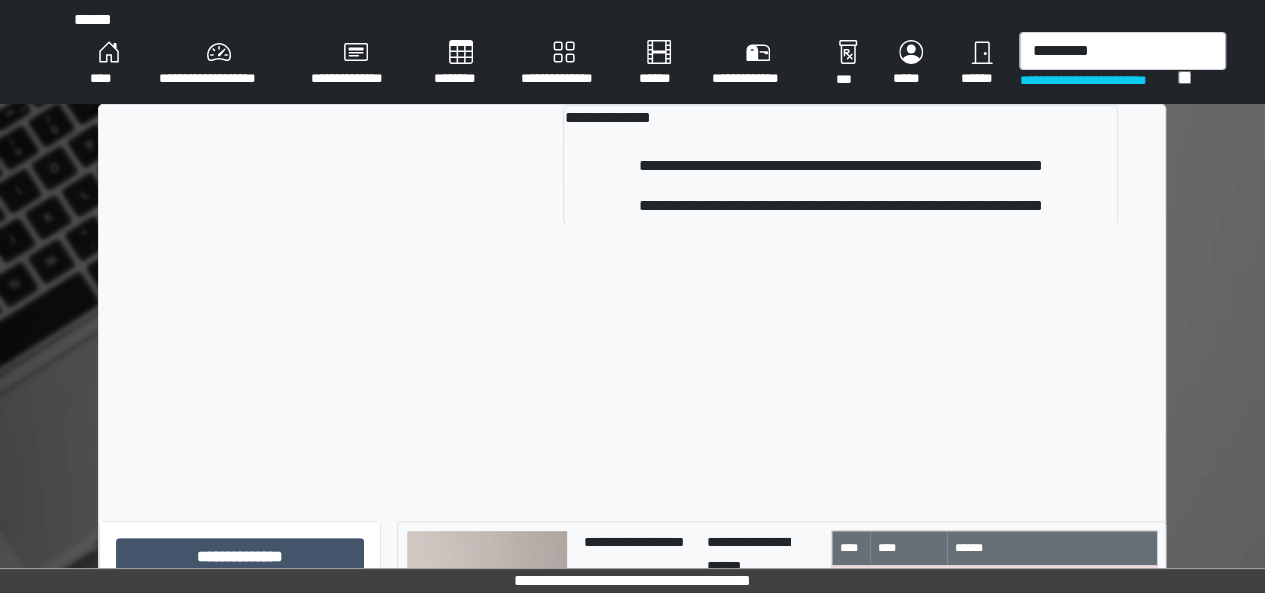 type 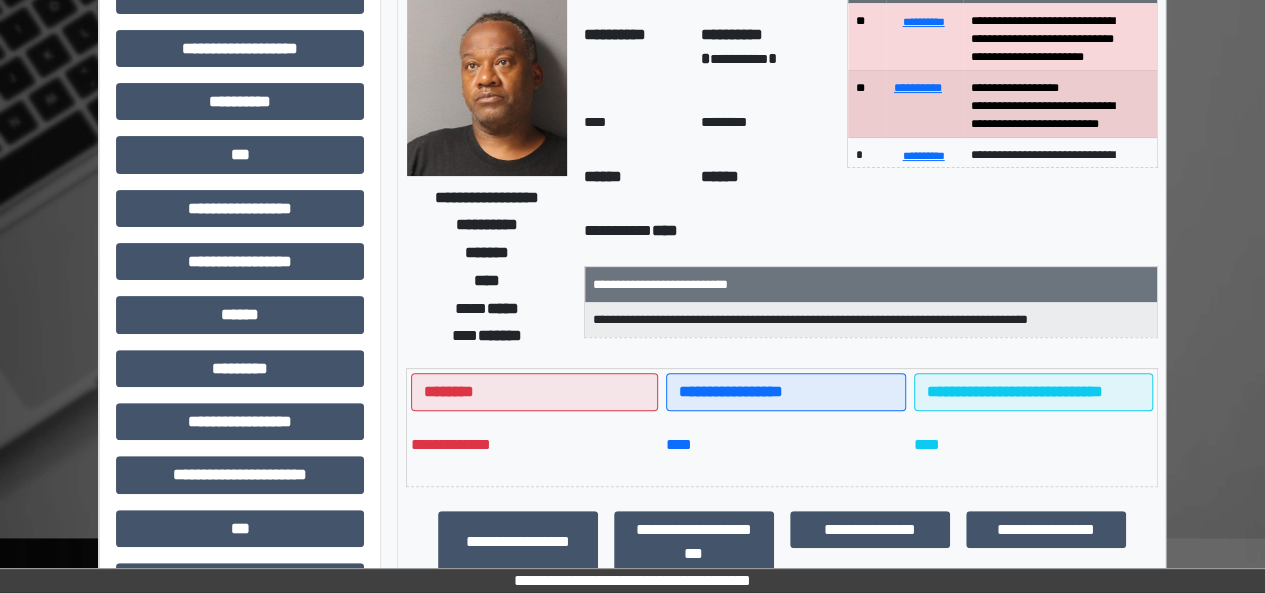scroll, scrollTop: 0, scrollLeft: 0, axis: both 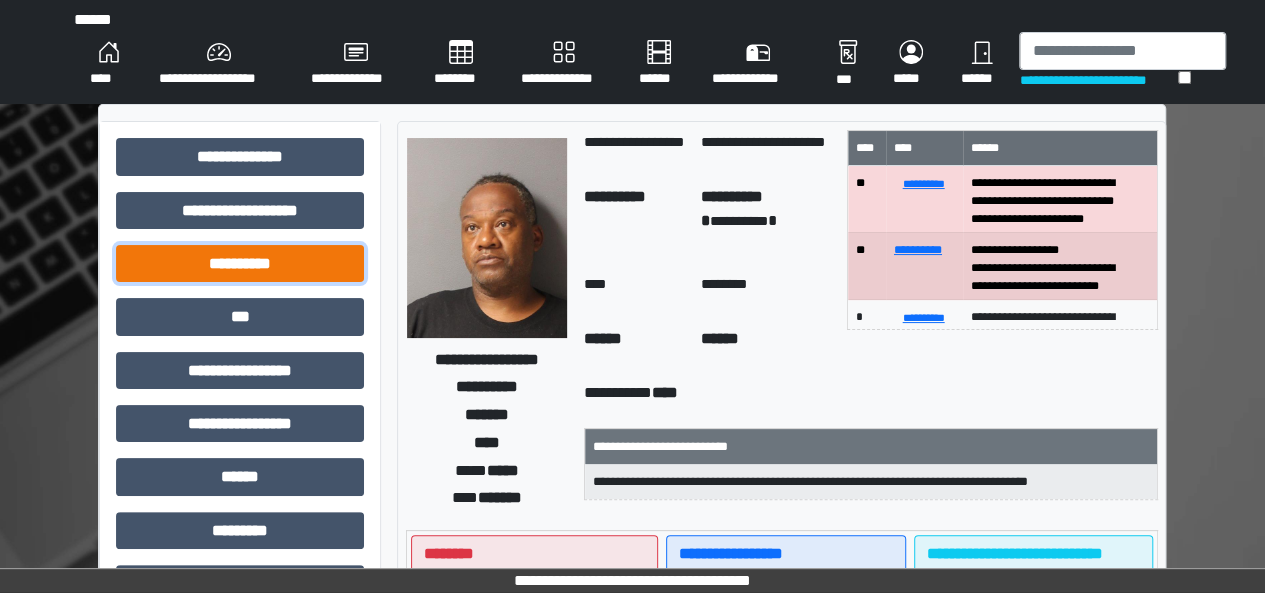 click on "**********" at bounding box center [240, 263] 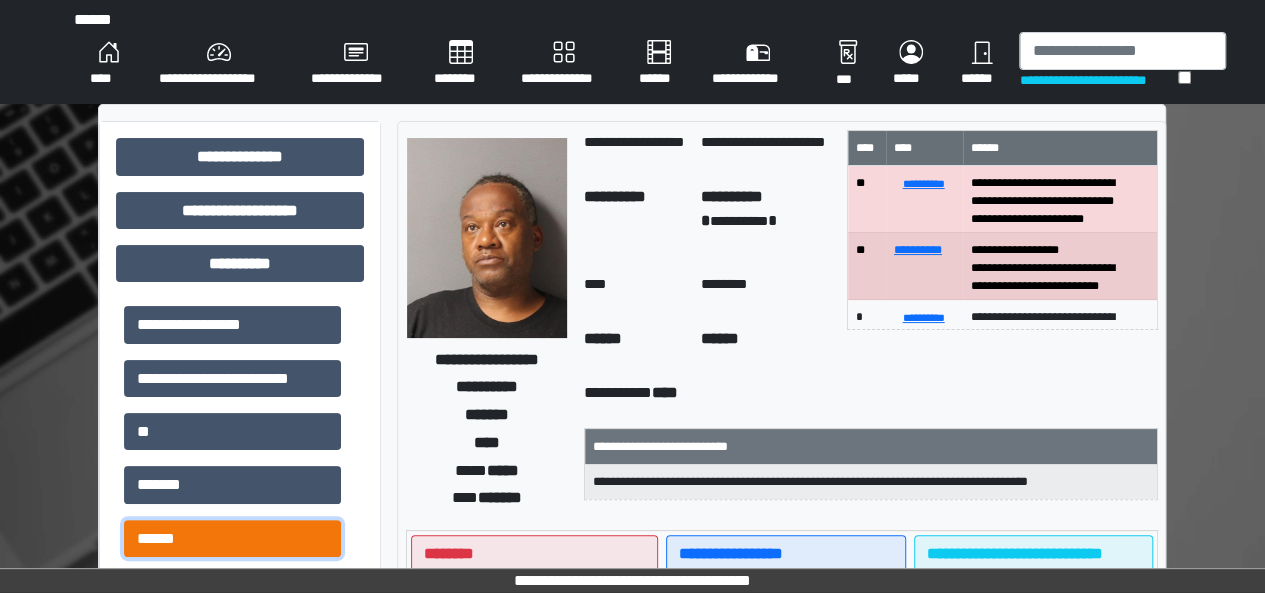 click on "******" at bounding box center [232, 538] 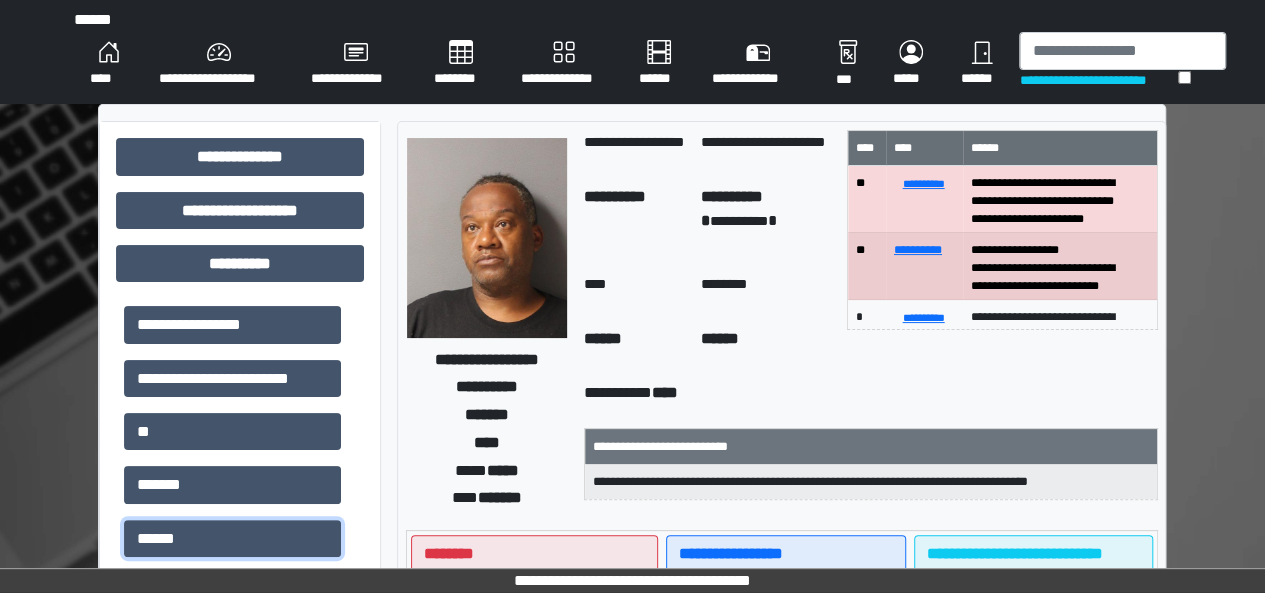 scroll, scrollTop: 359, scrollLeft: 0, axis: vertical 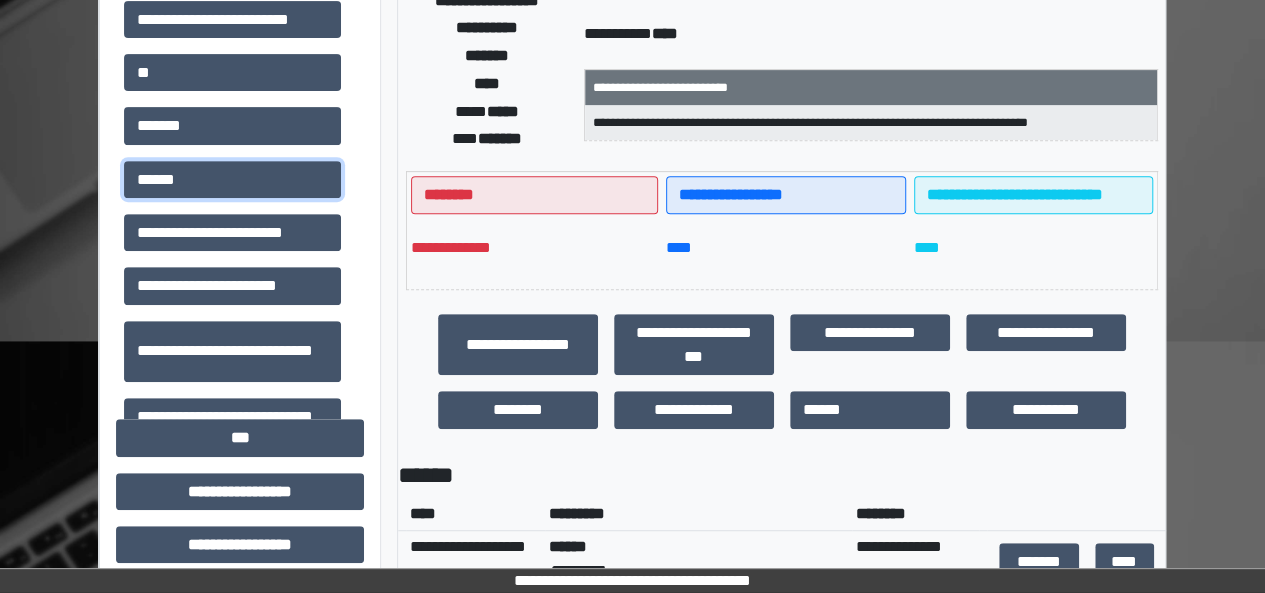 type 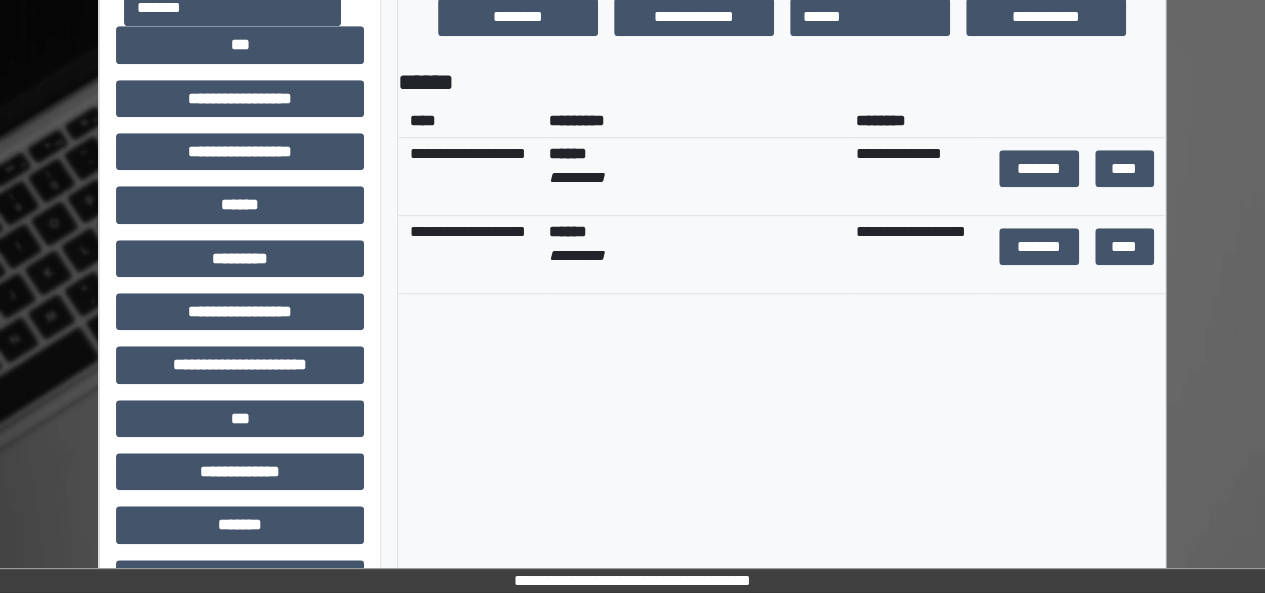 scroll, scrollTop: 754, scrollLeft: 0, axis: vertical 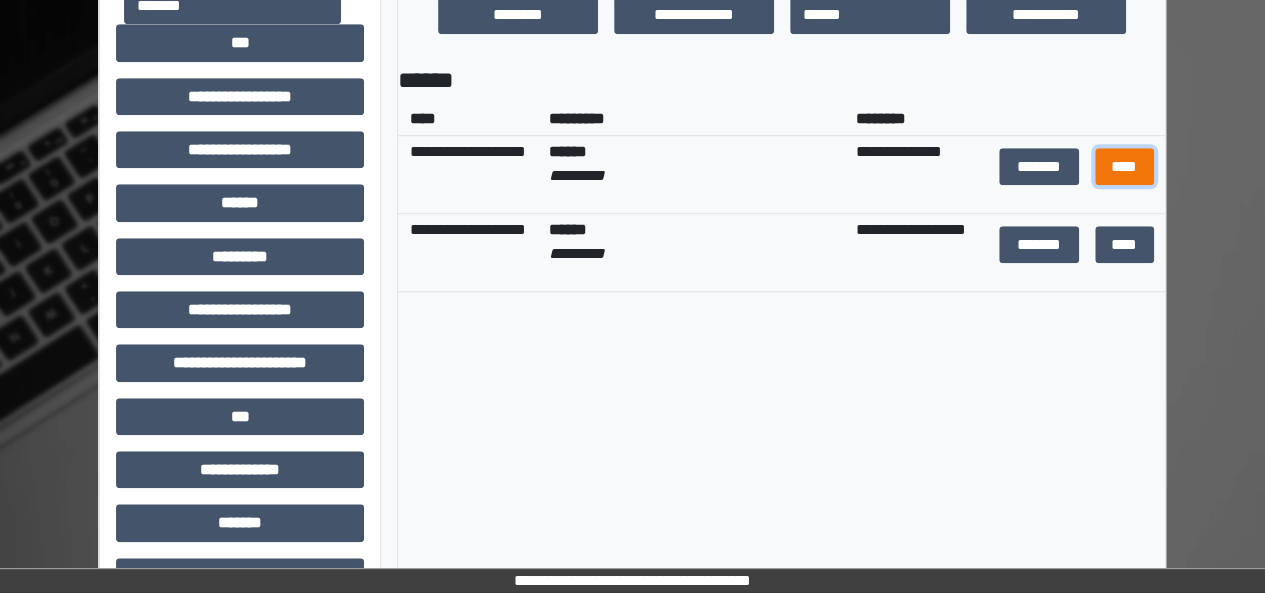 click on "****" at bounding box center [1124, 166] 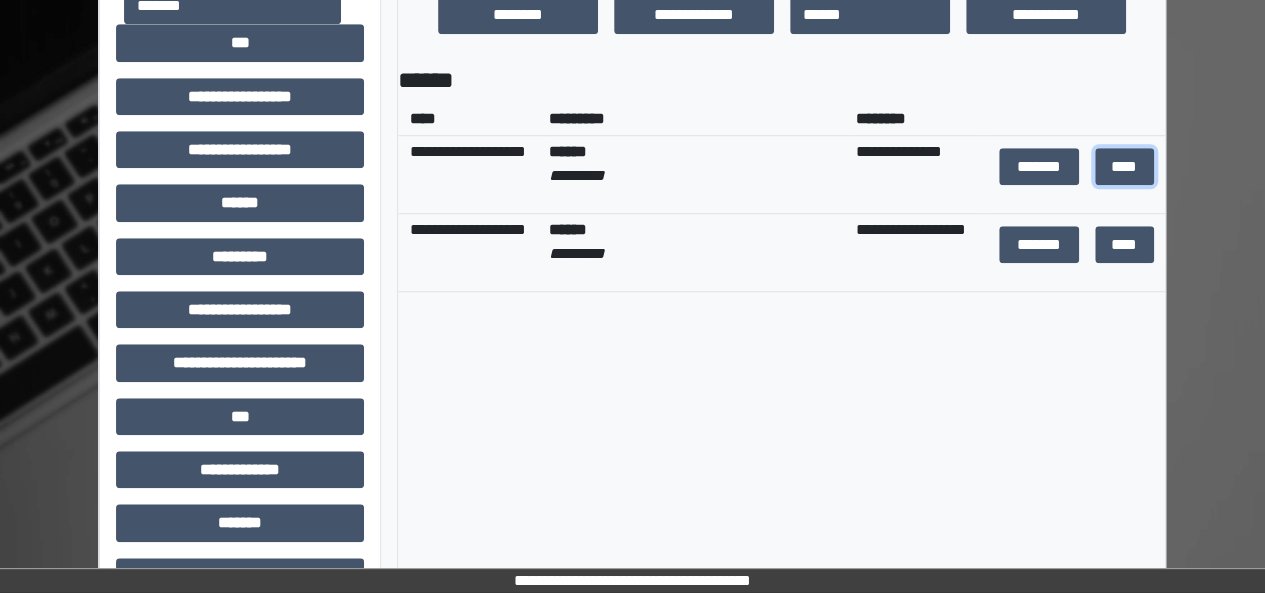 scroll, scrollTop: 0, scrollLeft: 0, axis: both 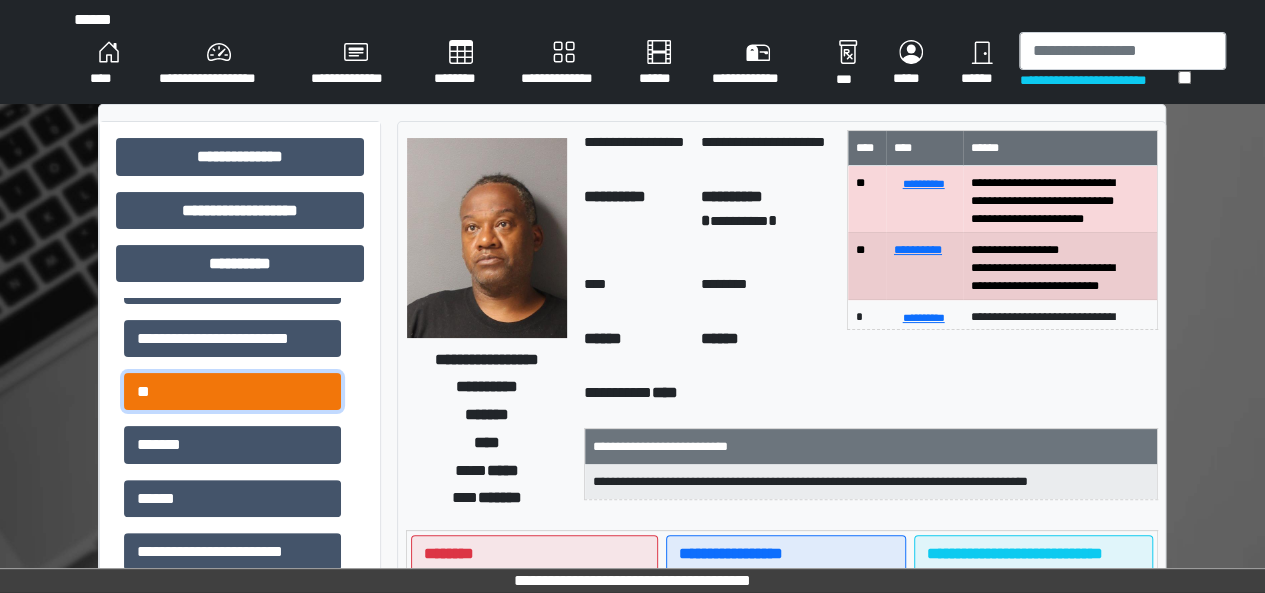 click on "**" at bounding box center [232, 391] 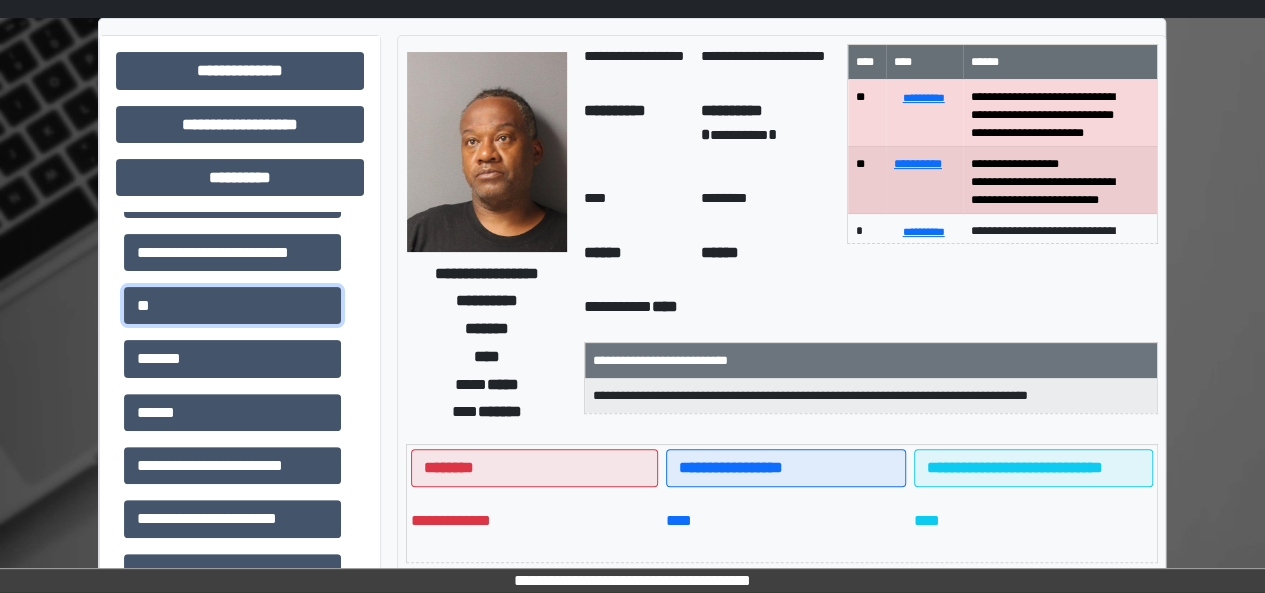 scroll, scrollTop: 0, scrollLeft: 0, axis: both 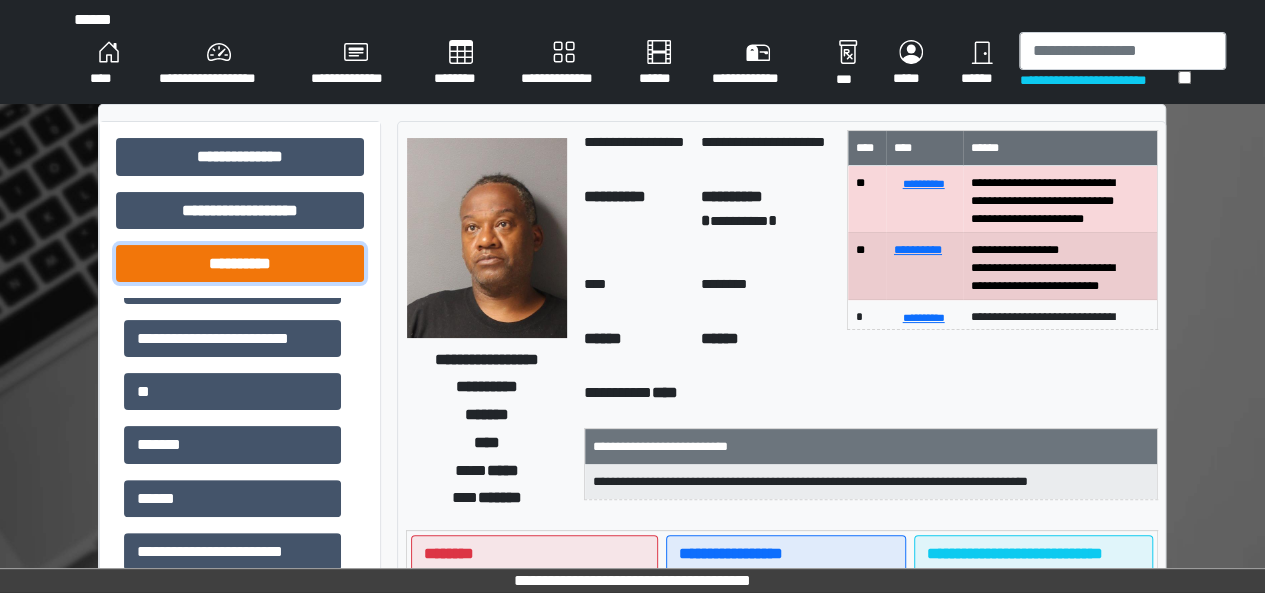 click on "**********" at bounding box center (240, 263) 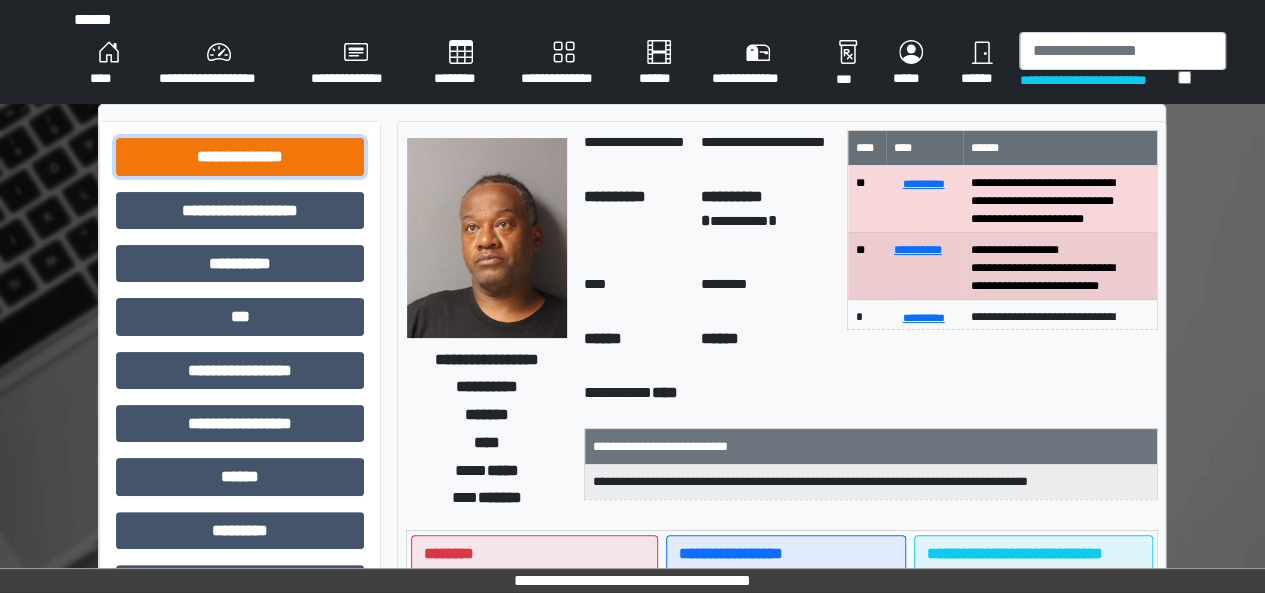 click on "**********" at bounding box center (240, 156) 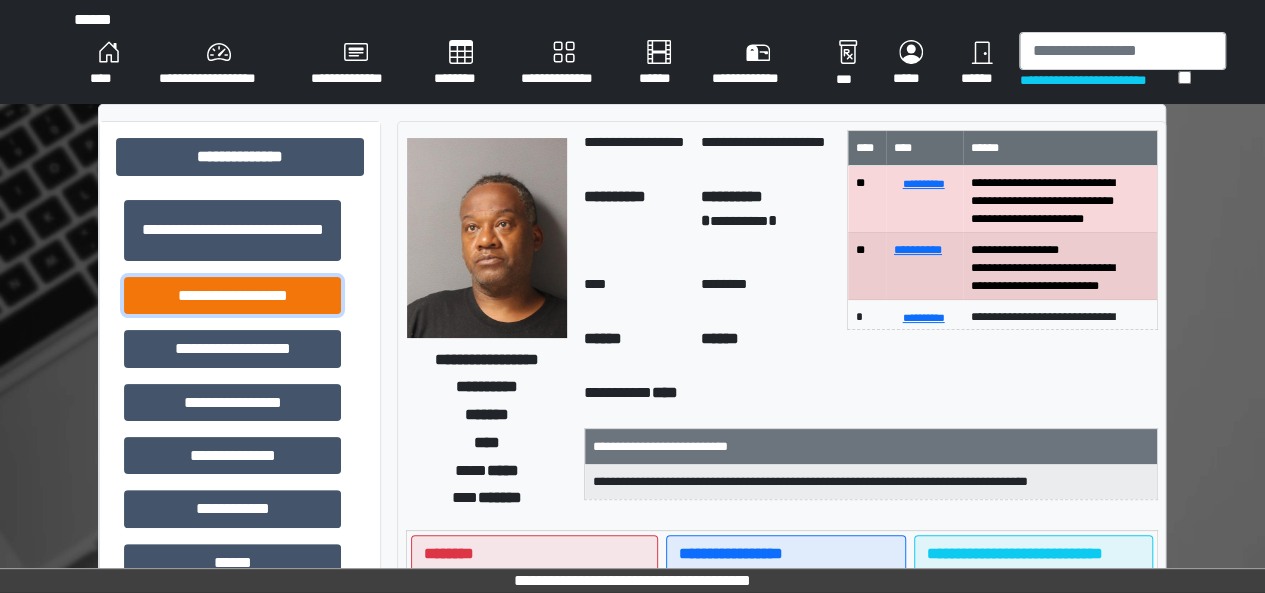 click on "**********" at bounding box center [232, 295] 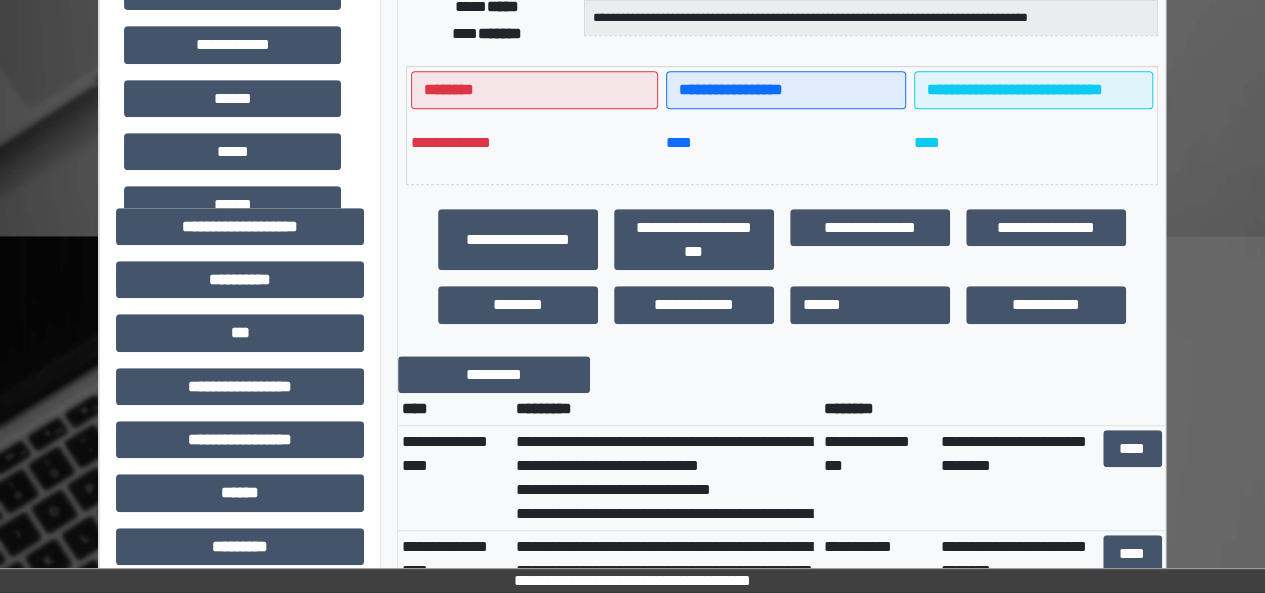 scroll, scrollTop: 460, scrollLeft: 0, axis: vertical 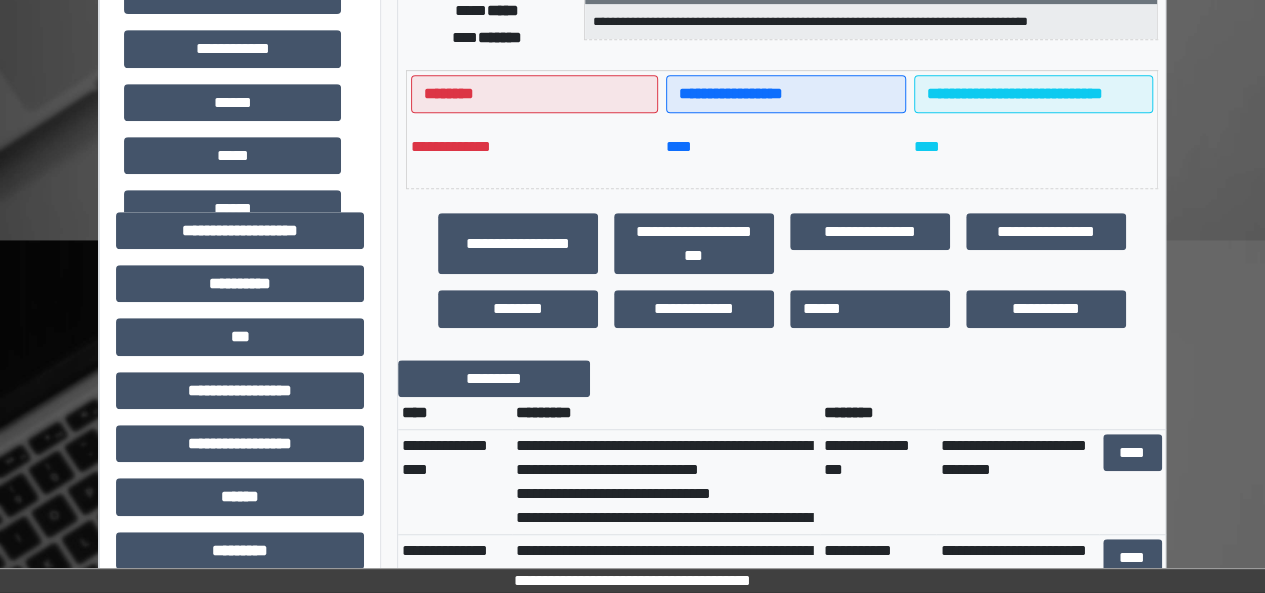 click on "**********" at bounding box center (632, 424) 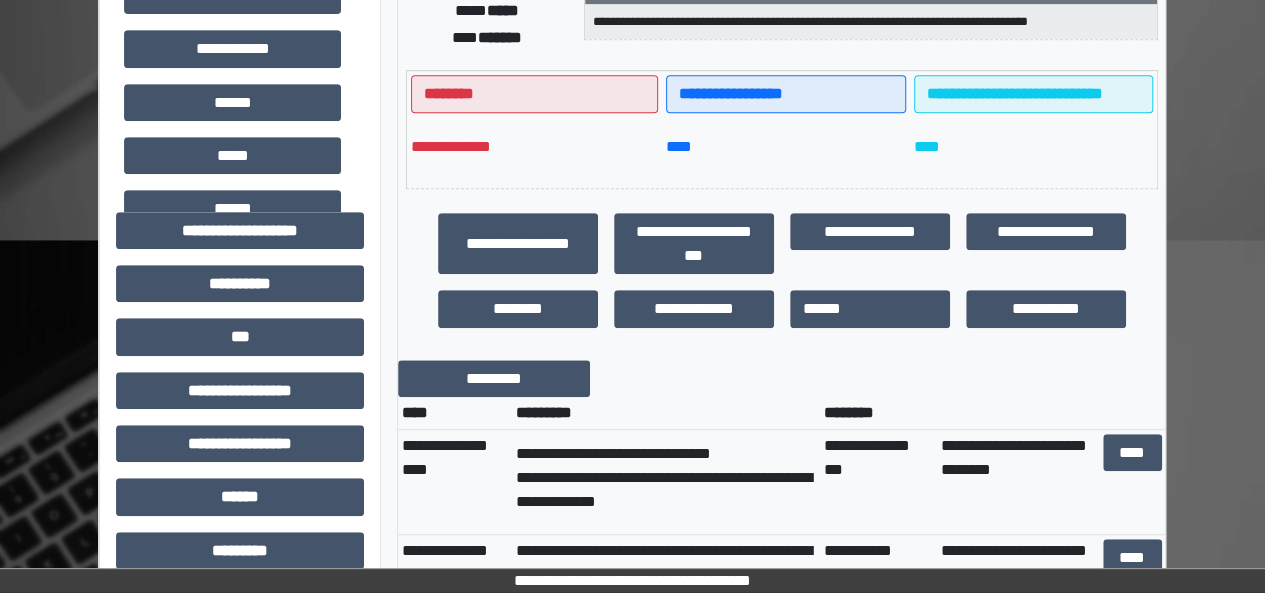 scroll, scrollTop: 80, scrollLeft: 0, axis: vertical 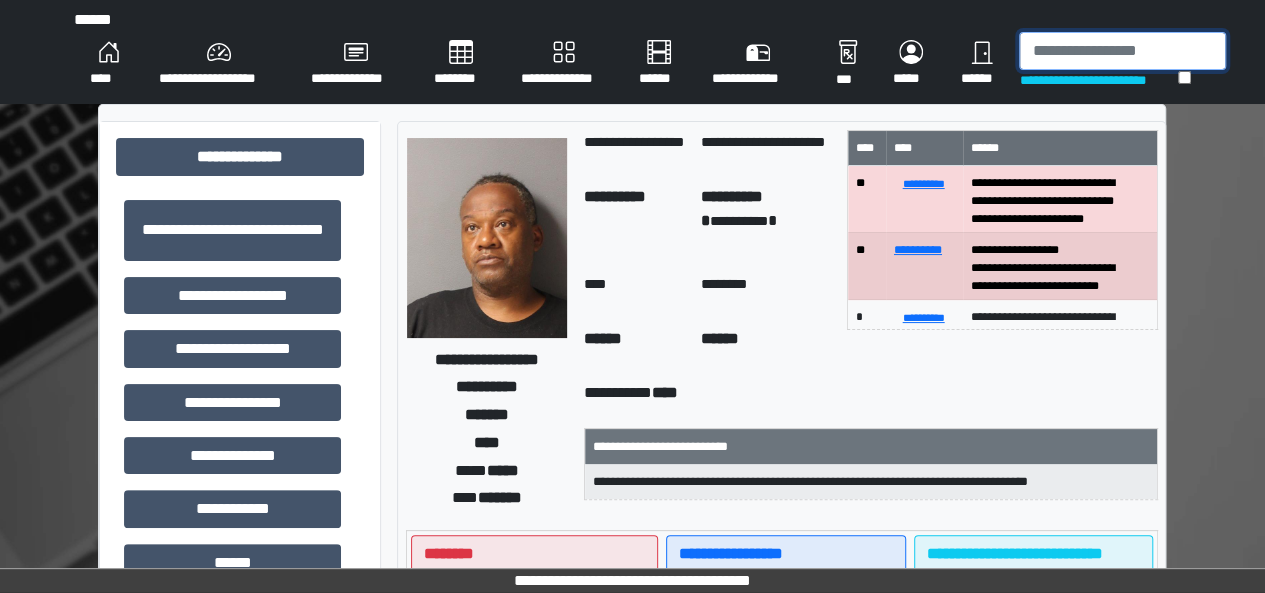 click at bounding box center (1122, 51) 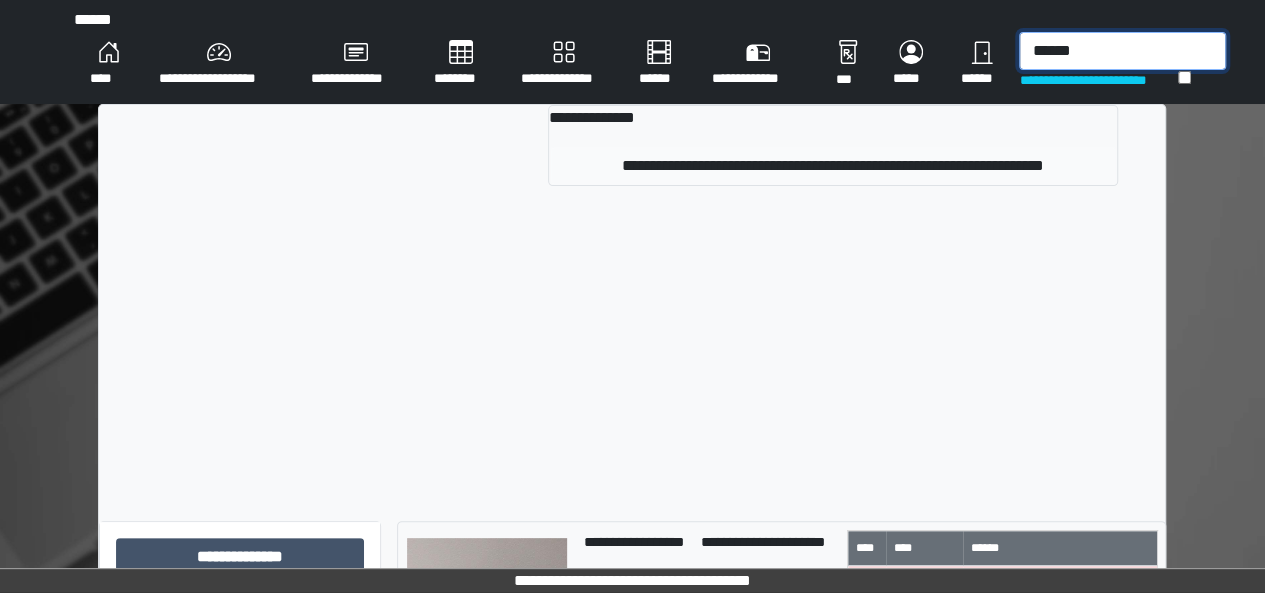 type on "******" 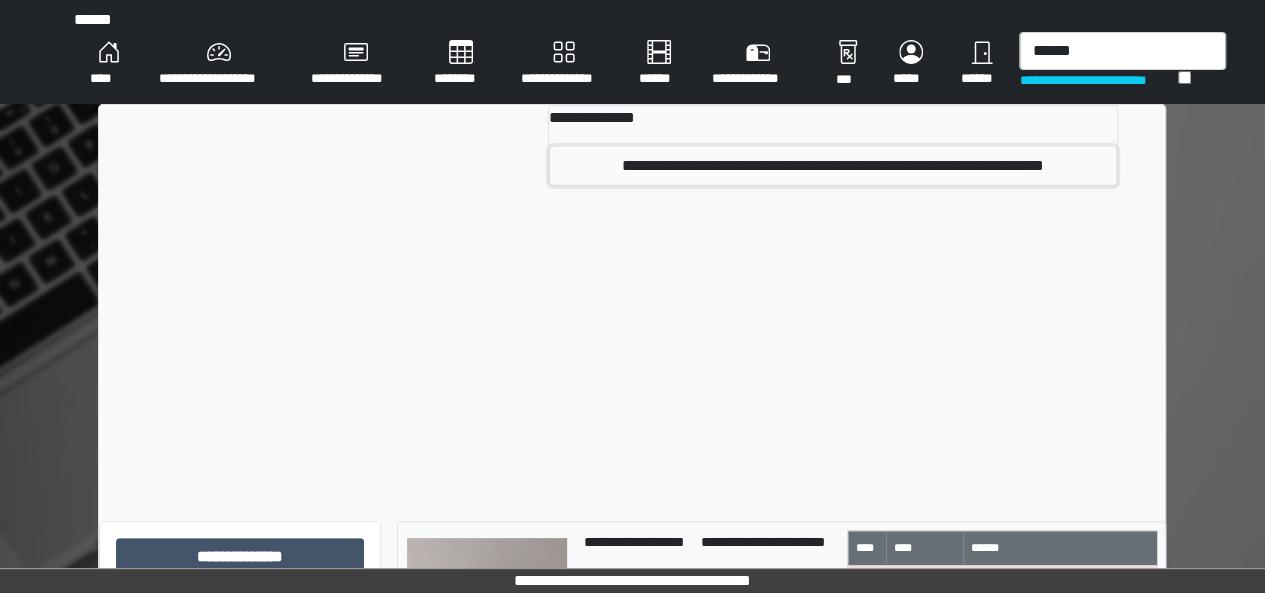 click on "**********" at bounding box center (833, 166) 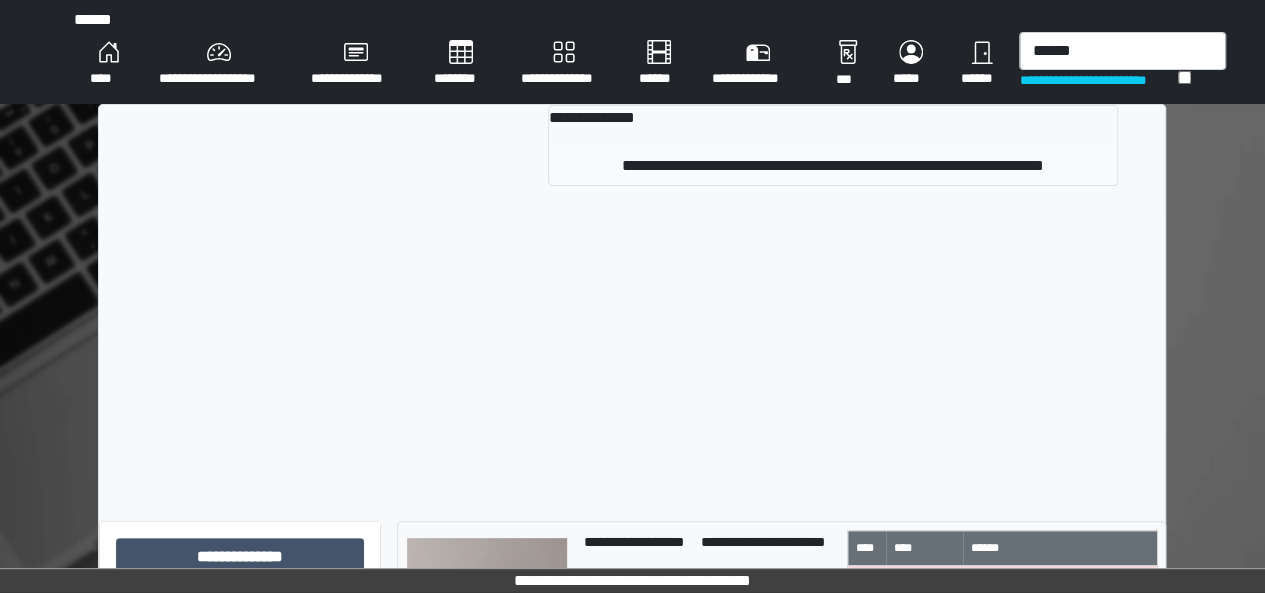 type 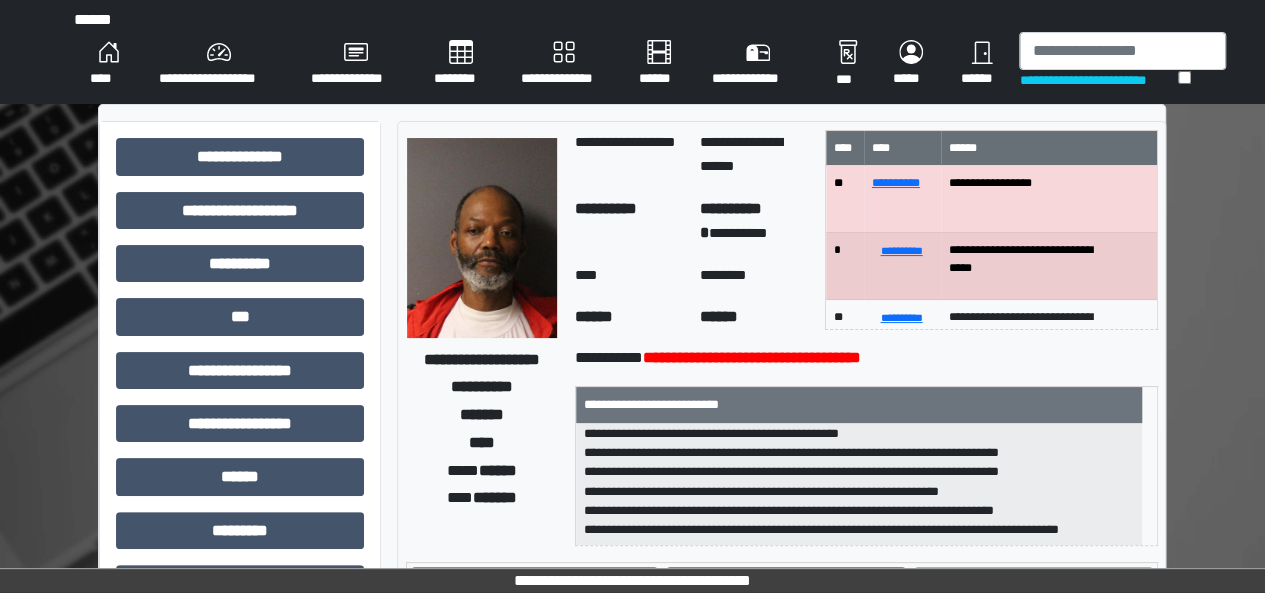 scroll, scrollTop: 0, scrollLeft: 0, axis: both 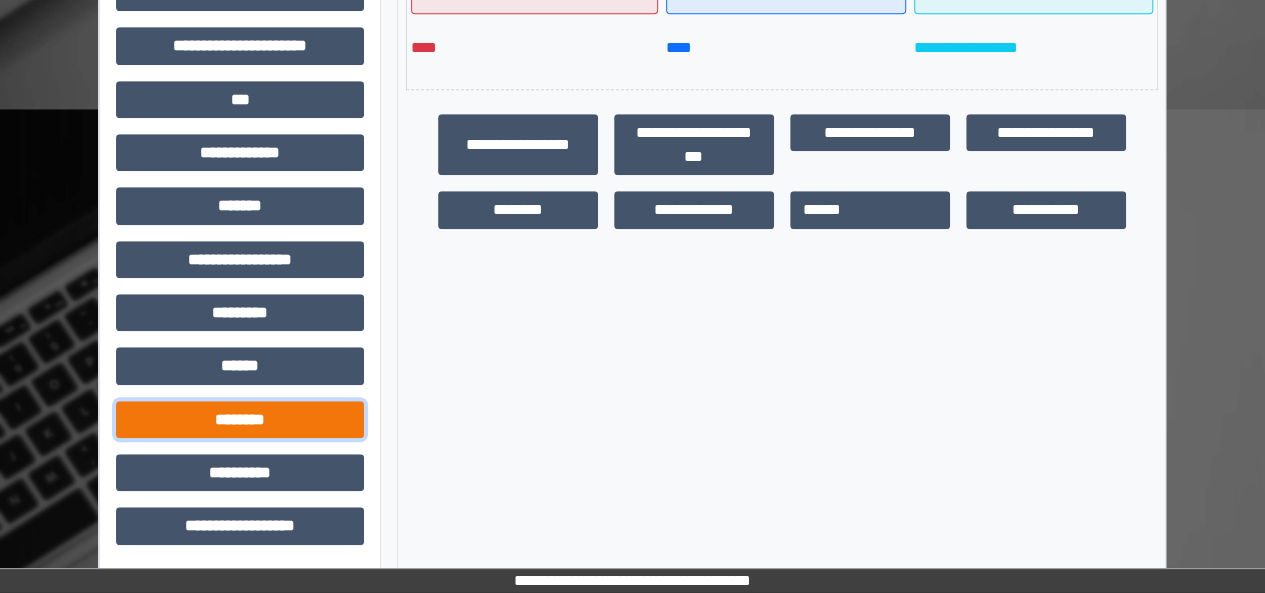 click on "********" at bounding box center (240, 419) 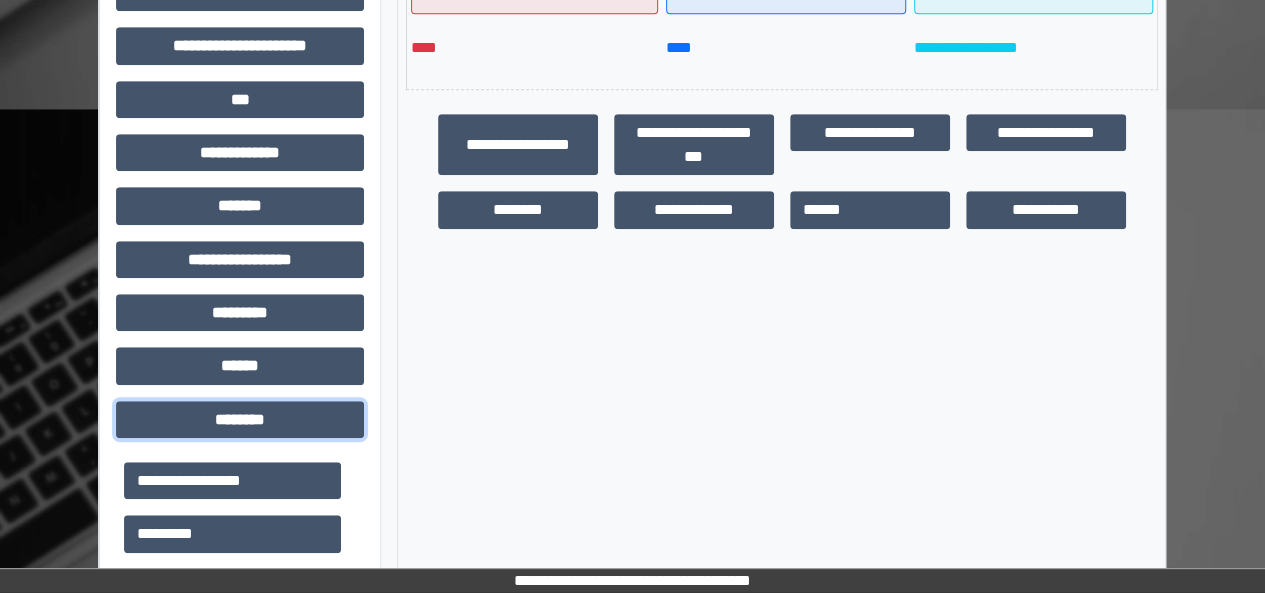 type 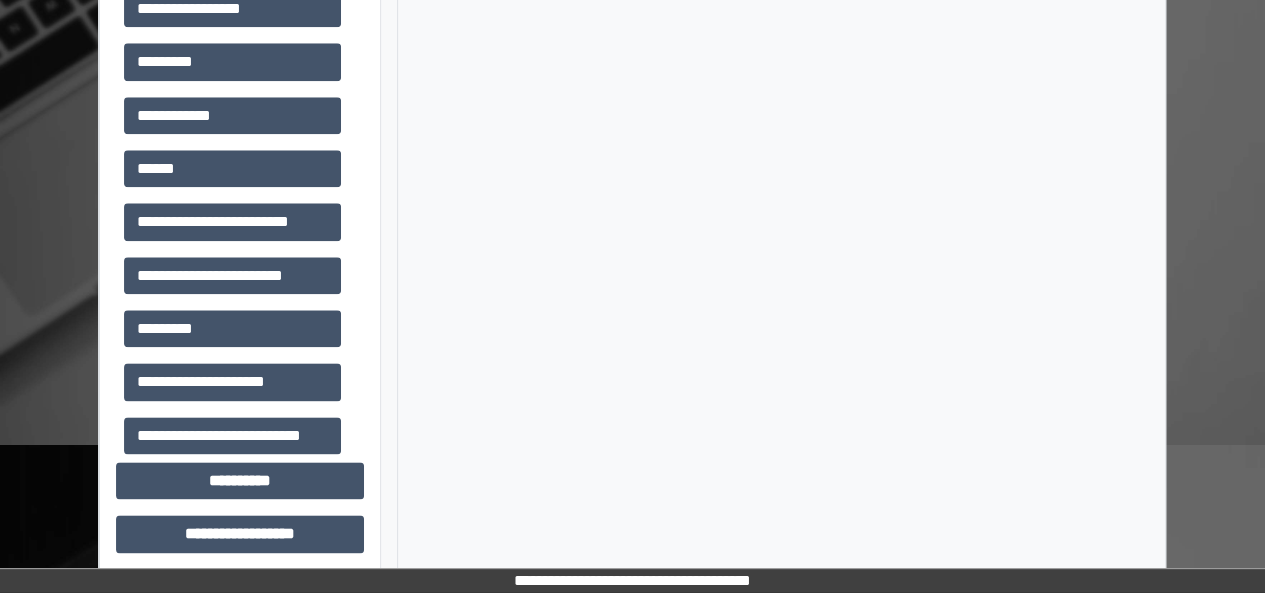 scroll, scrollTop: 1071, scrollLeft: 0, axis: vertical 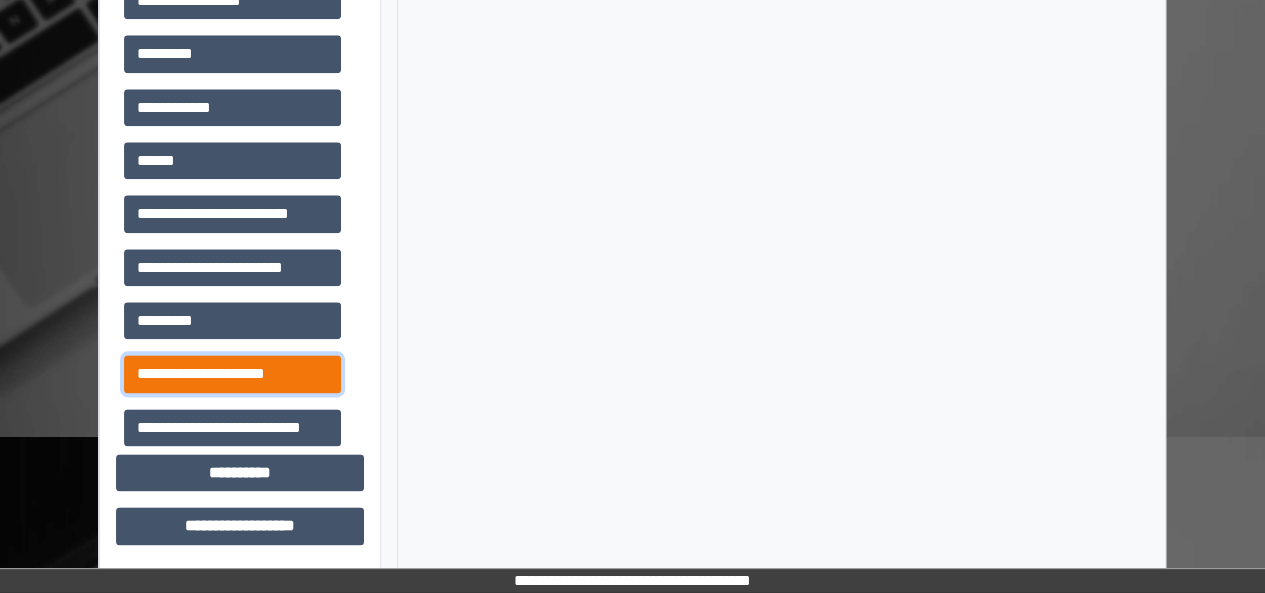 click on "**********" at bounding box center [232, 373] 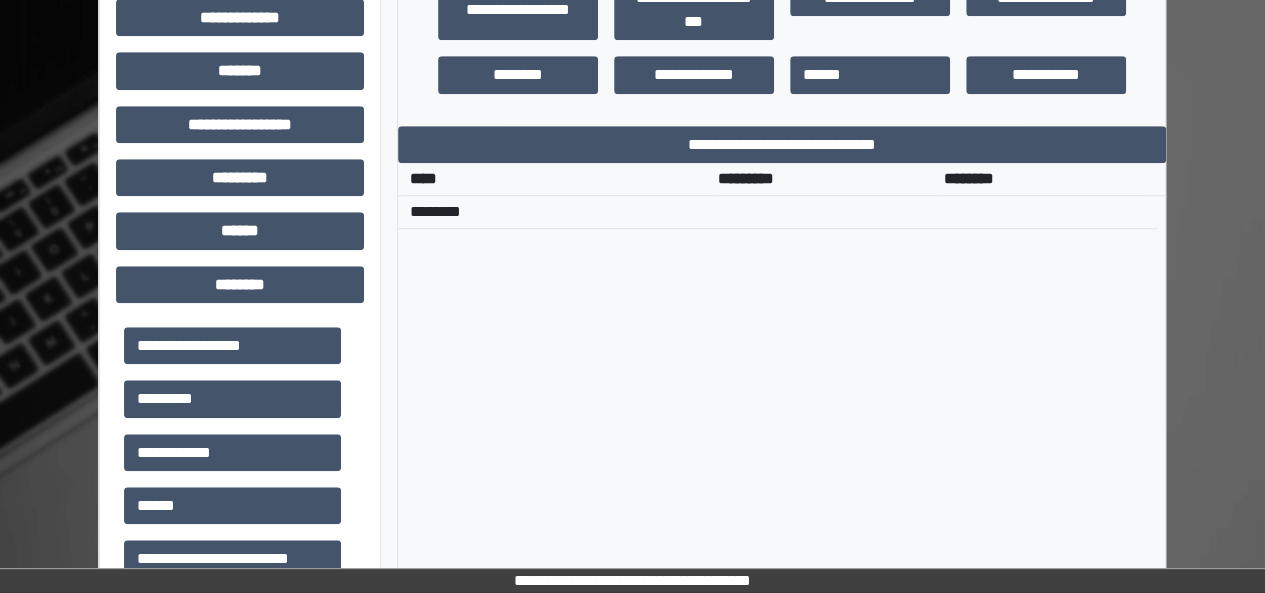 scroll, scrollTop: 1071, scrollLeft: 0, axis: vertical 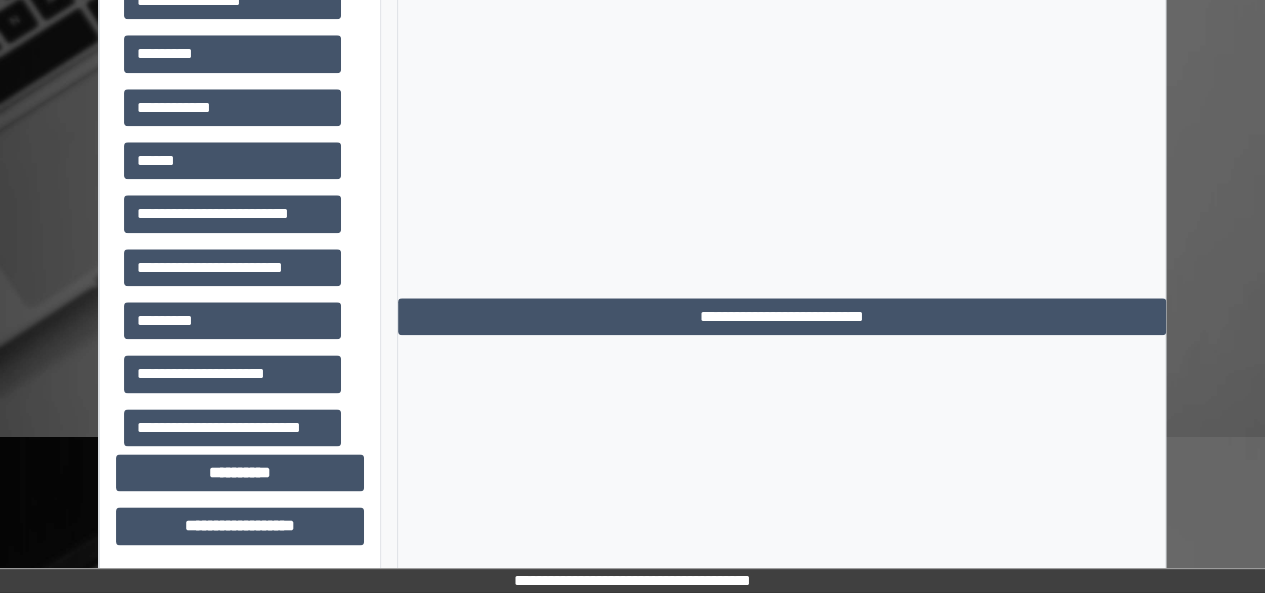 click on "**********" at bounding box center [781, -187] 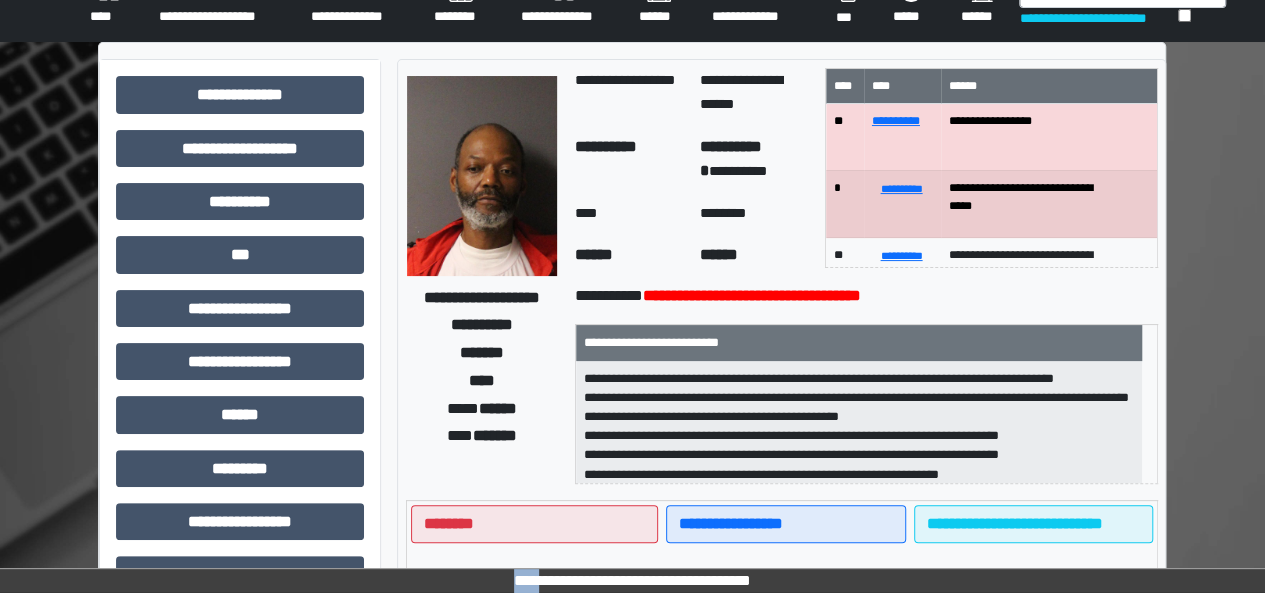 scroll, scrollTop: 0, scrollLeft: 0, axis: both 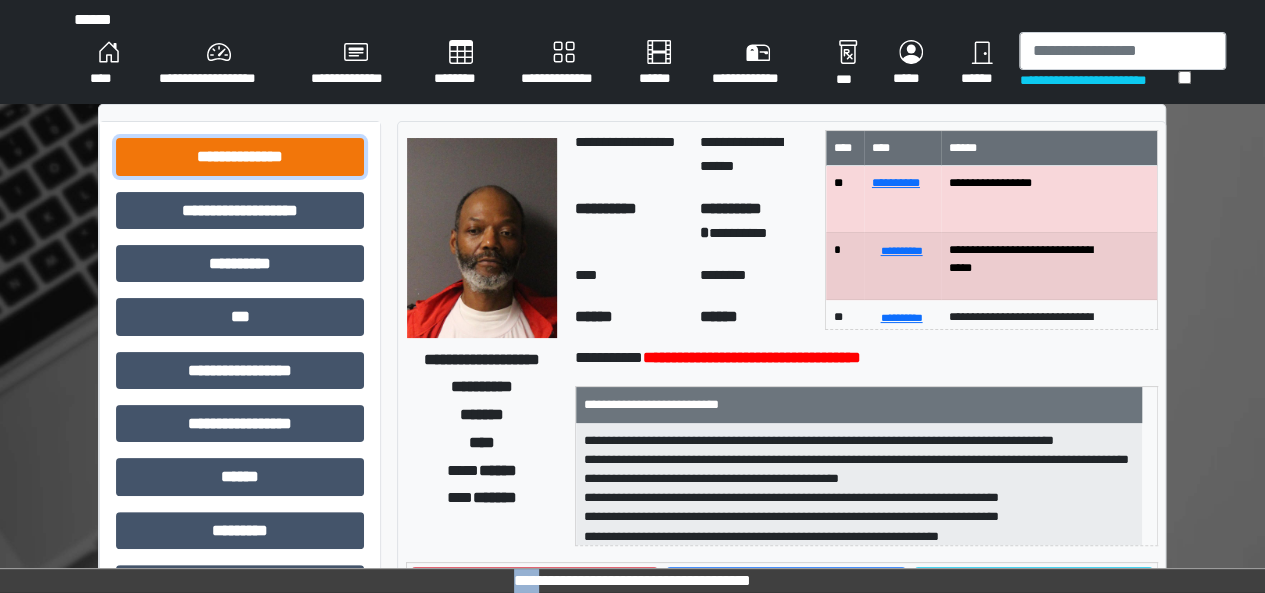 click on "**********" at bounding box center [240, 156] 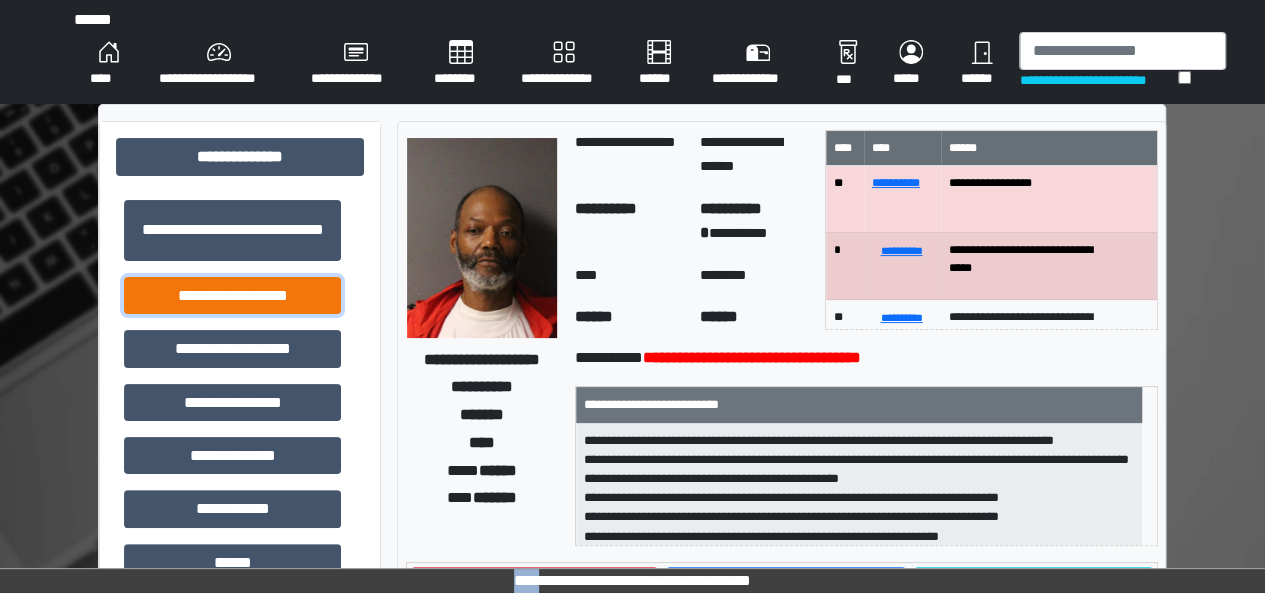 click on "**********" at bounding box center [232, 295] 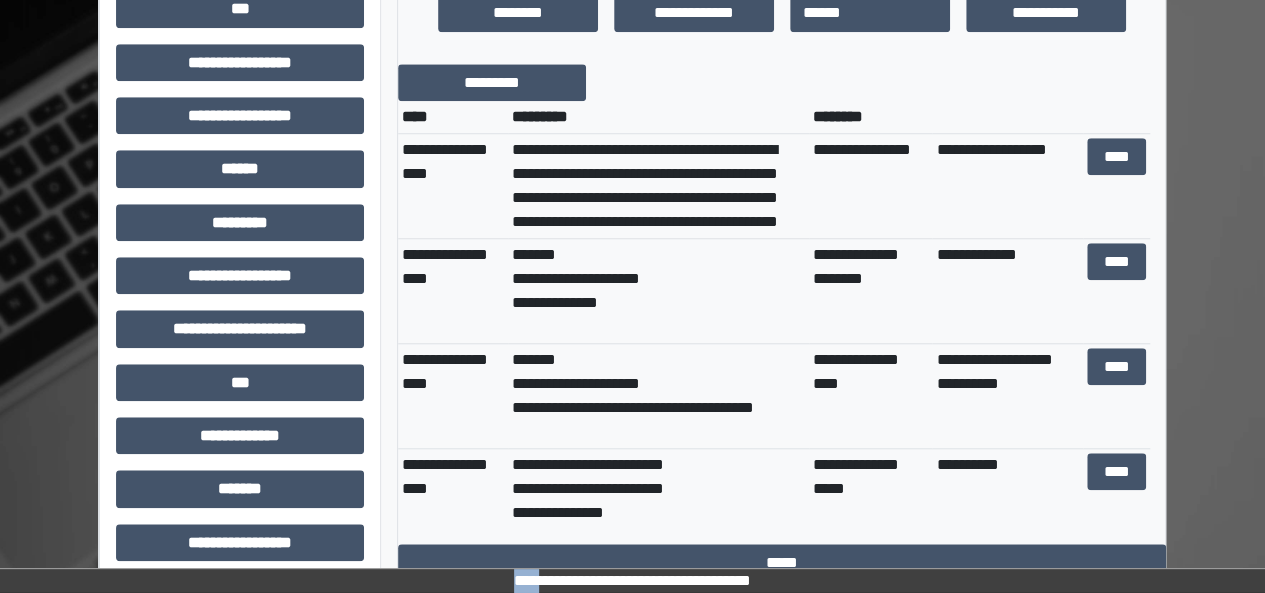 scroll, scrollTop: 791, scrollLeft: 0, axis: vertical 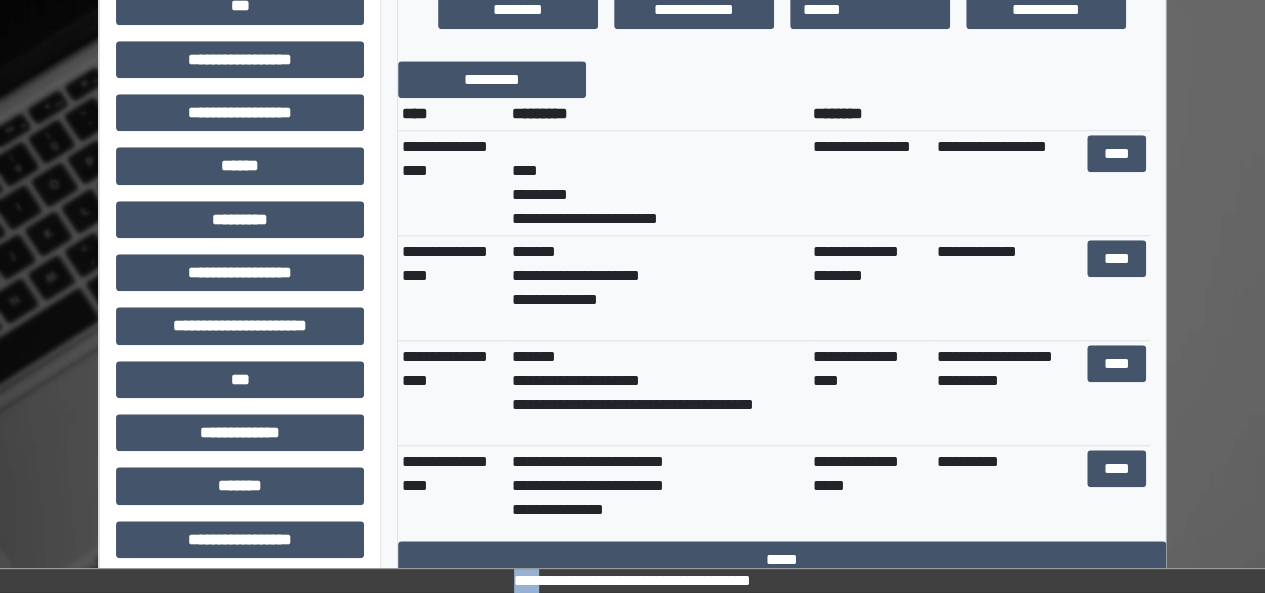 type 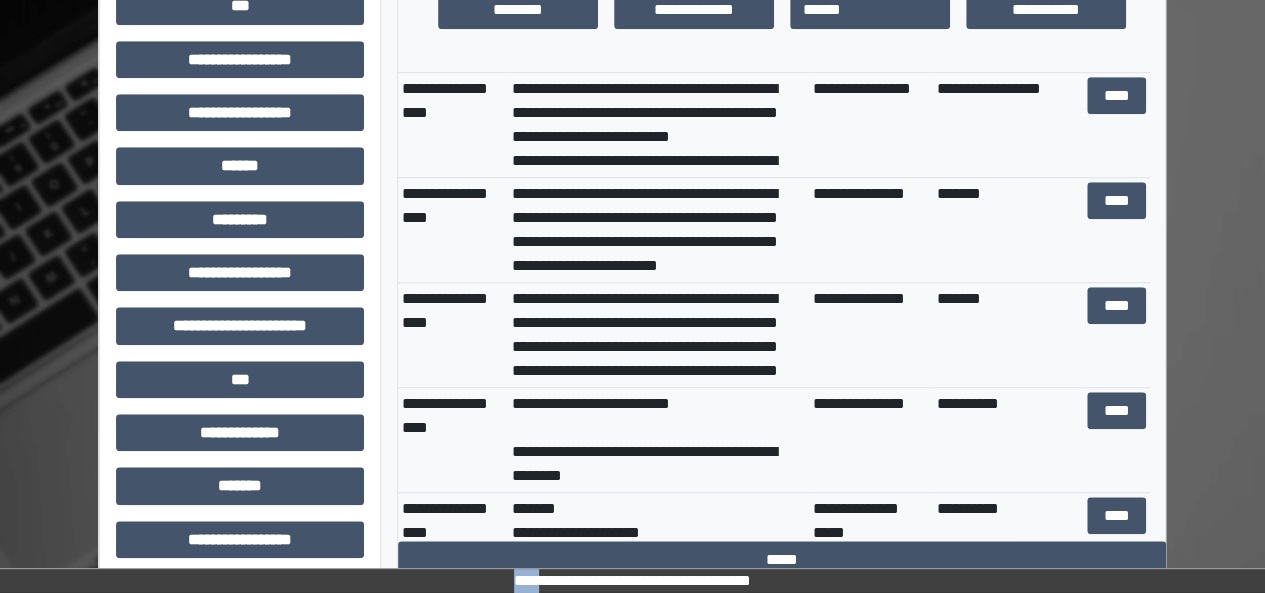 scroll, scrollTop: 0, scrollLeft: 0, axis: both 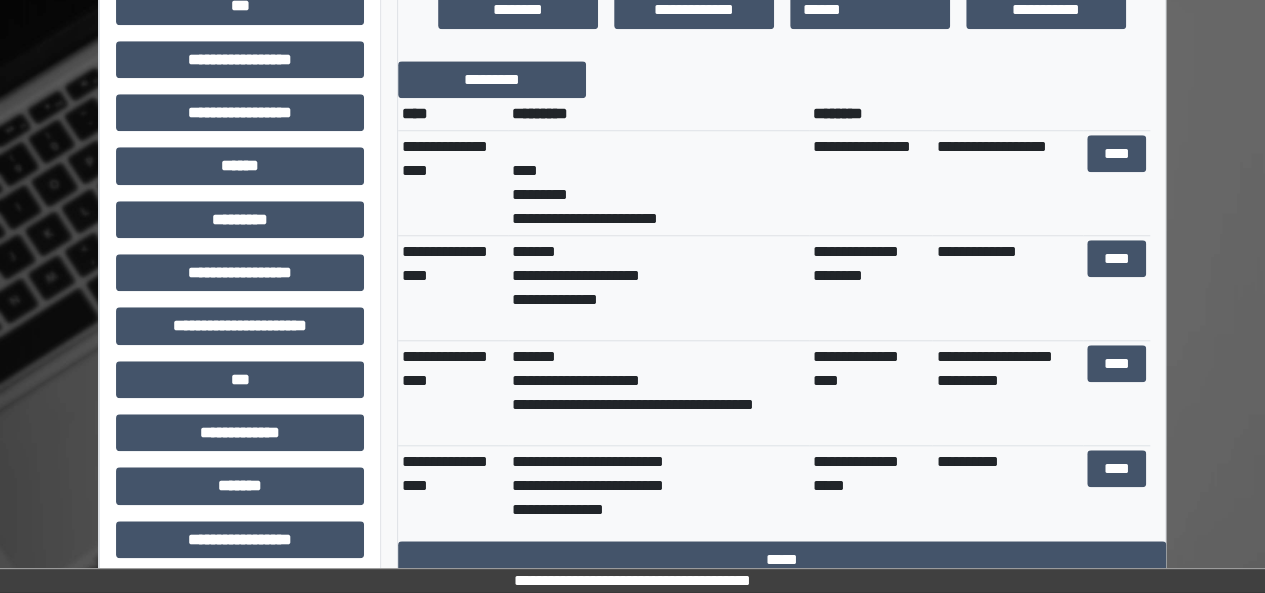 click on "**********" at bounding box center (871, 288) 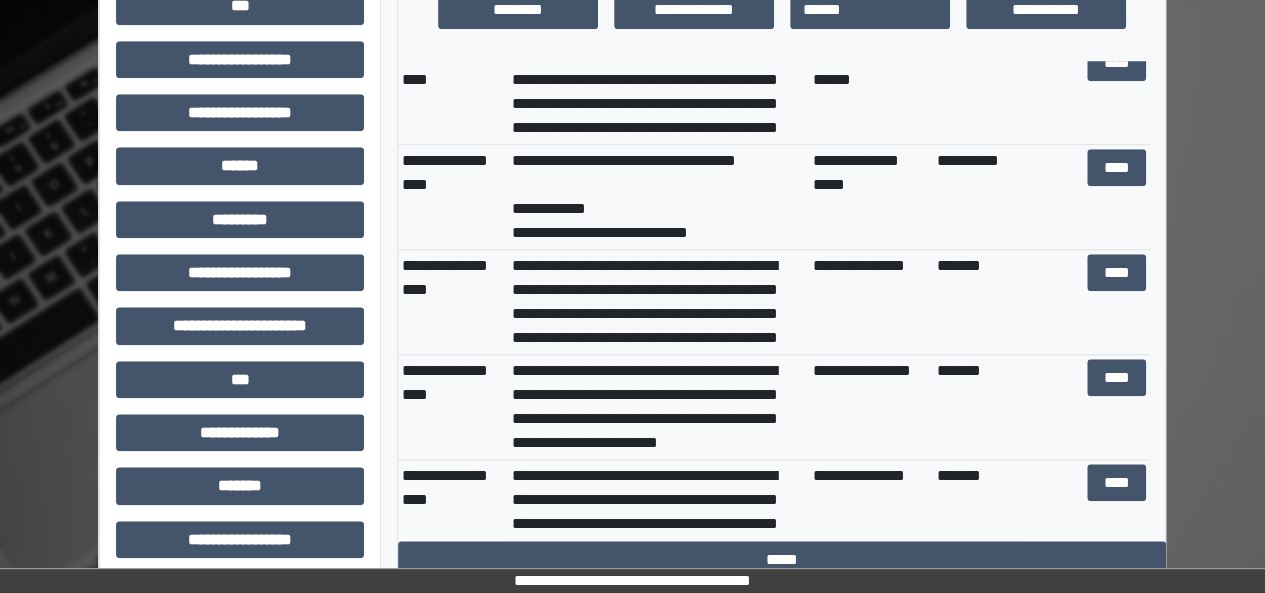 scroll, scrollTop: 1463, scrollLeft: 0, axis: vertical 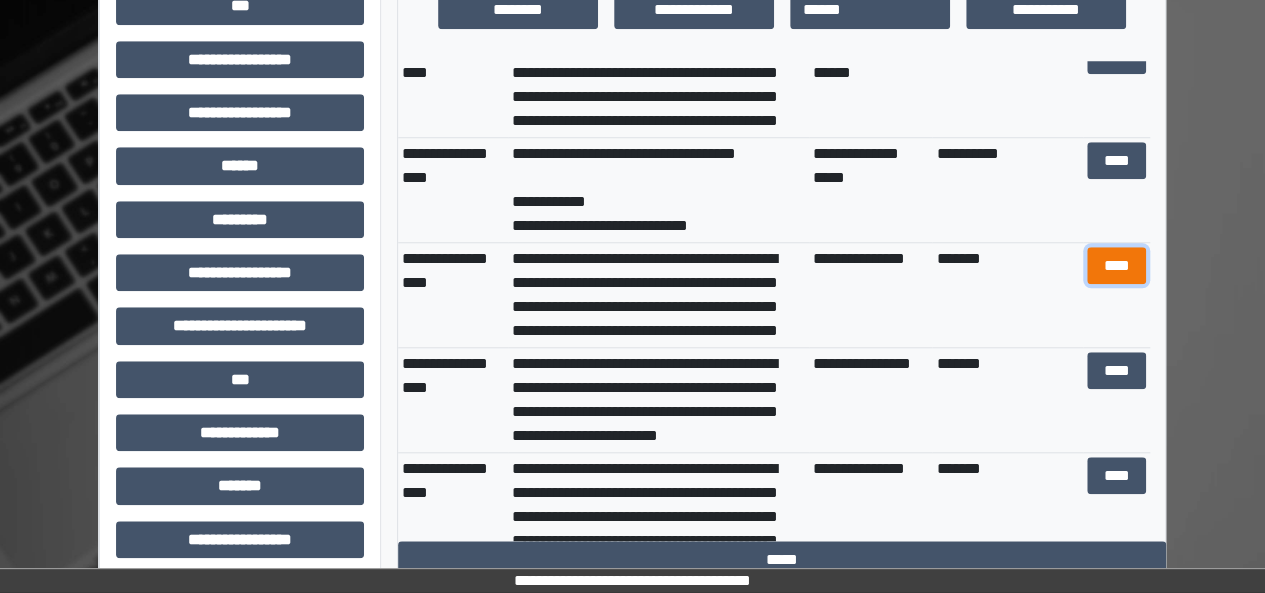 click on "****" at bounding box center [1116, 265] 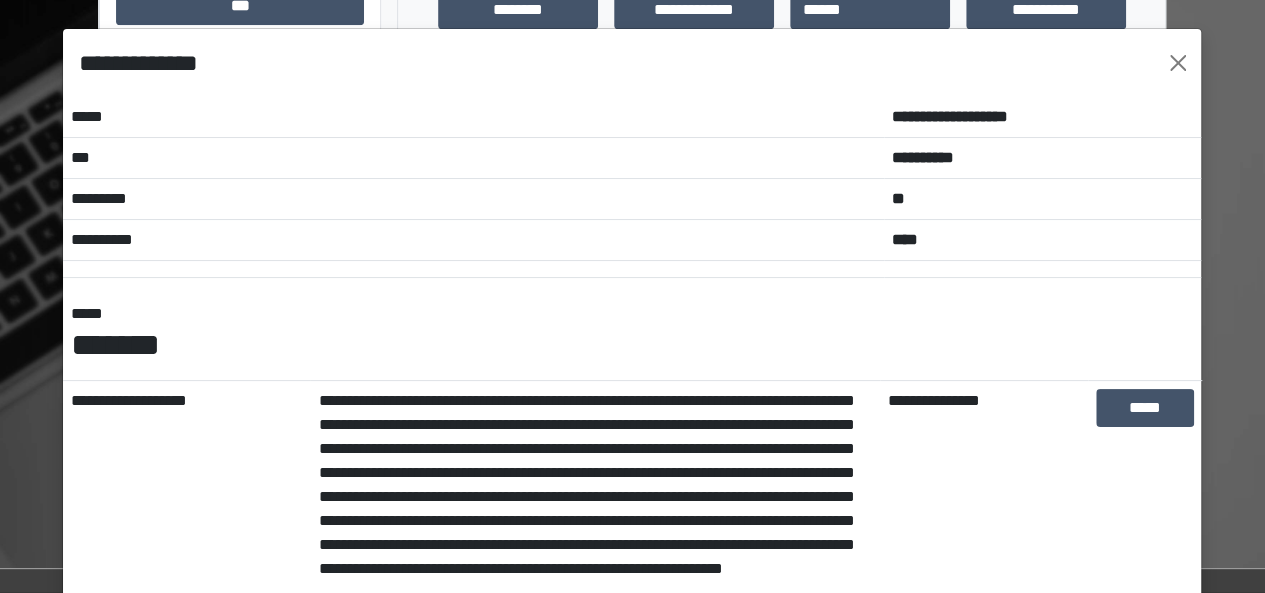 click on "**********" at bounding box center [594, 593] 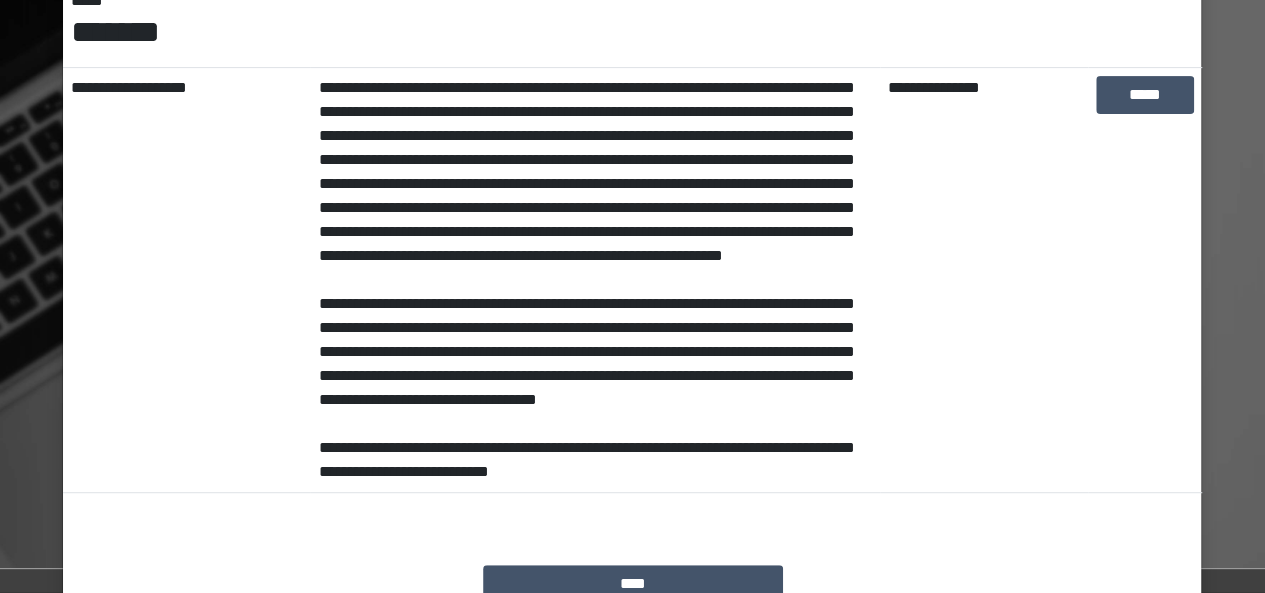 scroll, scrollTop: 320, scrollLeft: 0, axis: vertical 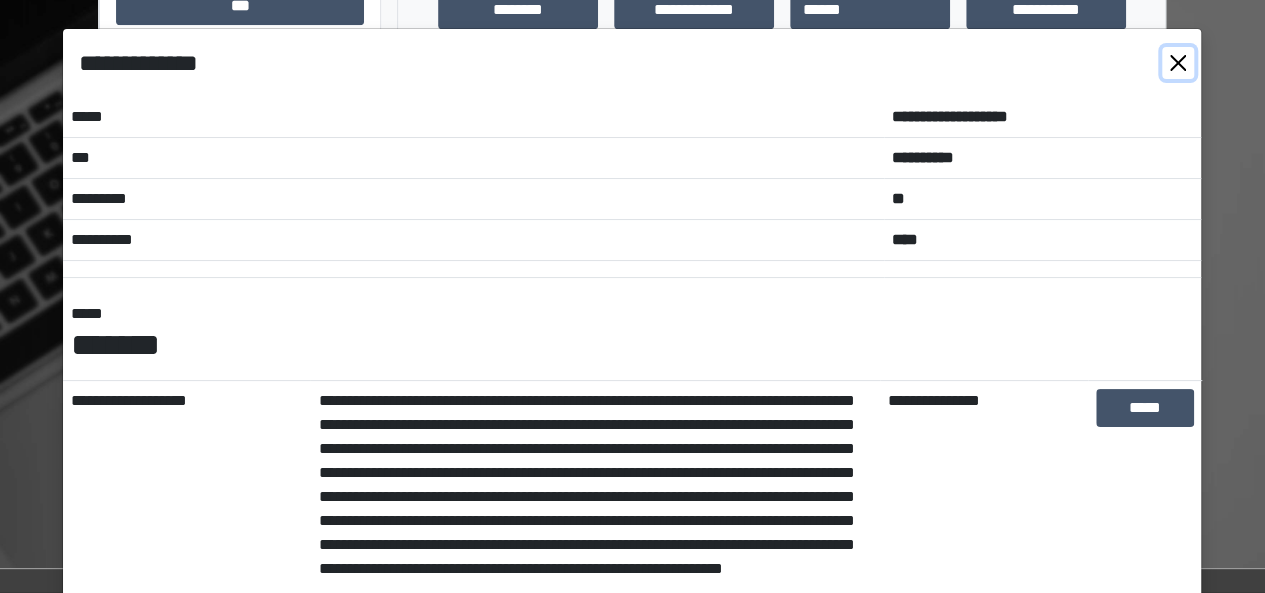 click at bounding box center (1178, 63) 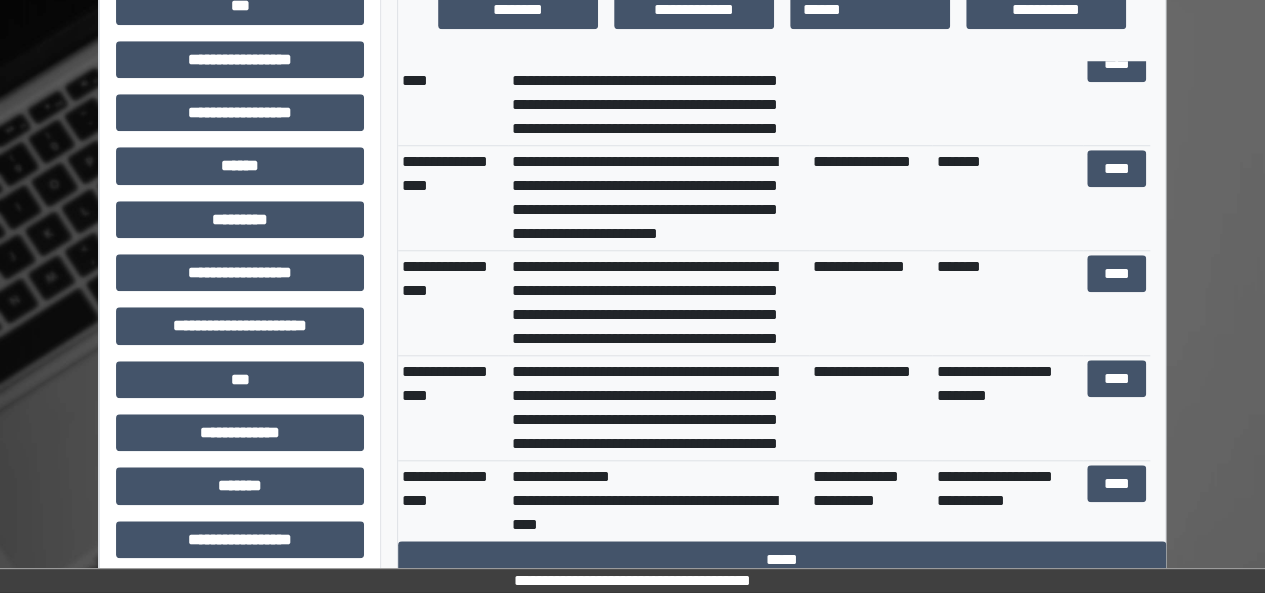 scroll, scrollTop: 1672, scrollLeft: 0, axis: vertical 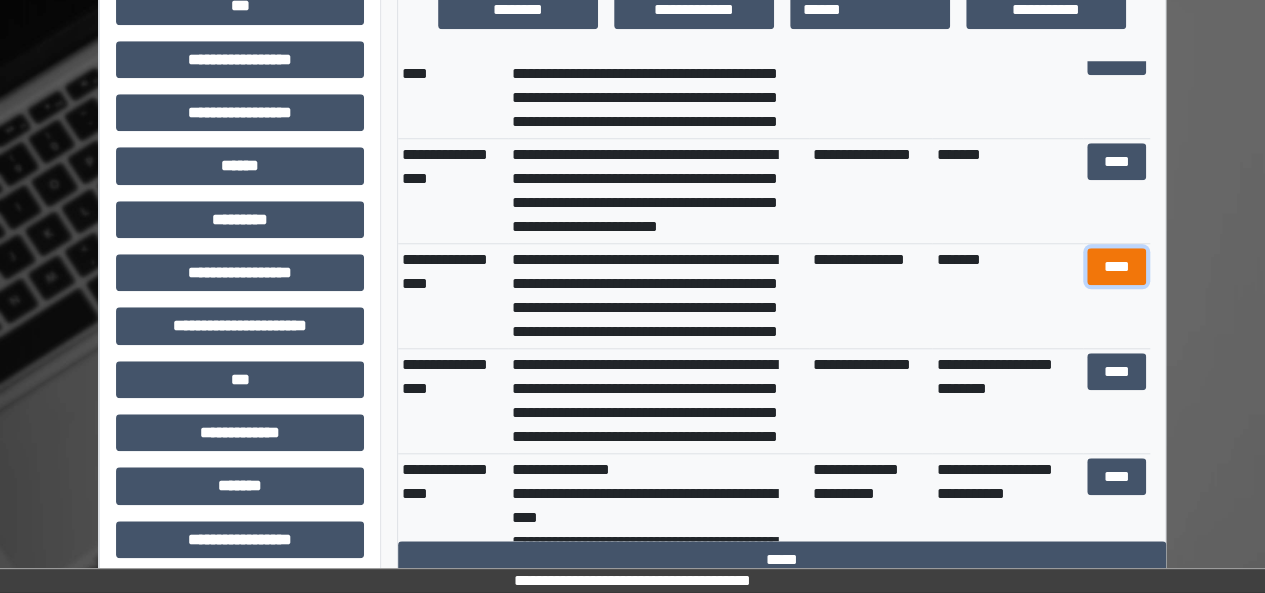 click on "****" at bounding box center [1116, 266] 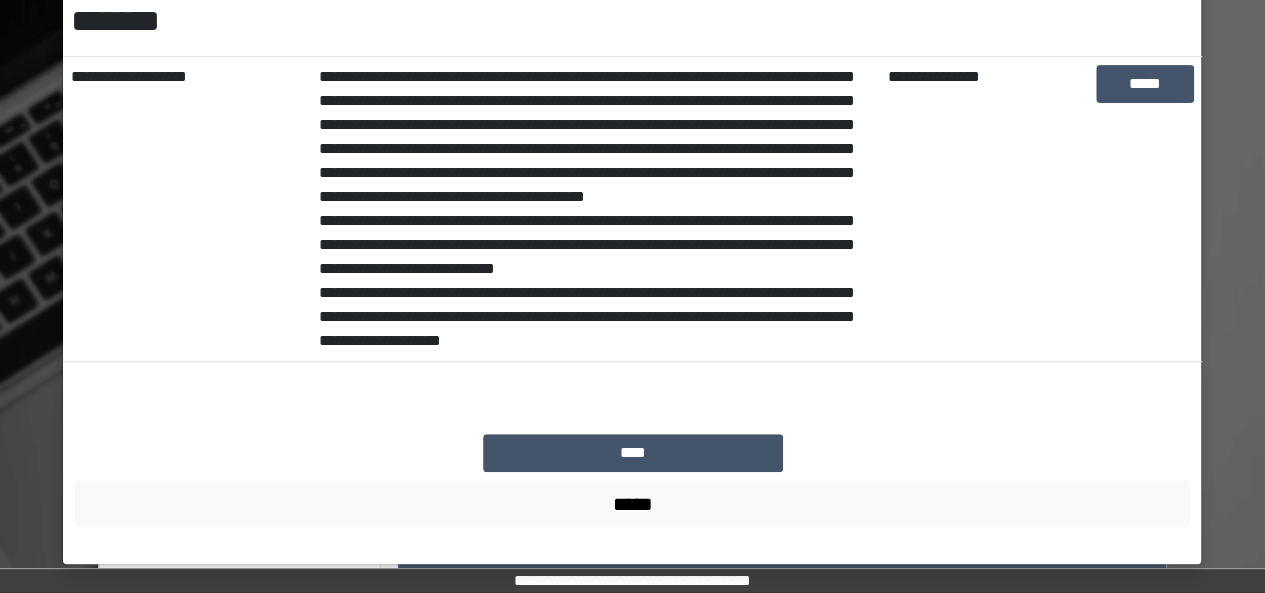scroll, scrollTop: 0, scrollLeft: 0, axis: both 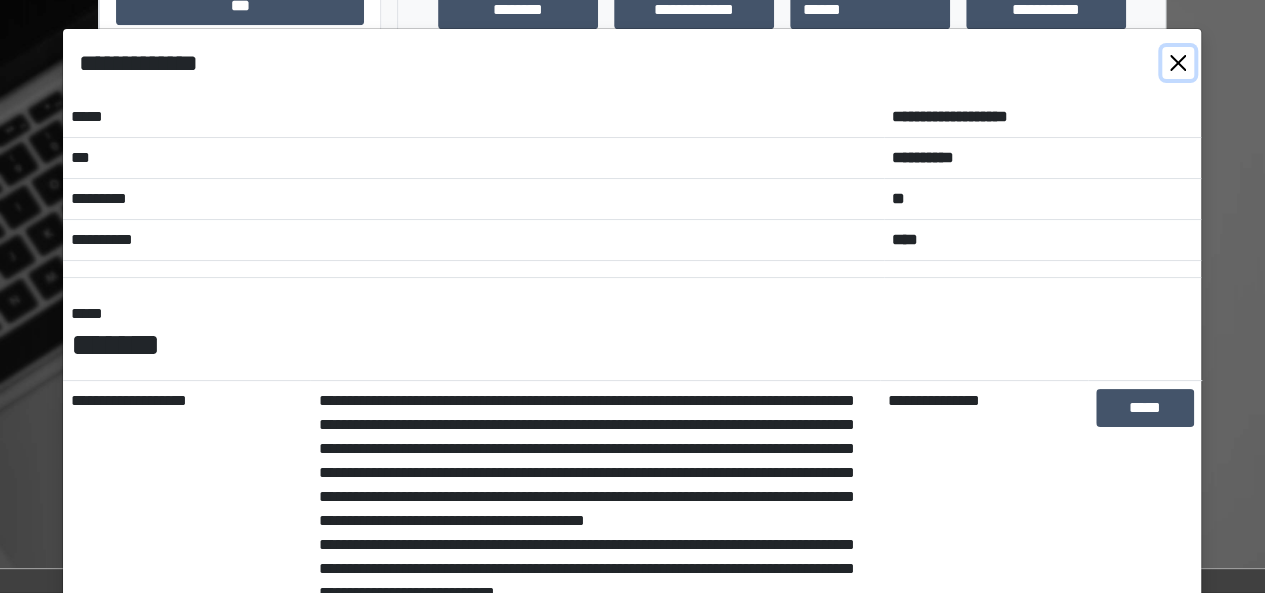 click at bounding box center (1178, 63) 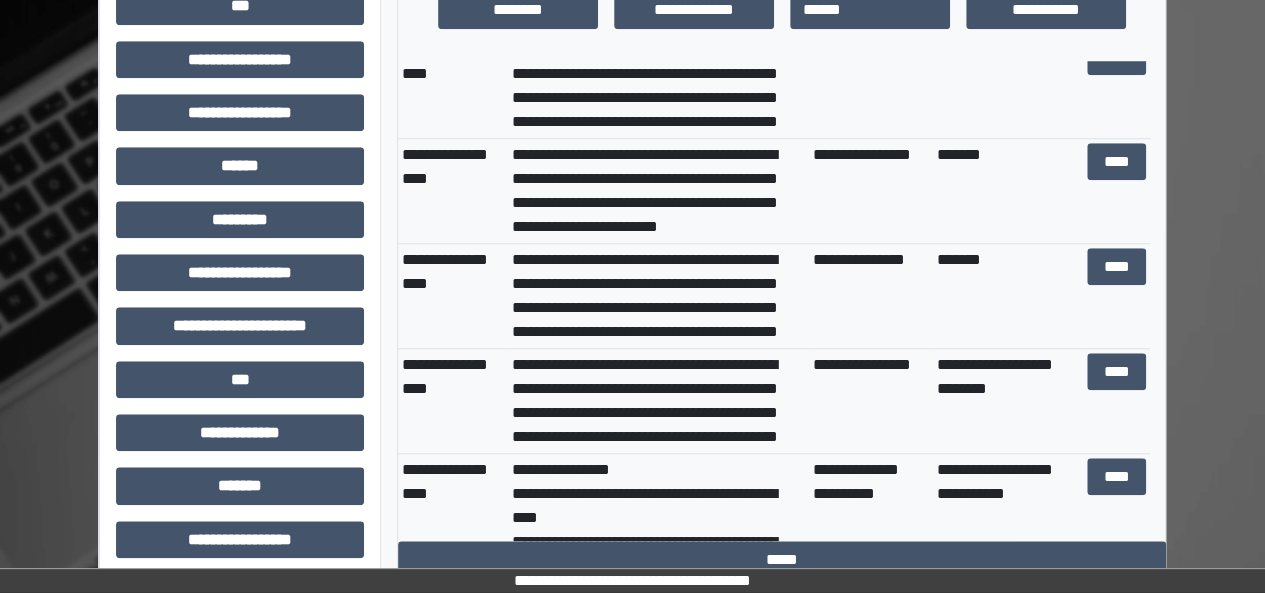 click on "**********" at bounding box center [632, 333] 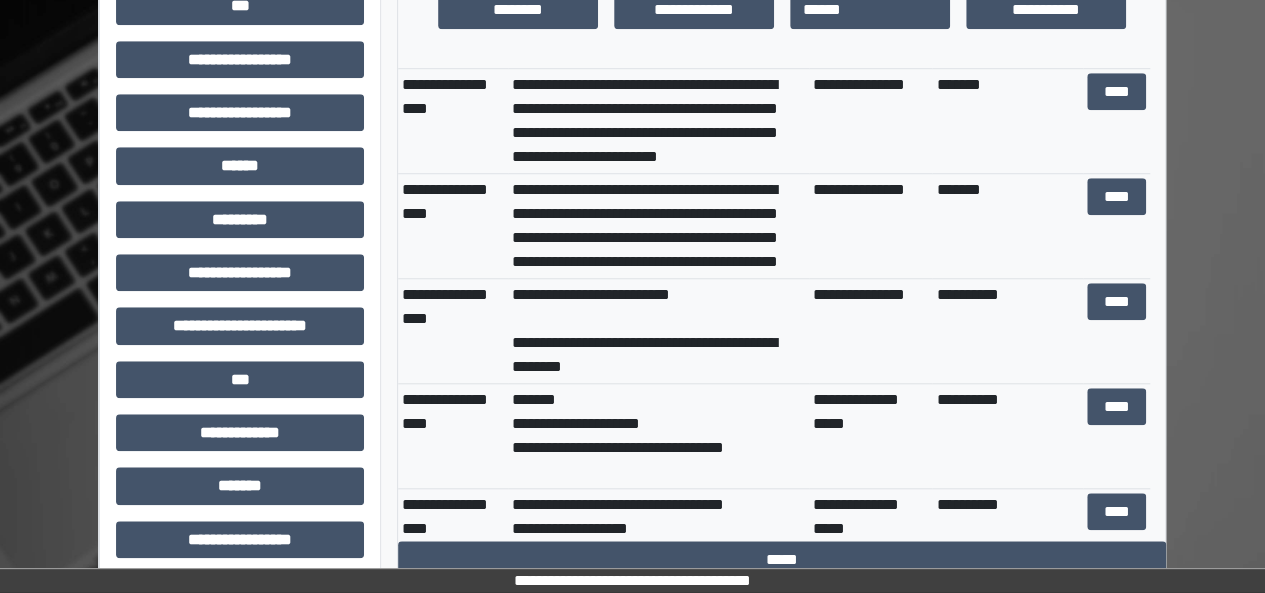 scroll, scrollTop: 0, scrollLeft: 0, axis: both 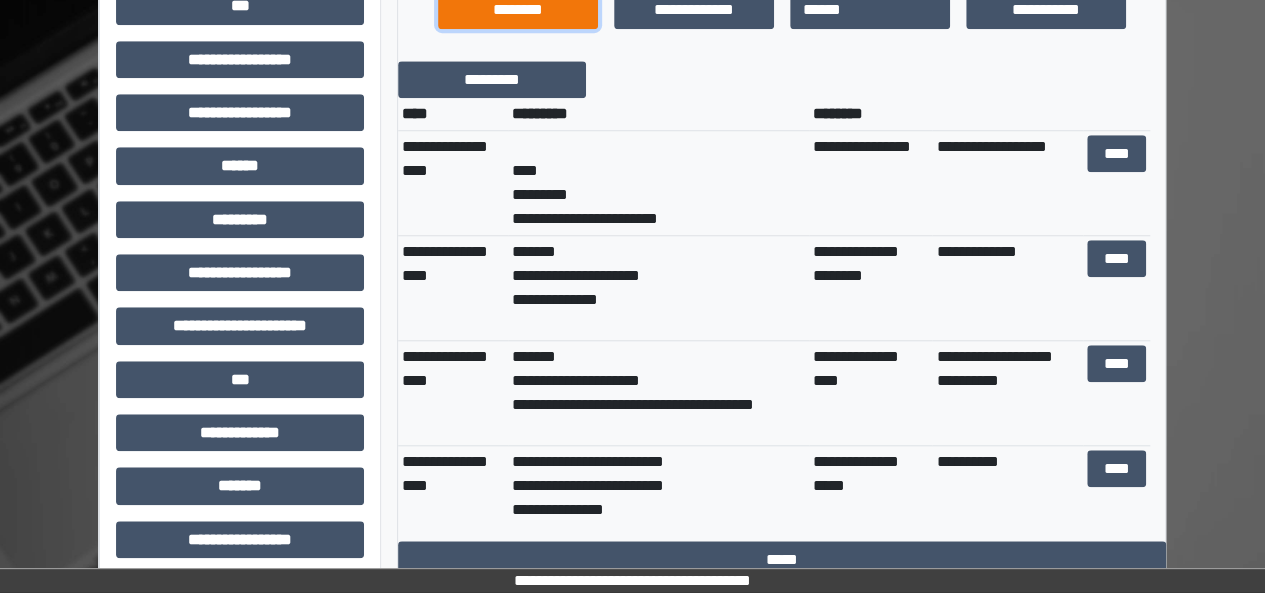 click on "********" at bounding box center (518, 9) 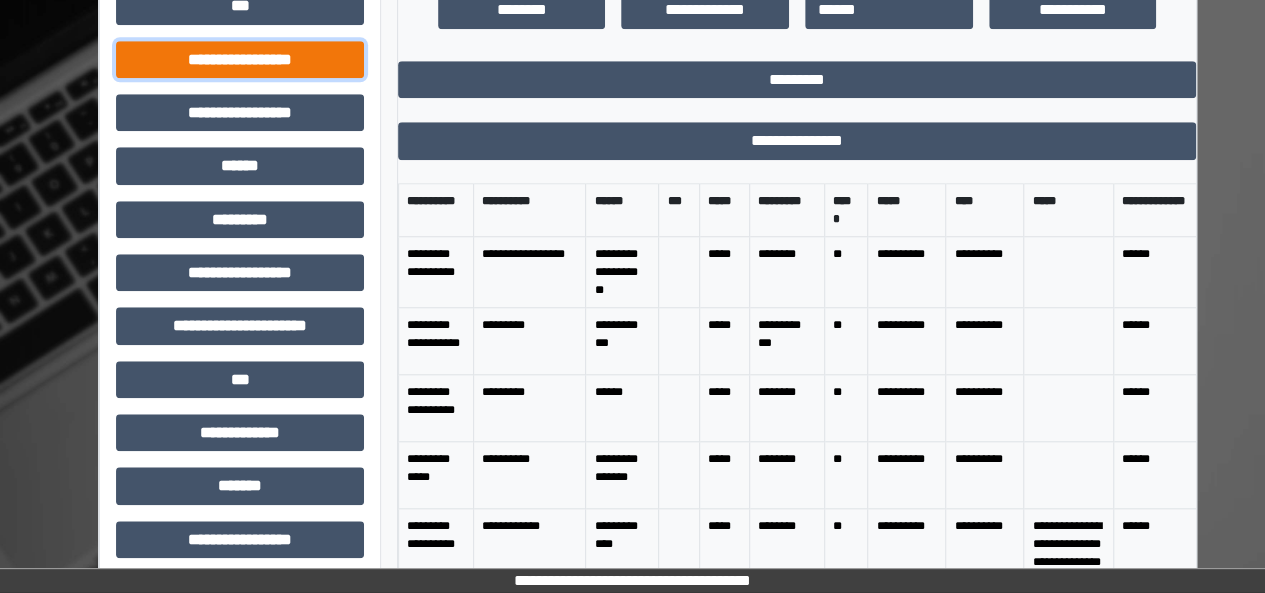 click on "**********" at bounding box center [240, 59] 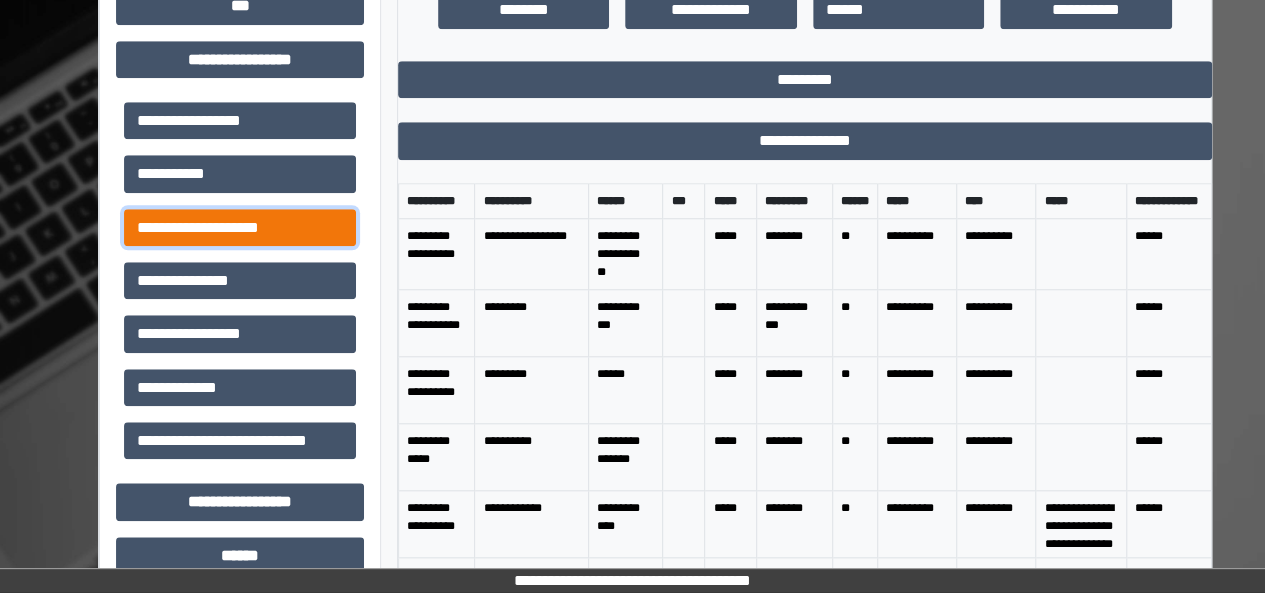 click on "**********" at bounding box center (240, 227) 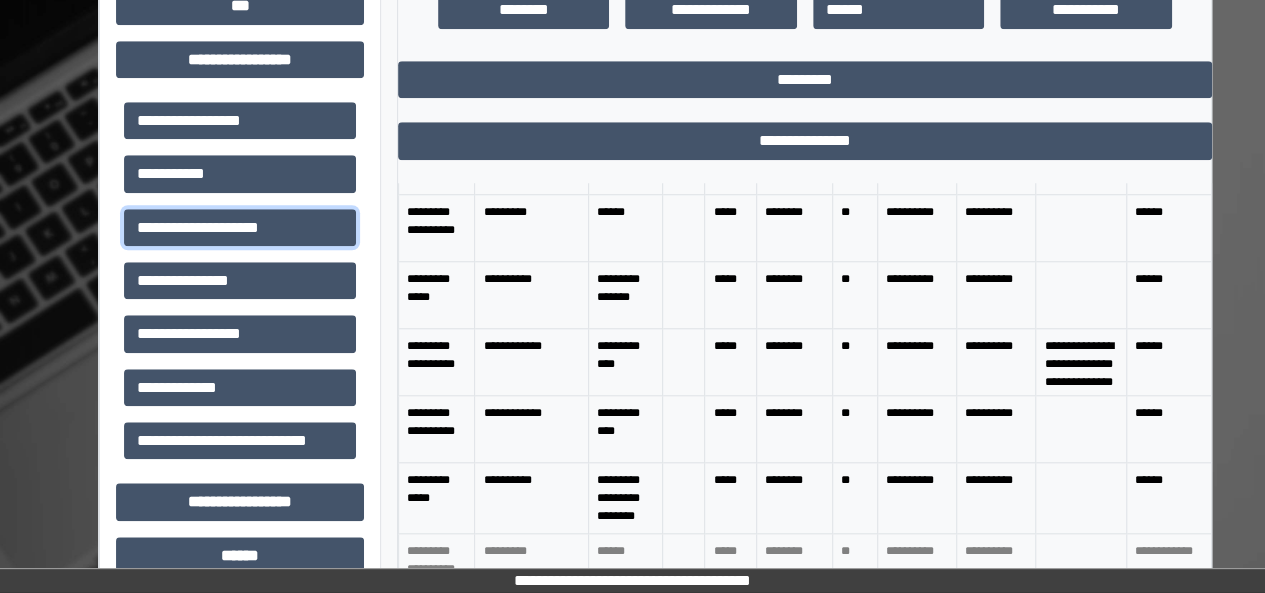 scroll, scrollTop: 0, scrollLeft: 0, axis: both 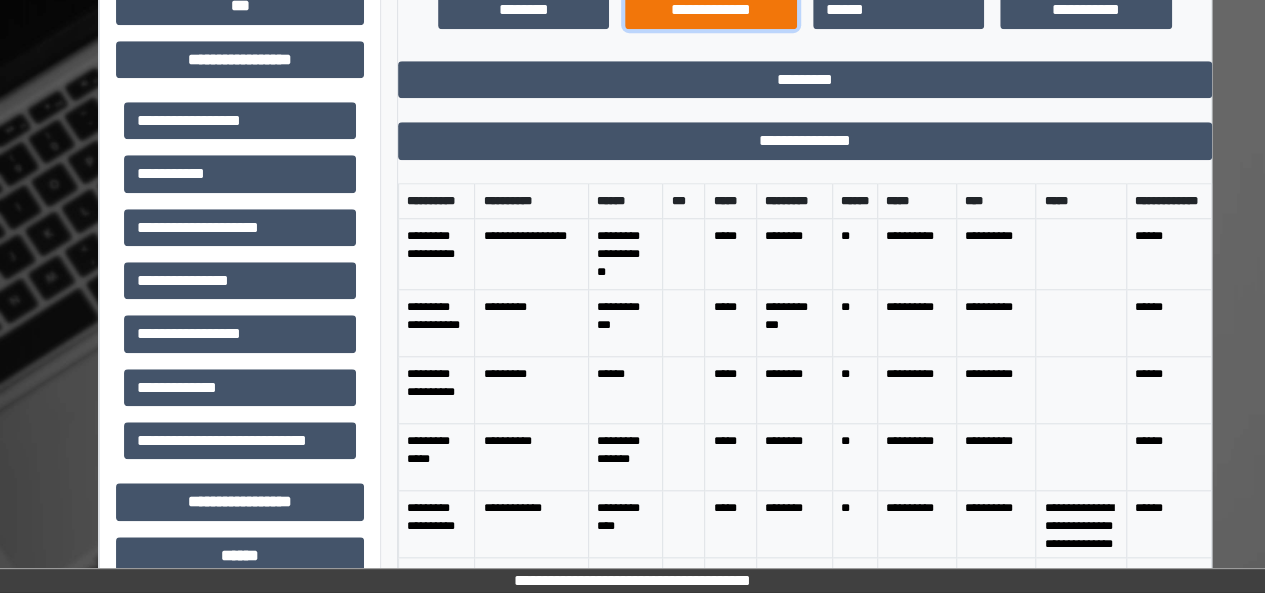 click on "**********" at bounding box center [711, 9] 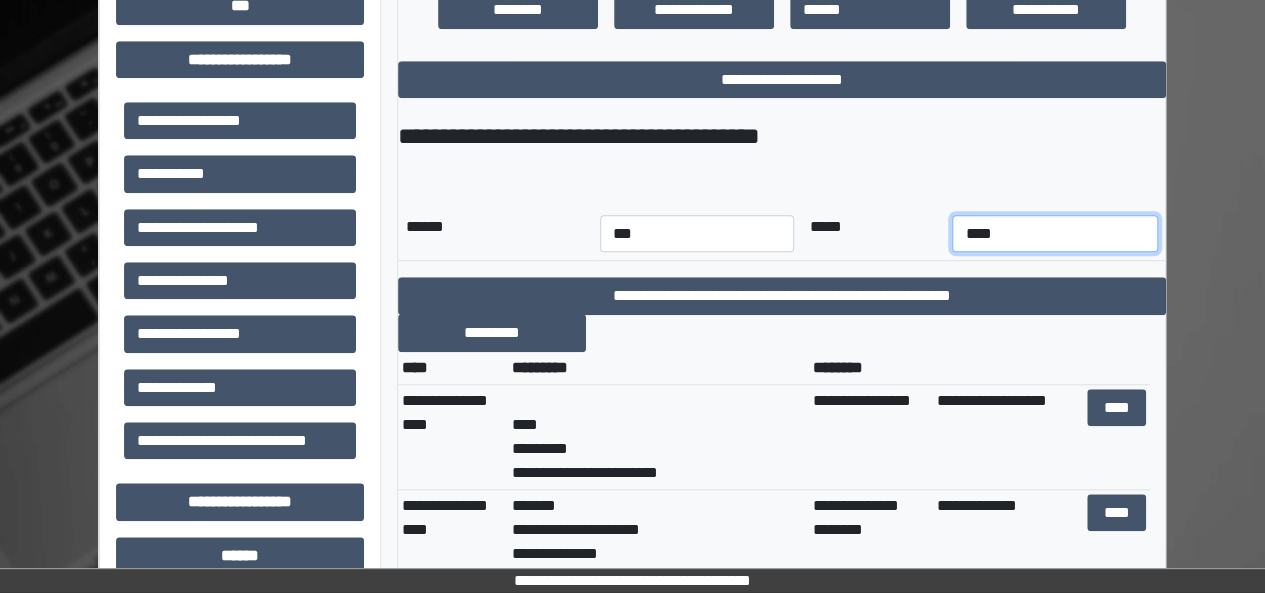 click on "****" at bounding box center [1054, 233] 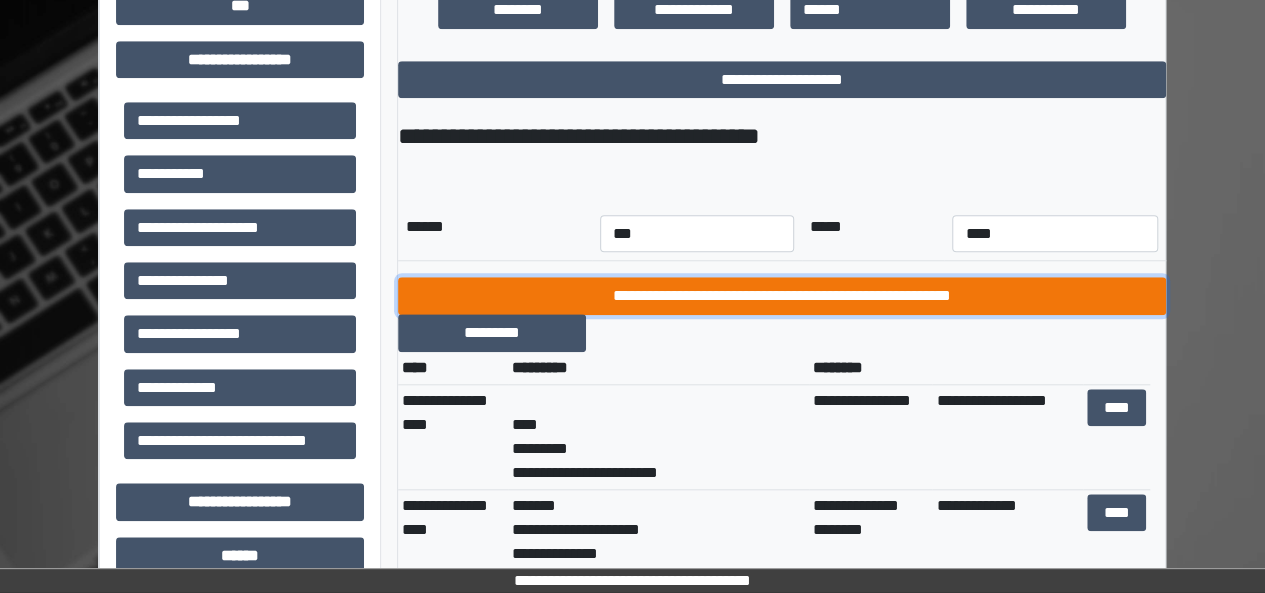 click on "**********" at bounding box center (782, 296) 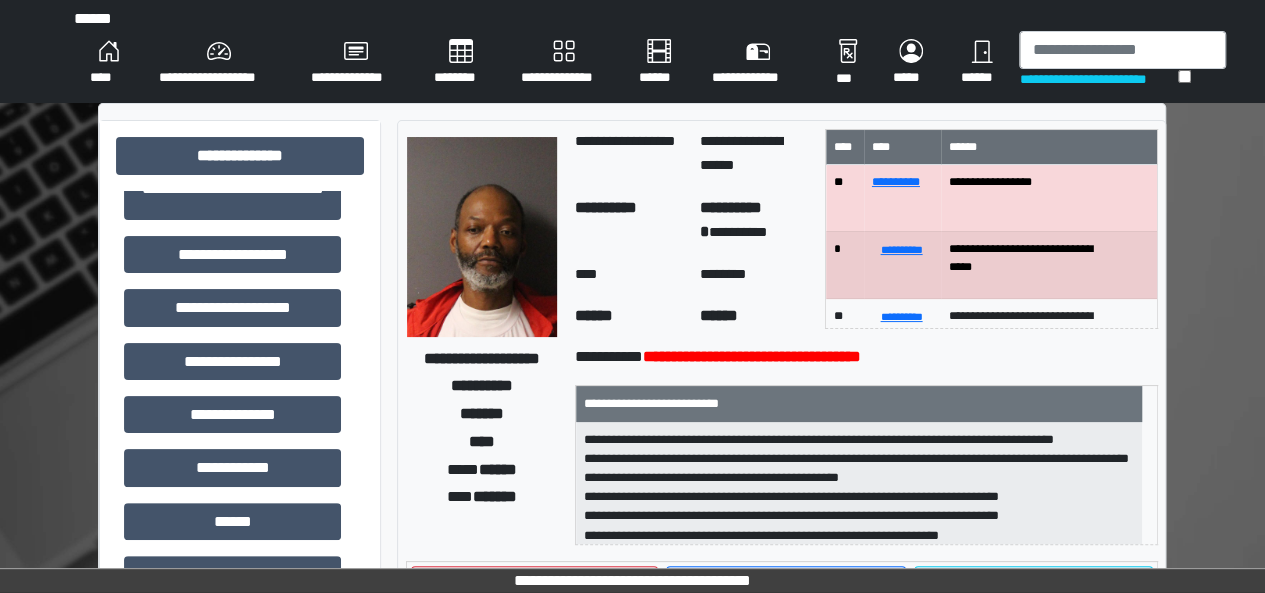 scroll, scrollTop: 0, scrollLeft: 0, axis: both 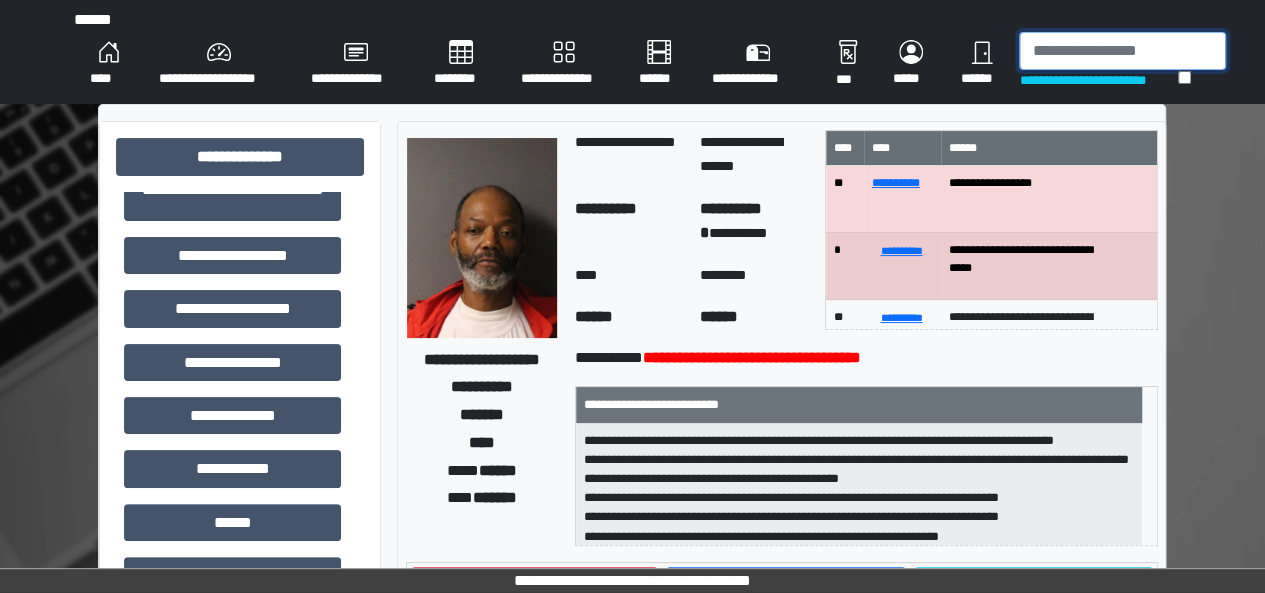 click at bounding box center [1122, 51] 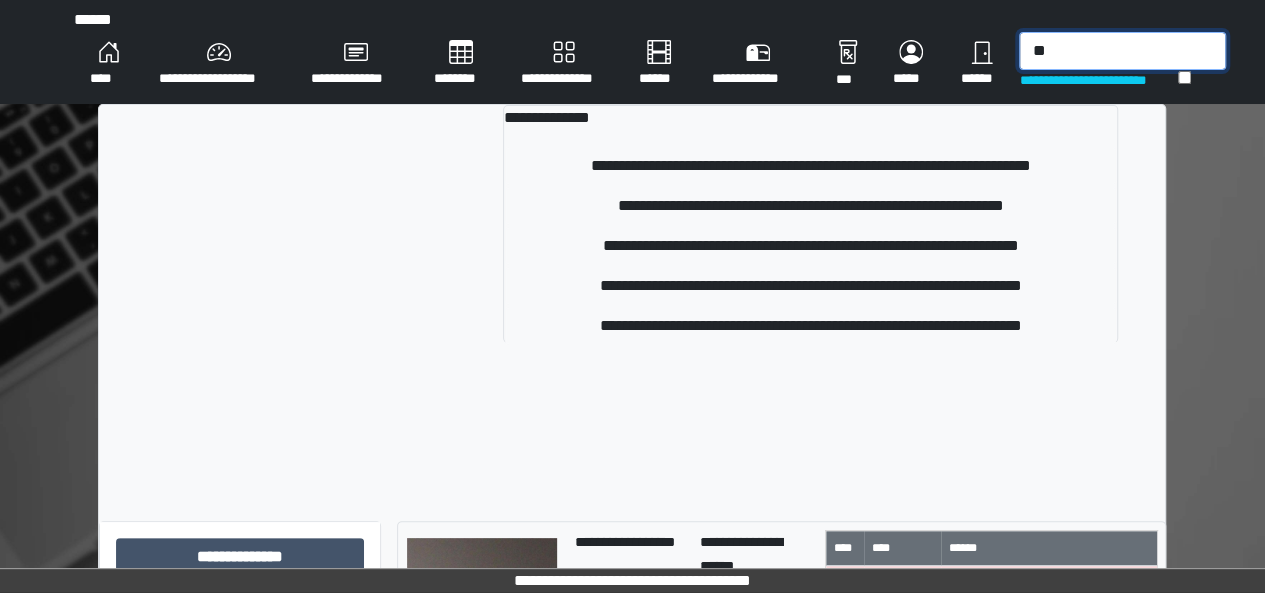 type on "*" 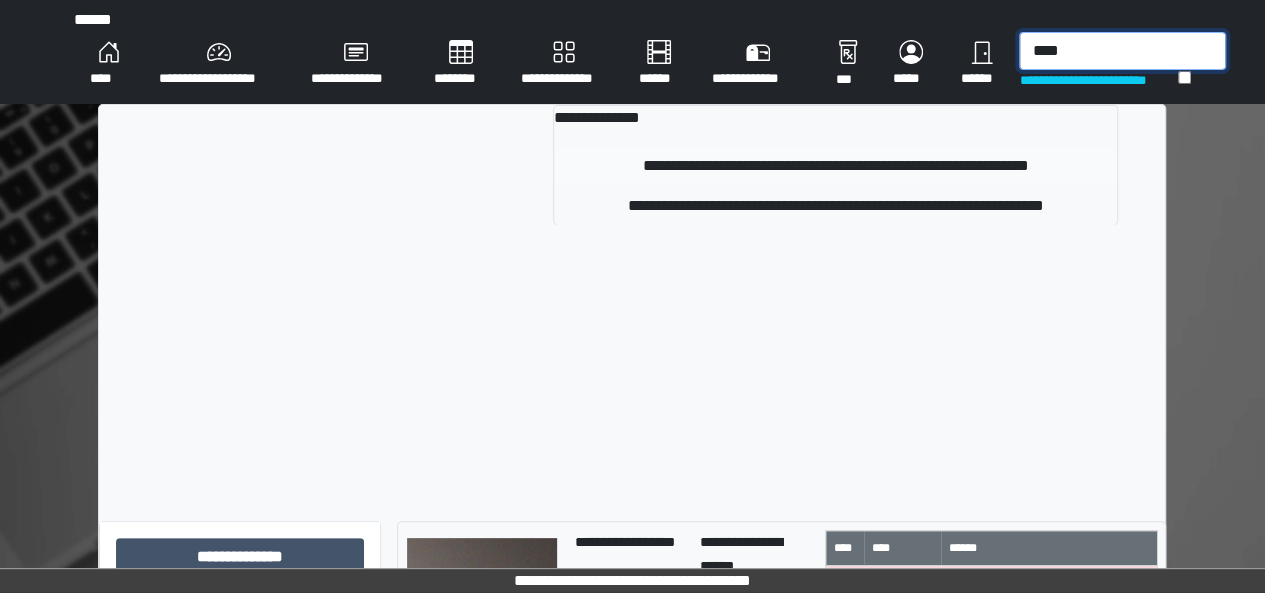 type on "****" 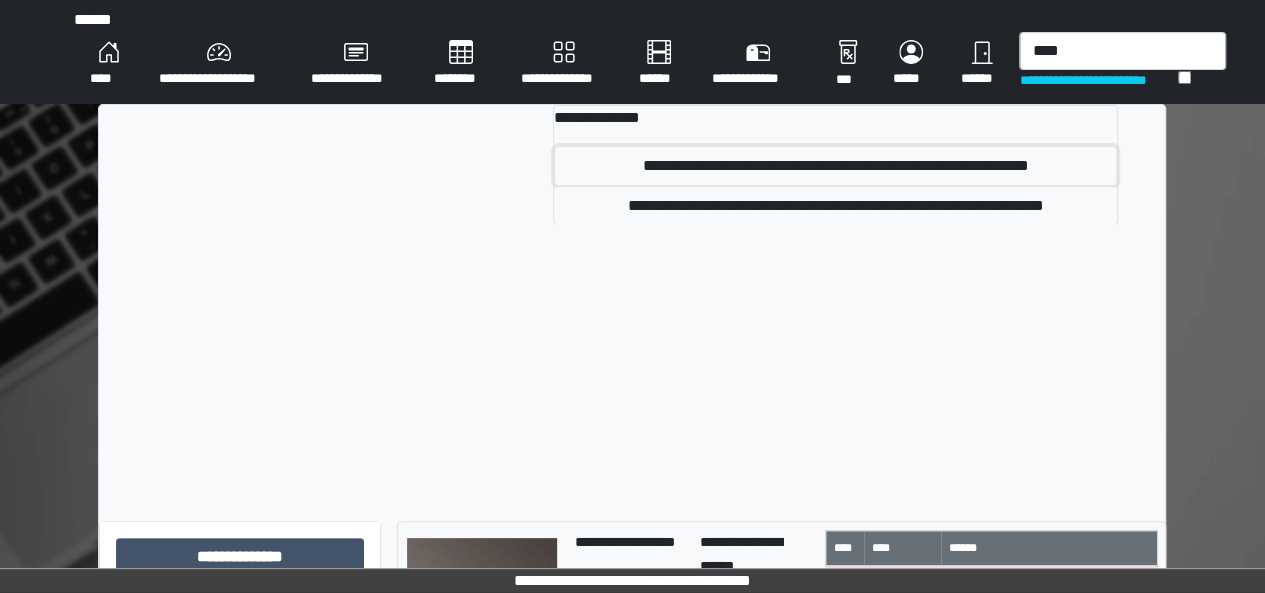 click on "**********" at bounding box center (835, 166) 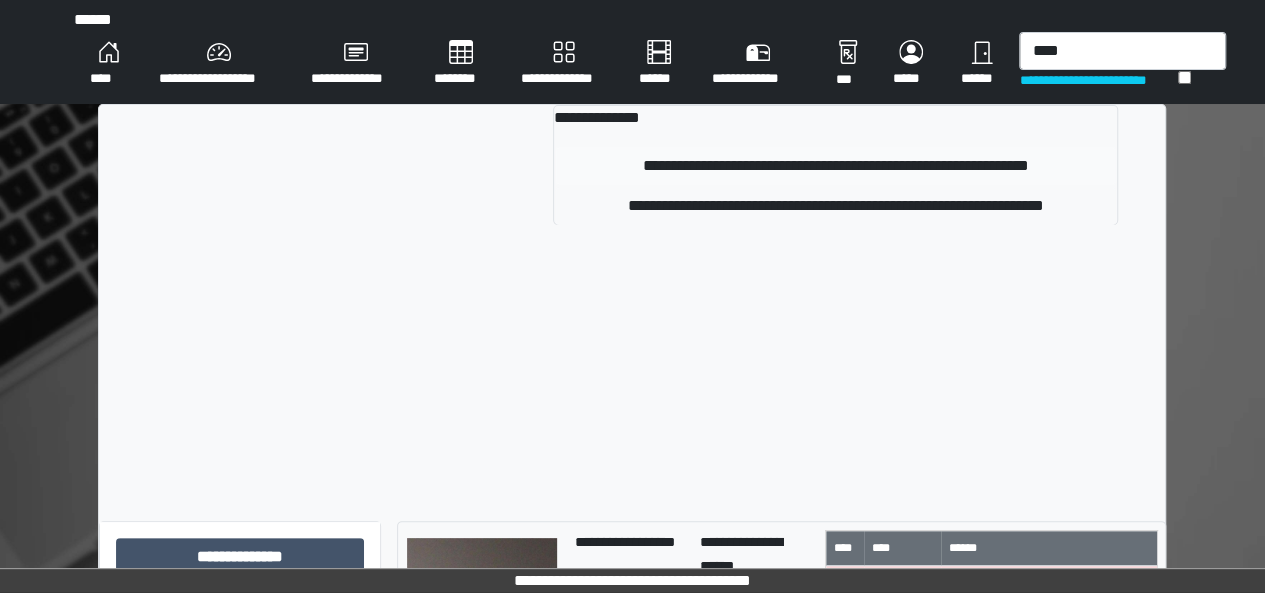 type 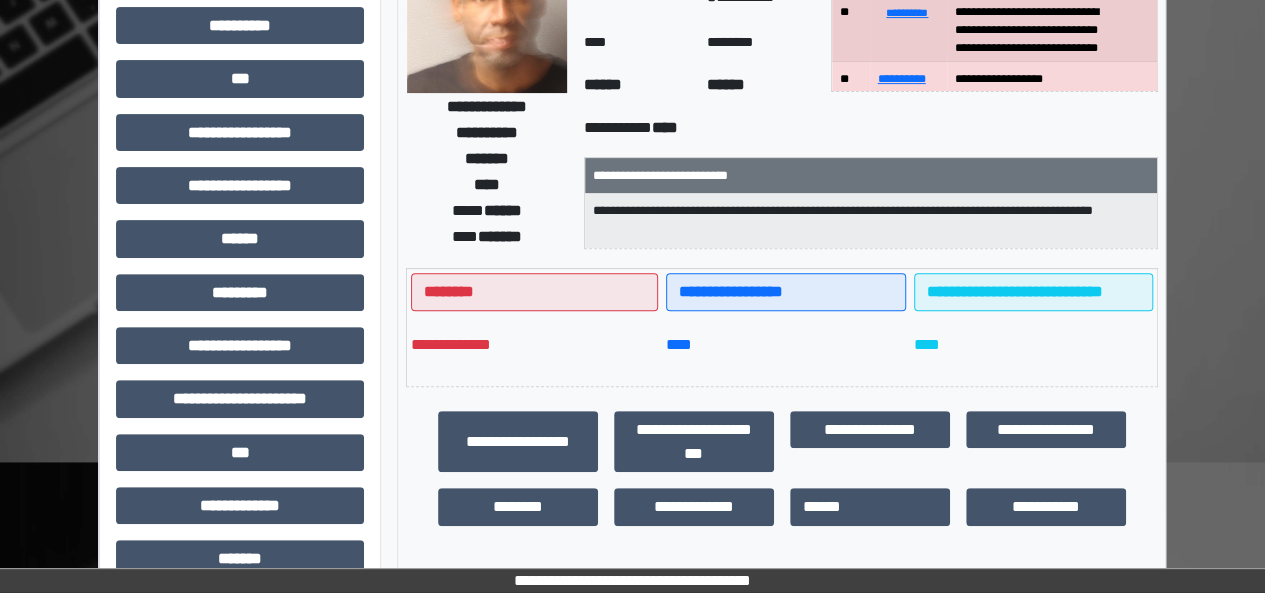 scroll, scrollTop: 240, scrollLeft: 0, axis: vertical 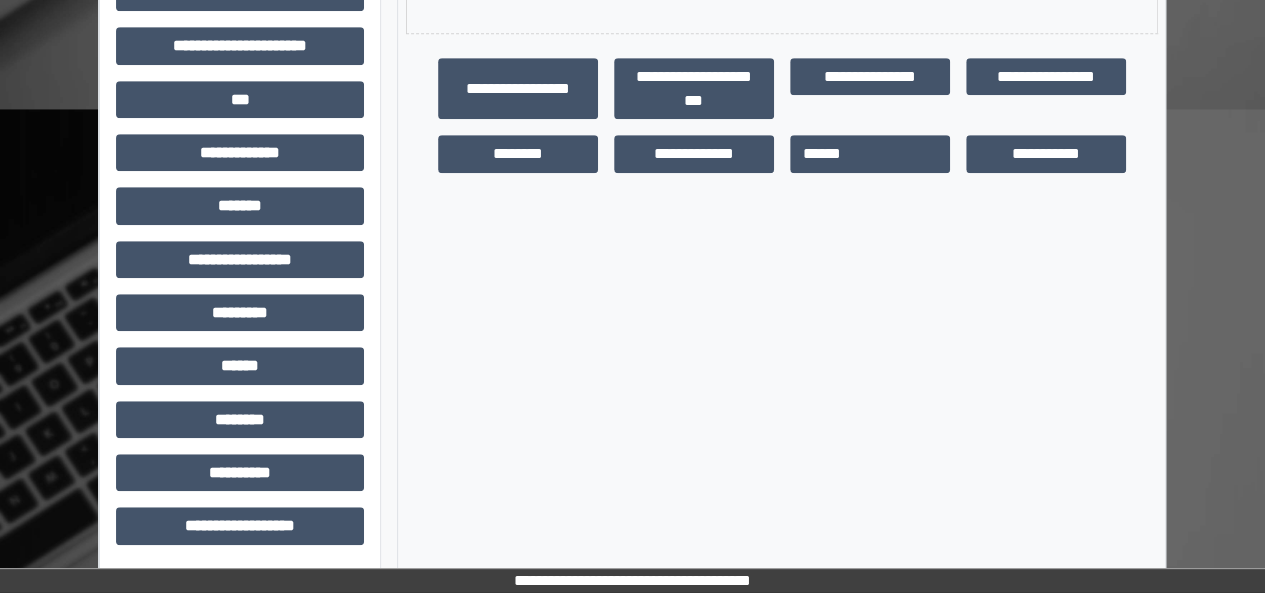 drag, startPoint x: 1268, startPoint y: 252, endPoint x: 1262, endPoint y: 453, distance: 201.08954 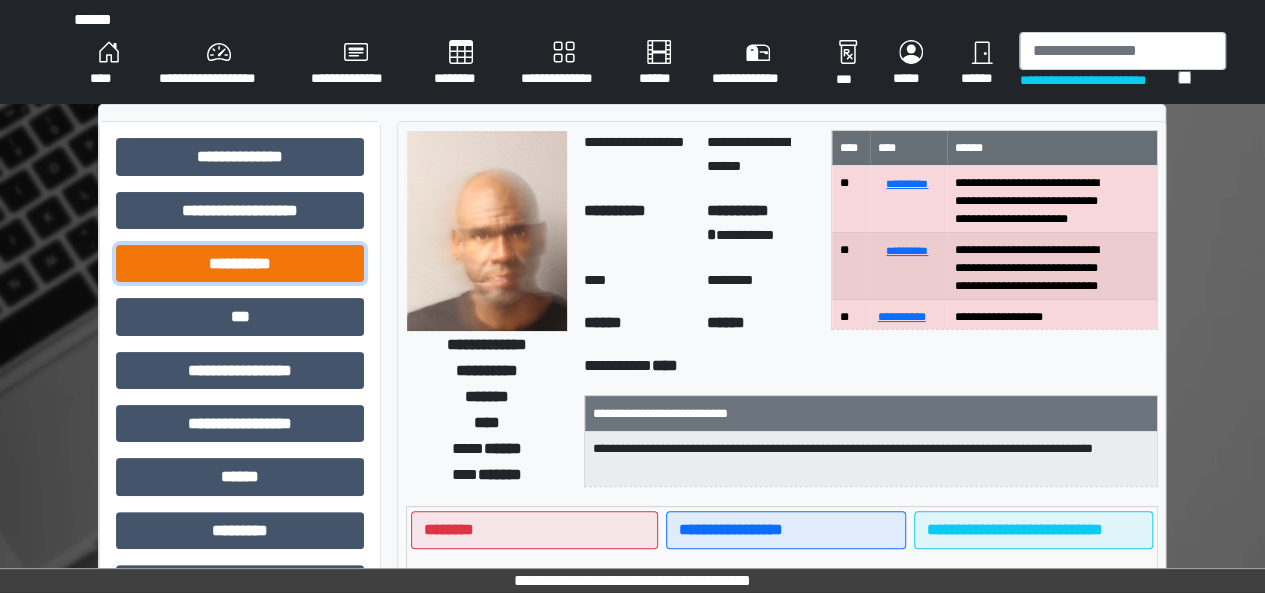 click on "**********" at bounding box center (240, 263) 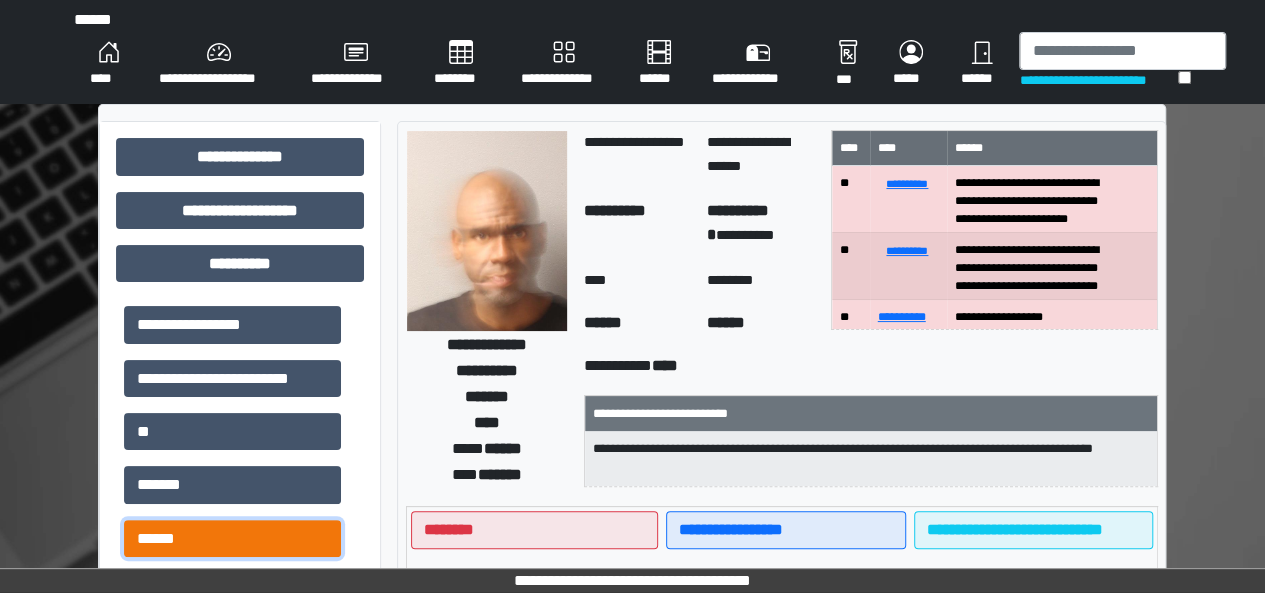 click on "******" at bounding box center (232, 538) 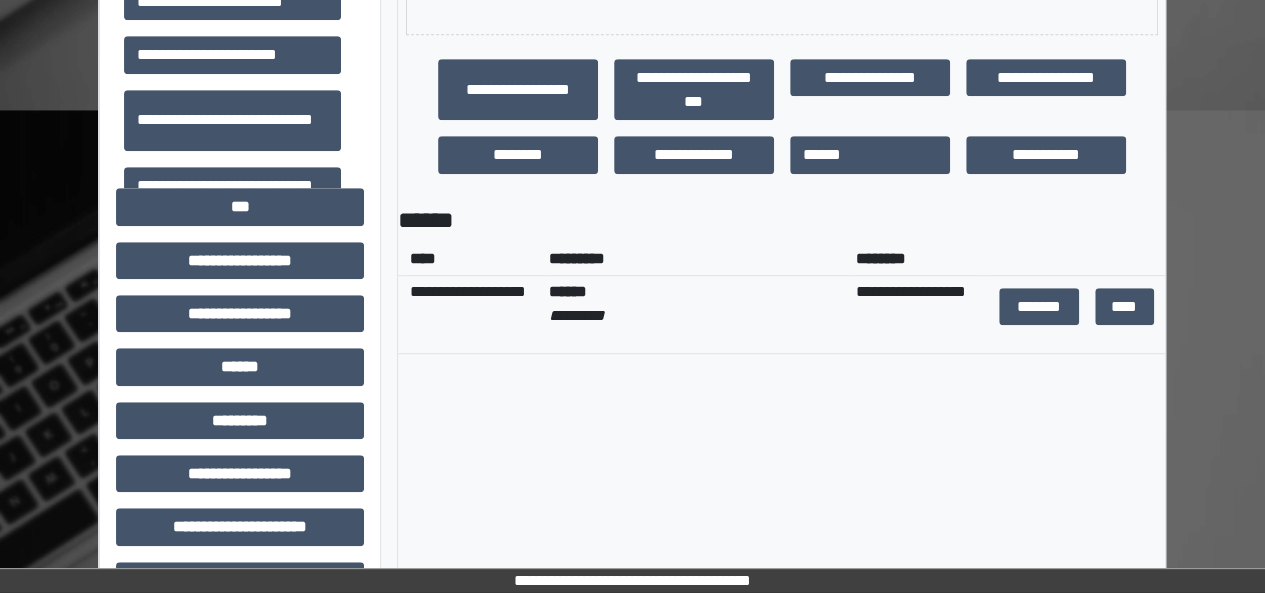 scroll, scrollTop: 594, scrollLeft: 0, axis: vertical 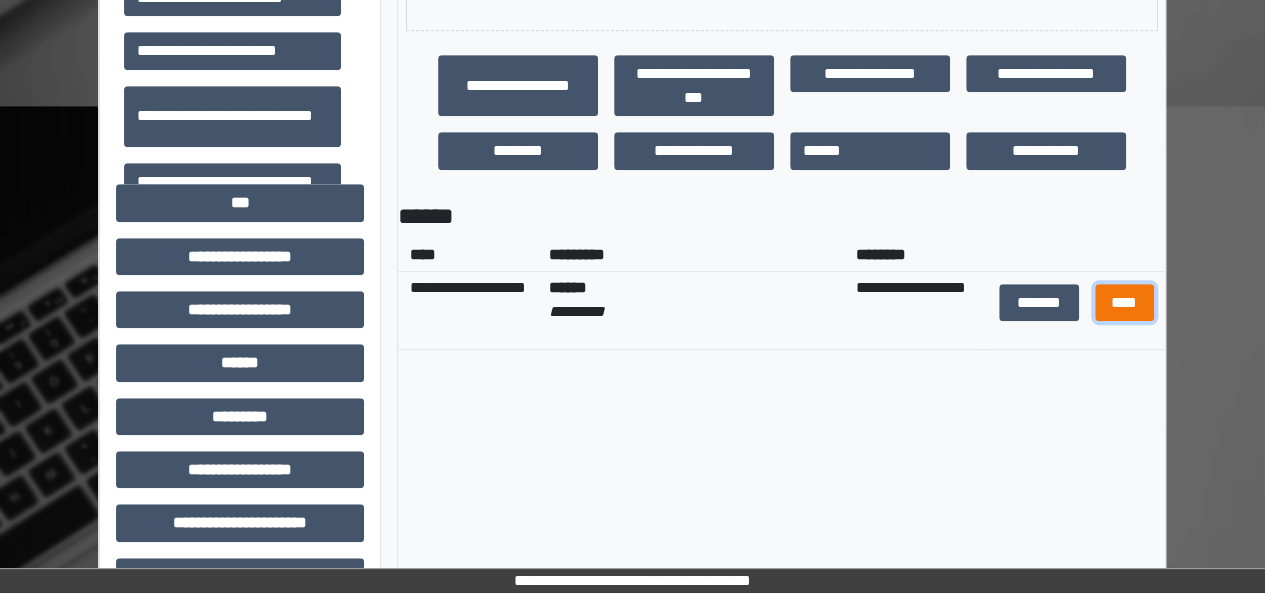 click on "****" at bounding box center [1124, 302] 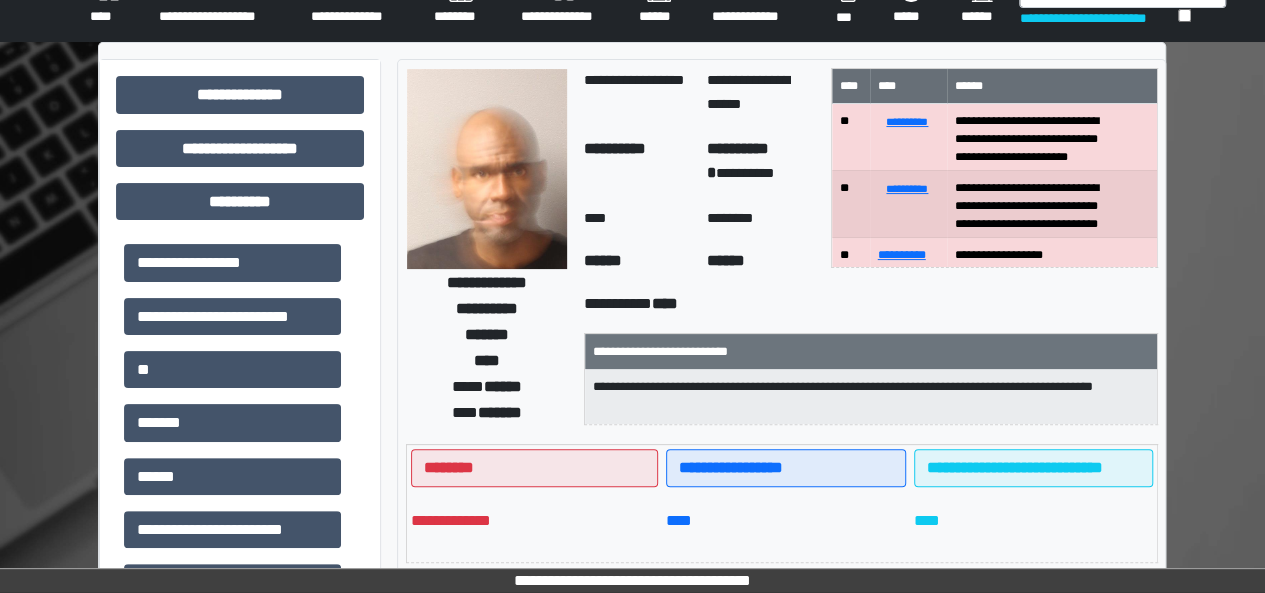 scroll, scrollTop: 0, scrollLeft: 0, axis: both 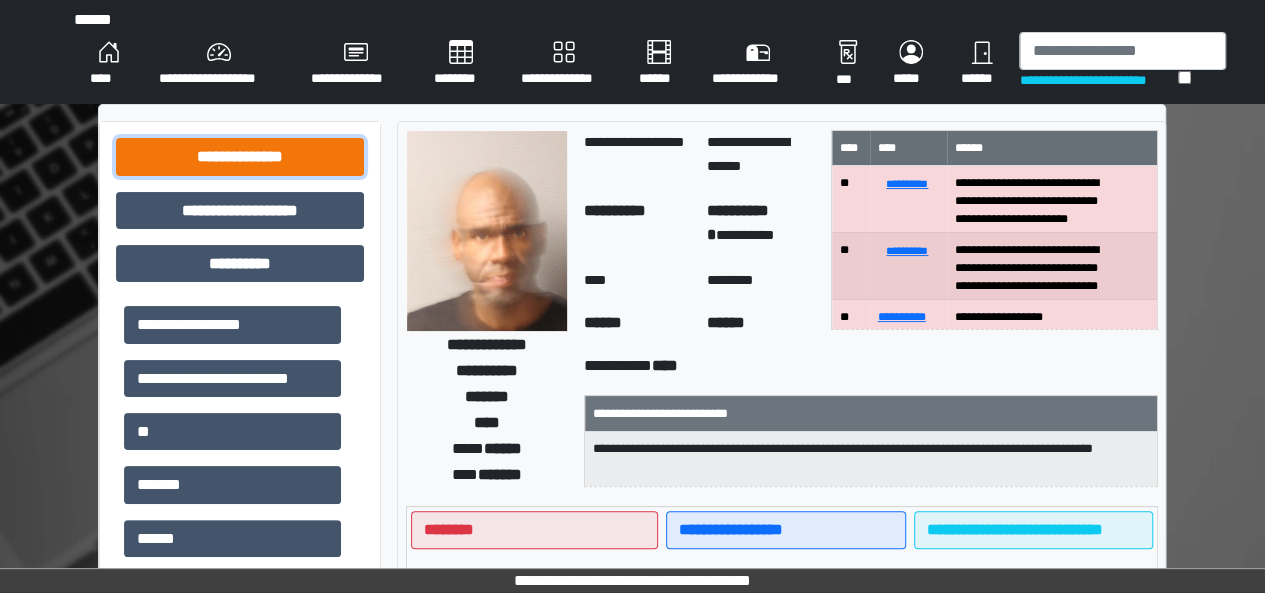 click on "**********" at bounding box center (240, 156) 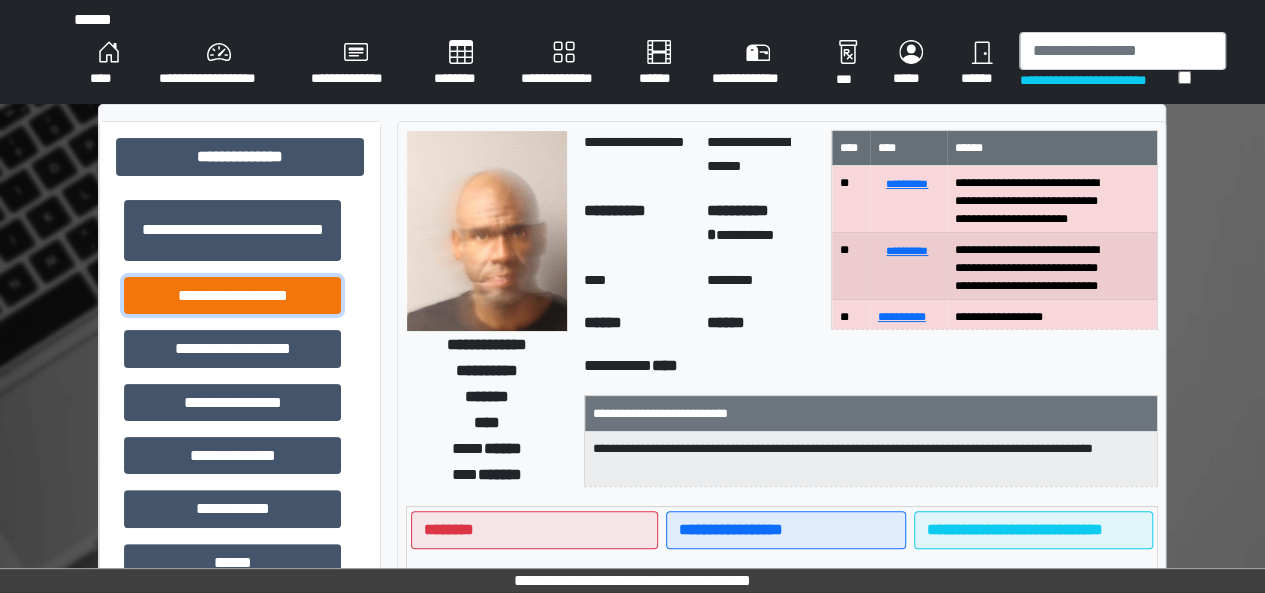 click on "**********" at bounding box center [232, 295] 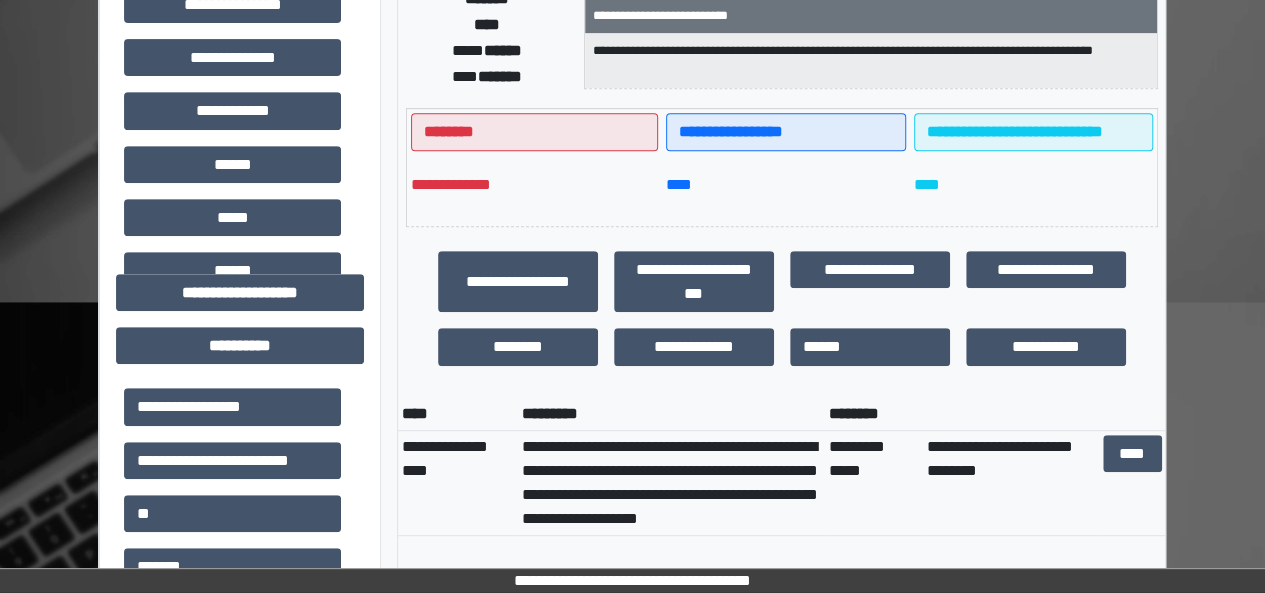 scroll, scrollTop: 404, scrollLeft: 0, axis: vertical 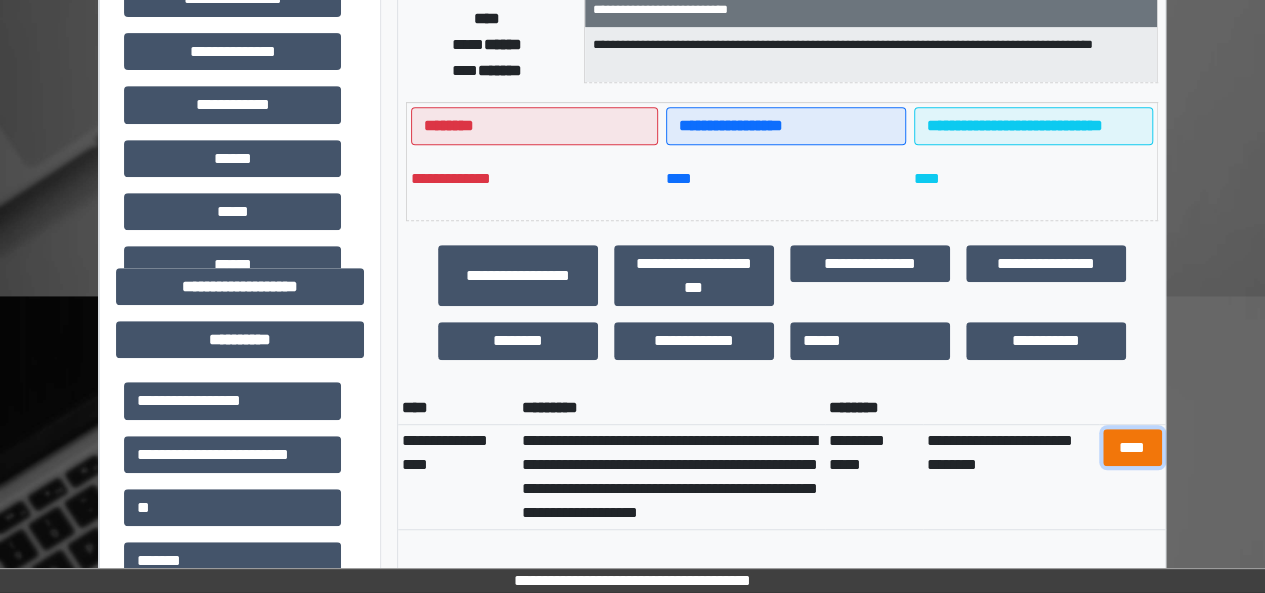 click on "****" at bounding box center (1132, 447) 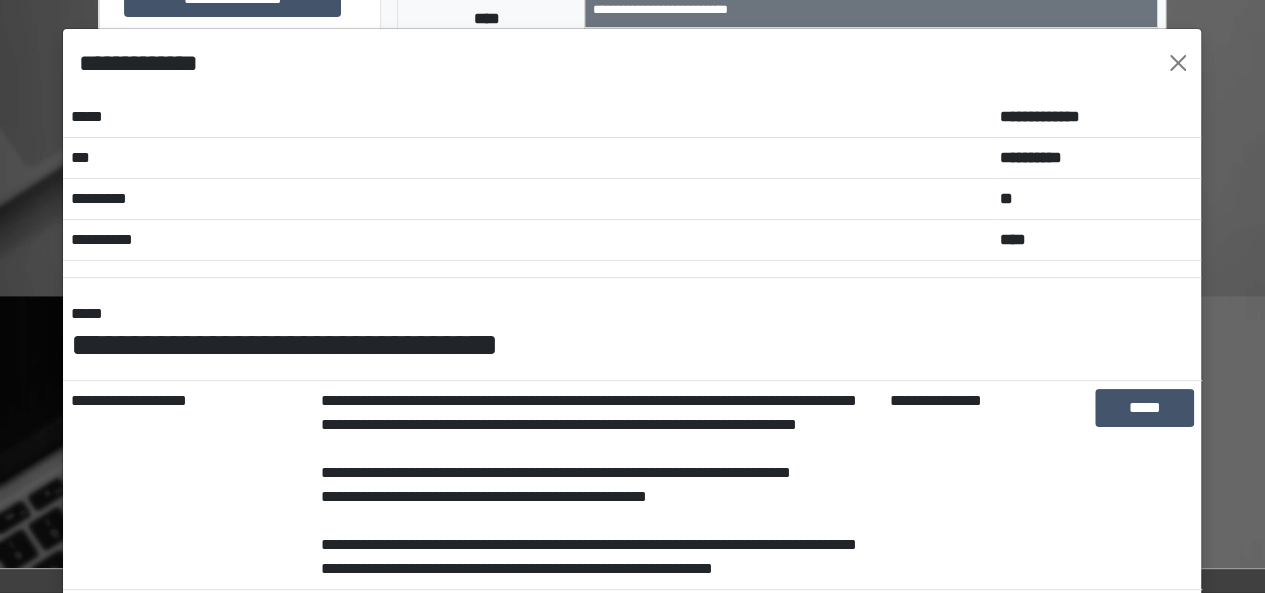 click on "**********" at bounding box center (597, 485) 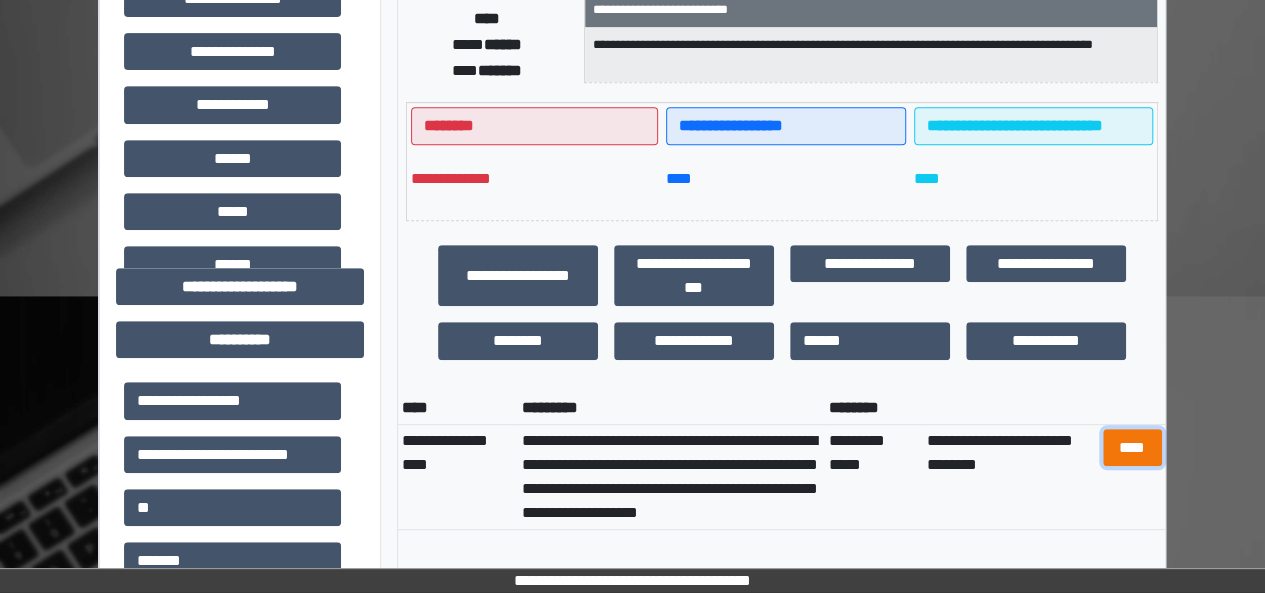 click on "****" at bounding box center (1132, 447) 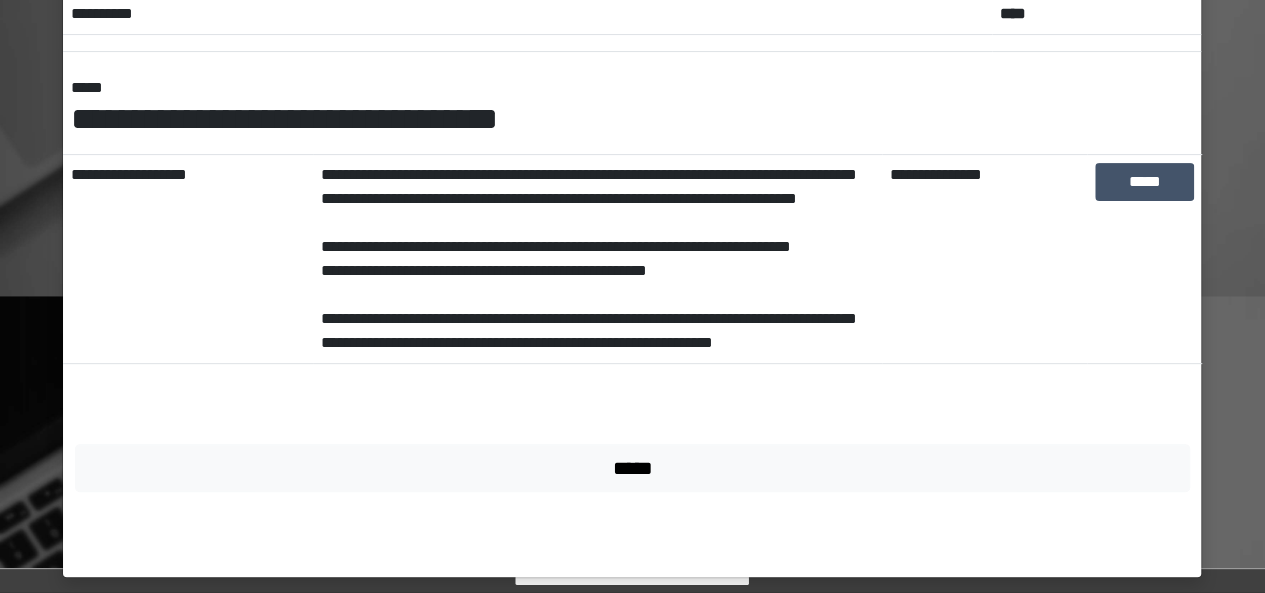 scroll, scrollTop: 0, scrollLeft: 0, axis: both 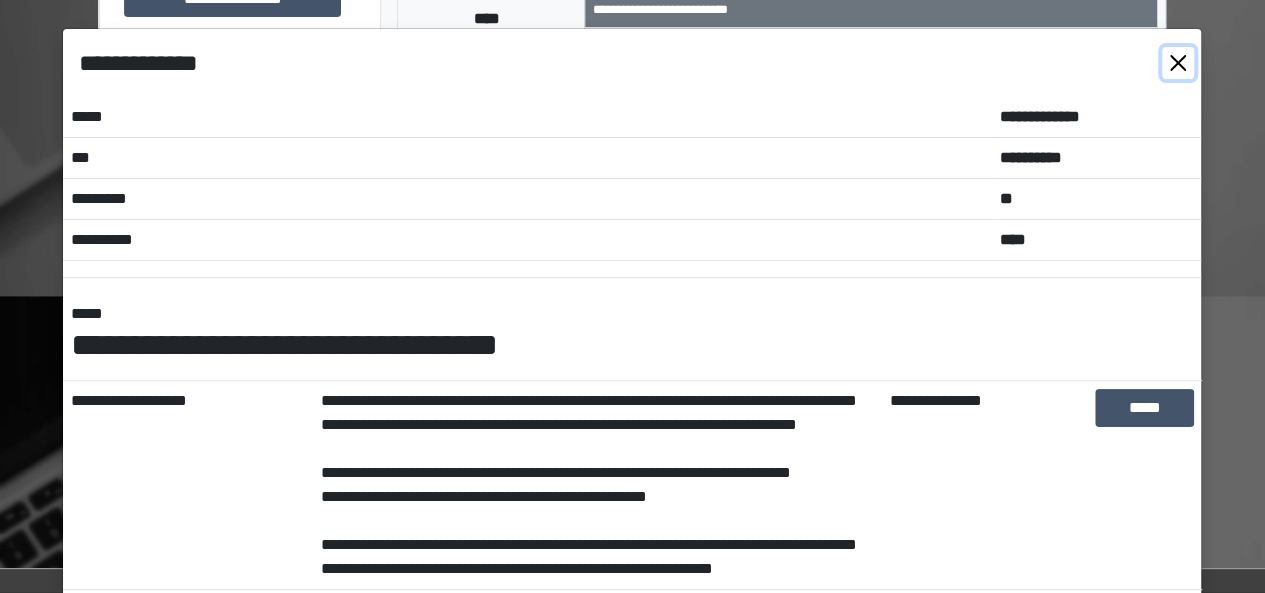 click at bounding box center [1178, 63] 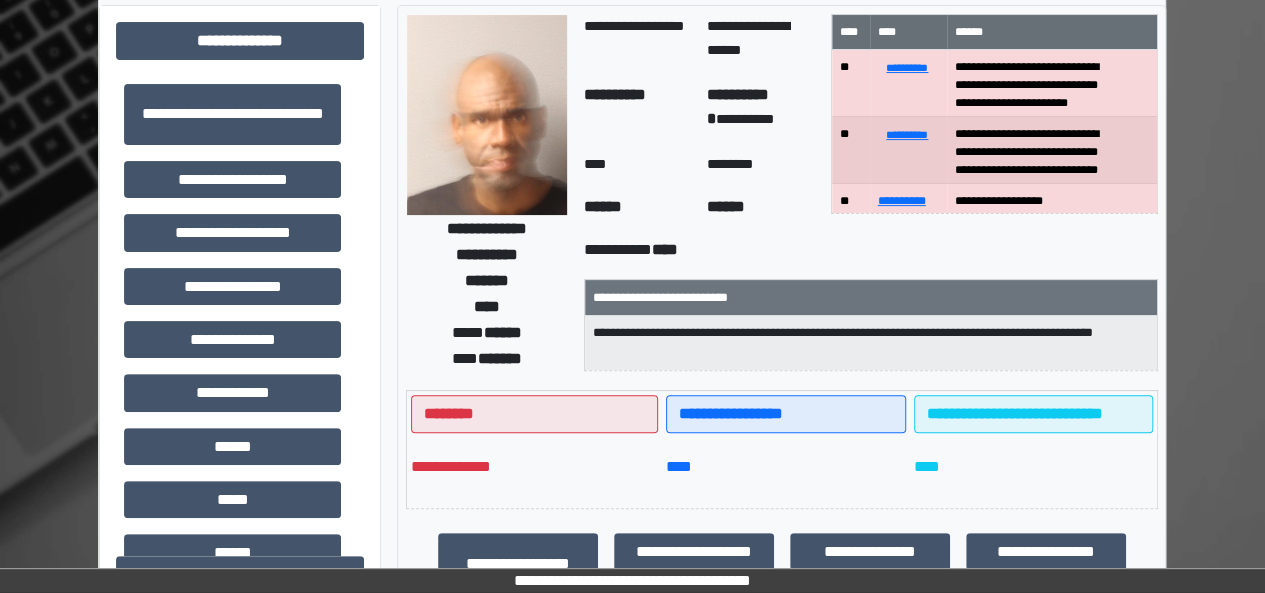 scroll, scrollTop: 0, scrollLeft: 0, axis: both 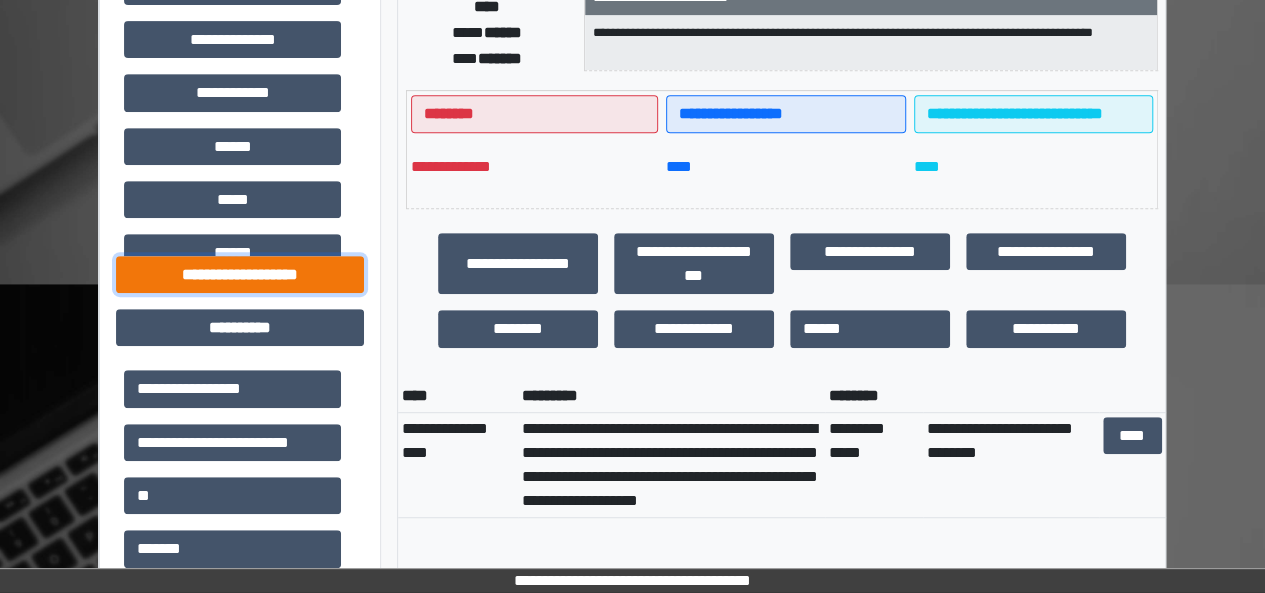 click on "**********" at bounding box center [240, 274] 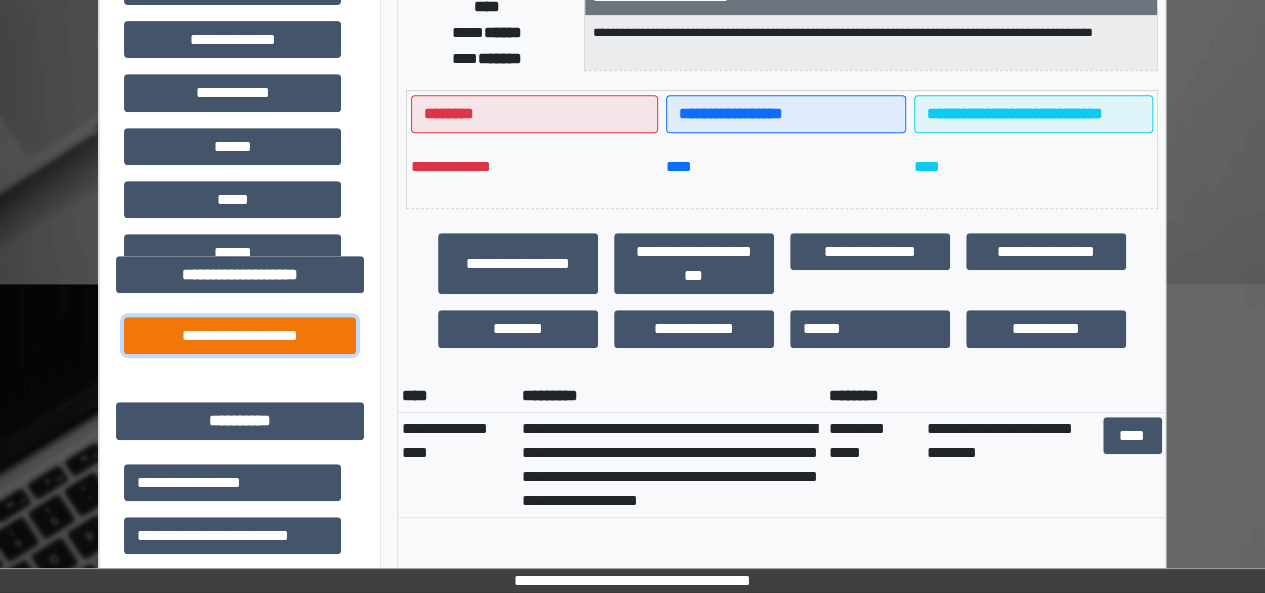 click on "**********" at bounding box center [240, 335] 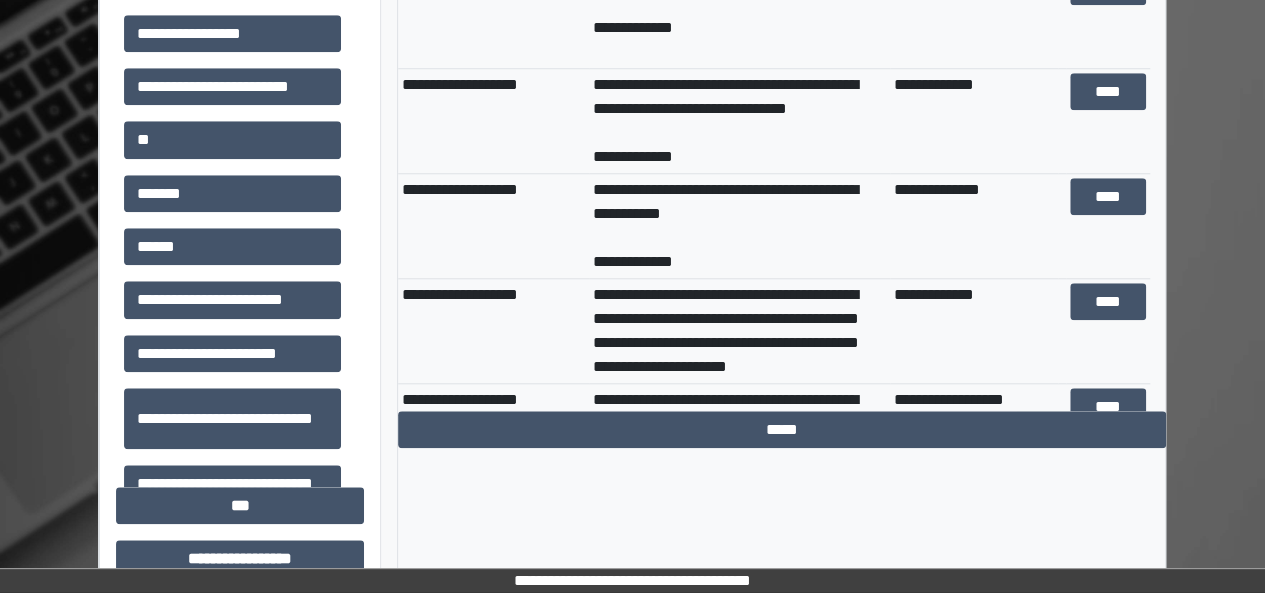 scroll, scrollTop: 894, scrollLeft: 0, axis: vertical 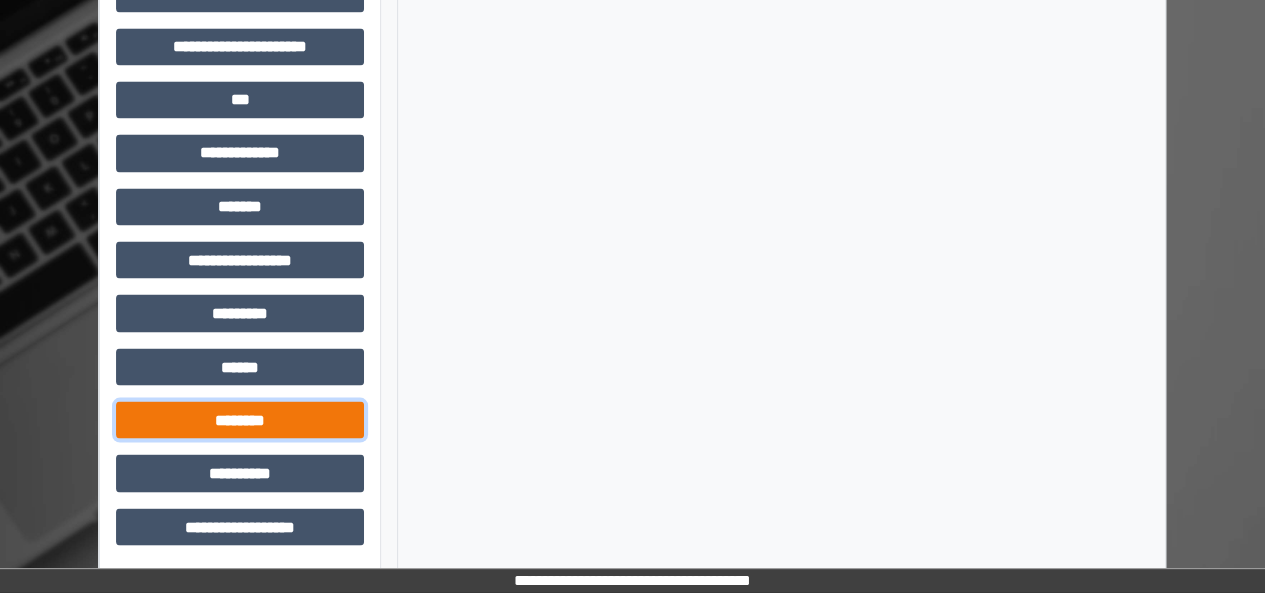 click on "********" at bounding box center (240, 419) 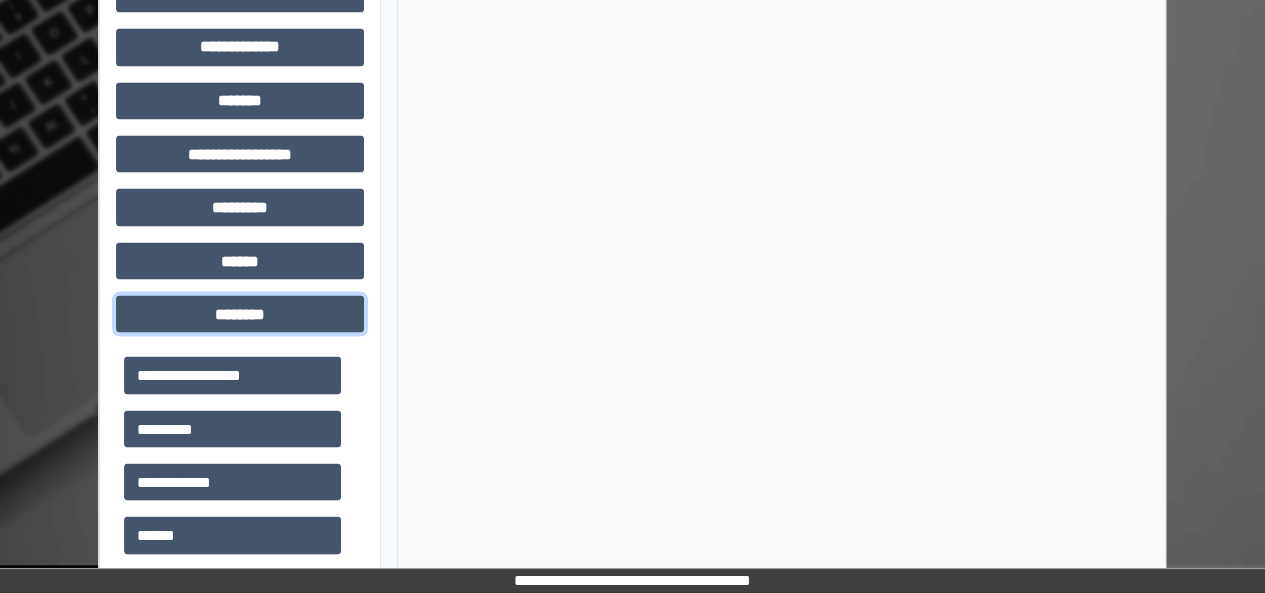scroll, scrollTop: 1756, scrollLeft: 0, axis: vertical 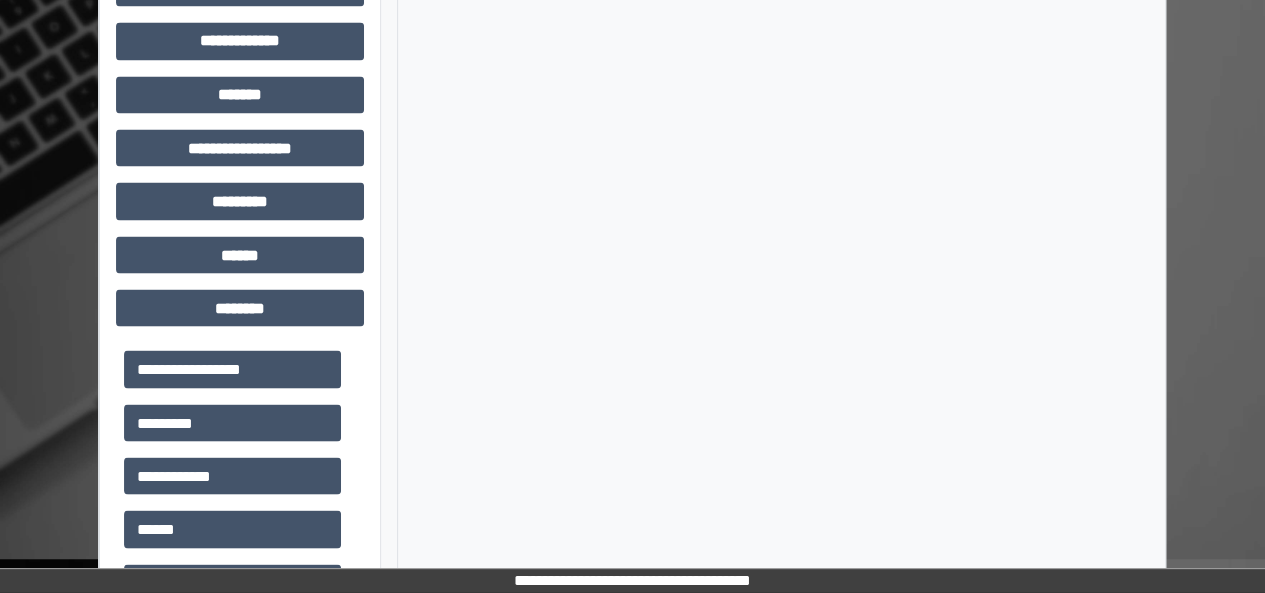click on "**********" at bounding box center (632, 580) 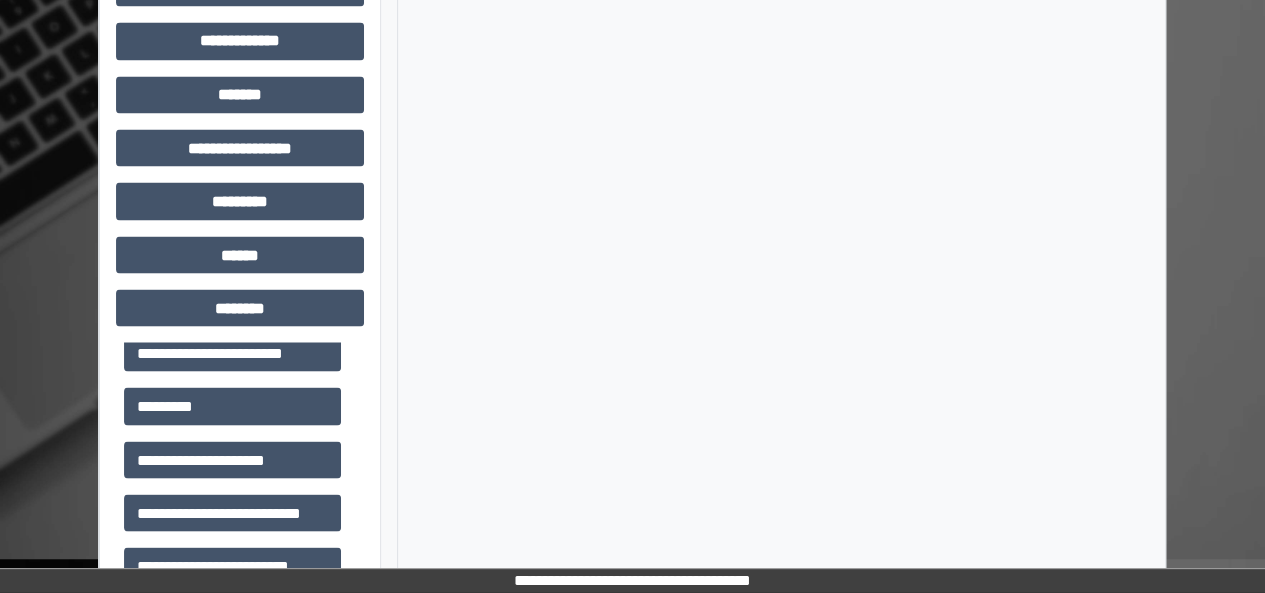 scroll, scrollTop: 287, scrollLeft: 0, axis: vertical 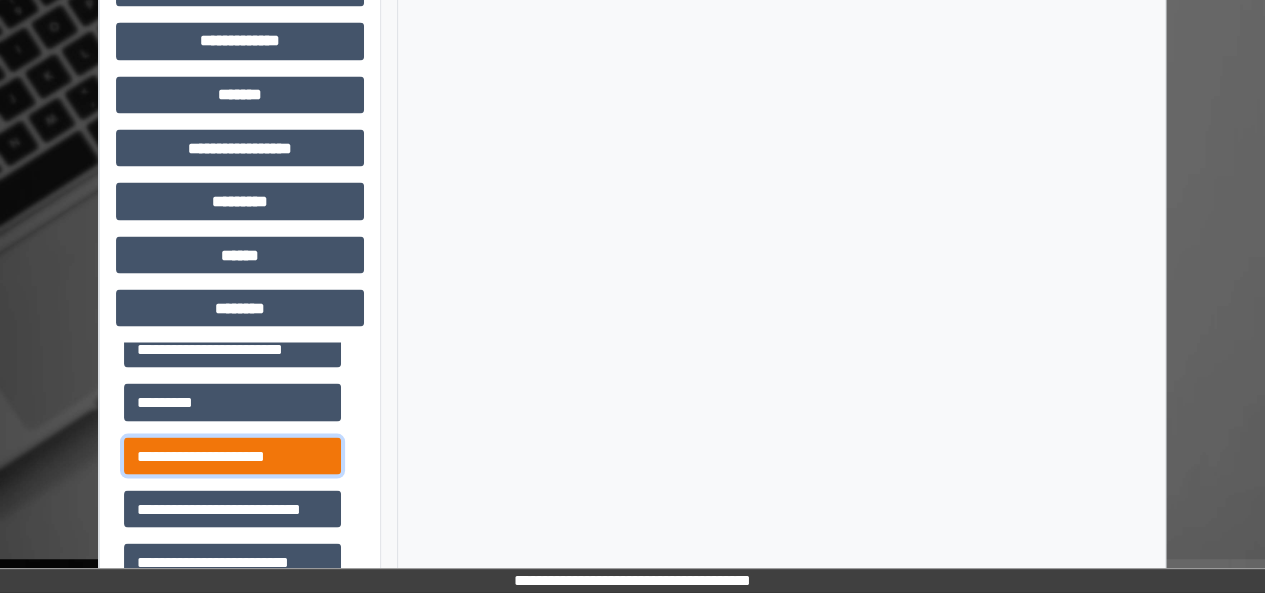 click on "**********" at bounding box center [232, 455] 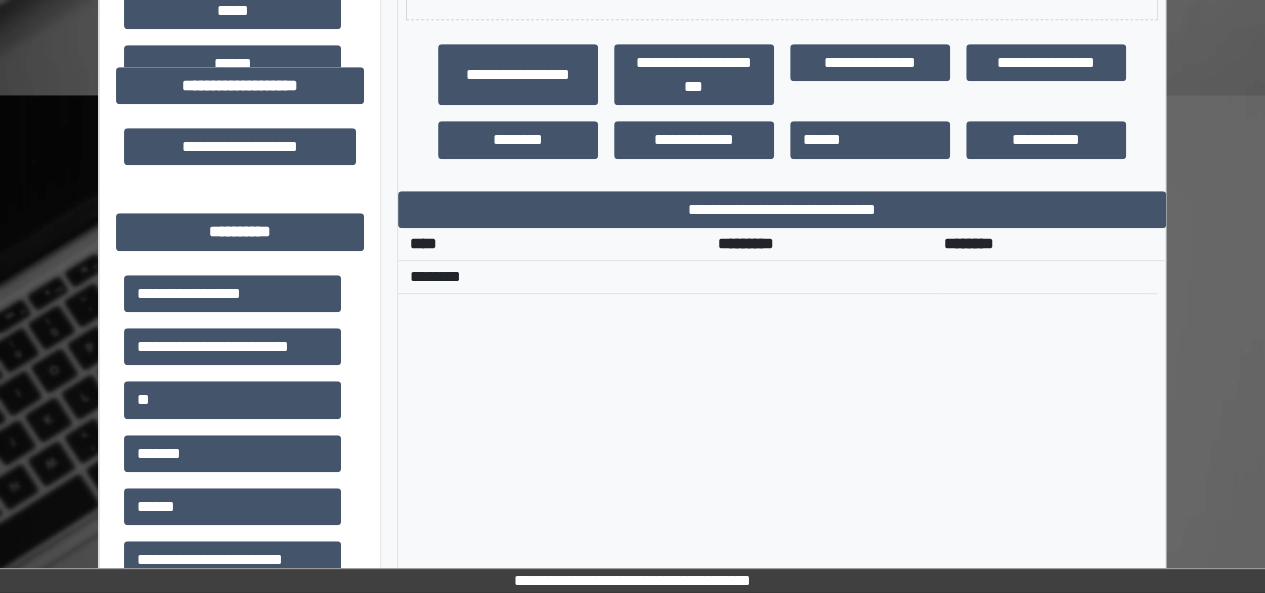 scroll, scrollTop: 602, scrollLeft: 0, axis: vertical 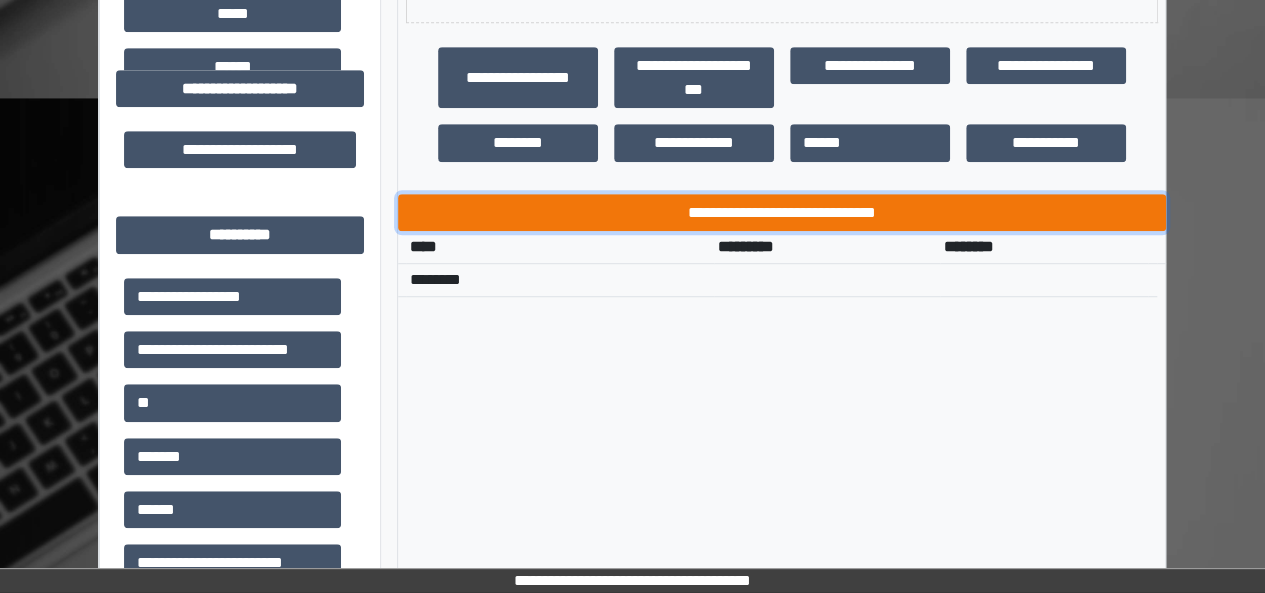 click on "**********" at bounding box center [782, 212] 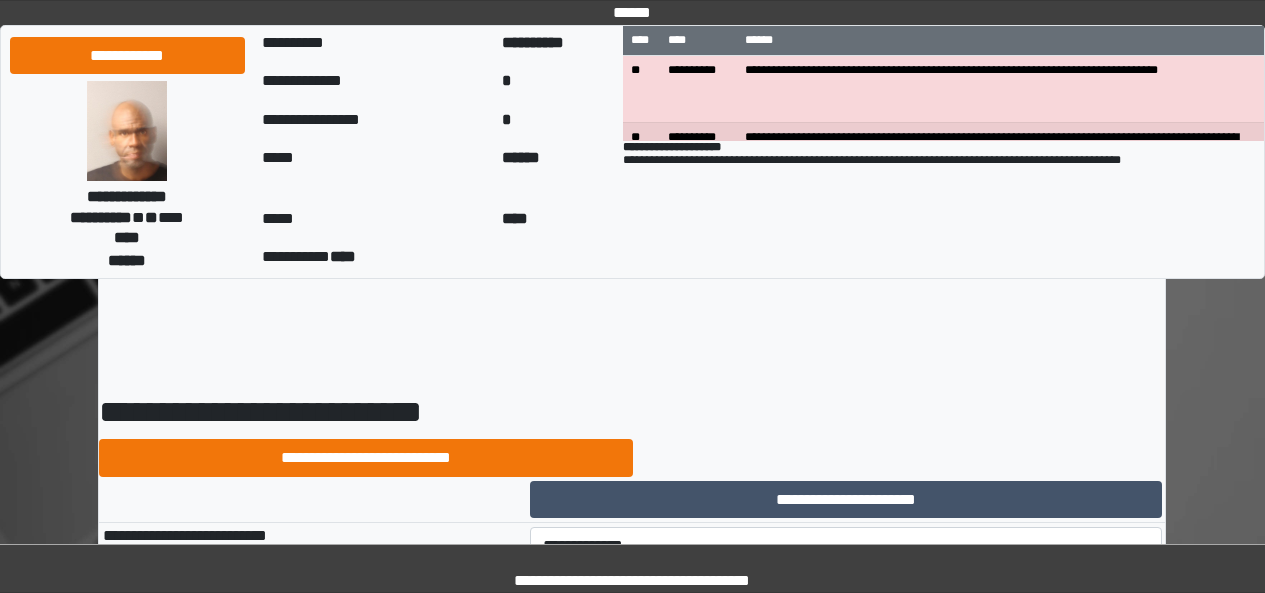 scroll, scrollTop: 0, scrollLeft: 0, axis: both 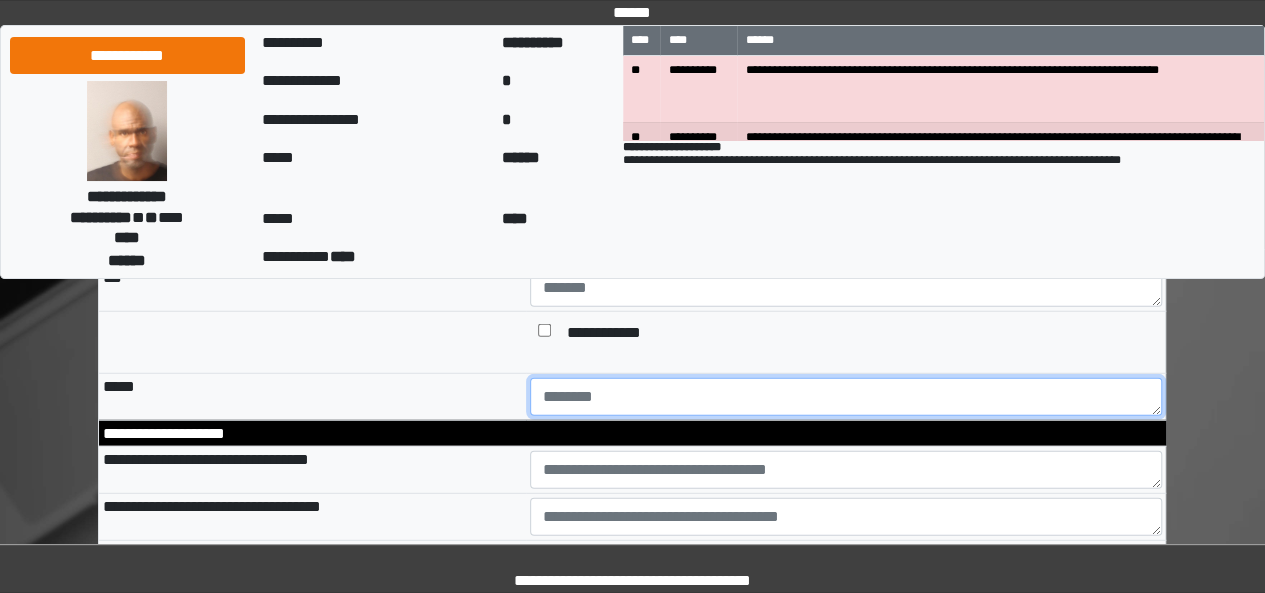 click at bounding box center [846, 397] 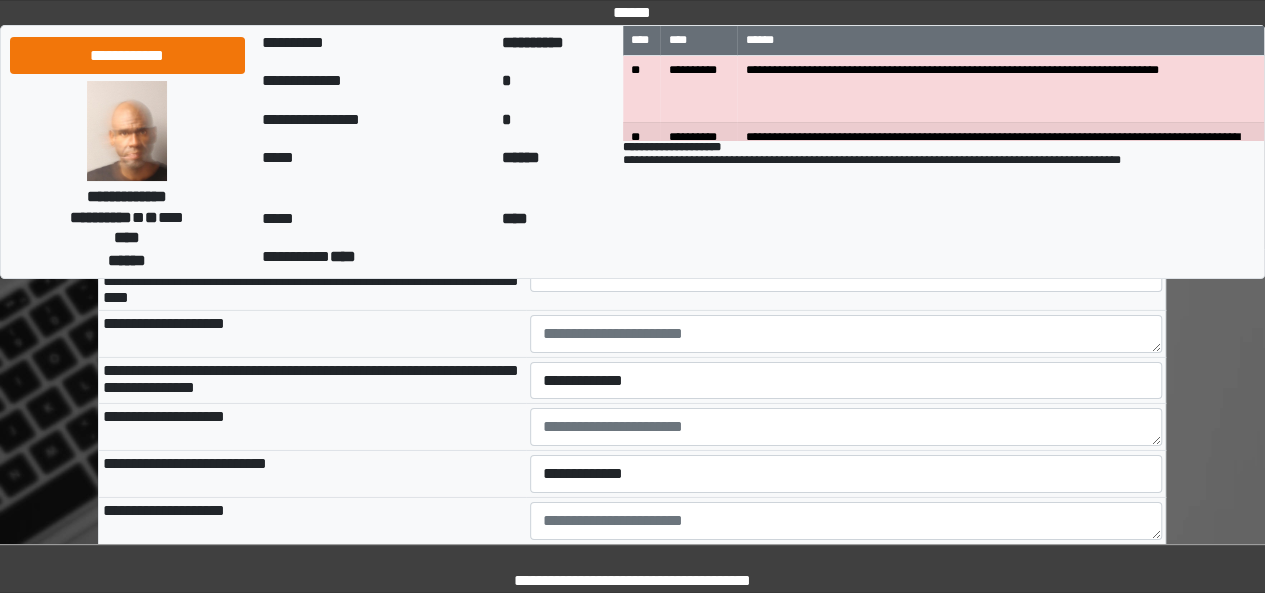 scroll, scrollTop: 2863, scrollLeft: 0, axis: vertical 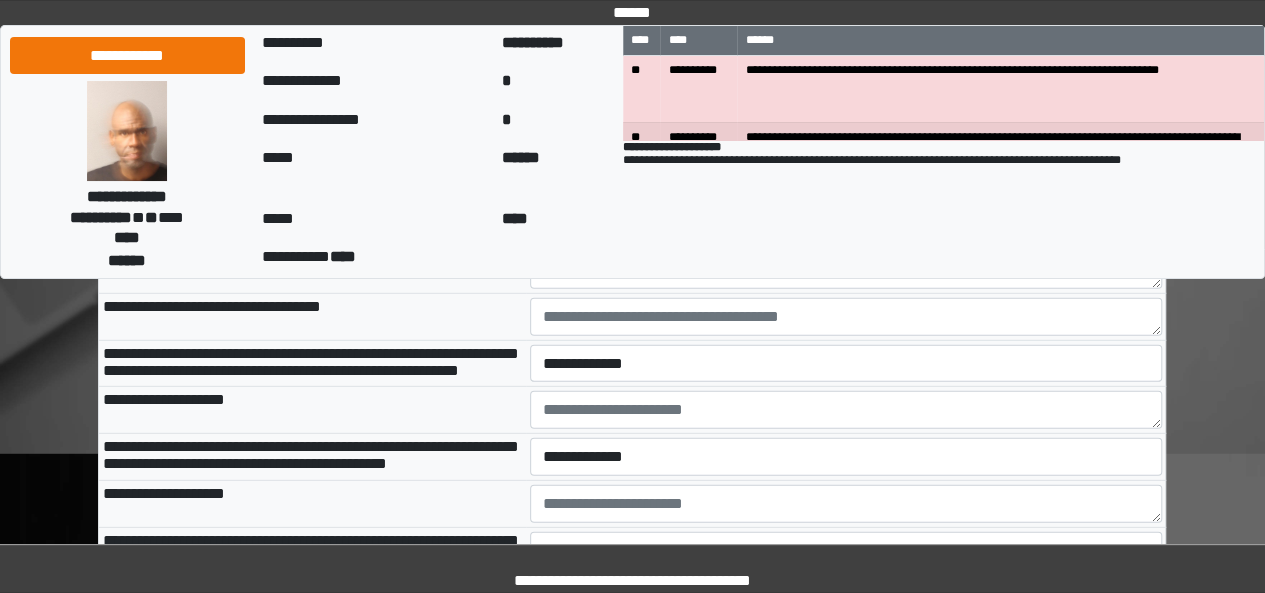 type on "**********" 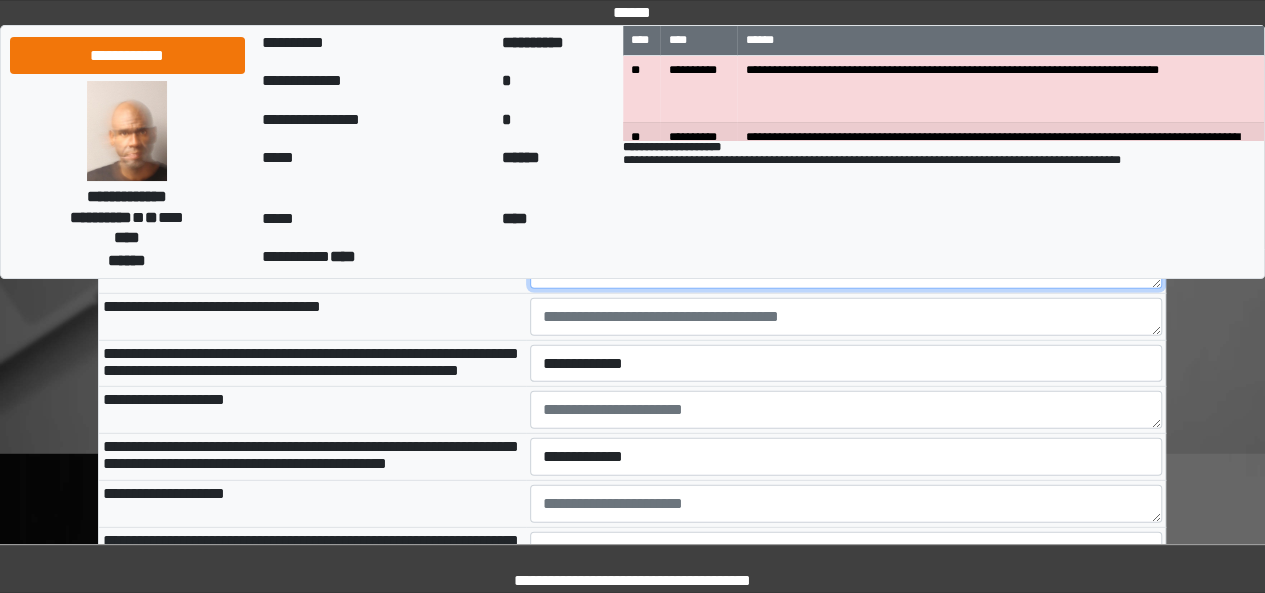 click at bounding box center (846, 270) 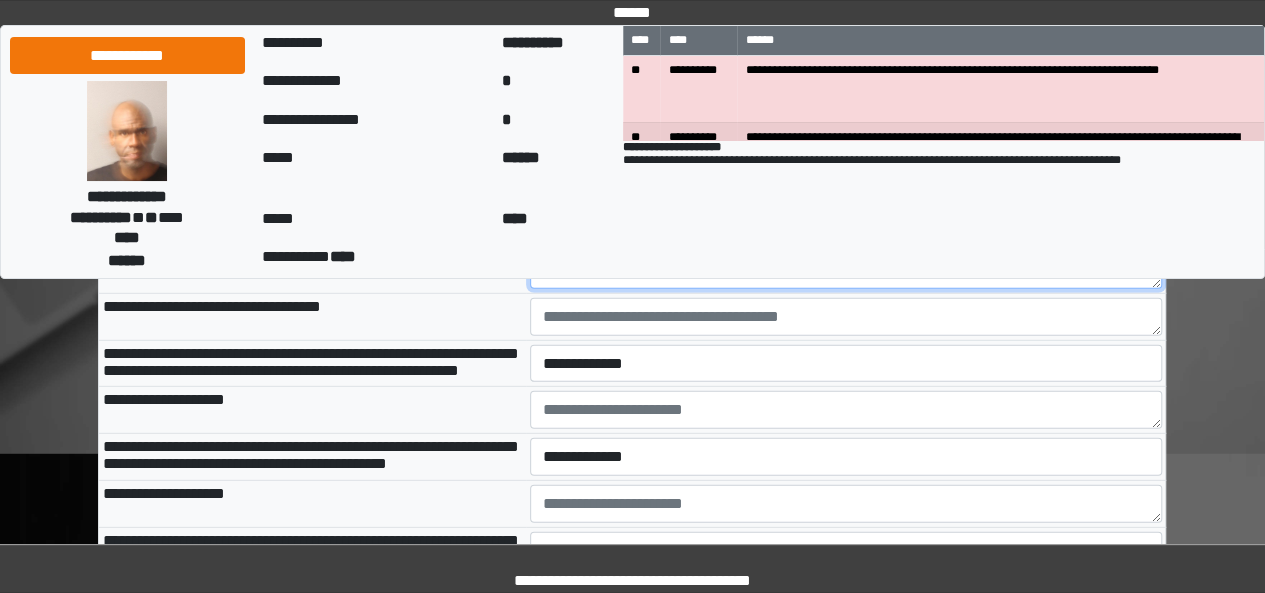 type on "****" 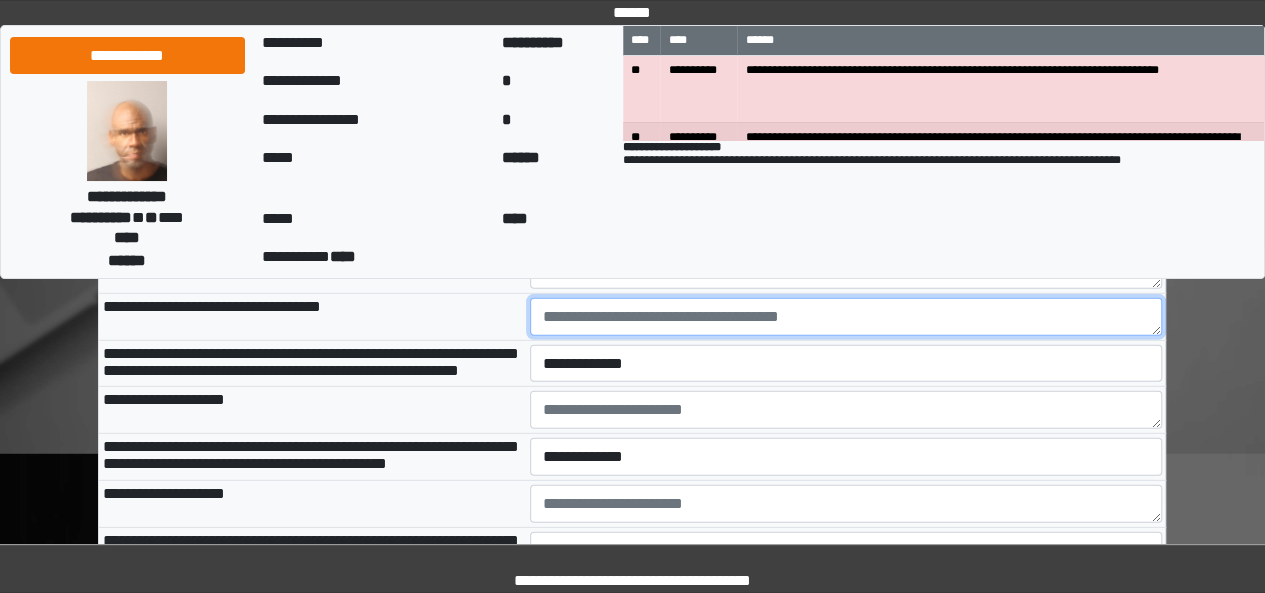 click at bounding box center [846, 317] 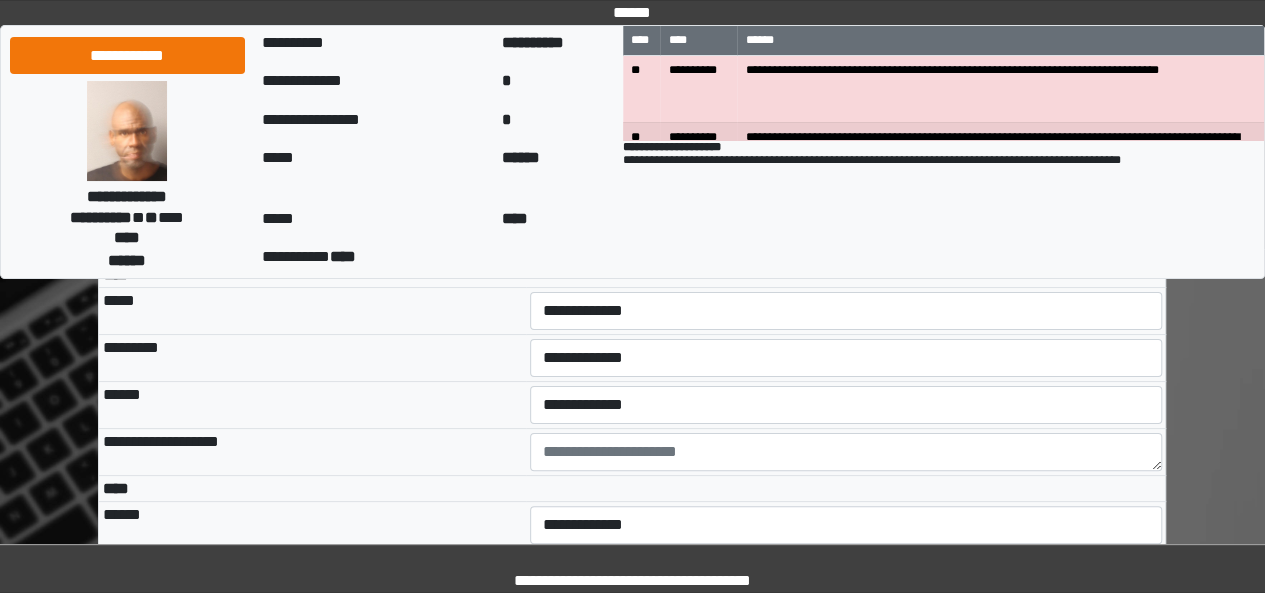 scroll, scrollTop: 3792, scrollLeft: 0, axis: vertical 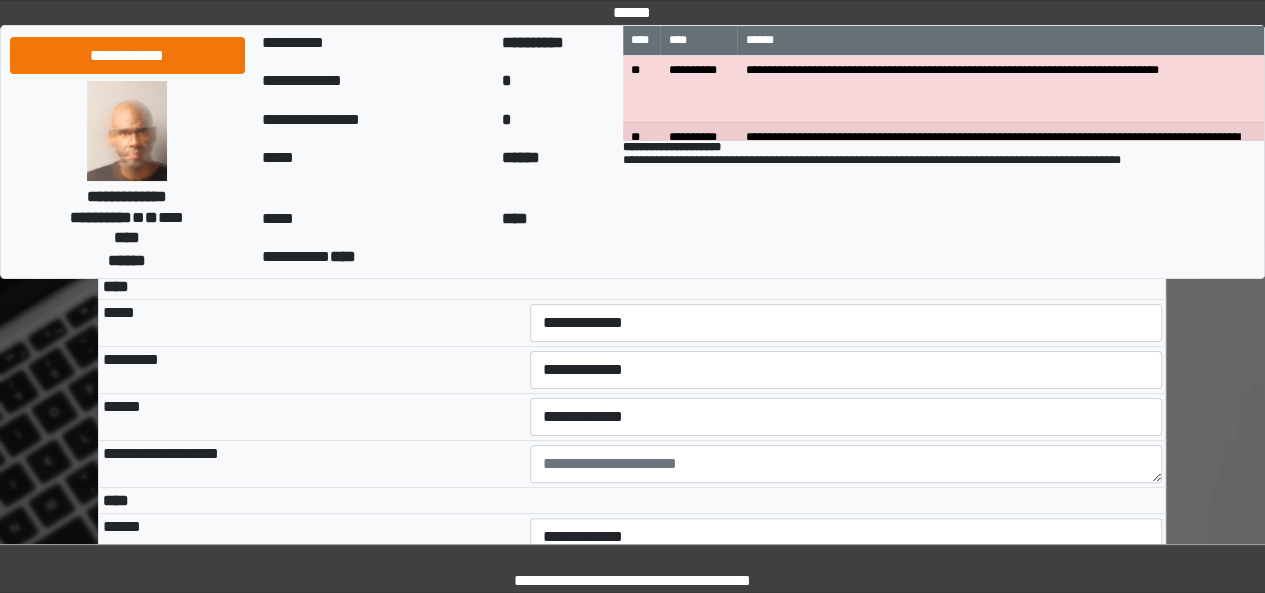 type on "**********" 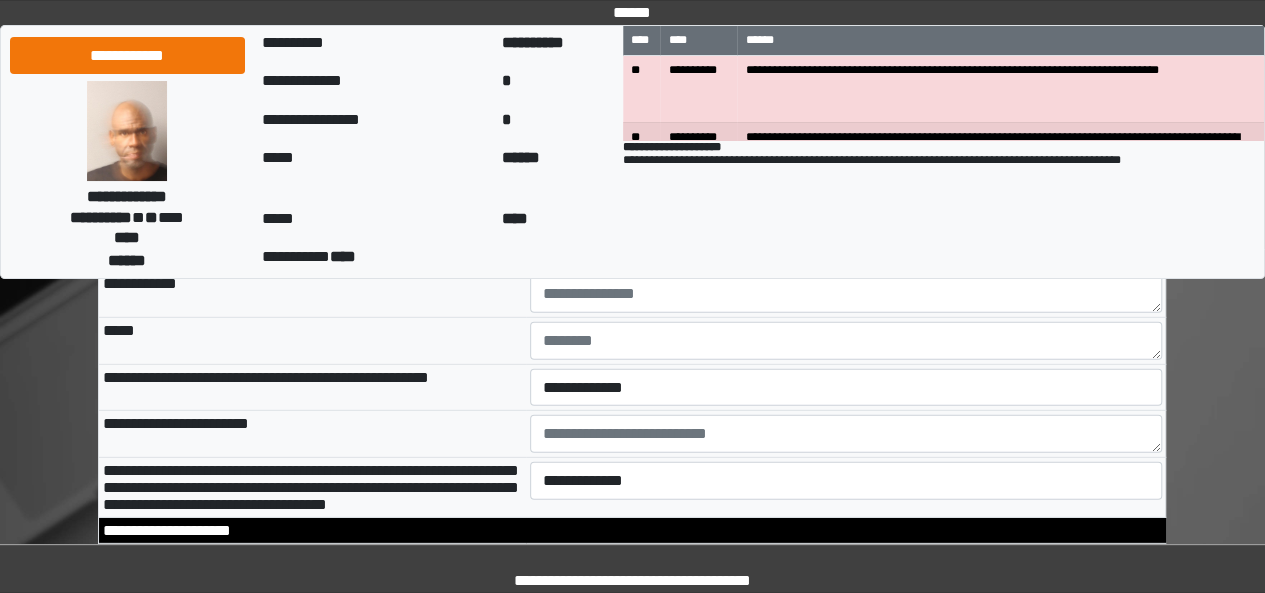 scroll, scrollTop: 6496, scrollLeft: 0, axis: vertical 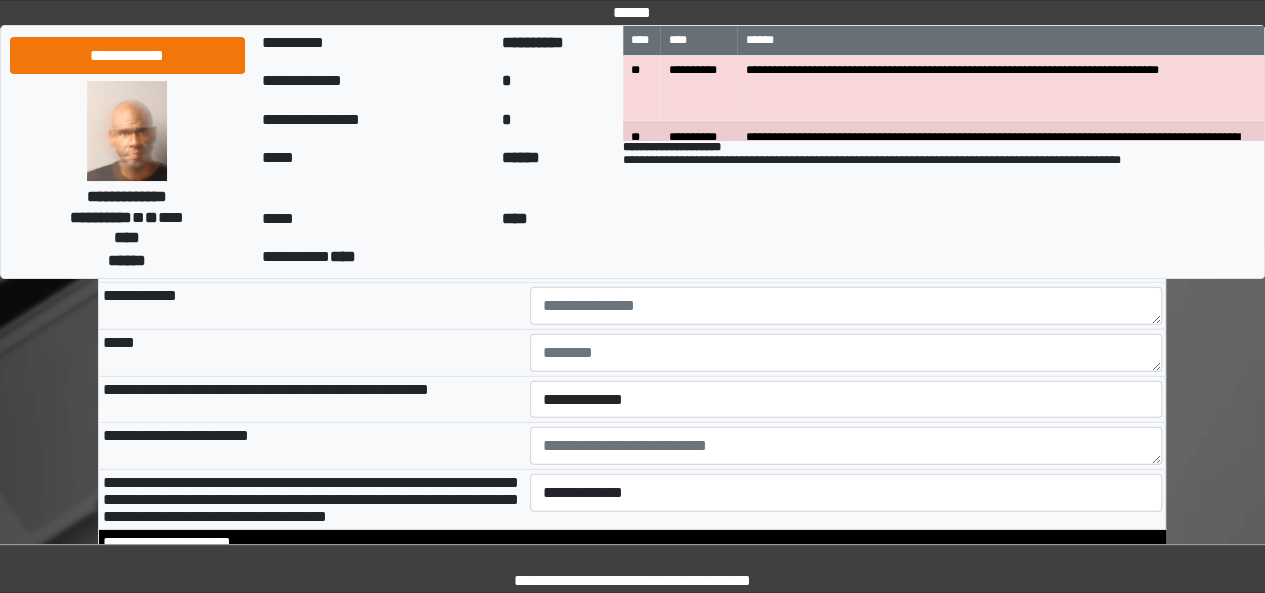 click on "**********" at bounding box center (944, 198) 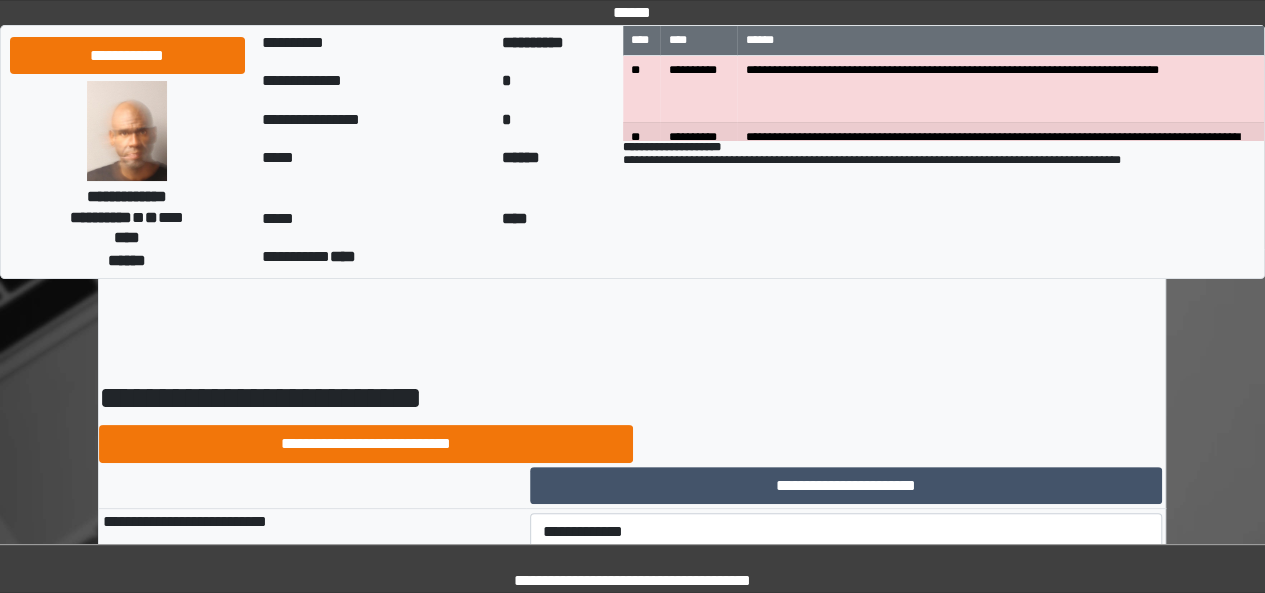 scroll, scrollTop: 27, scrollLeft: 0, axis: vertical 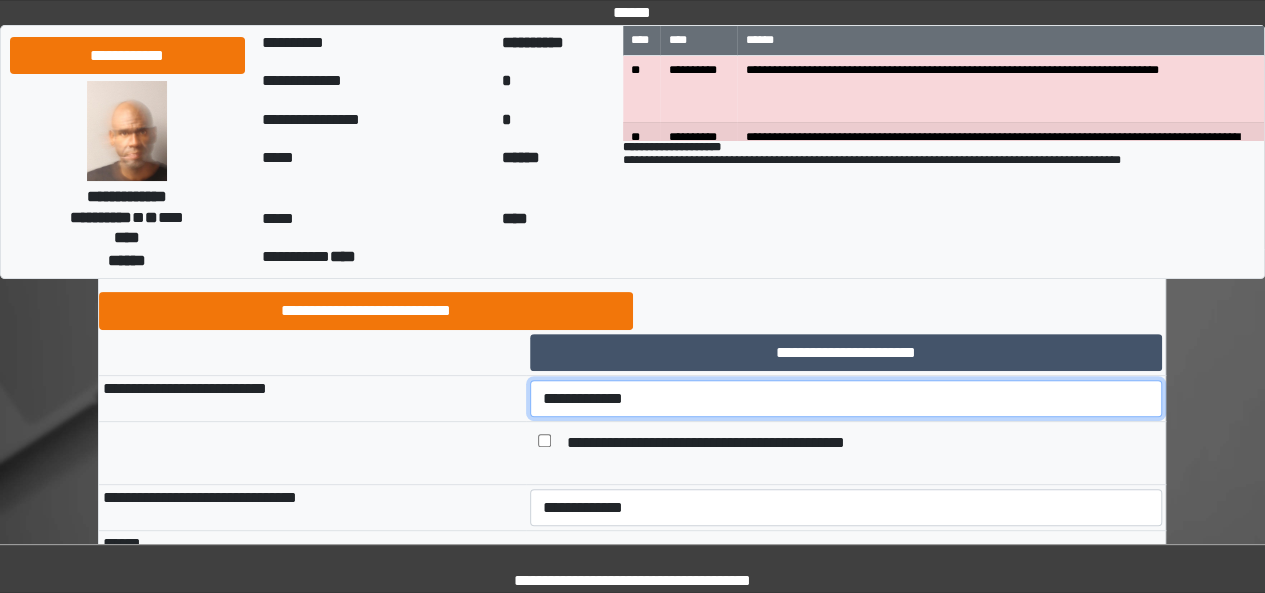 click on "**********" at bounding box center [846, 398] 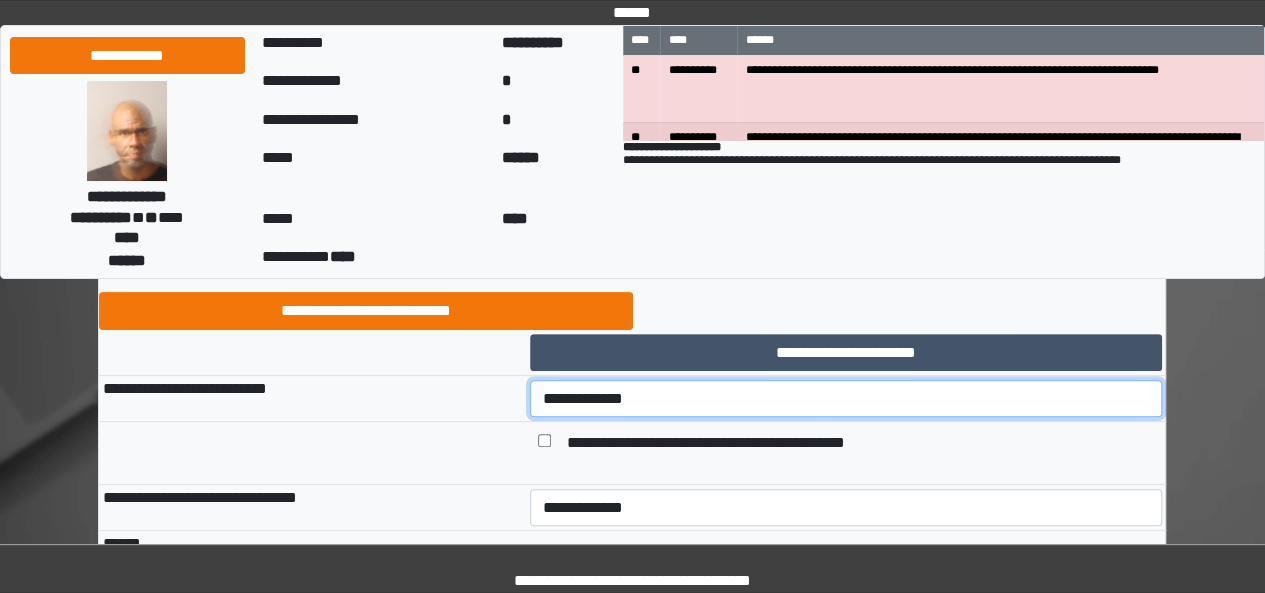 select on "*" 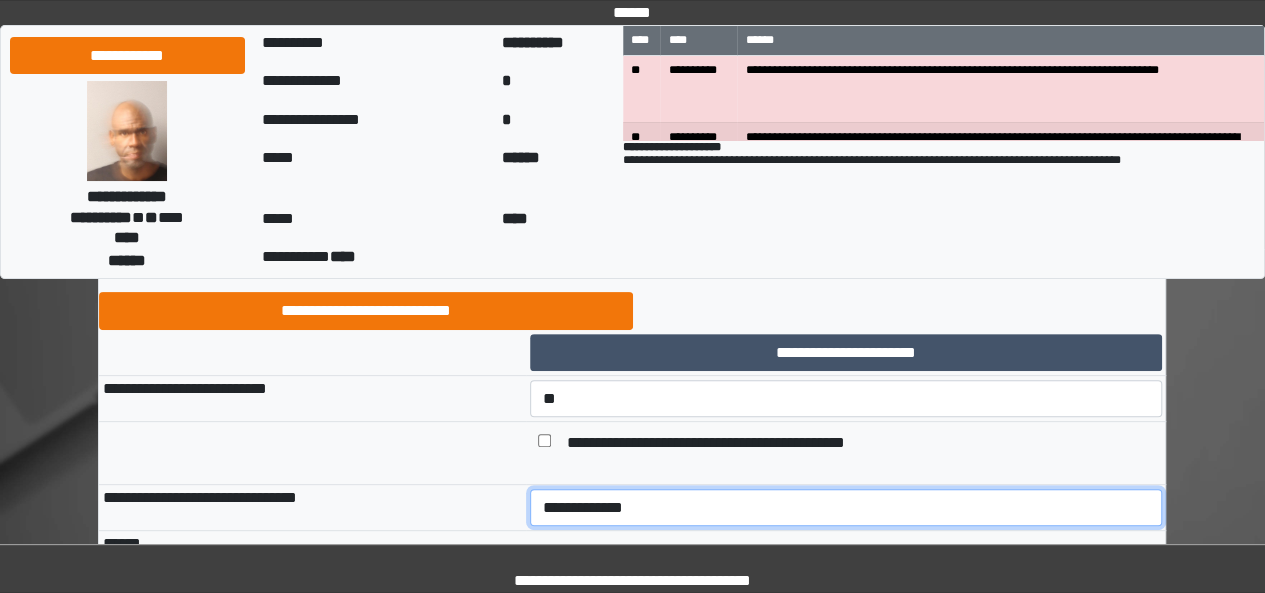 click on "**********" at bounding box center [846, 507] 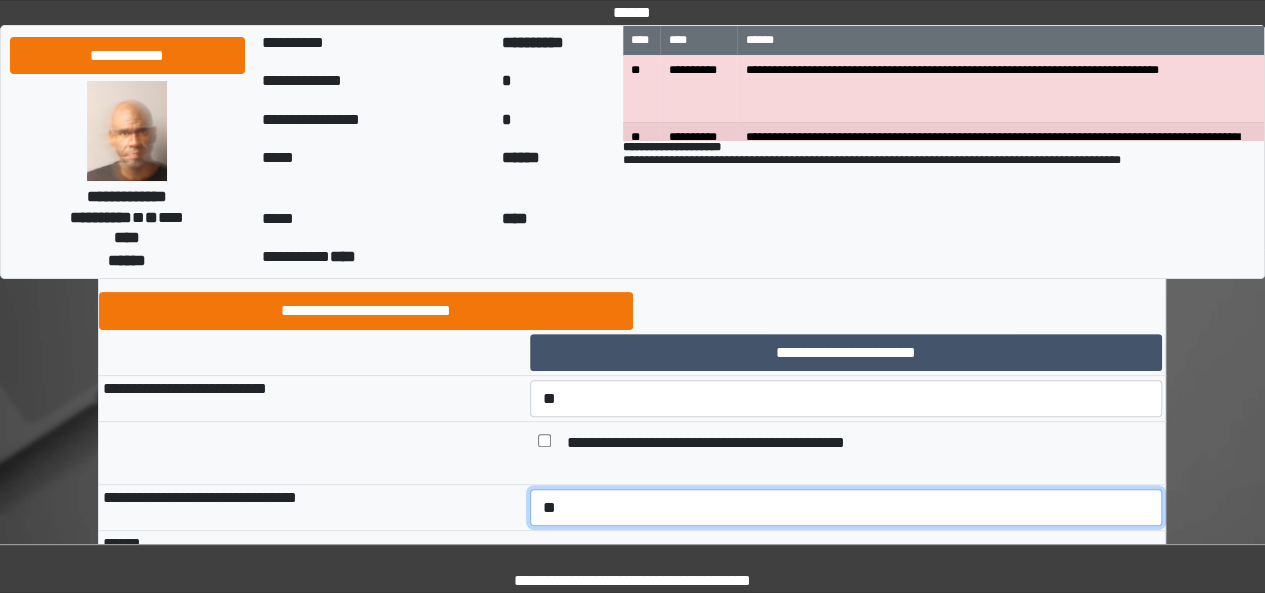 click on "**********" at bounding box center [846, 507] 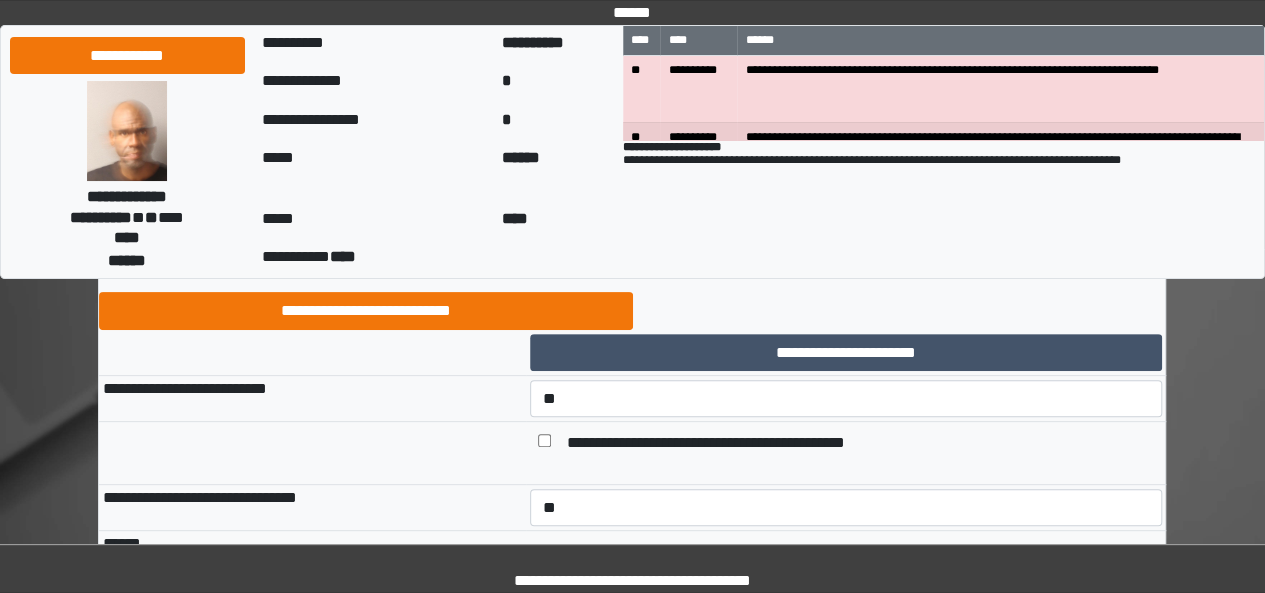 click on "**********" at bounding box center (632, 5087) 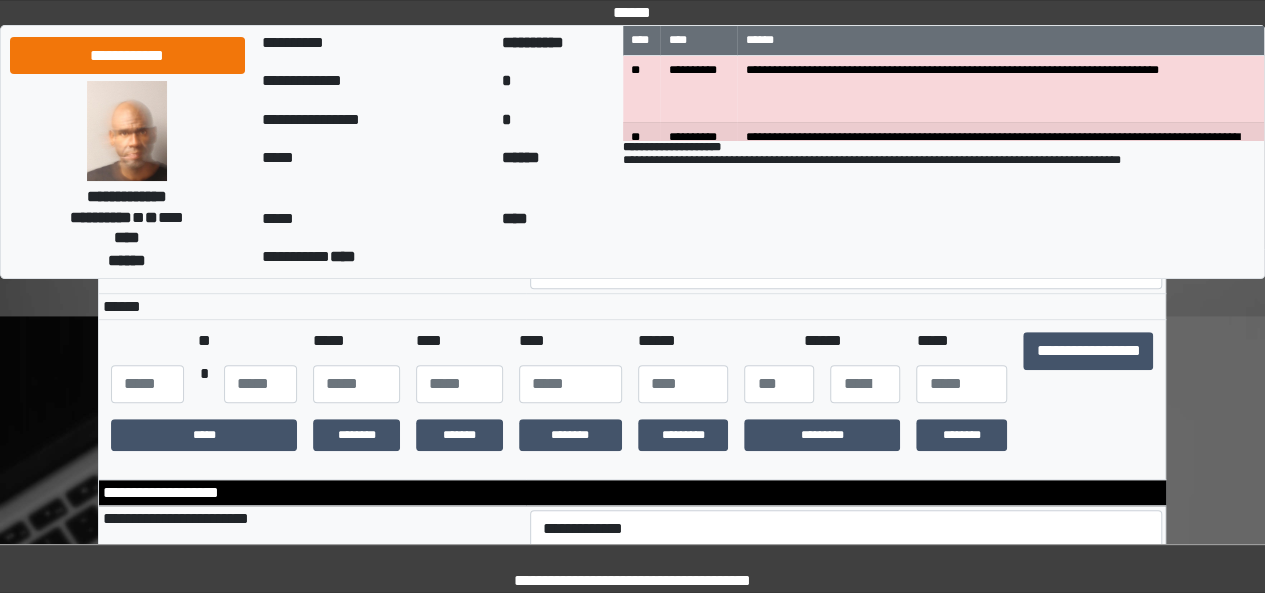 scroll, scrollTop: 387, scrollLeft: 0, axis: vertical 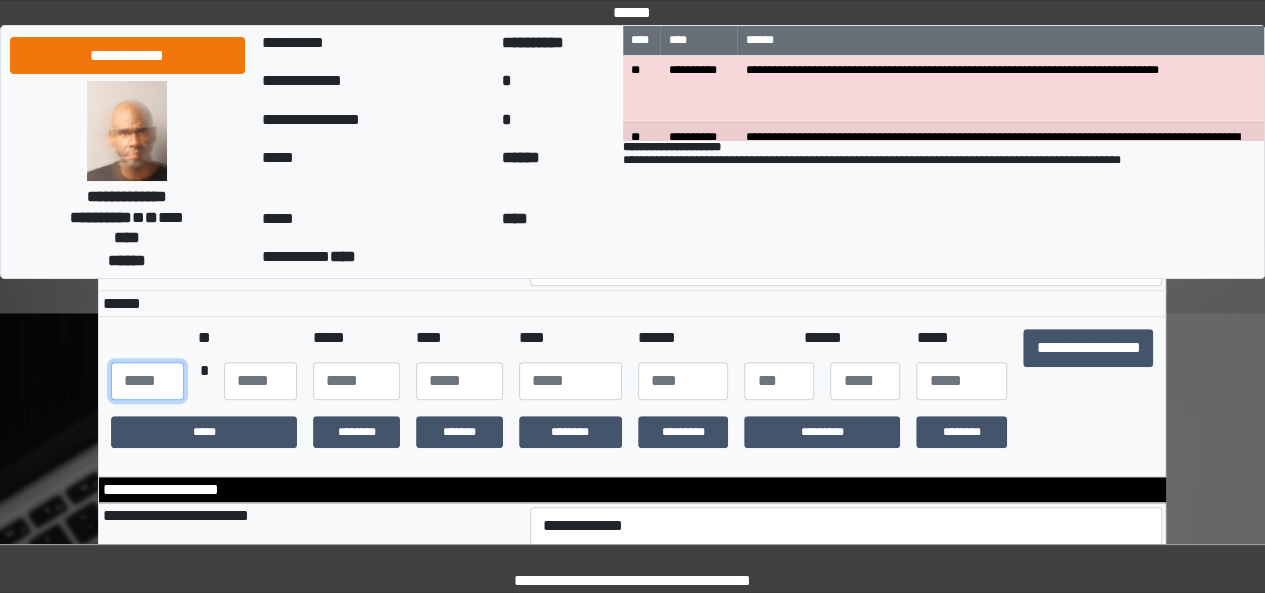 click at bounding box center (147, 381) 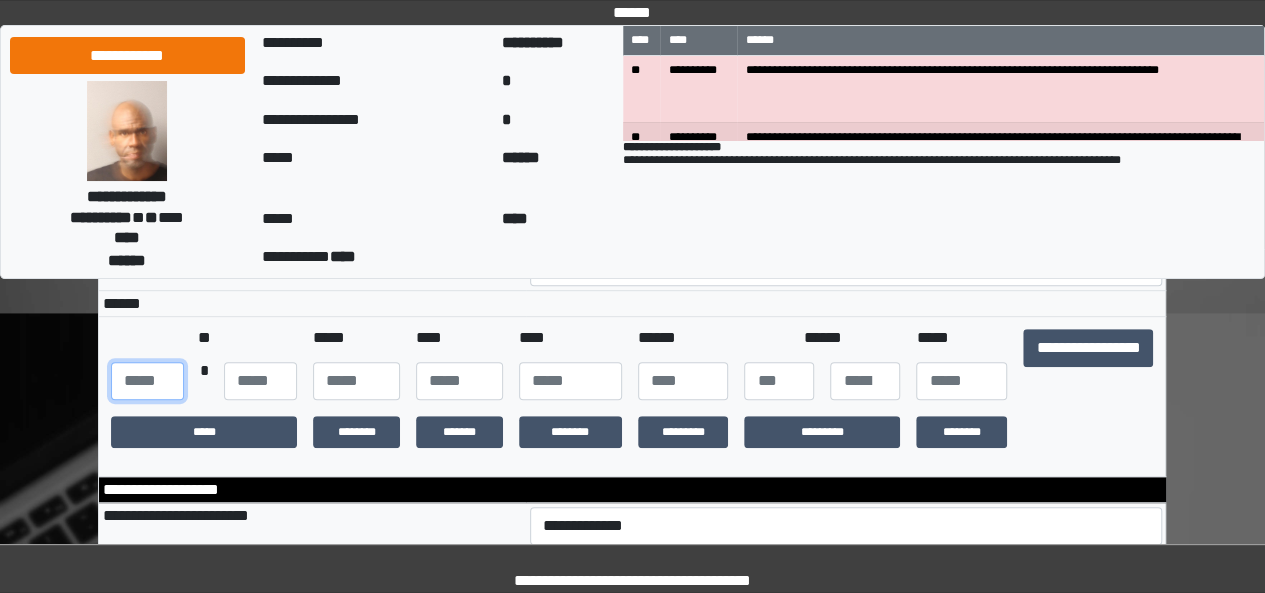 type on "***" 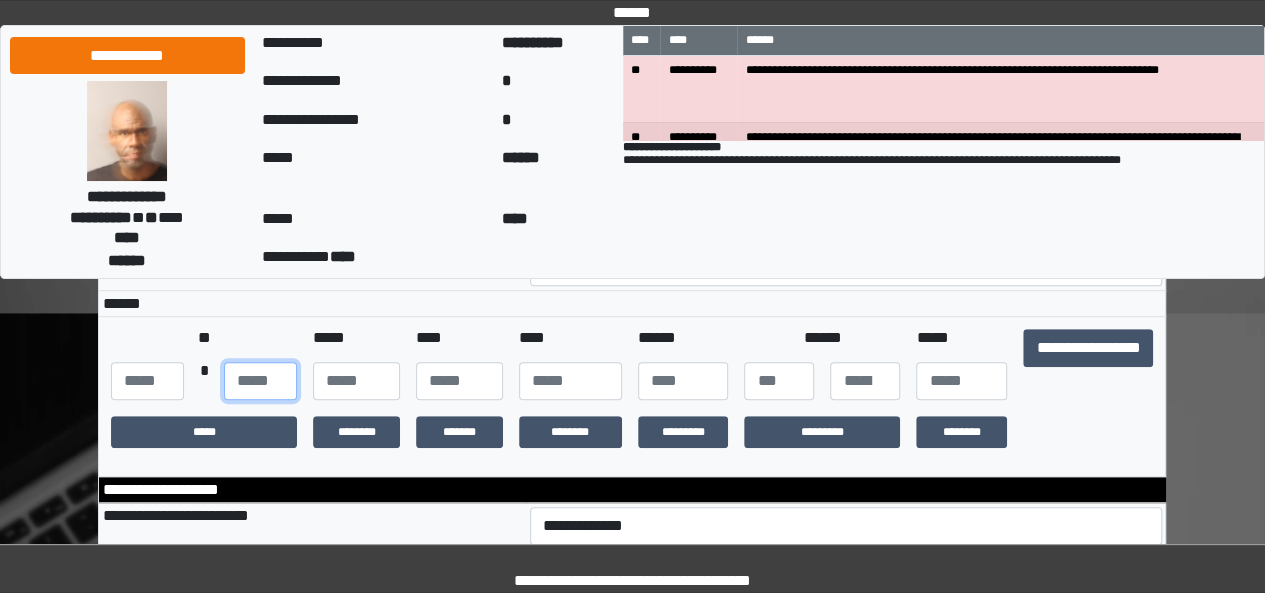 type on "**" 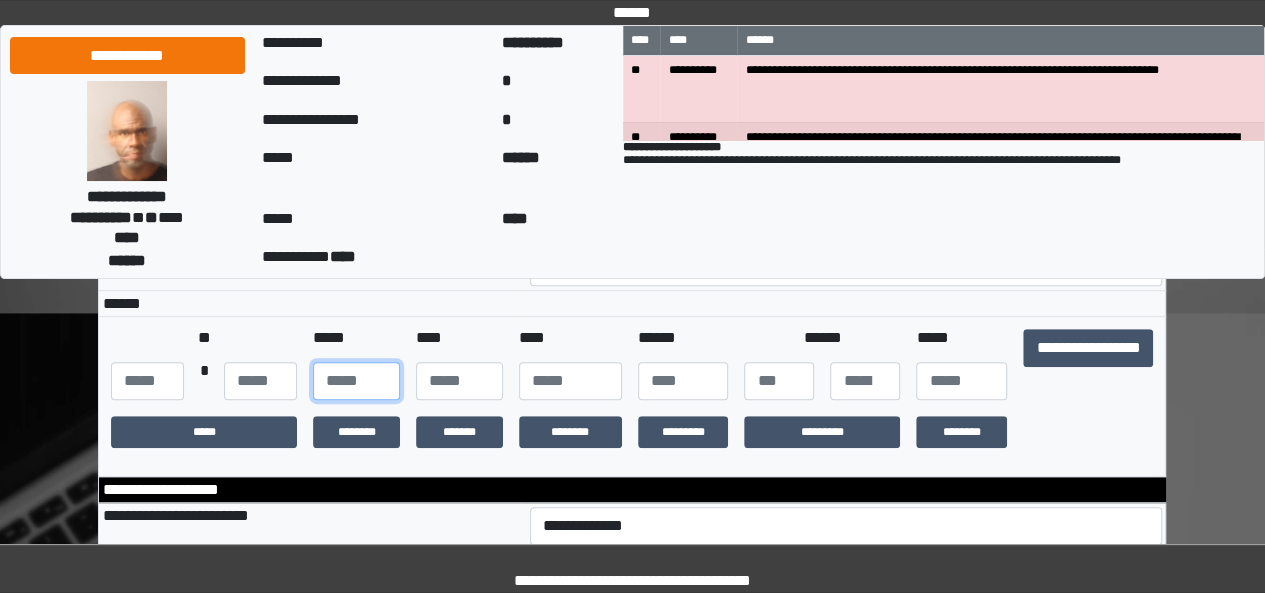 type on "***" 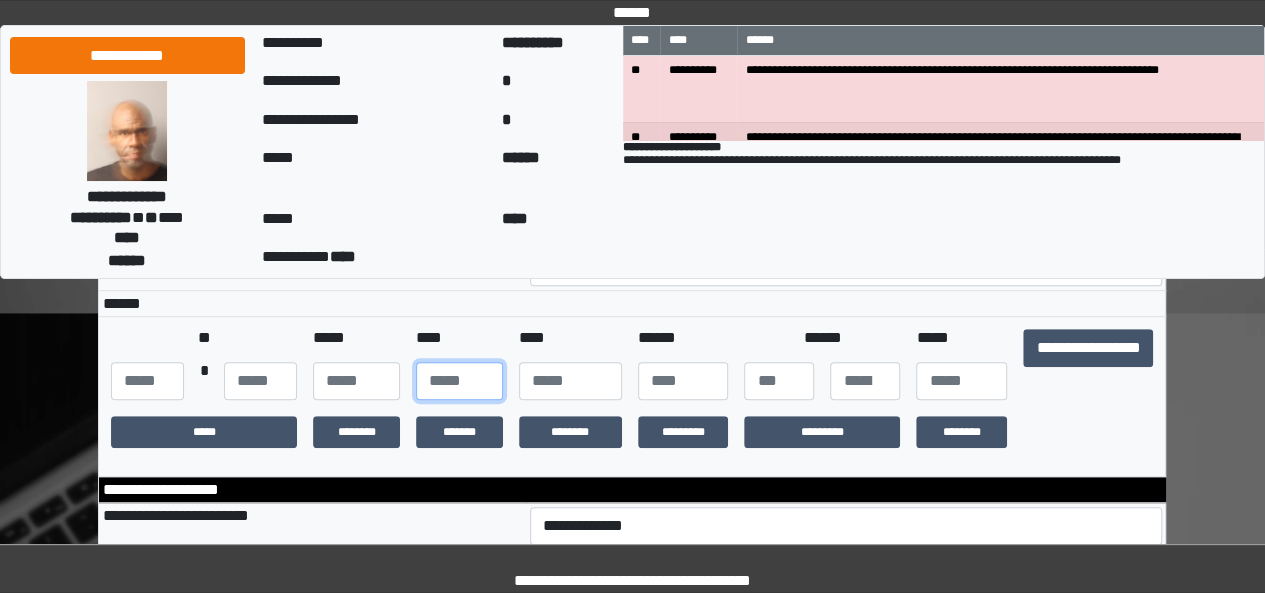 type on "**" 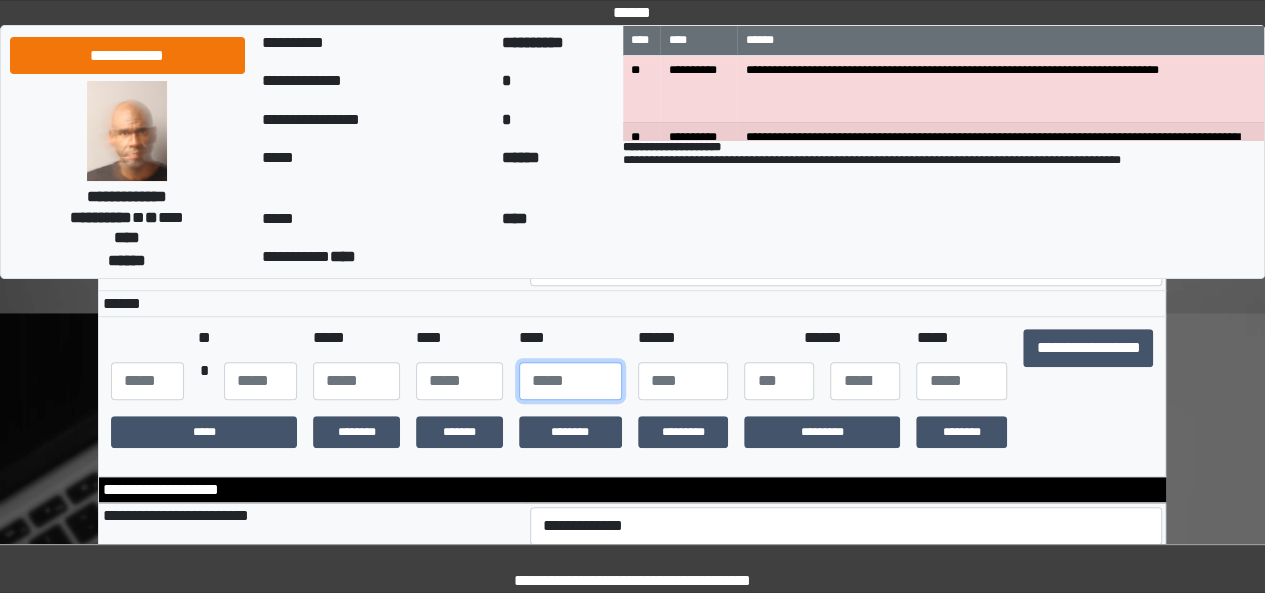 type on "****" 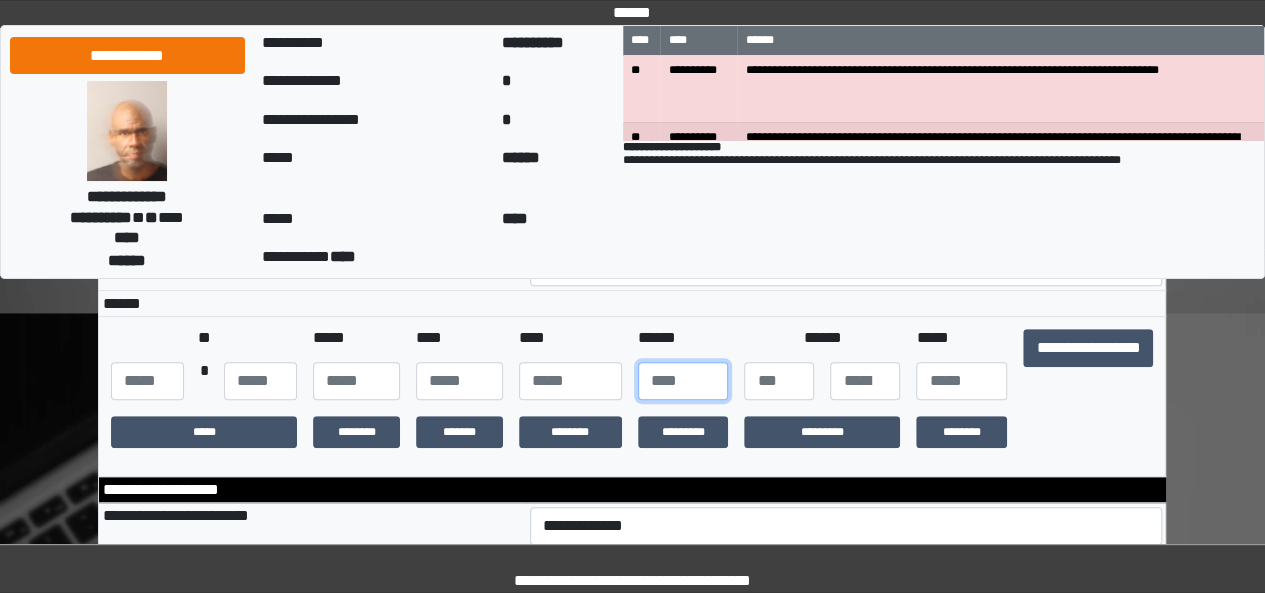 type on "***" 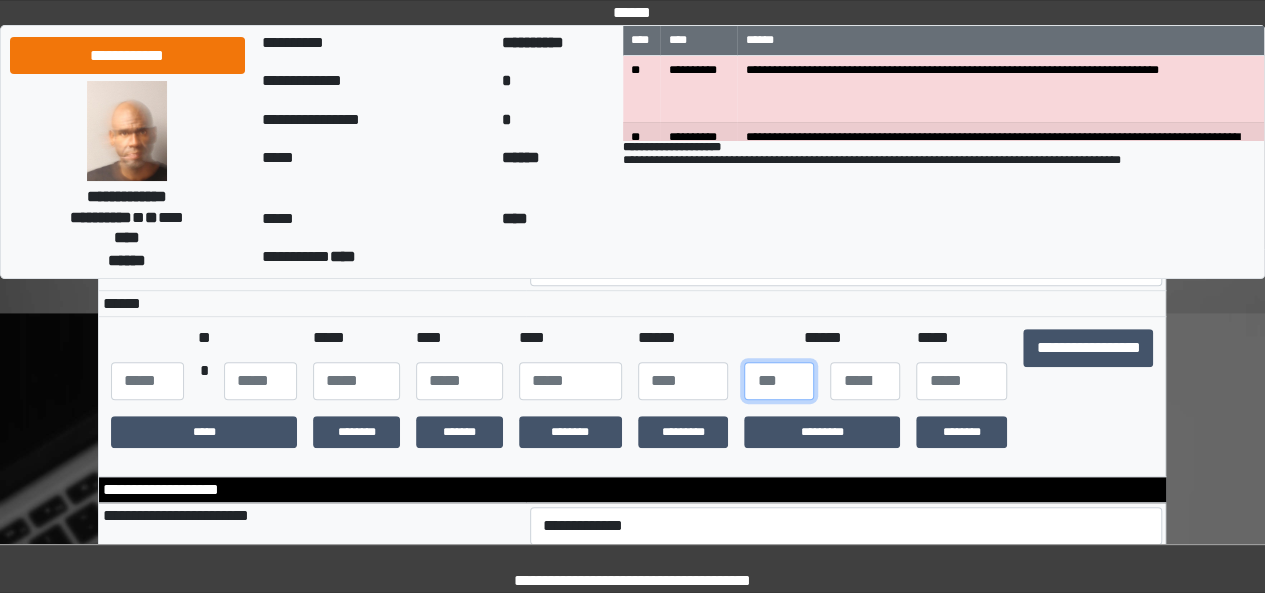 type on "*" 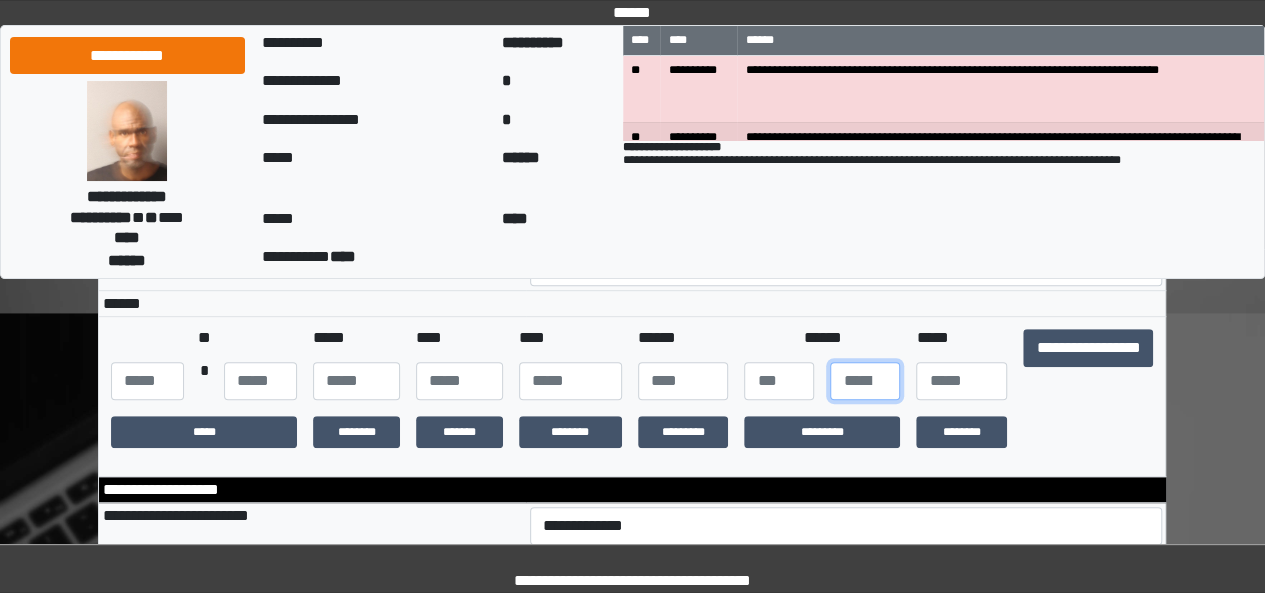 type on "**" 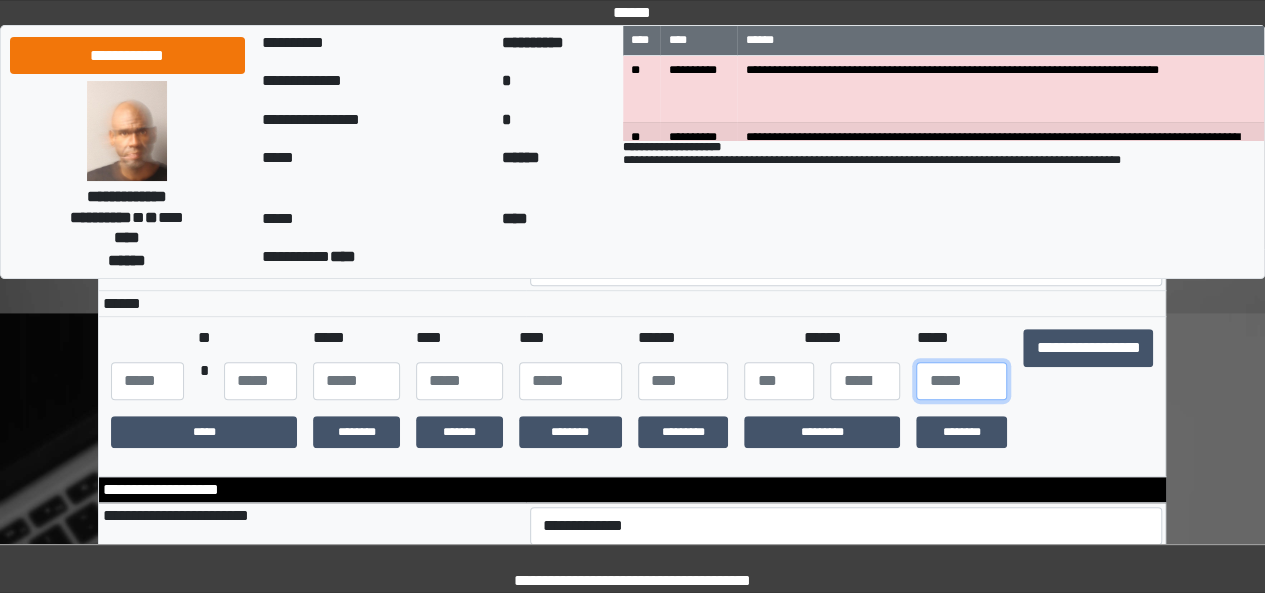 type on "***" 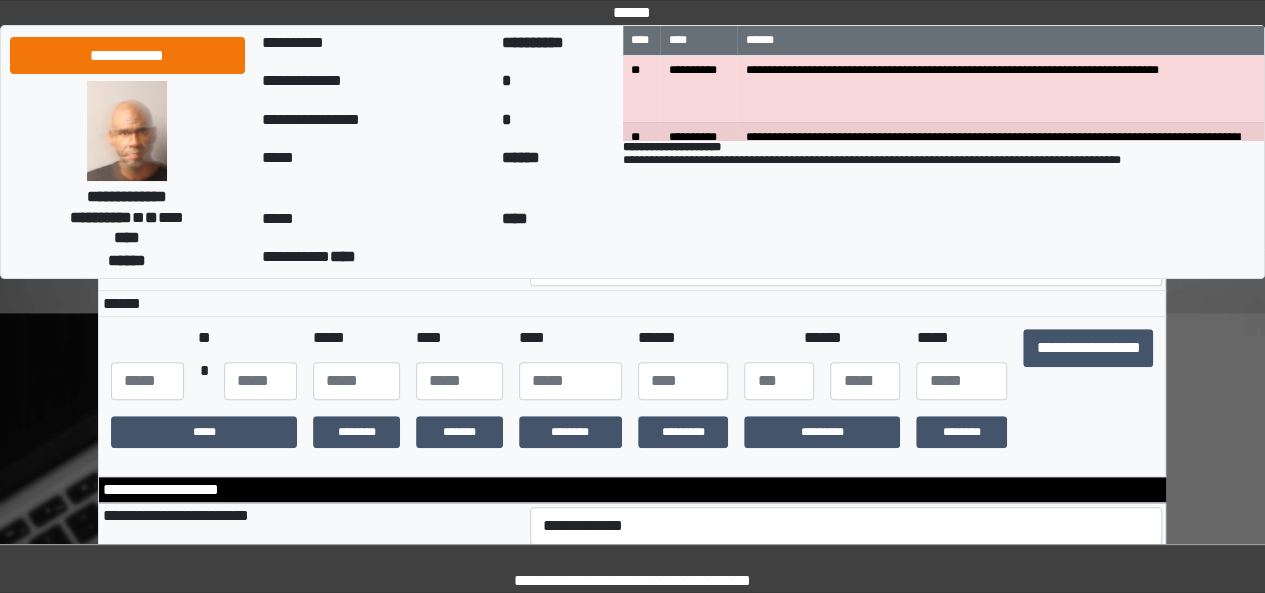click on "**********" at bounding box center (1088, 364) 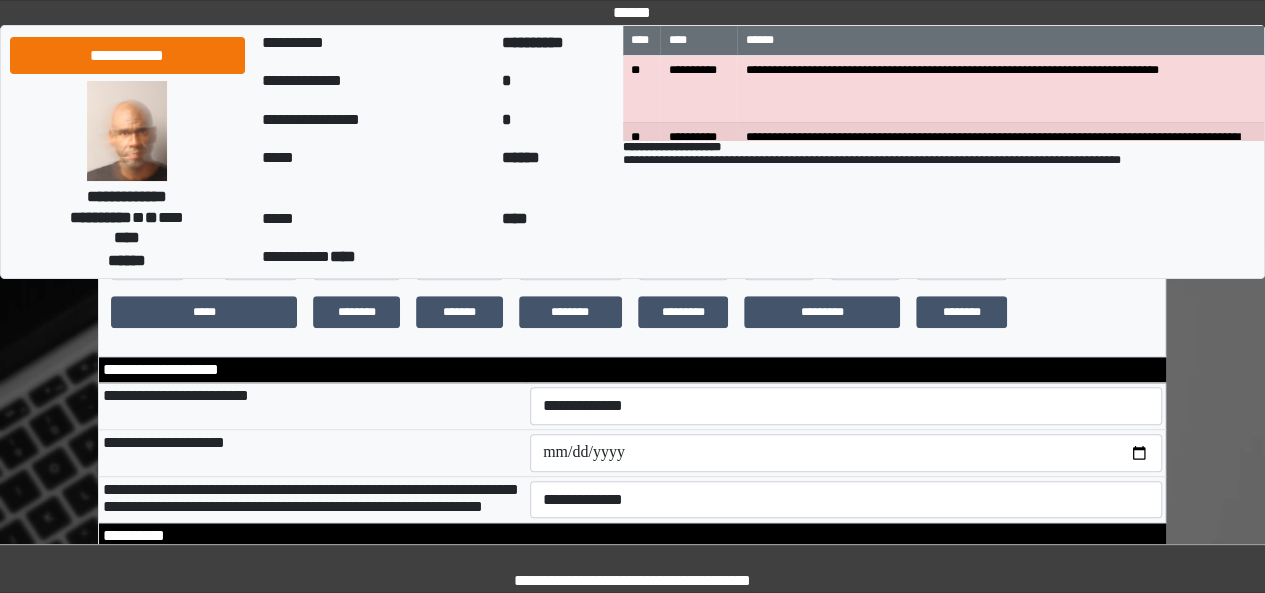 scroll, scrollTop: 547, scrollLeft: 0, axis: vertical 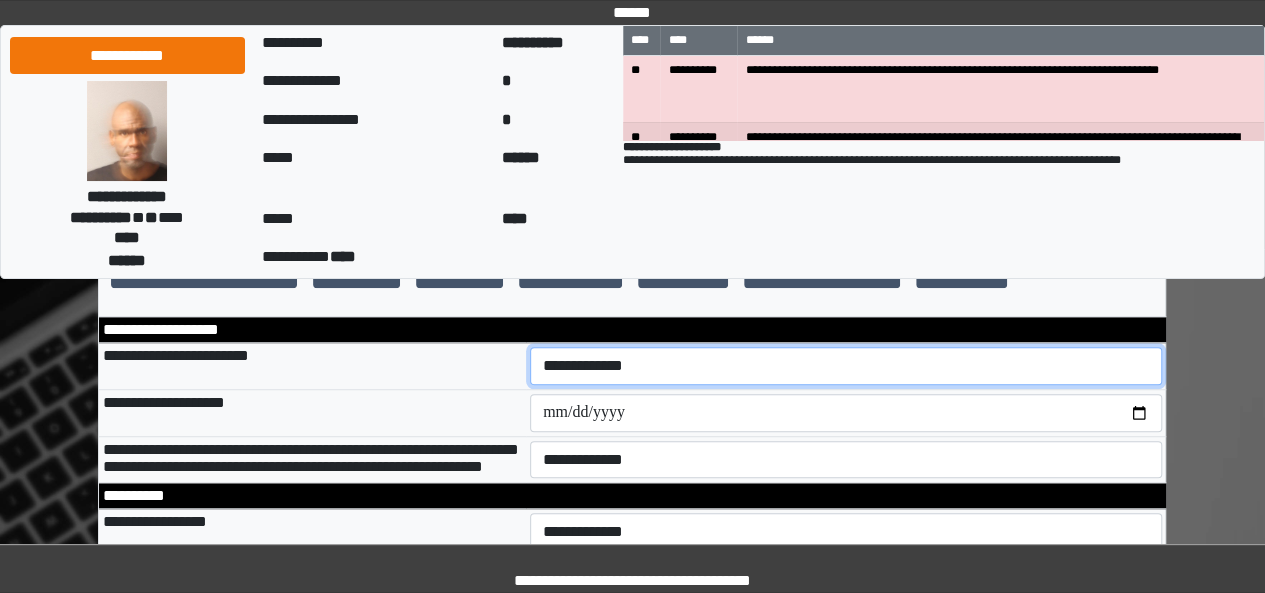 click on "**********" at bounding box center [846, 366] 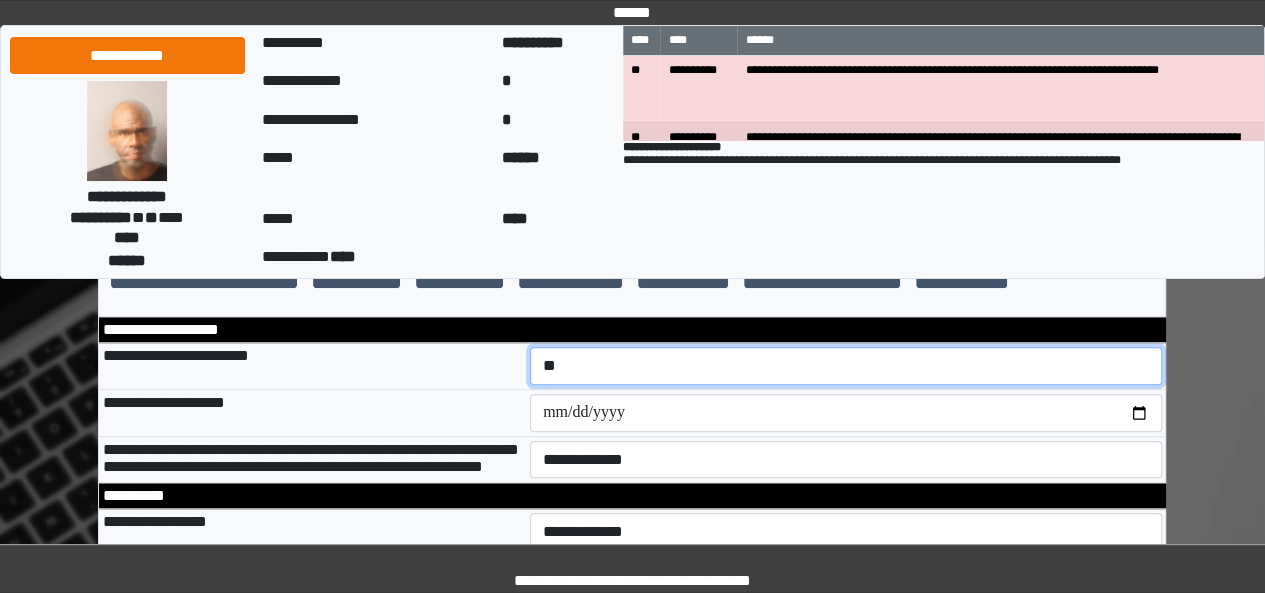 click on "**********" at bounding box center [846, 366] 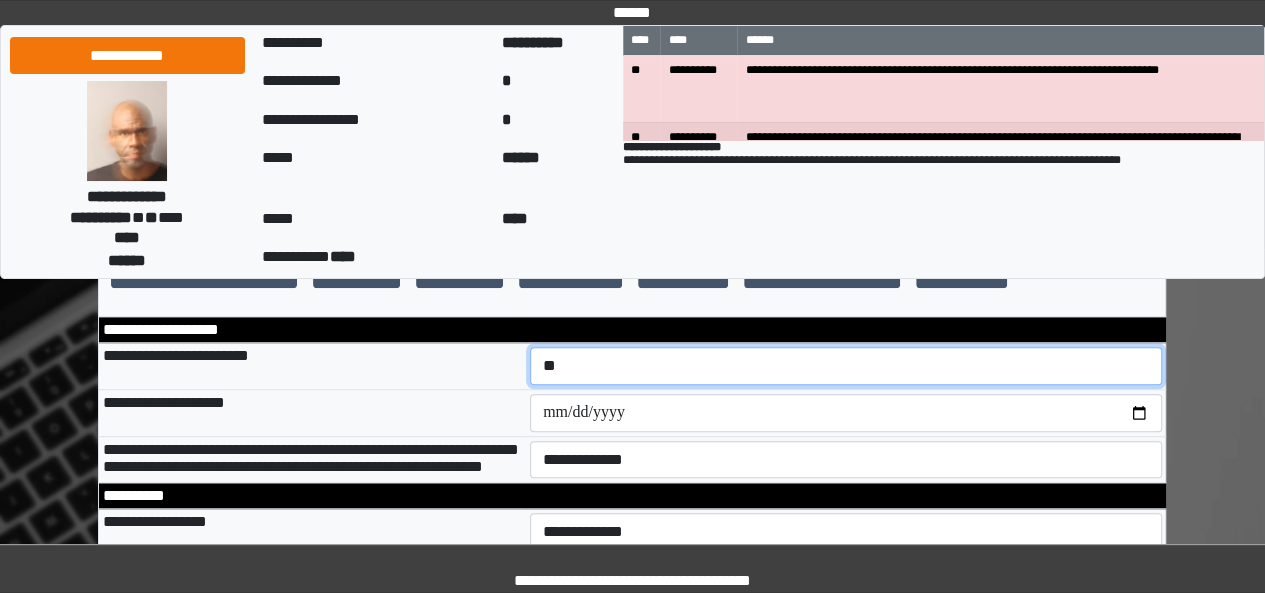 select on "***" 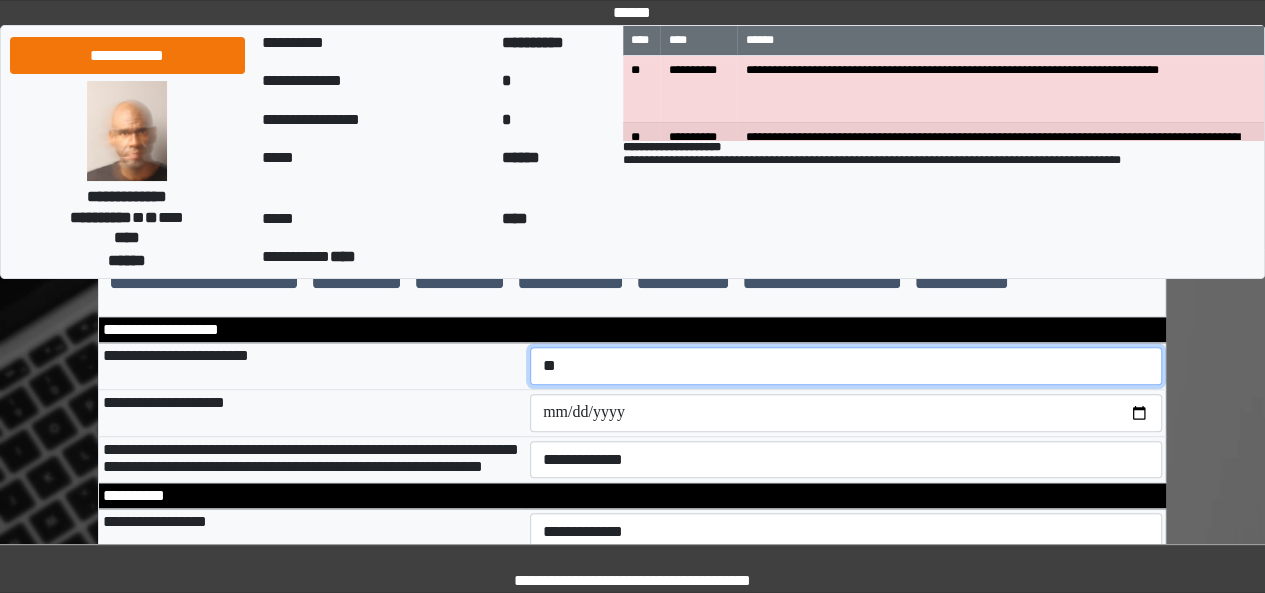 click on "**********" at bounding box center [846, 366] 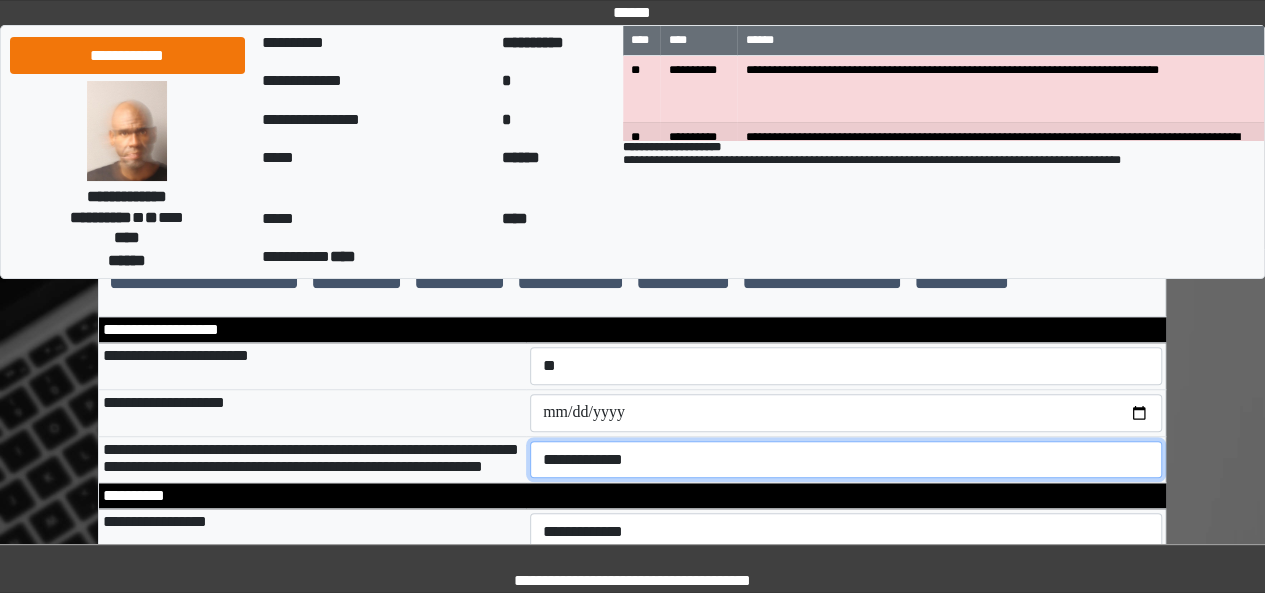 click on "**********" at bounding box center [846, 459] 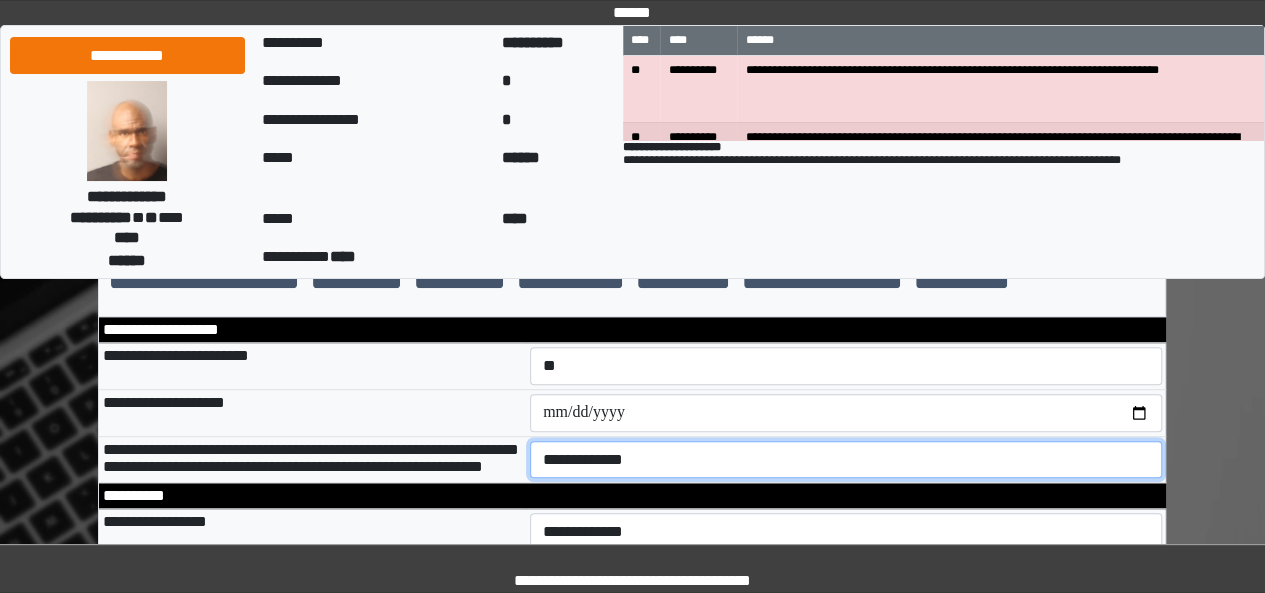 select on "*" 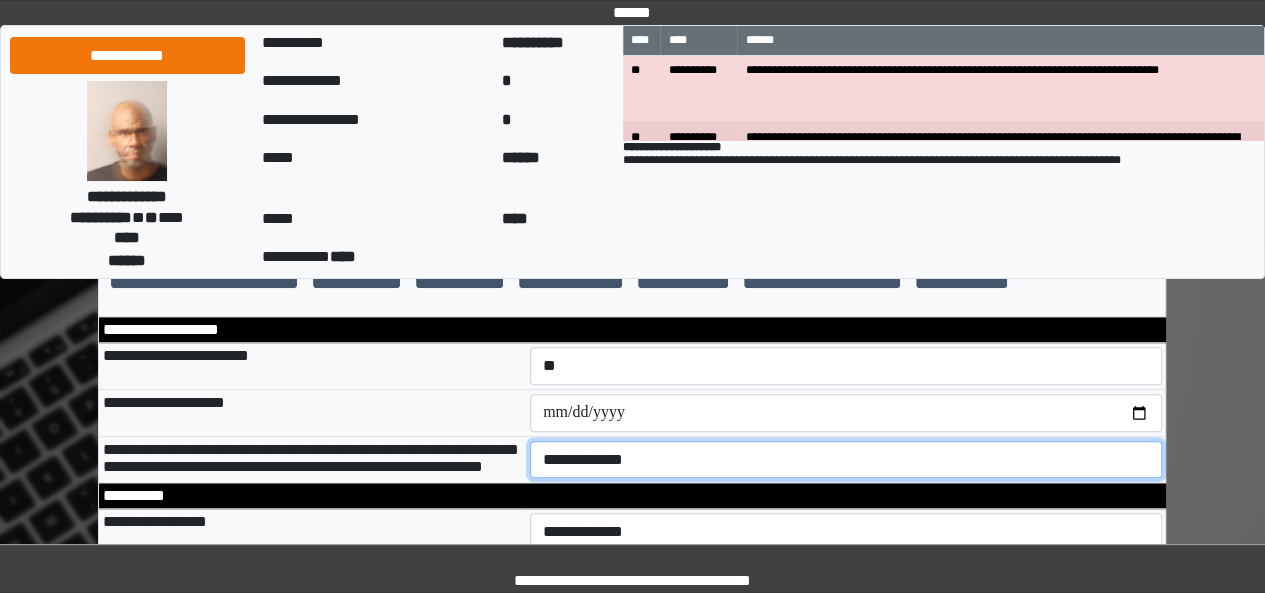 click on "**********" at bounding box center (846, 459) 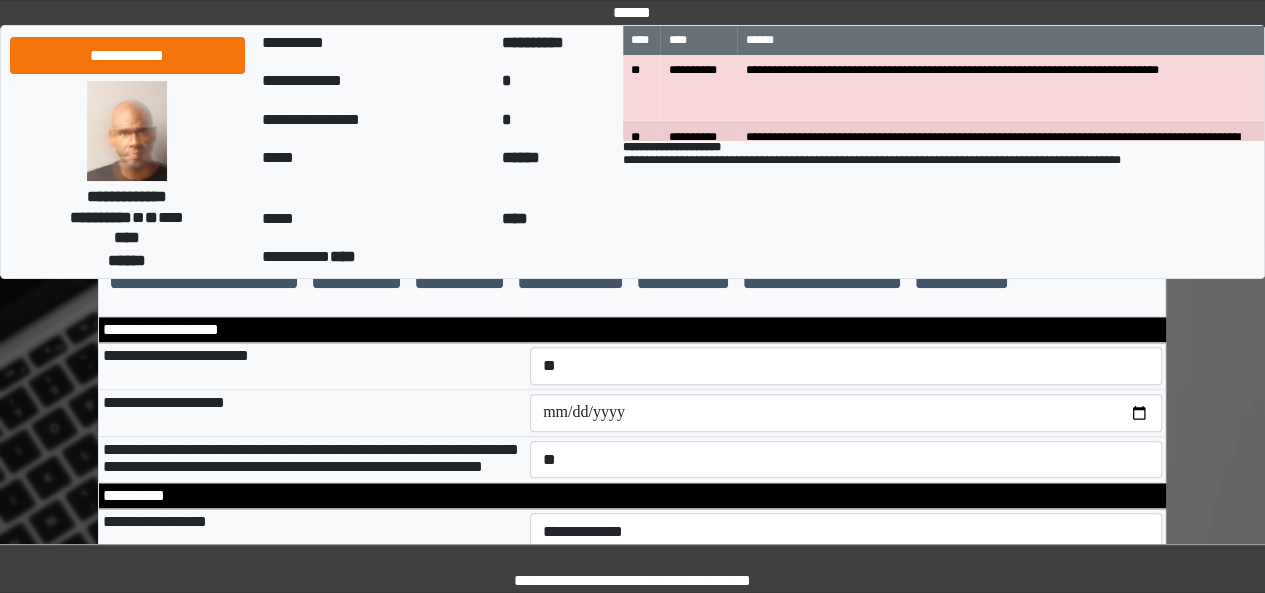 click on "**********" at bounding box center [632, 4688] 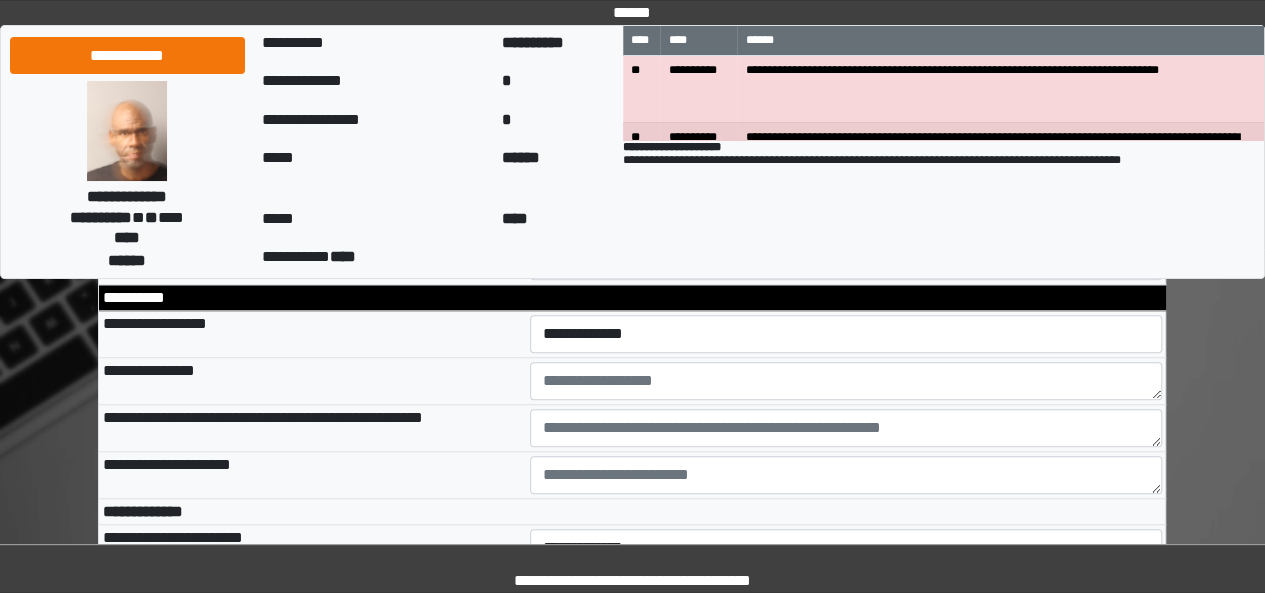 scroll, scrollTop: 747, scrollLeft: 0, axis: vertical 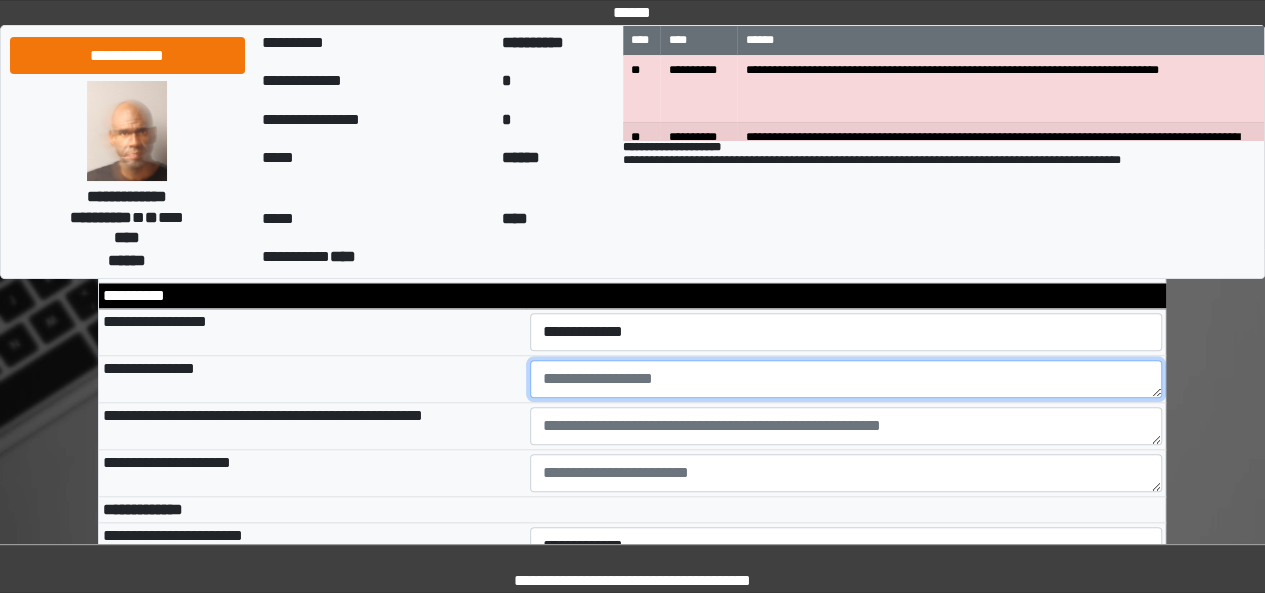 click at bounding box center [846, 379] 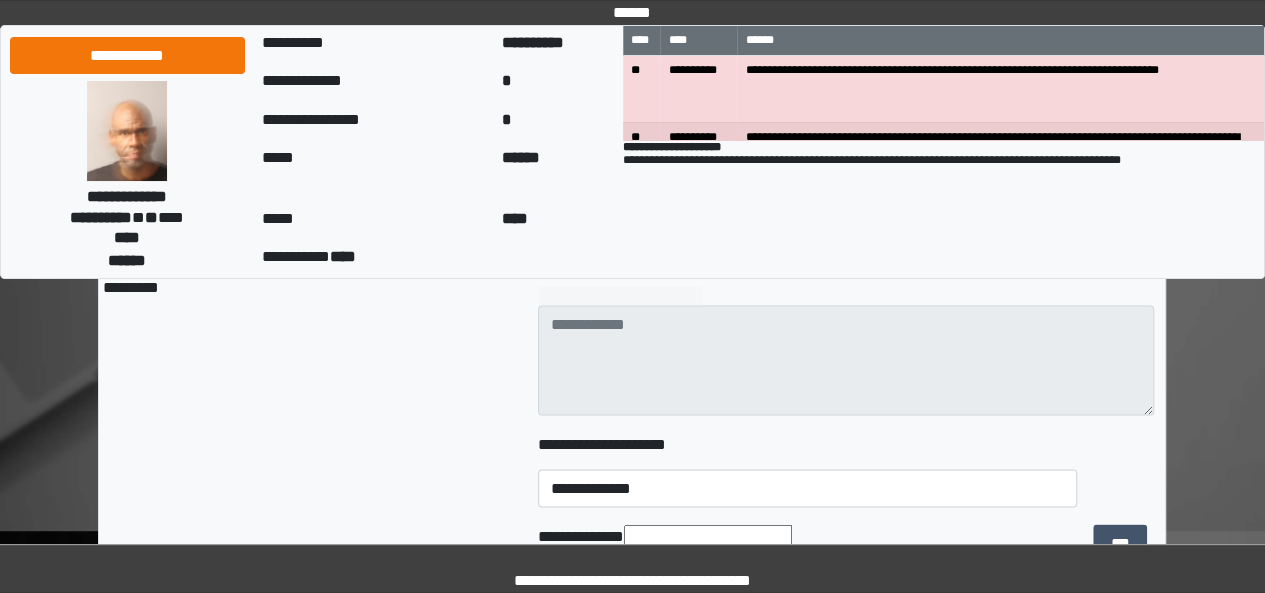 scroll, scrollTop: 2303, scrollLeft: 0, axis: vertical 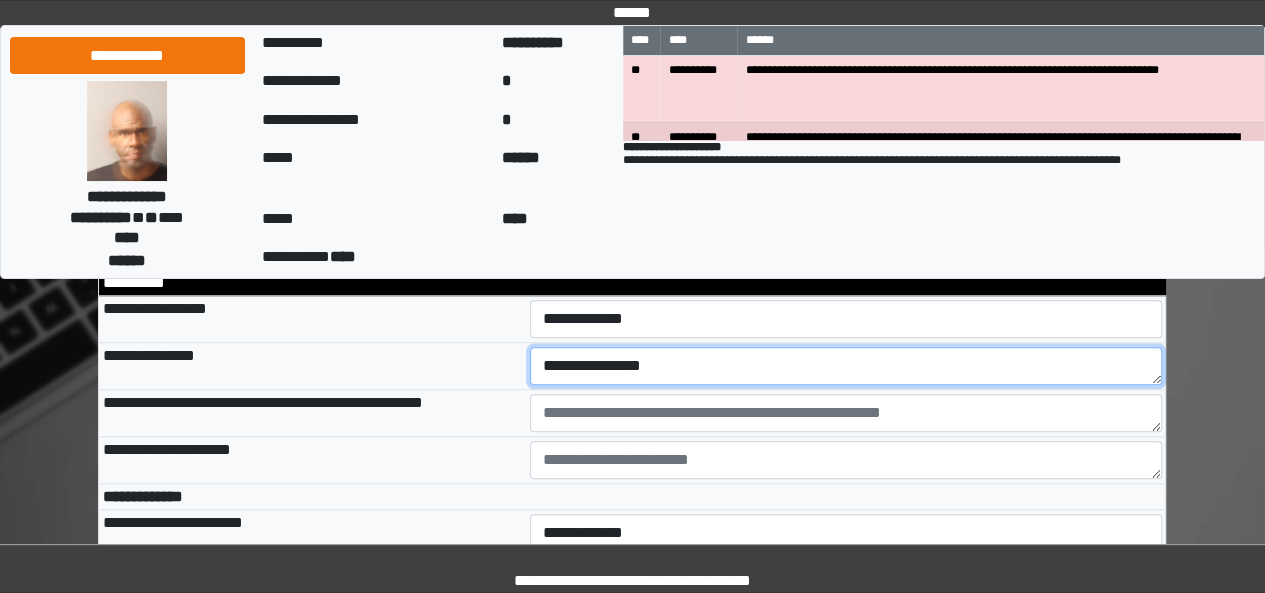 type on "**********" 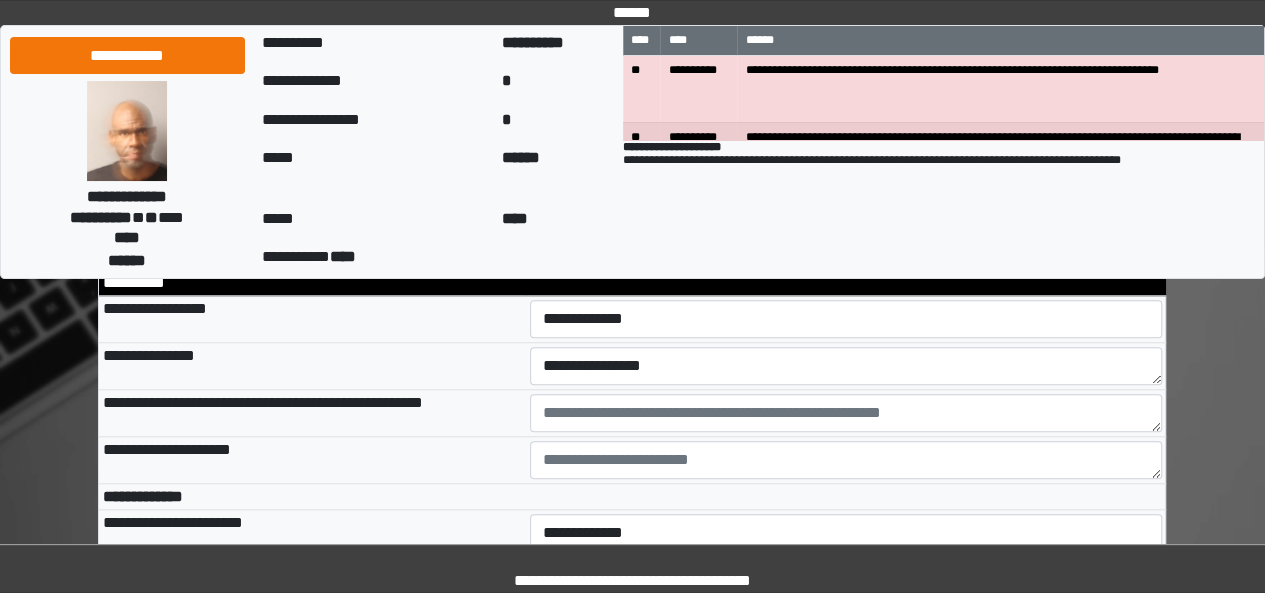 click on "**********" at bounding box center [632, 283] 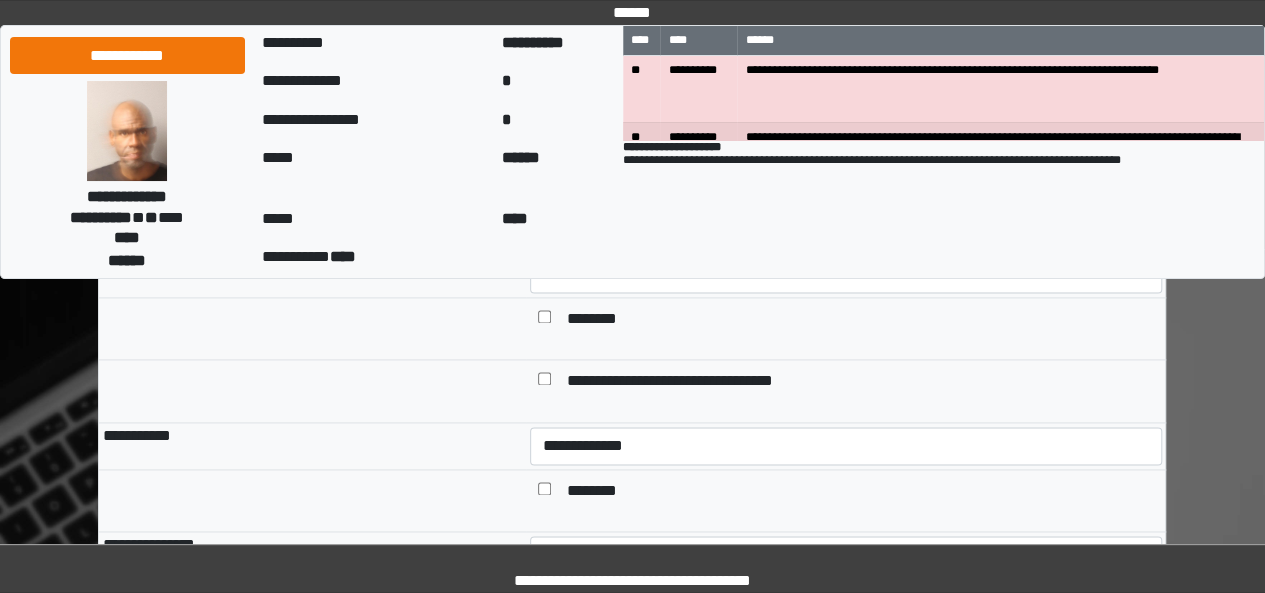 scroll, scrollTop: 1280, scrollLeft: 0, axis: vertical 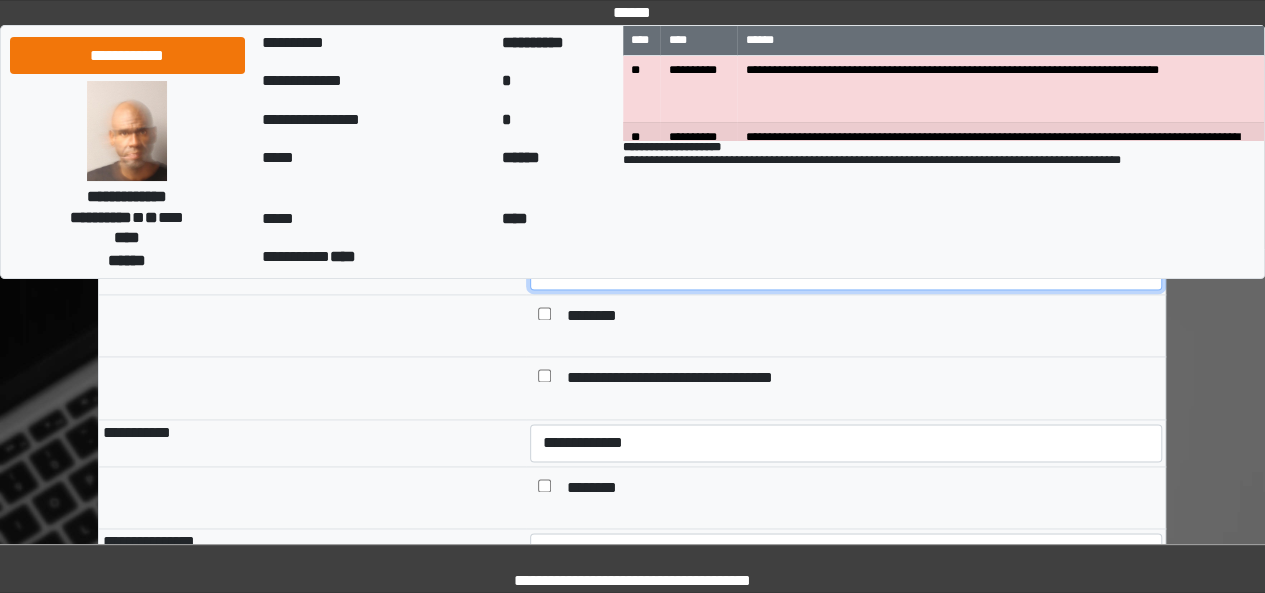 click on "**********" at bounding box center [846, 271] 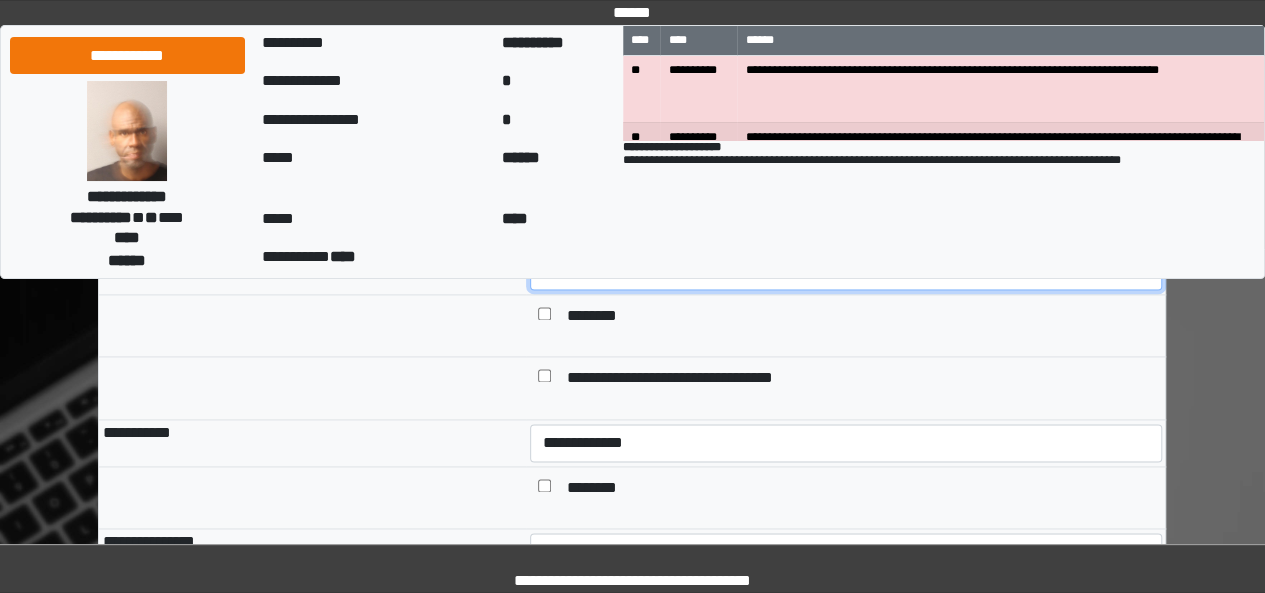 select on "***" 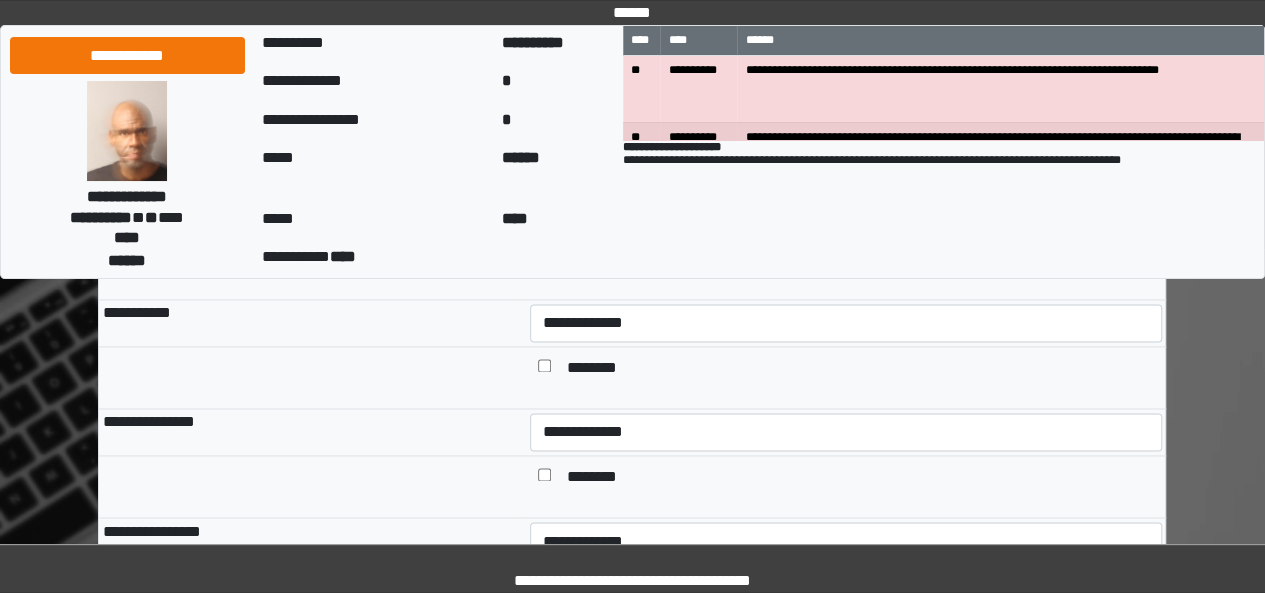scroll, scrollTop: 1440, scrollLeft: 0, axis: vertical 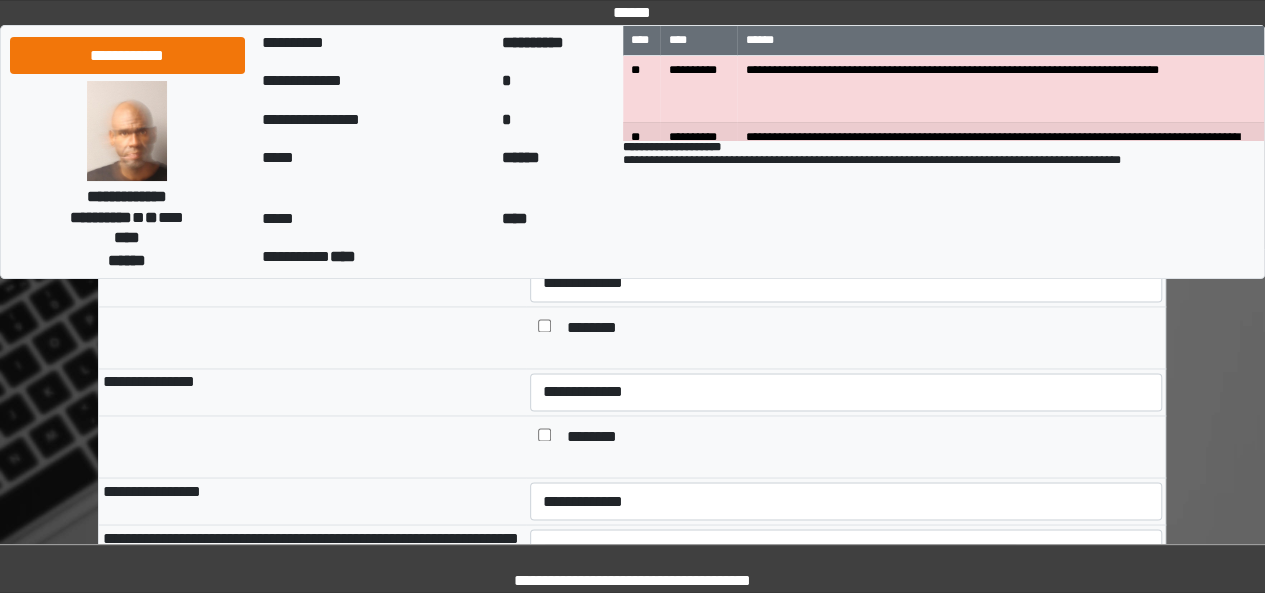 click on "********" at bounding box center [860, 438] 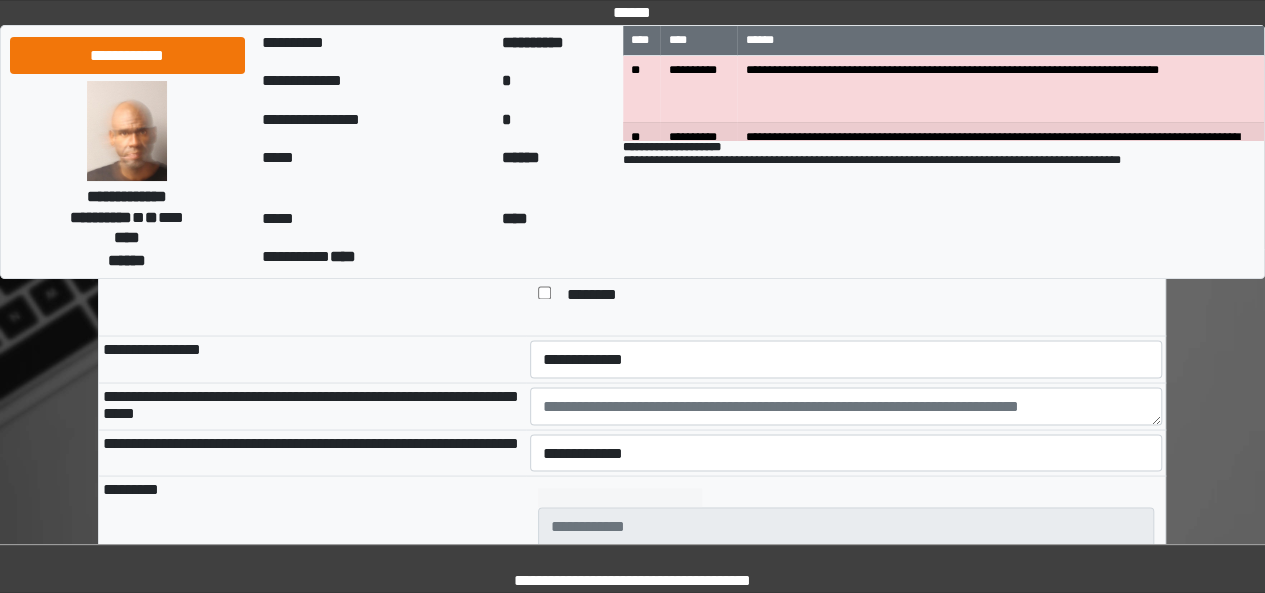 scroll, scrollTop: 1600, scrollLeft: 0, axis: vertical 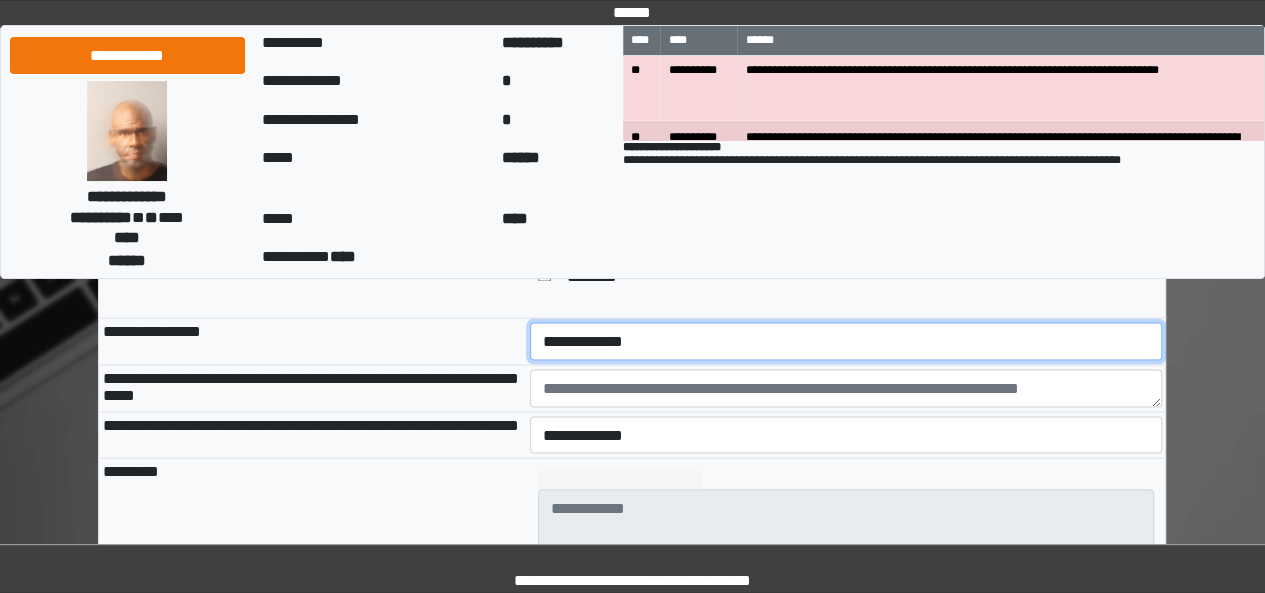 click on "**********" at bounding box center [846, 340] 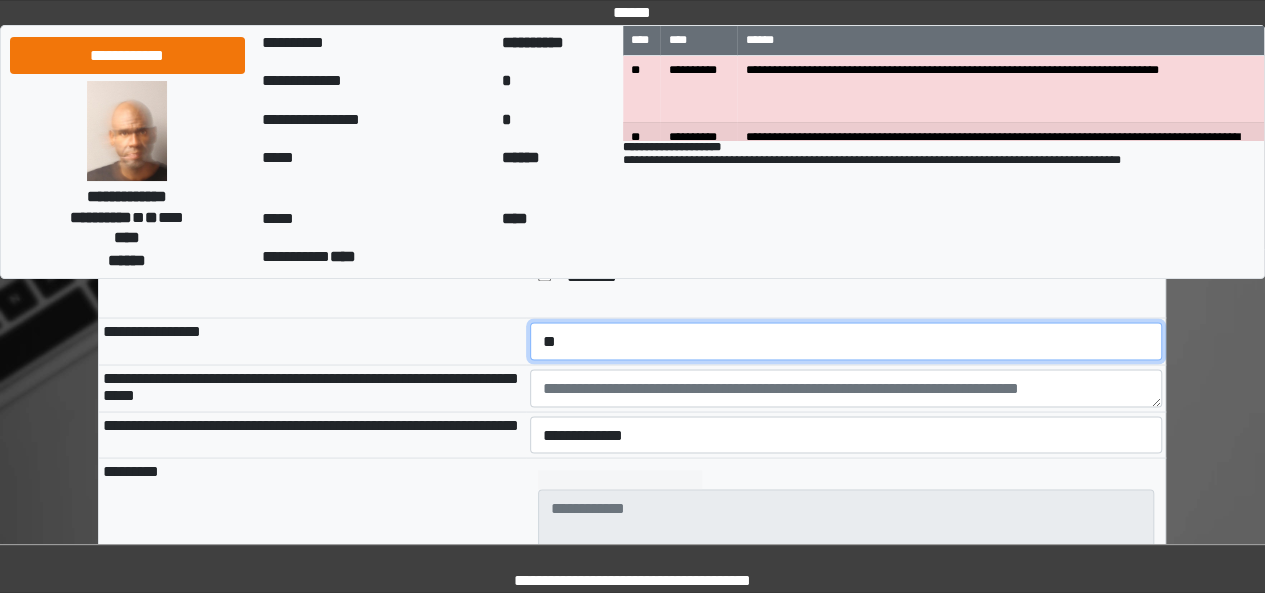 click on "**********" at bounding box center (846, 340) 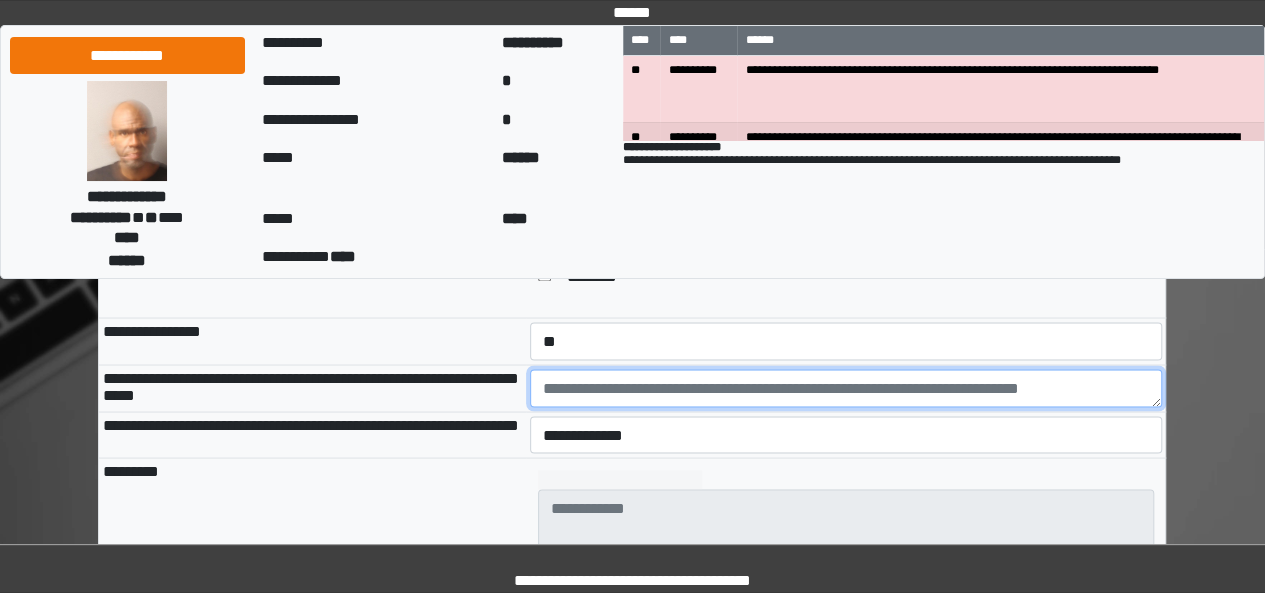 click at bounding box center (846, 388) 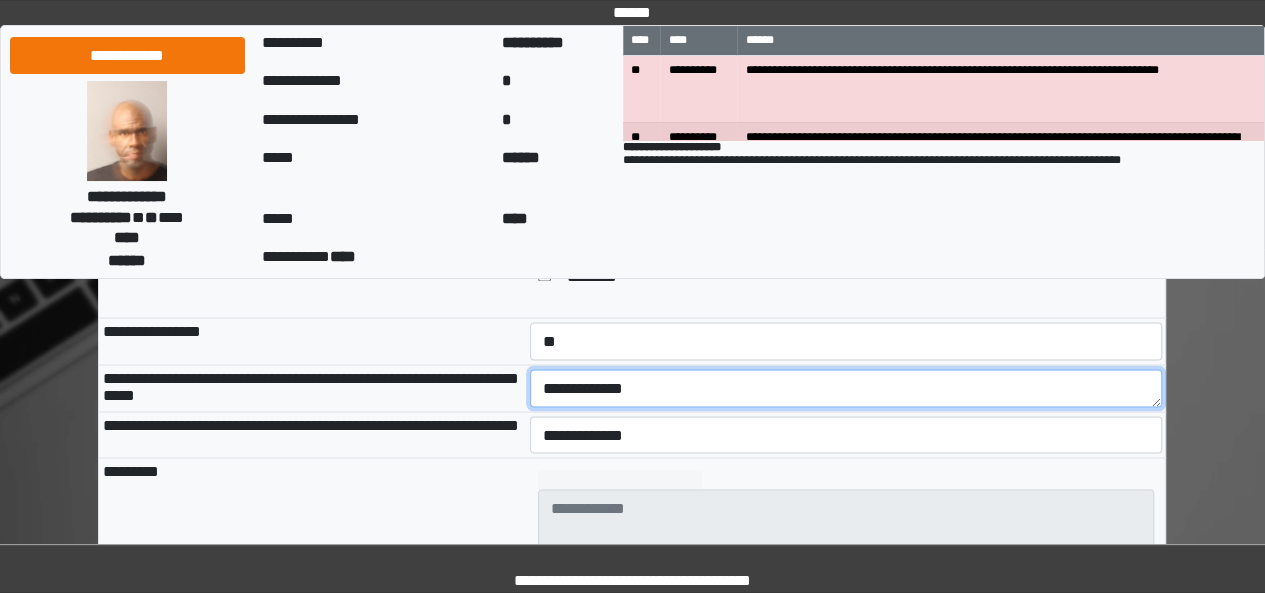 type on "**********" 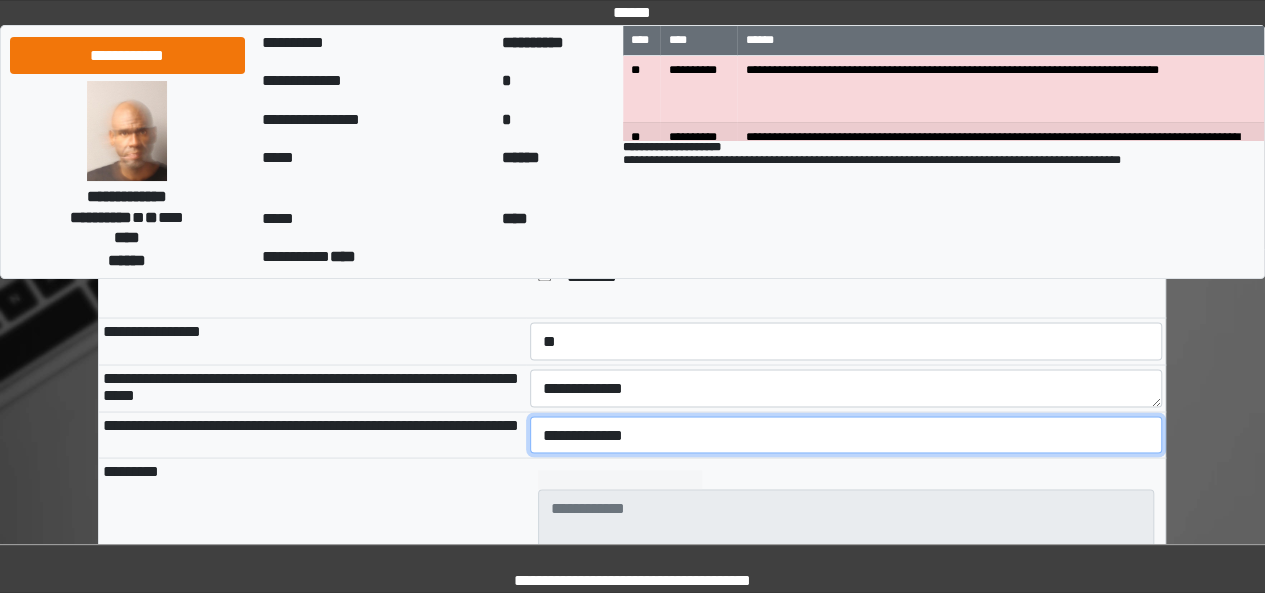 click on "**********" at bounding box center (846, 434) 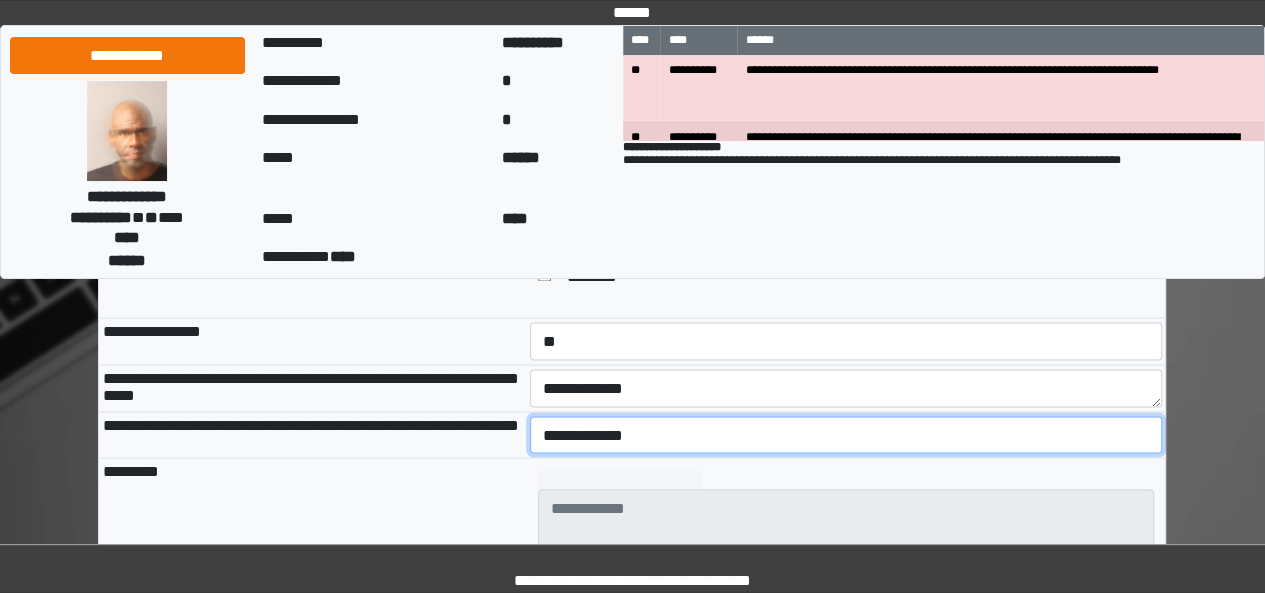 click on "**********" at bounding box center (846, 434) 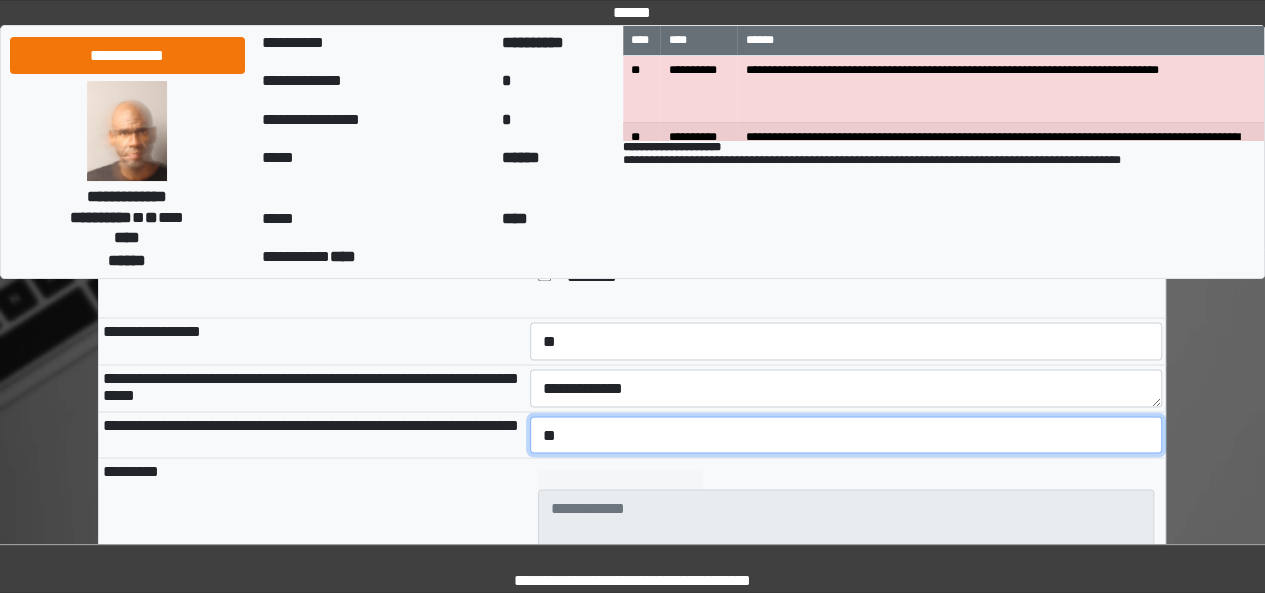 select on "*" 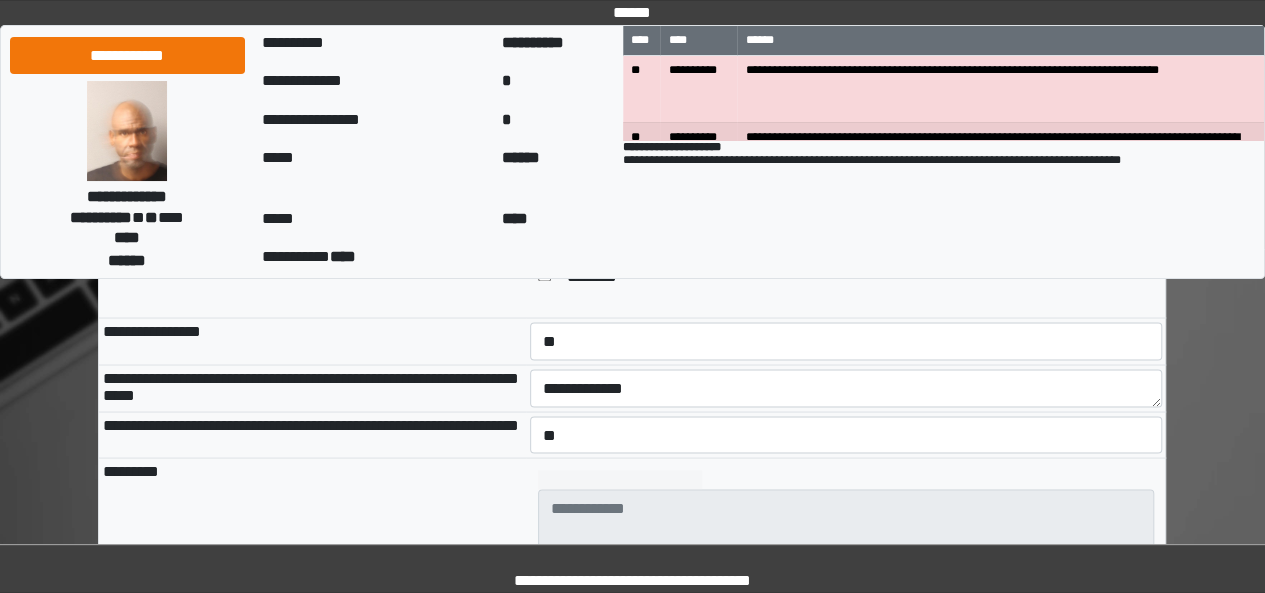 click at bounding box center (846, 536) 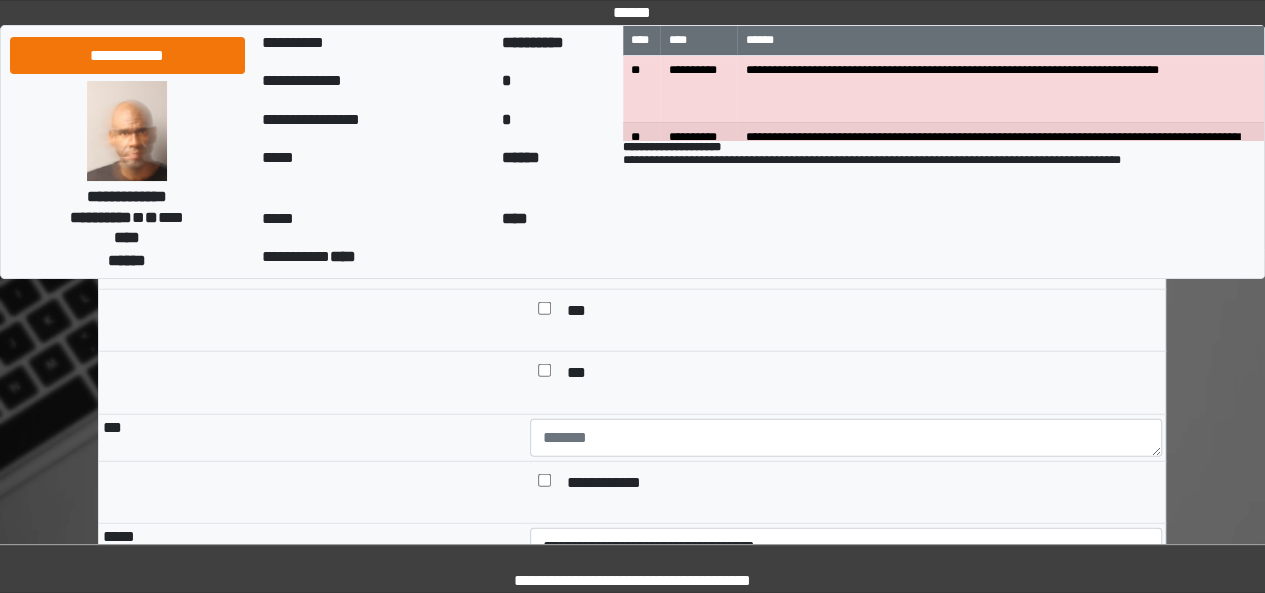 scroll, scrollTop: 2320, scrollLeft: 0, axis: vertical 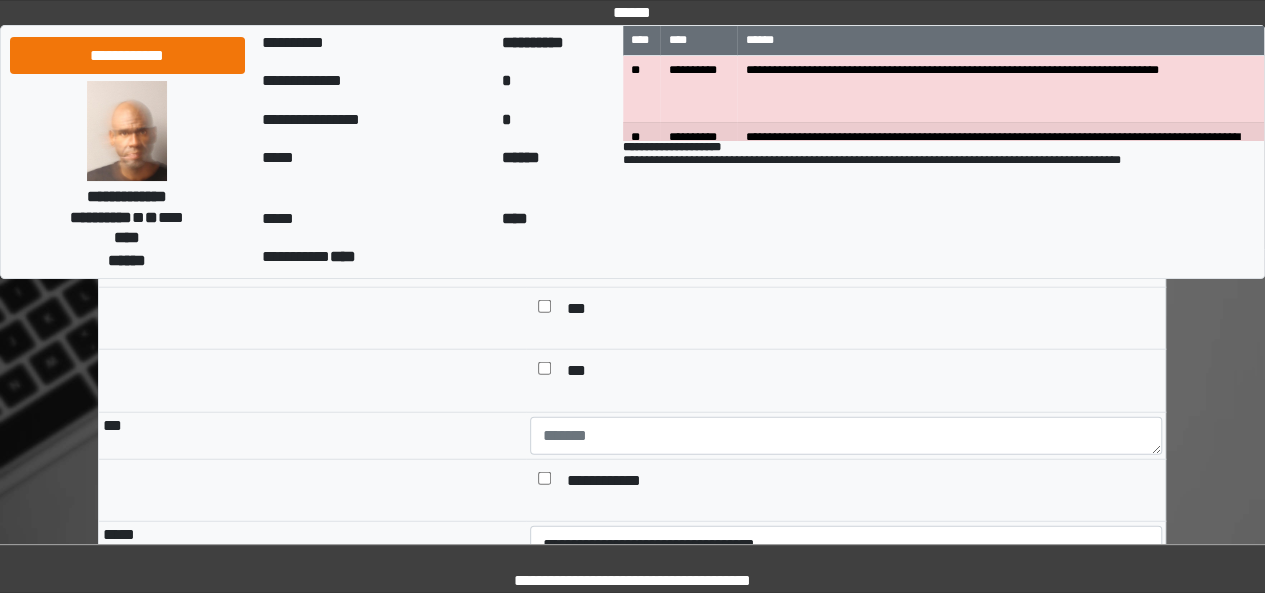 click at bounding box center [544, 310] 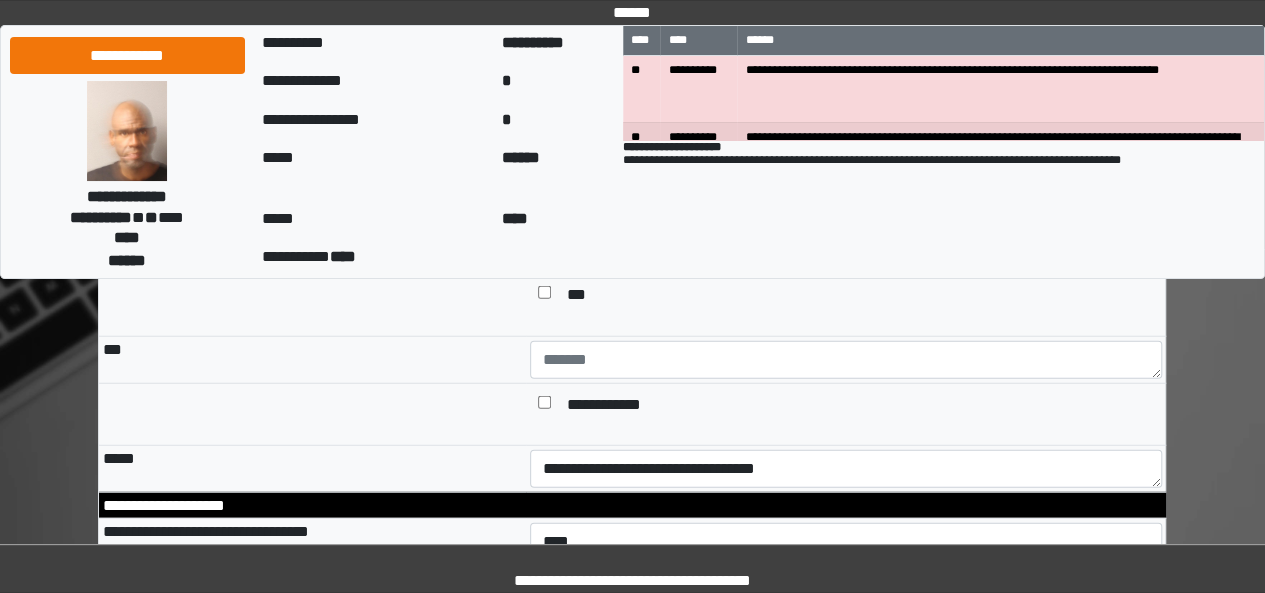 scroll, scrollTop: 2440, scrollLeft: 0, axis: vertical 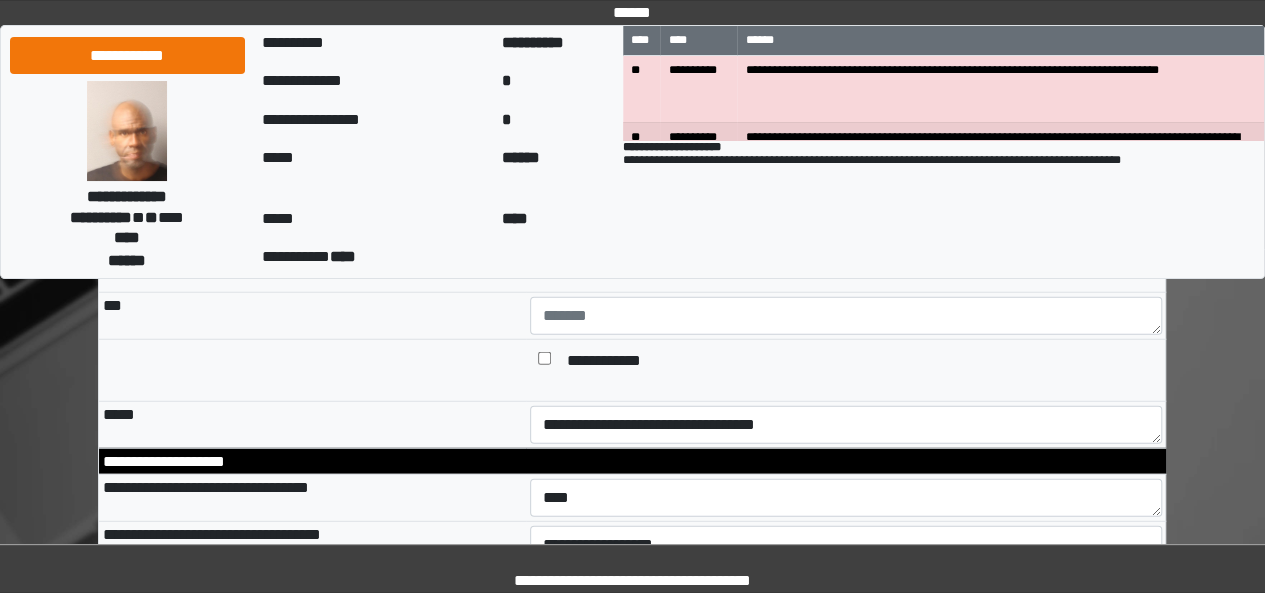 click at bounding box center [846, 315] 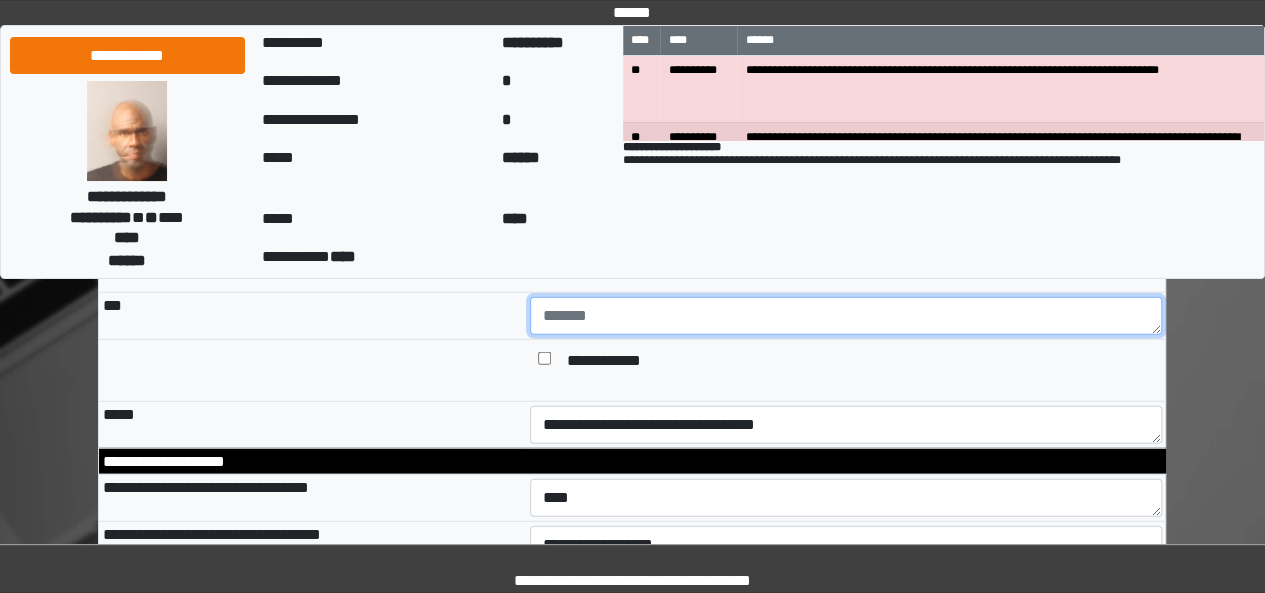 click at bounding box center [846, 316] 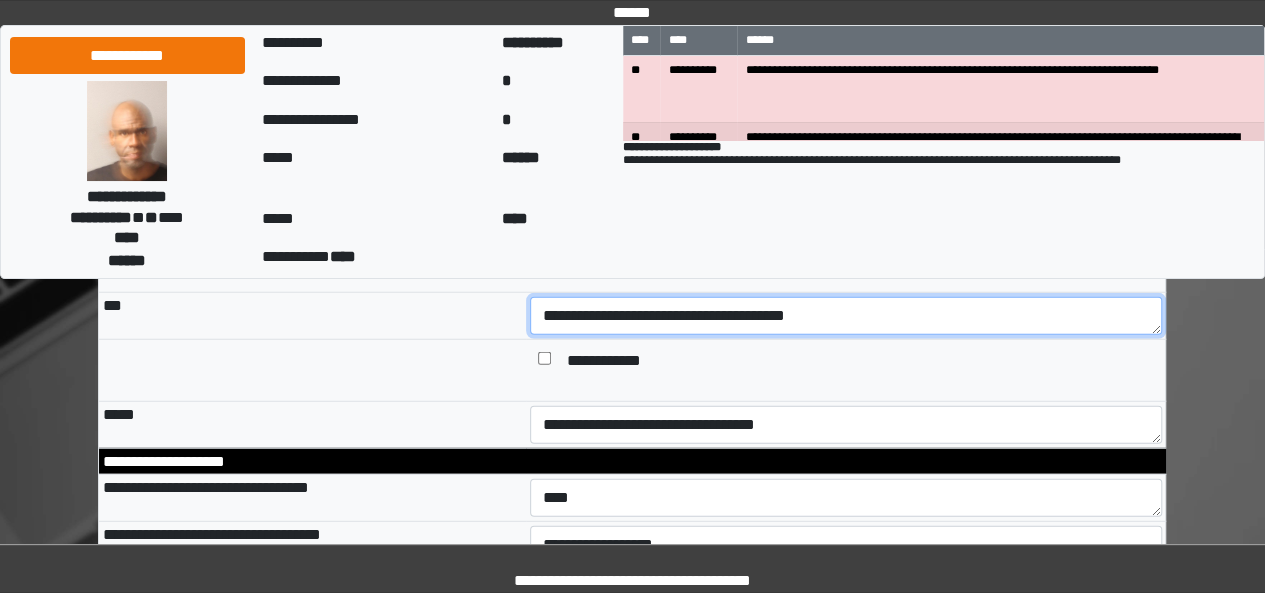type on "**********" 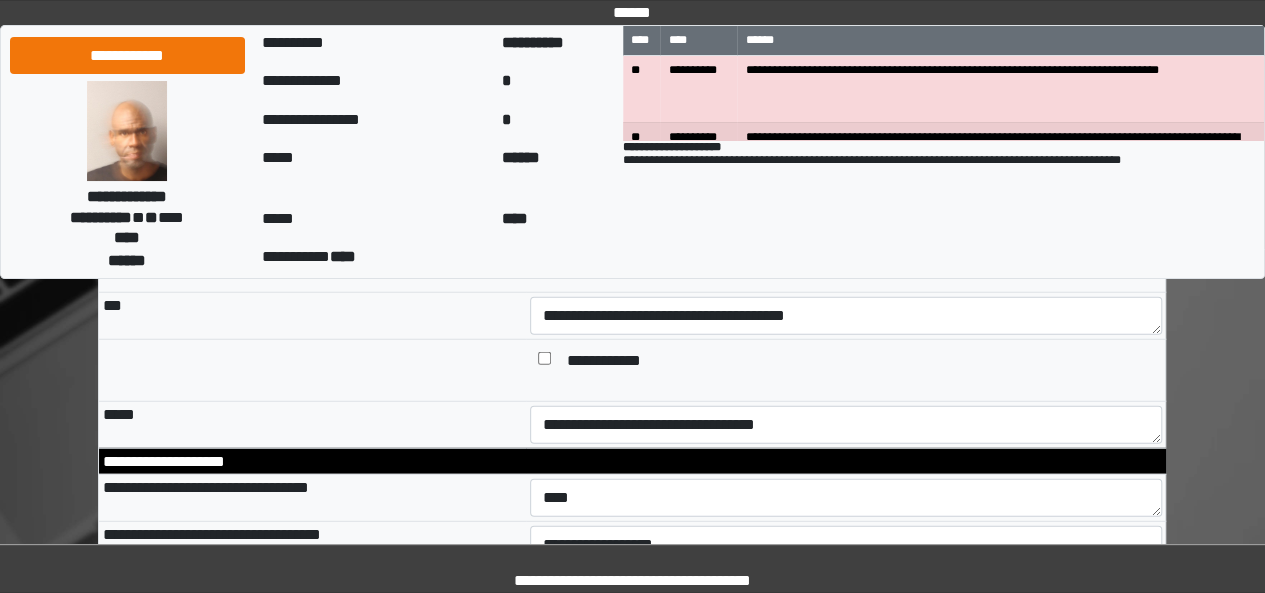 click on "**********" at bounding box center (860, 362) 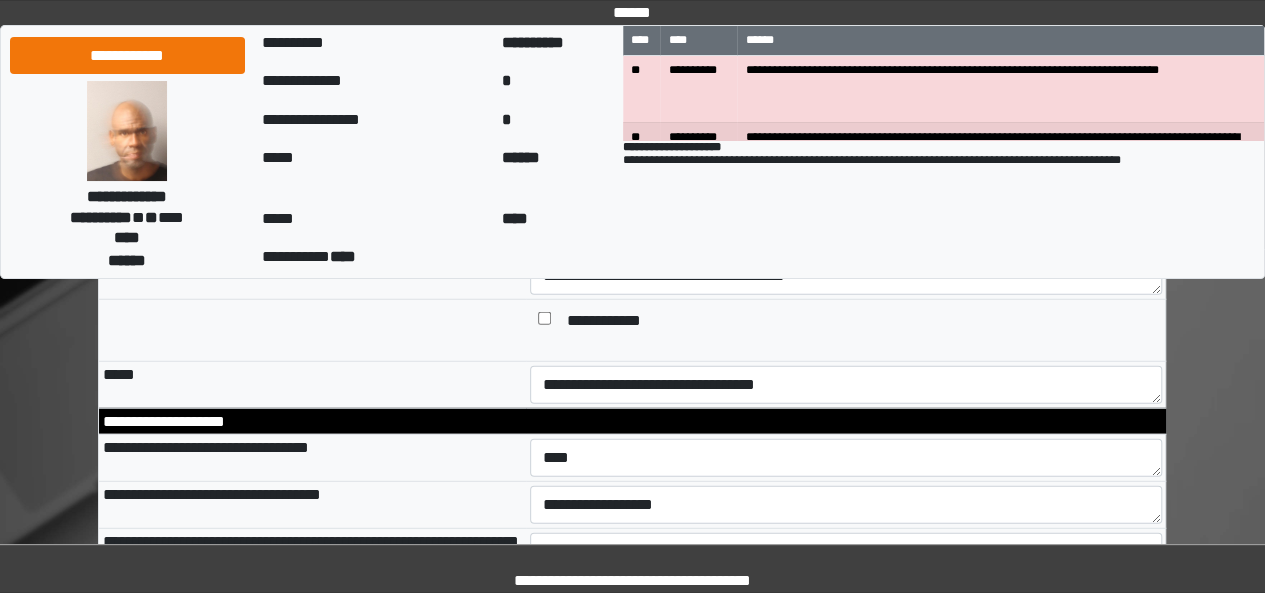 scroll, scrollTop: 2520, scrollLeft: 0, axis: vertical 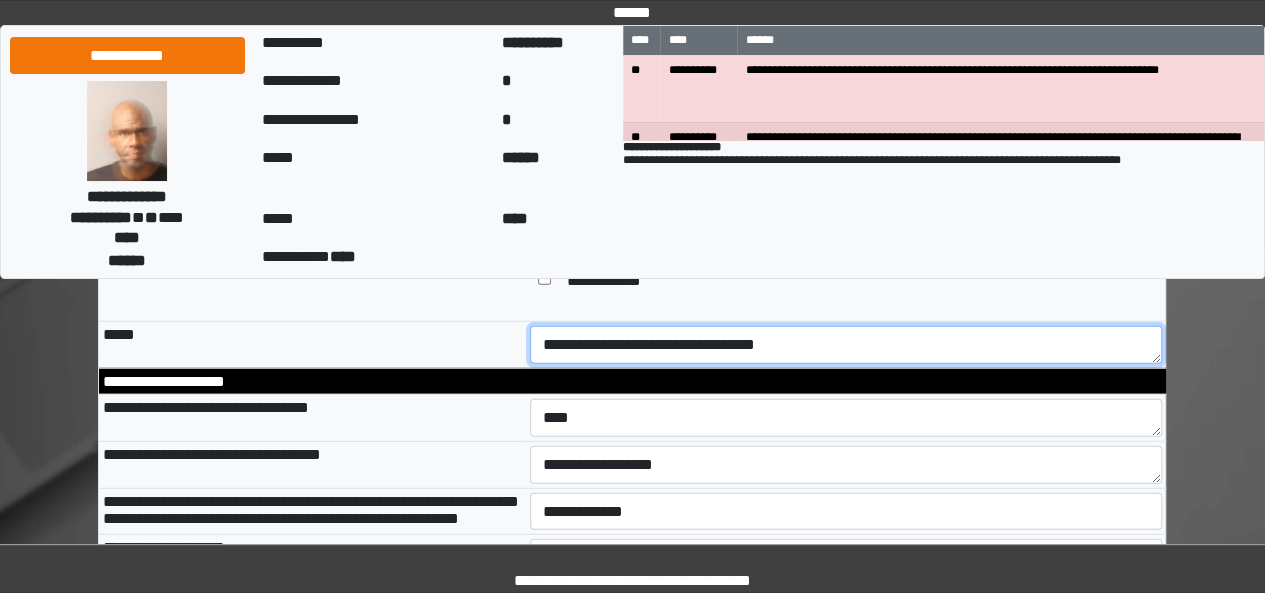 click on "**********" at bounding box center (846, 345) 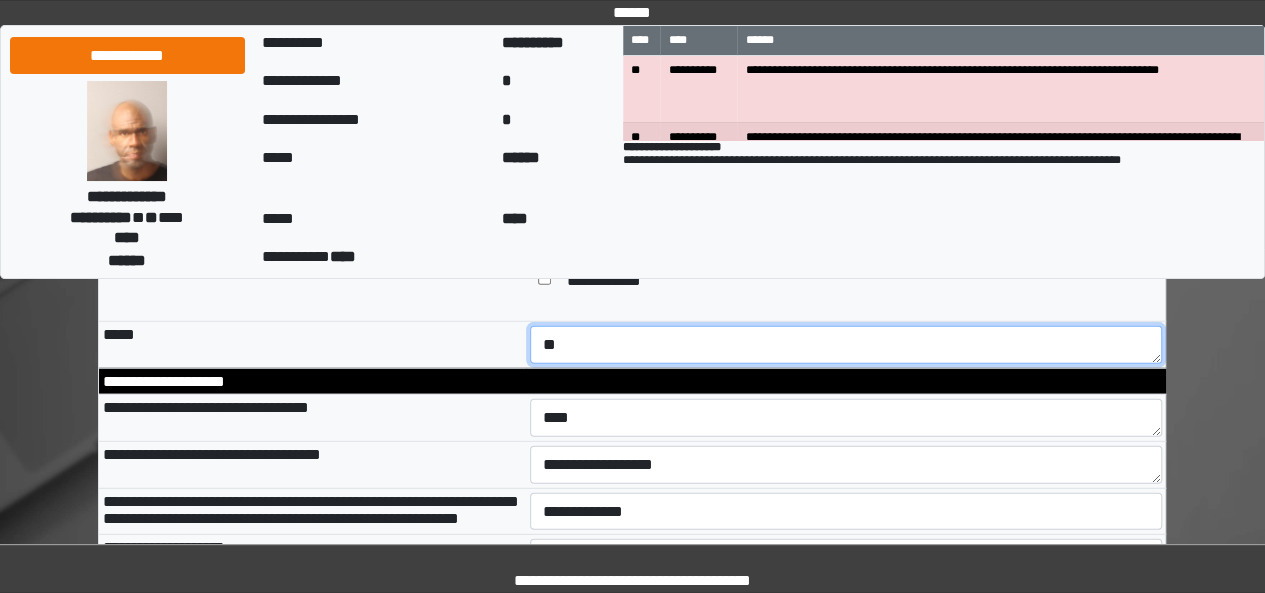 type on "*" 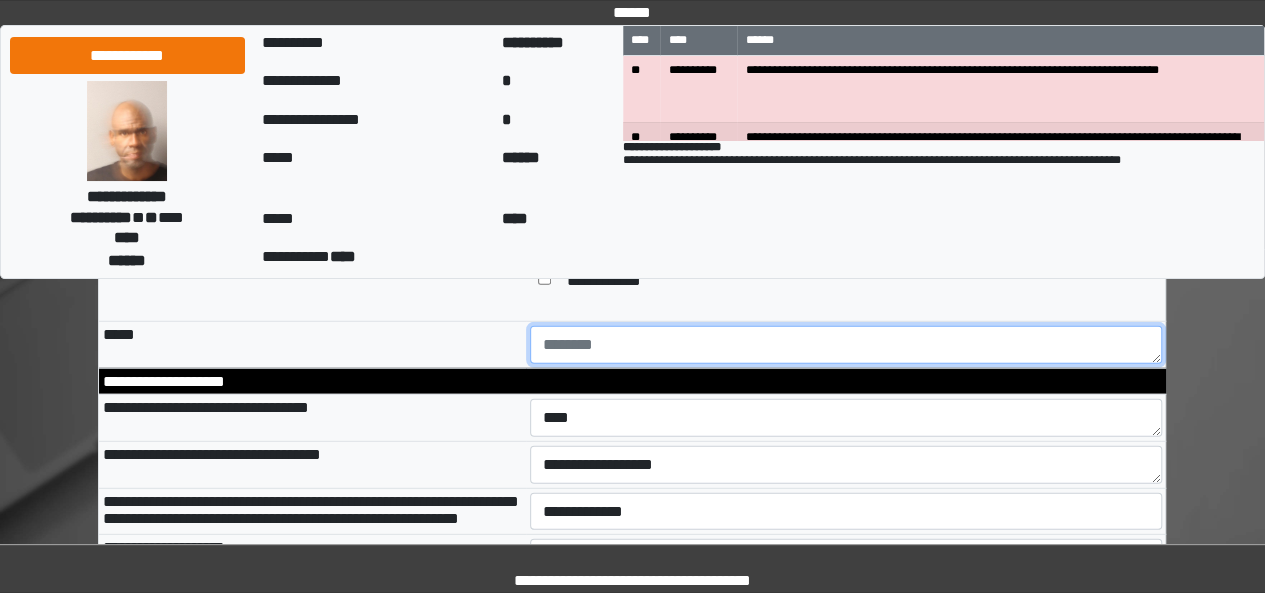 type 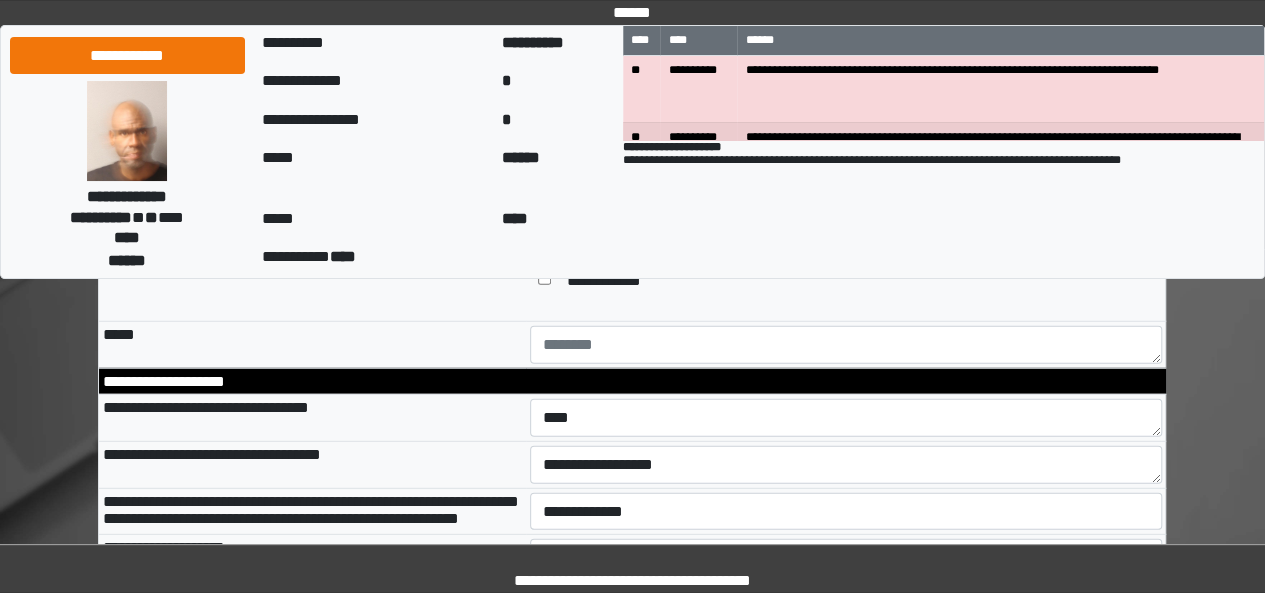 click on "*****" at bounding box center (312, 344) 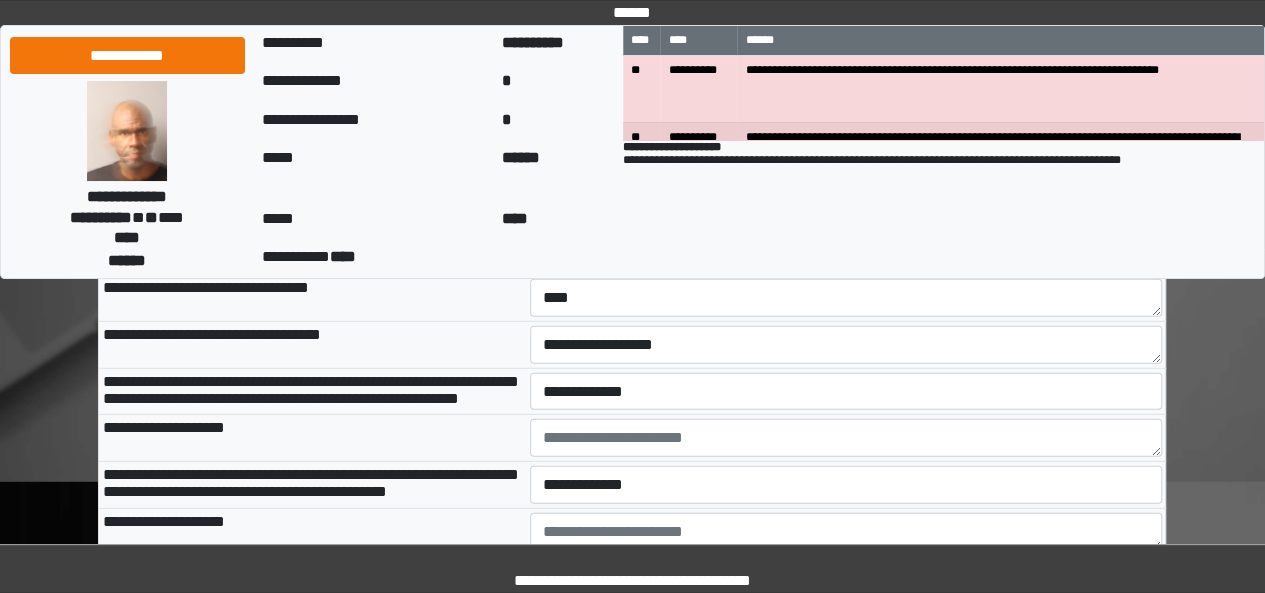 scroll, scrollTop: 2680, scrollLeft: 0, axis: vertical 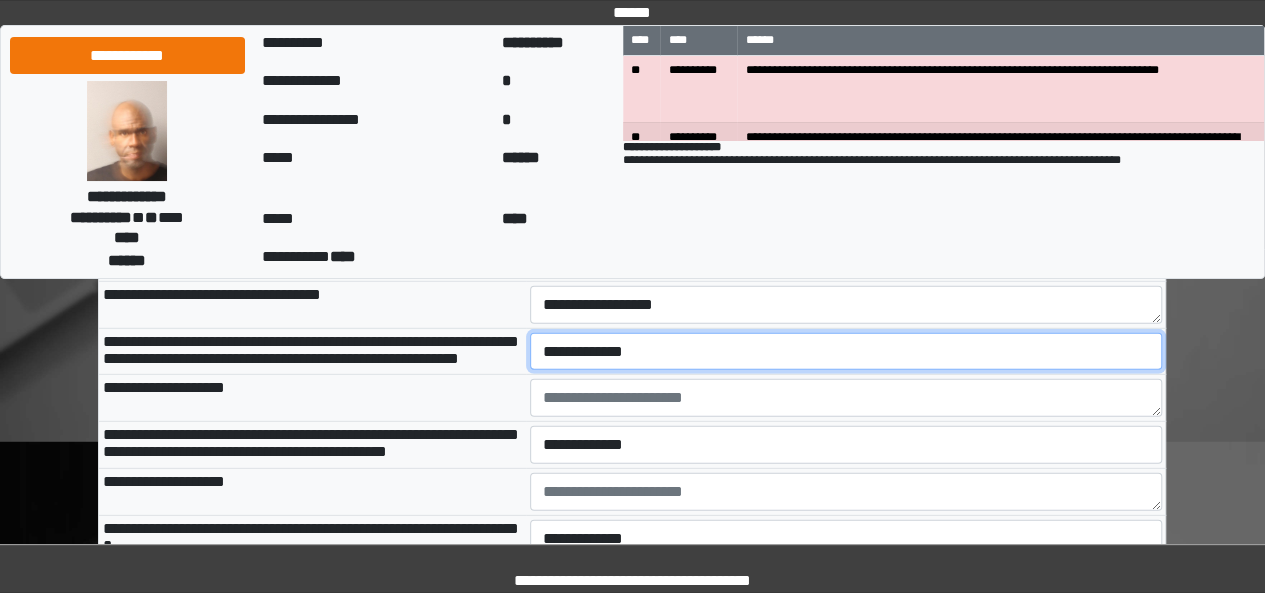 click on "**********" at bounding box center (846, 351) 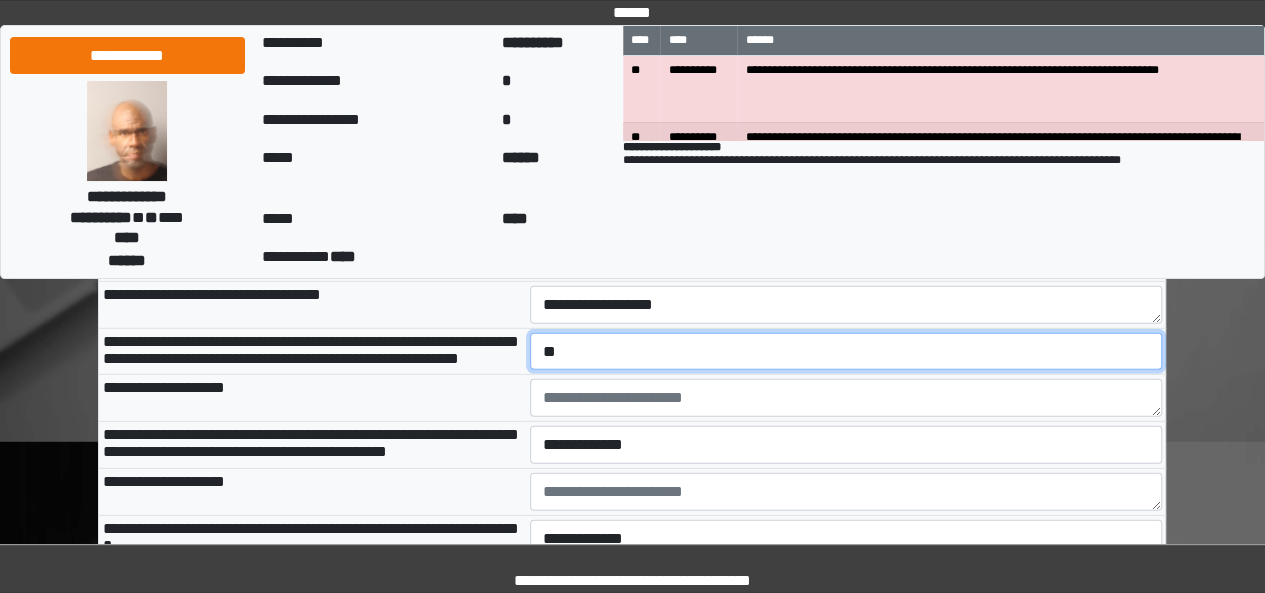 select on "*" 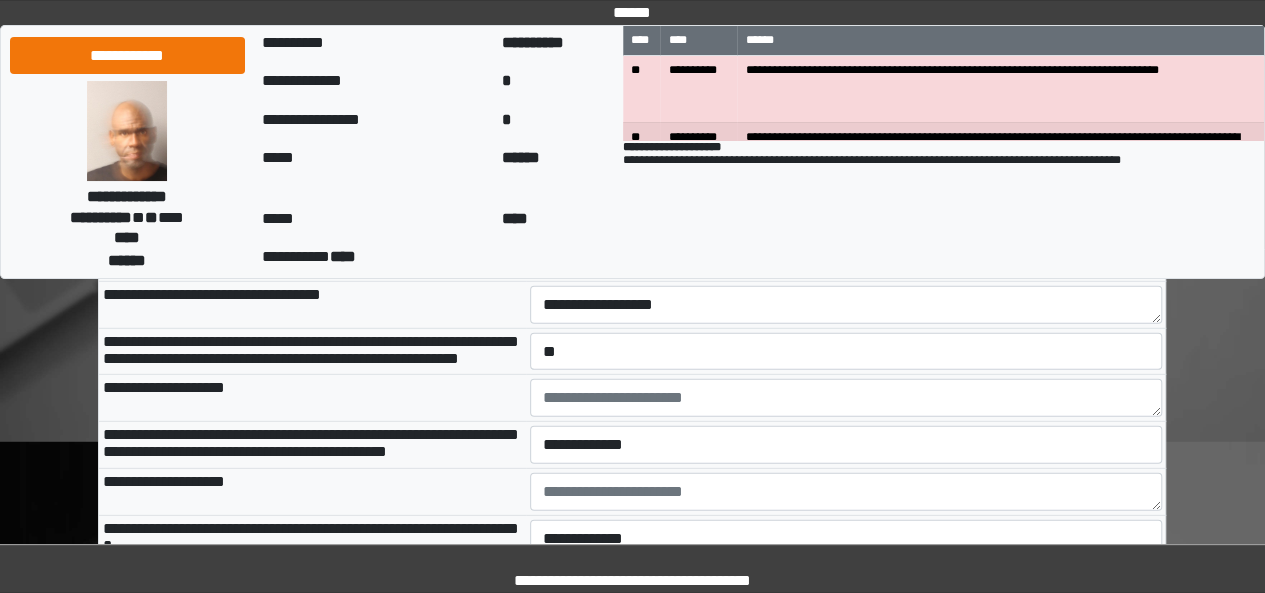 click on "**********" at bounding box center (846, 351) 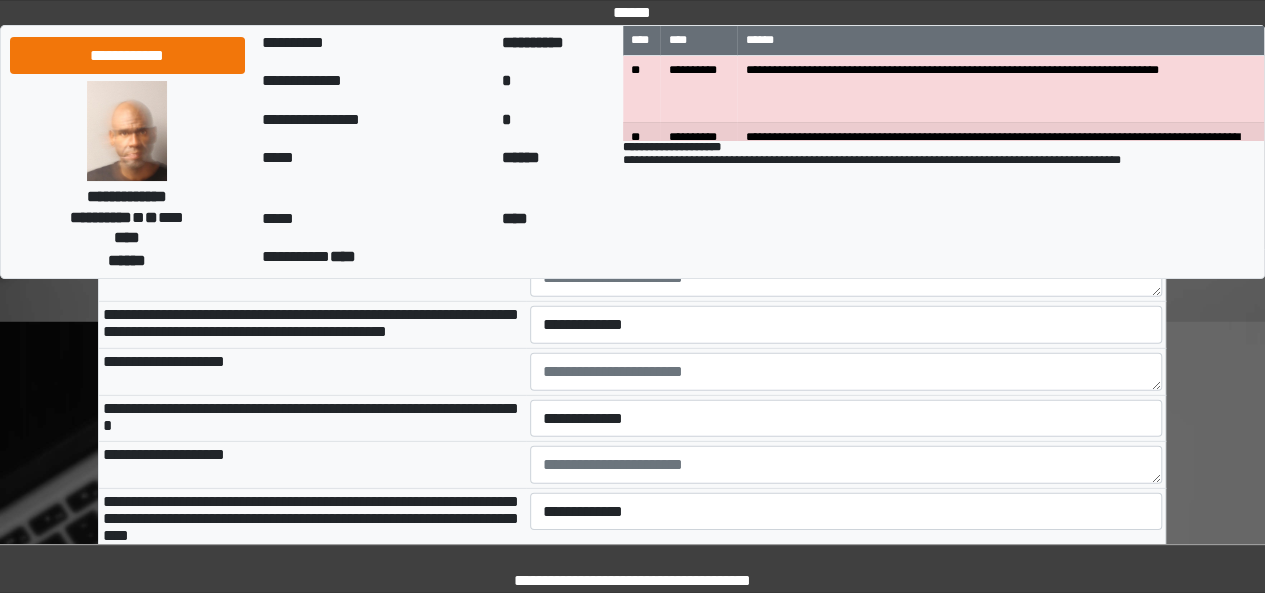 scroll, scrollTop: 2840, scrollLeft: 0, axis: vertical 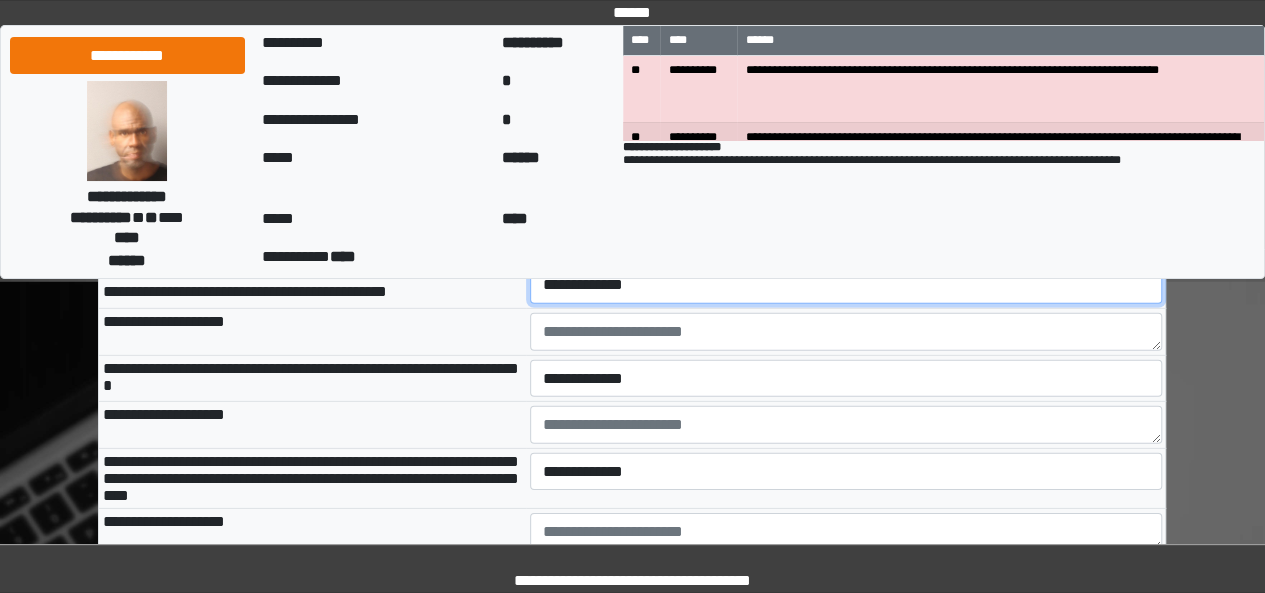 click on "**********" at bounding box center (846, 284) 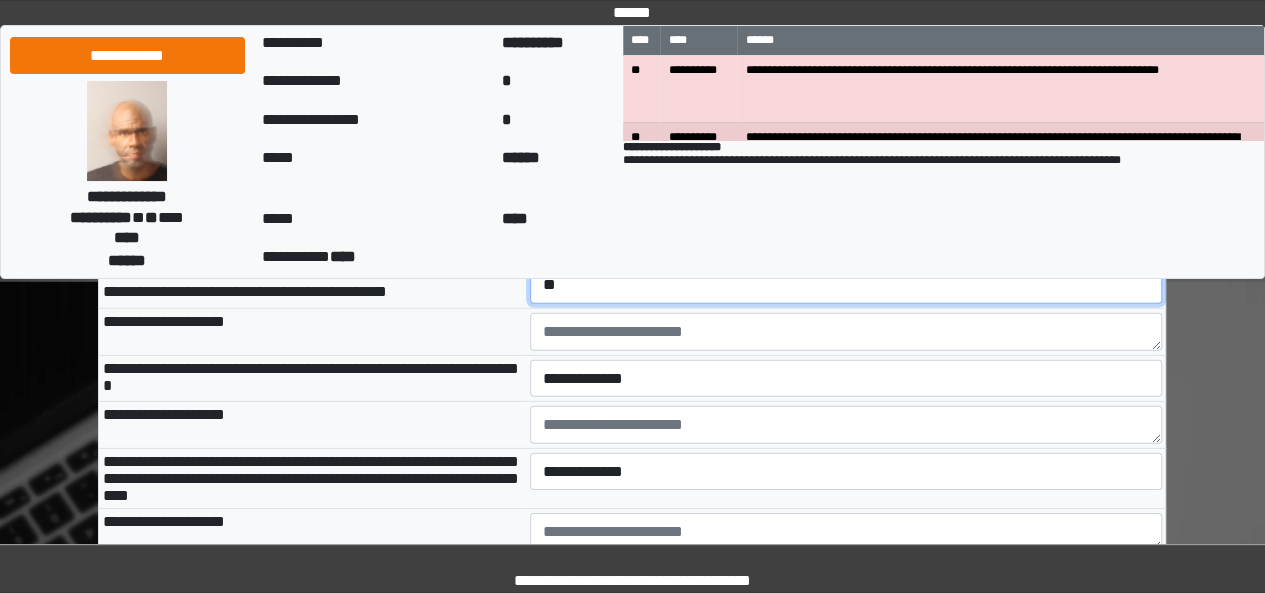click on "**********" at bounding box center [846, 284] 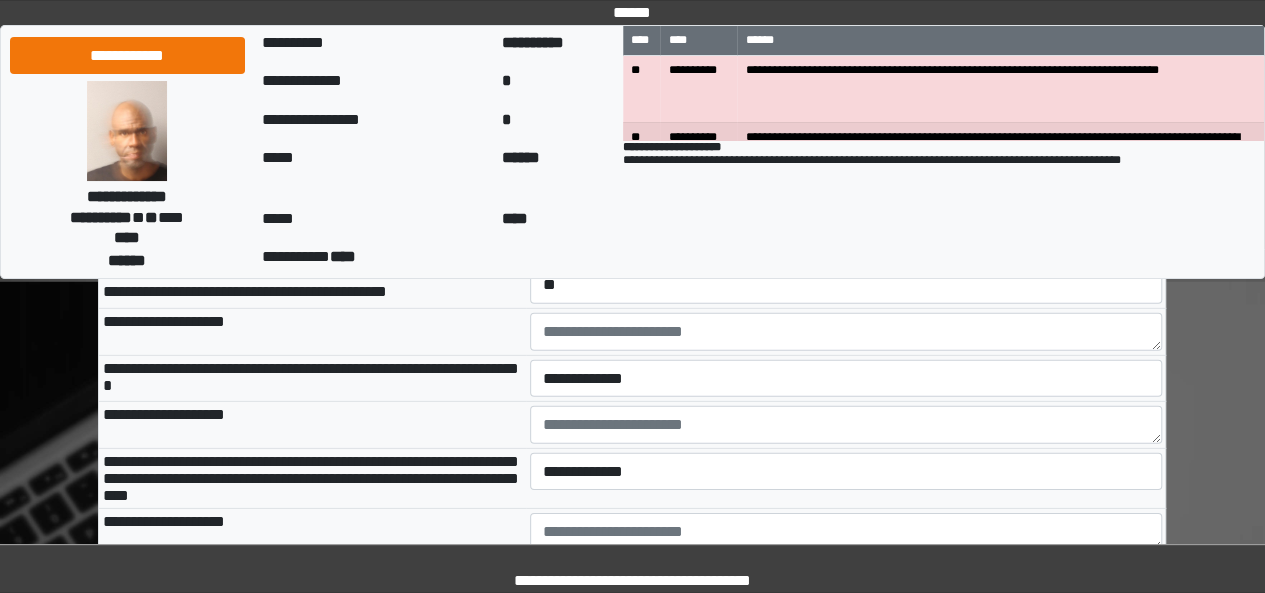 click on "**********" at bounding box center [312, 331] 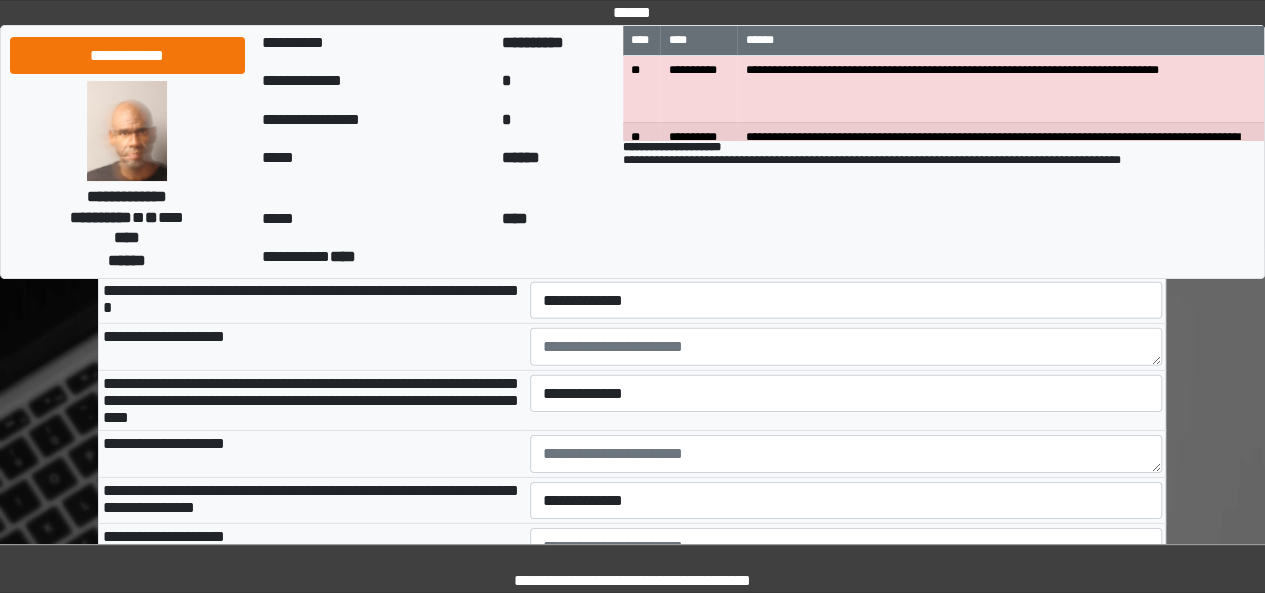 scroll, scrollTop: 2920, scrollLeft: 0, axis: vertical 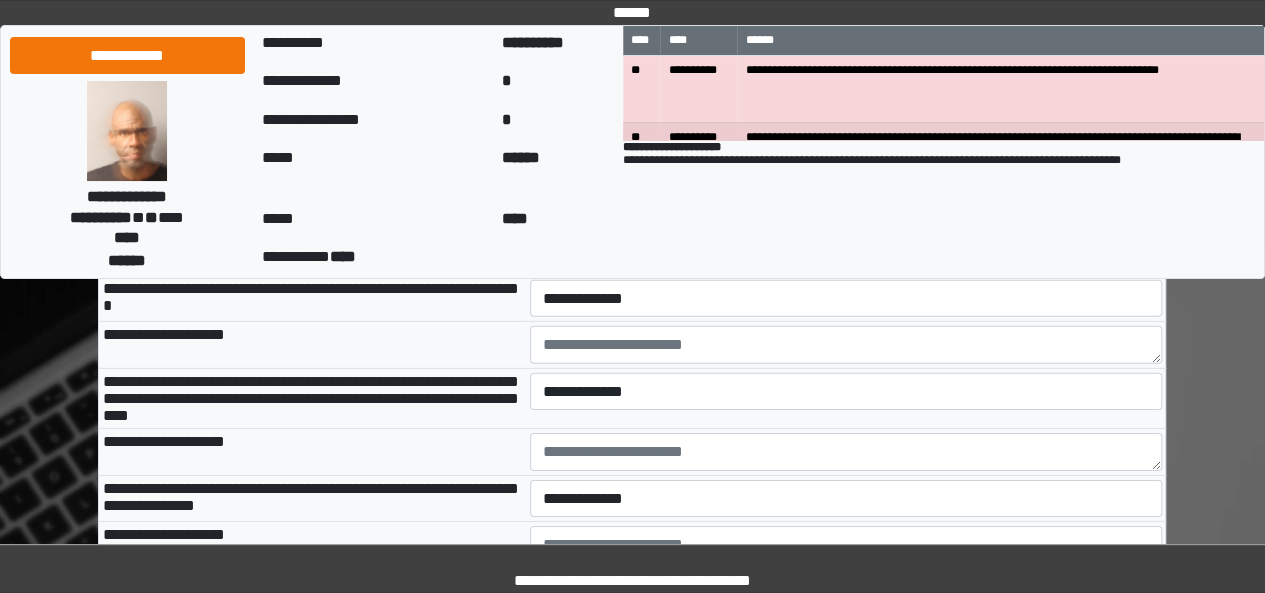 click on "**********" at bounding box center [846, 298] 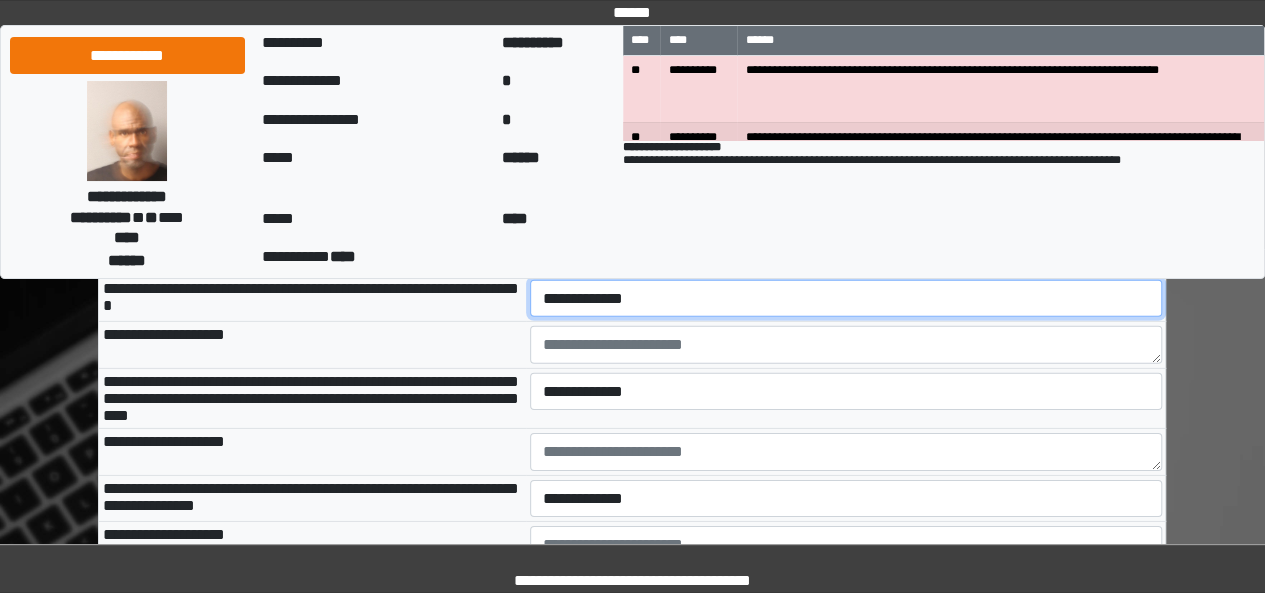 click on "**********" at bounding box center [846, 298] 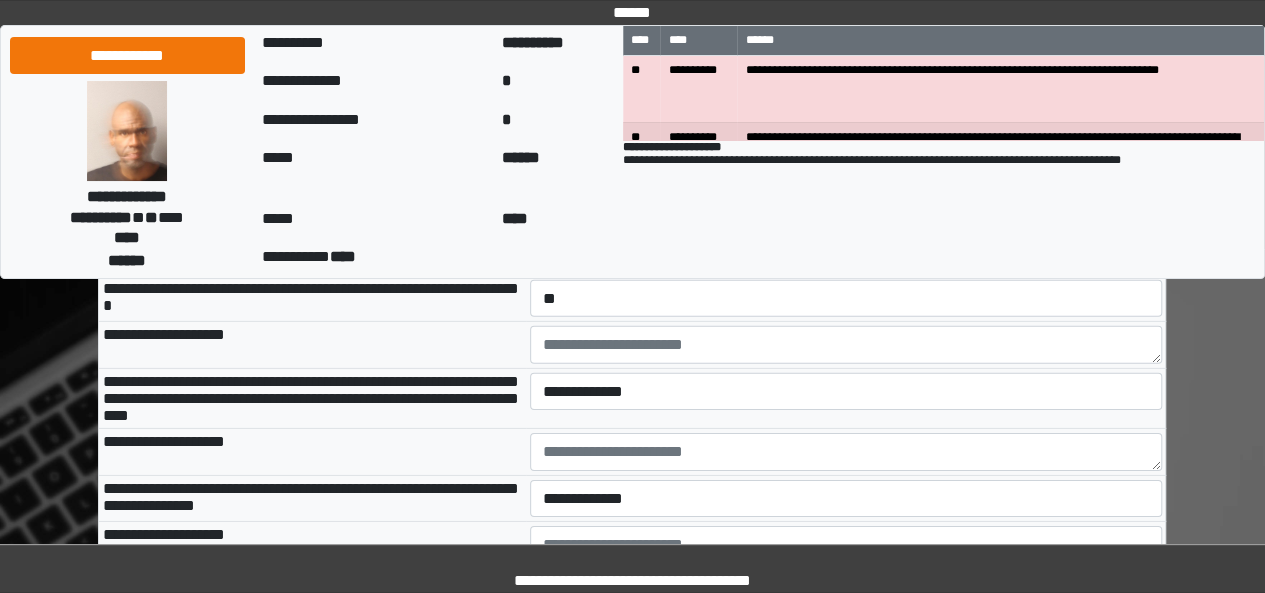 click on "**********" at bounding box center (312, 344) 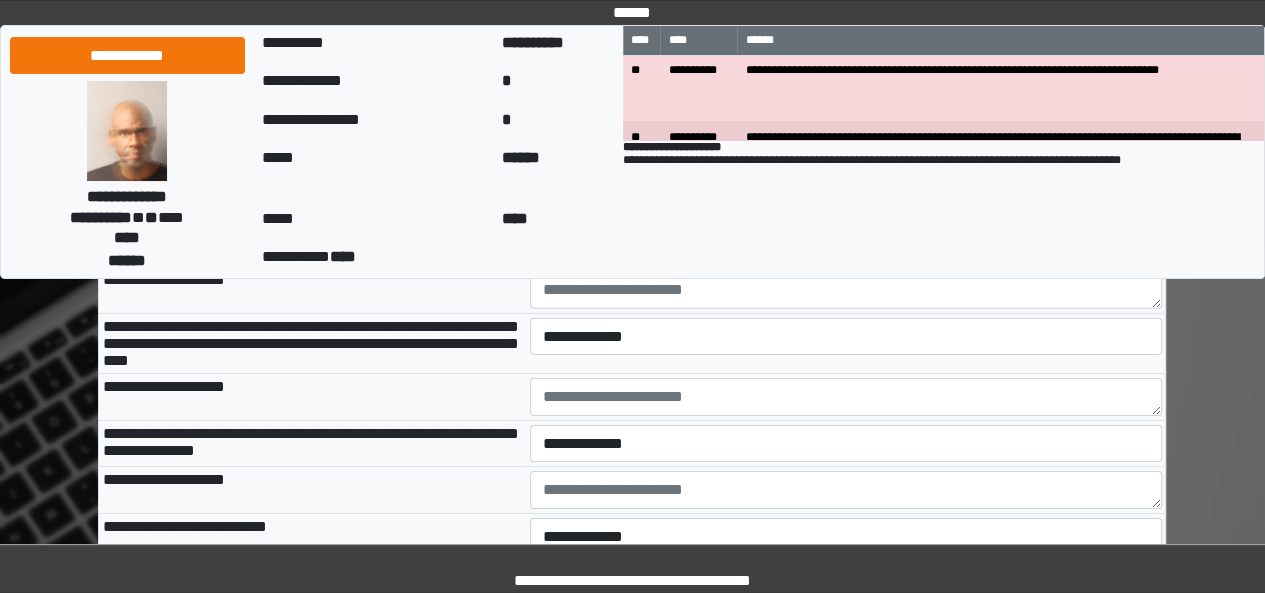 scroll, scrollTop: 3040, scrollLeft: 0, axis: vertical 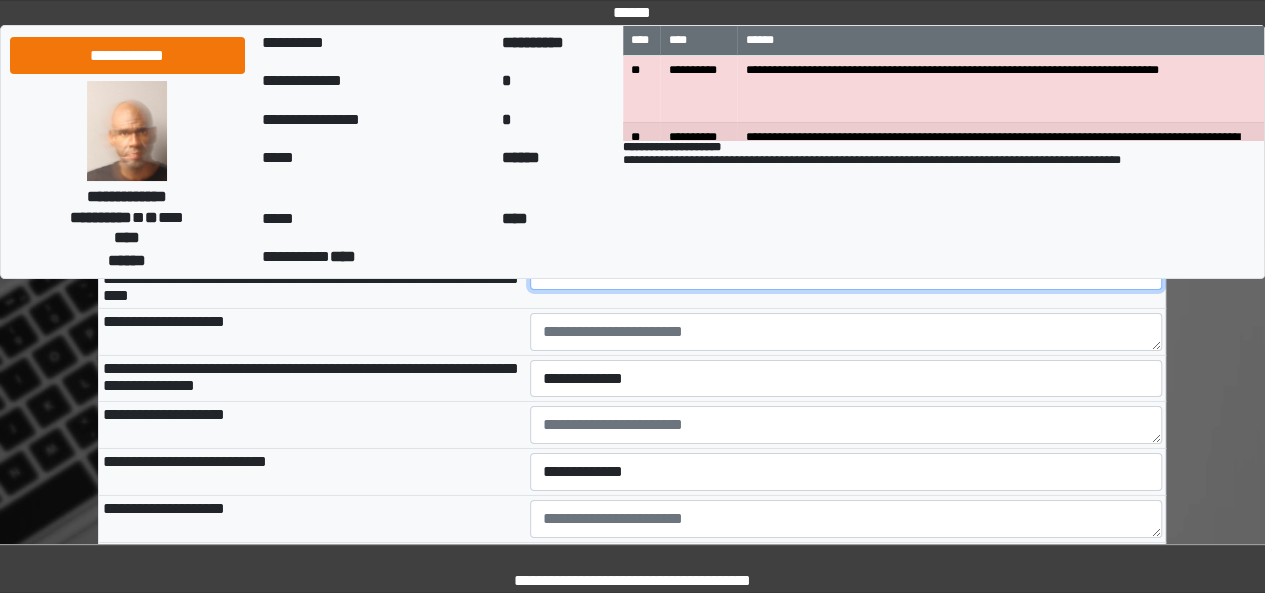 click on "**********" at bounding box center (846, 271) 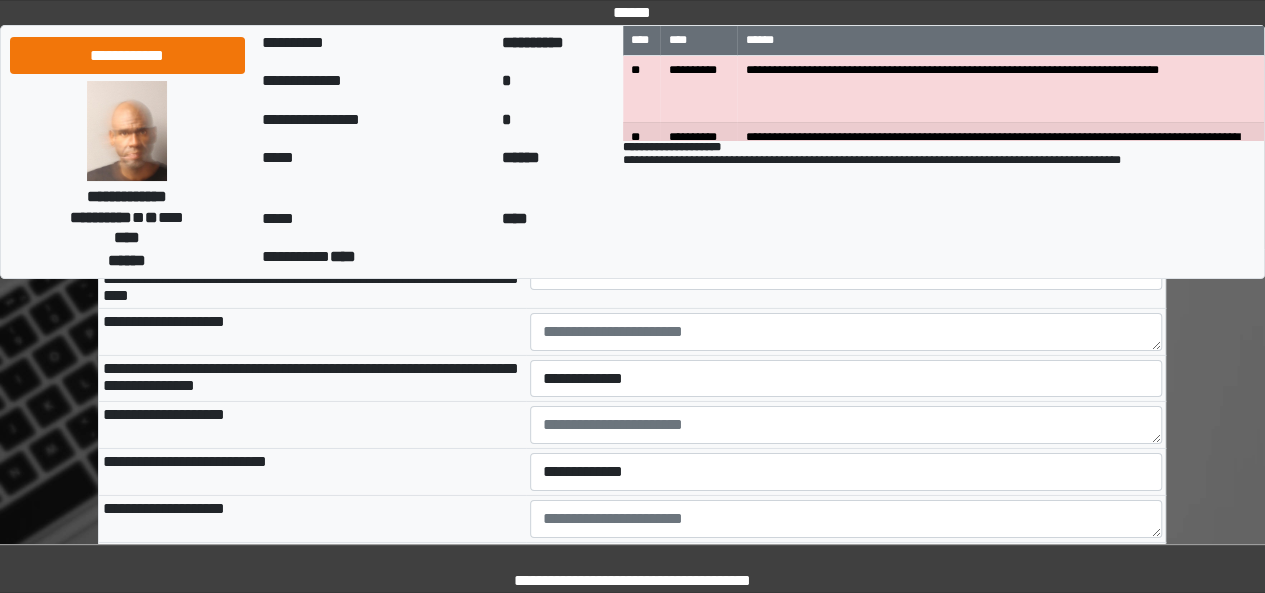 click on "**********" at bounding box center (312, 278) 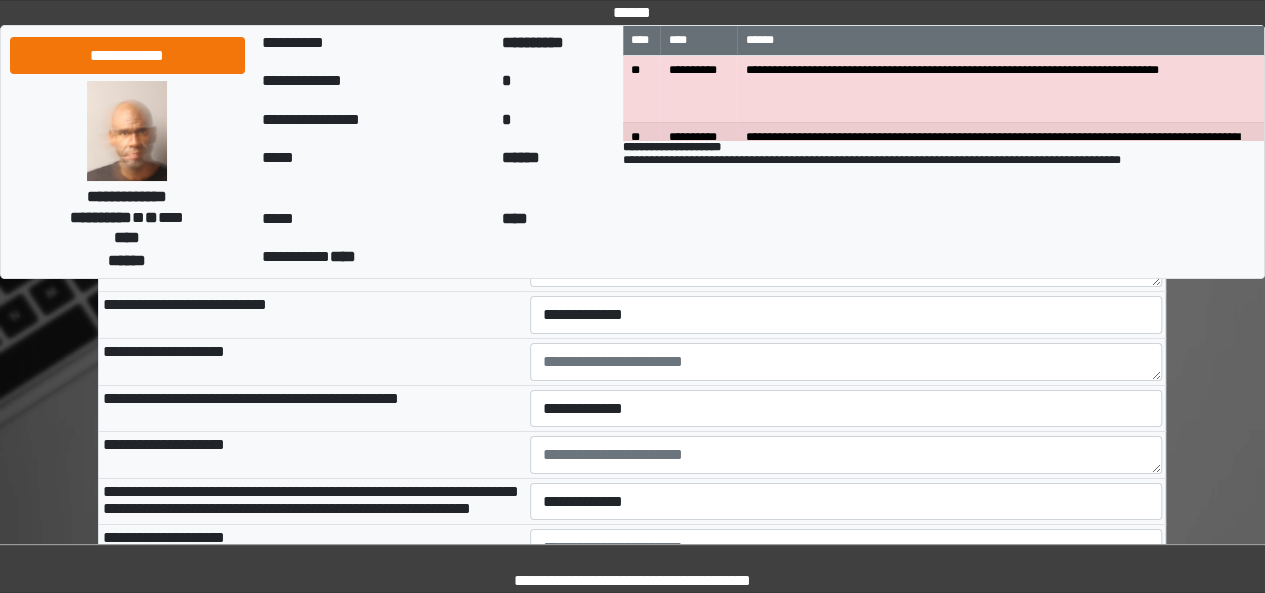 scroll, scrollTop: 3200, scrollLeft: 0, axis: vertical 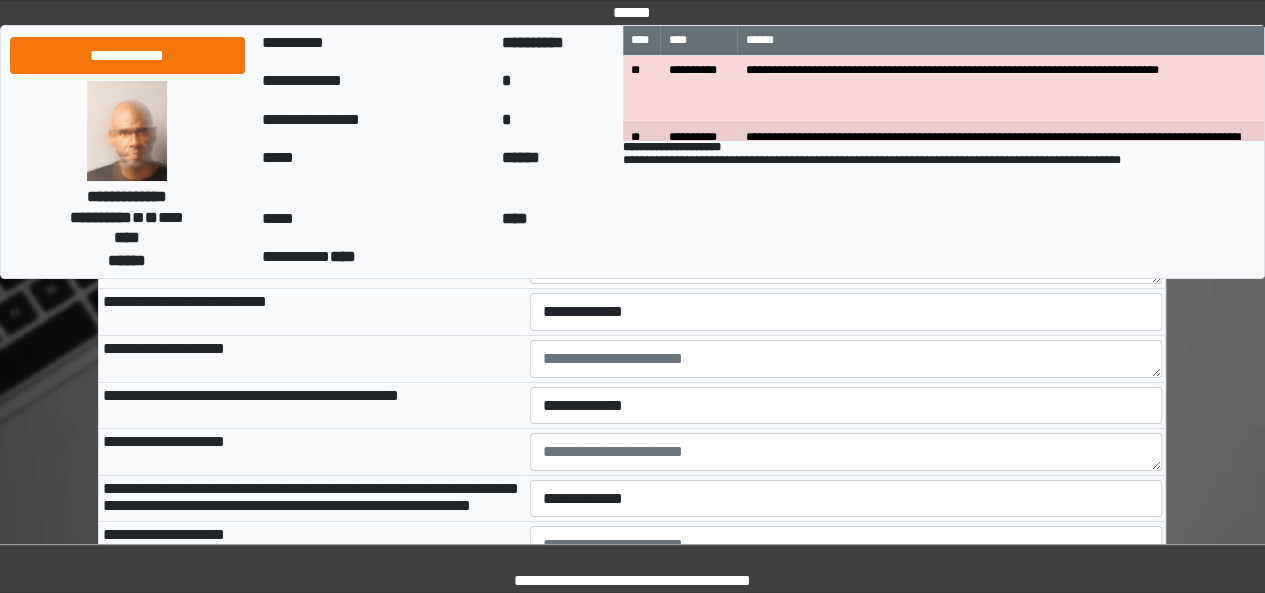 click on "**********" at bounding box center [846, 218] 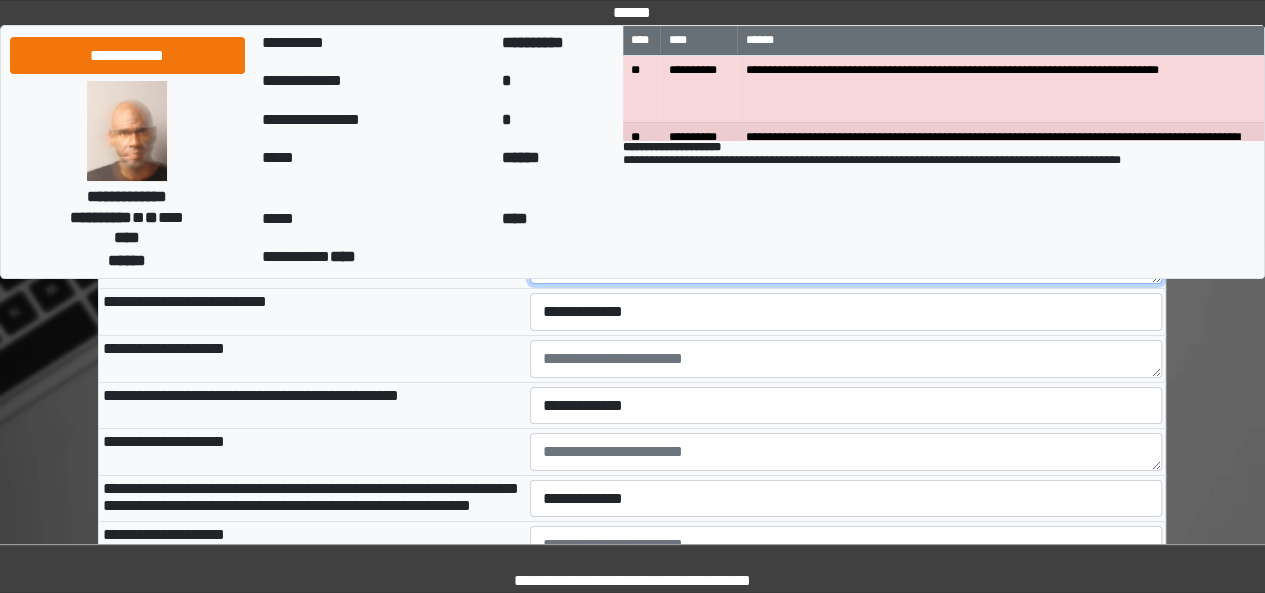 click at bounding box center [846, 265] 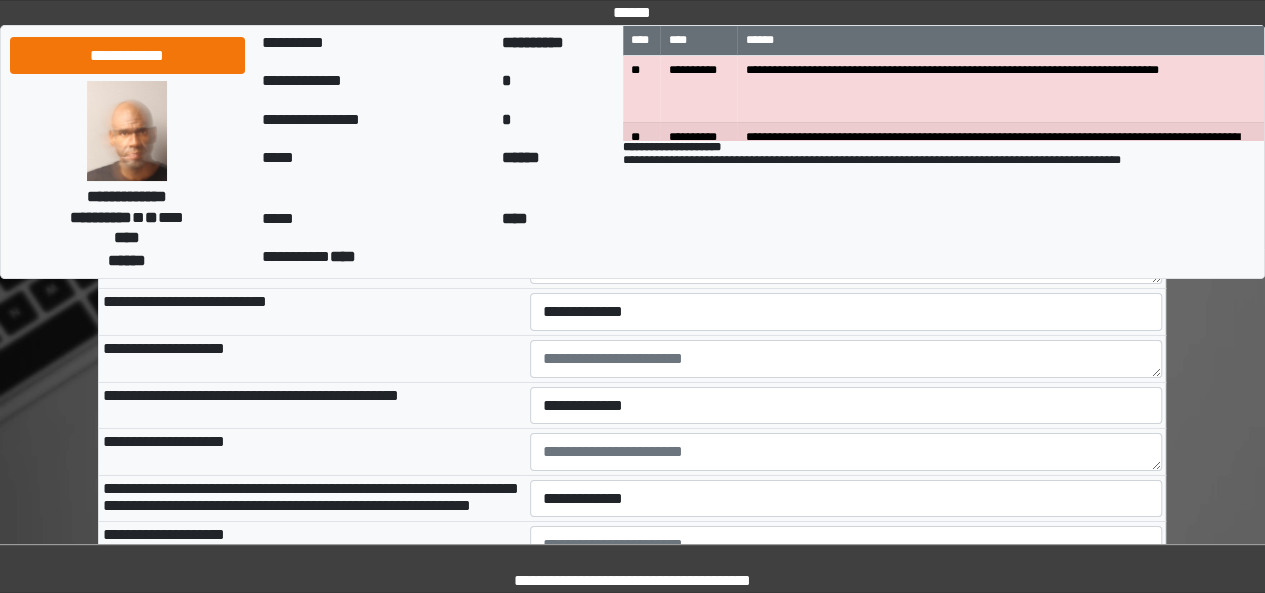 click on "**********" at bounding box center [312, 265] 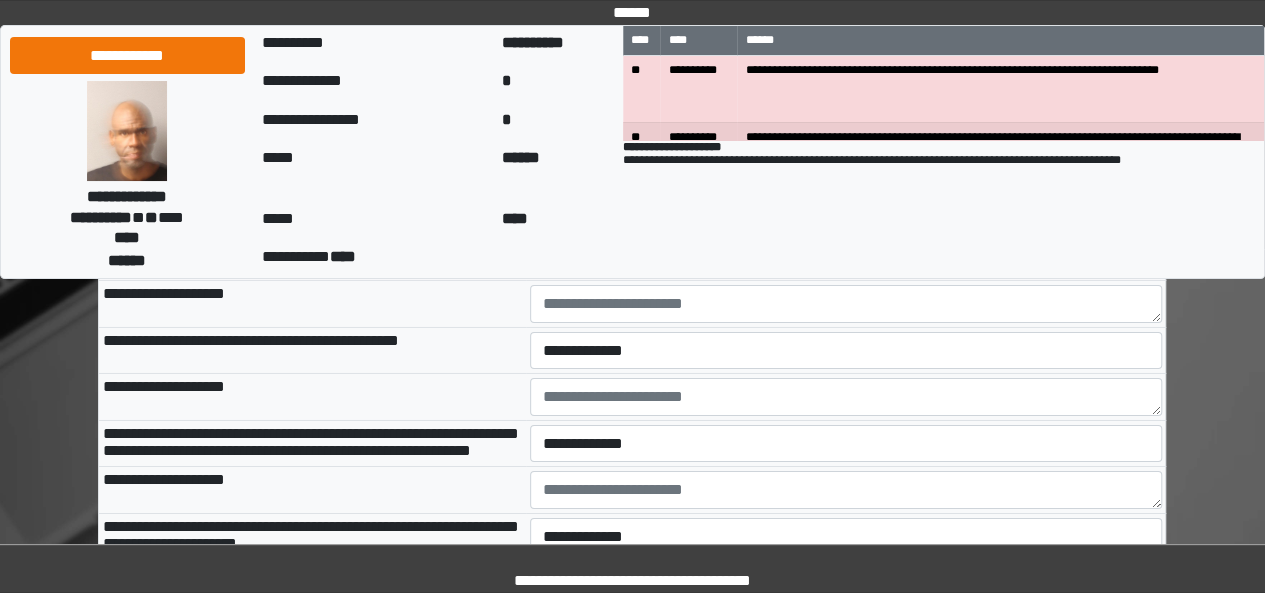 scroll, scrollTop: 3280, scrollLeft: 0, axis: vertical 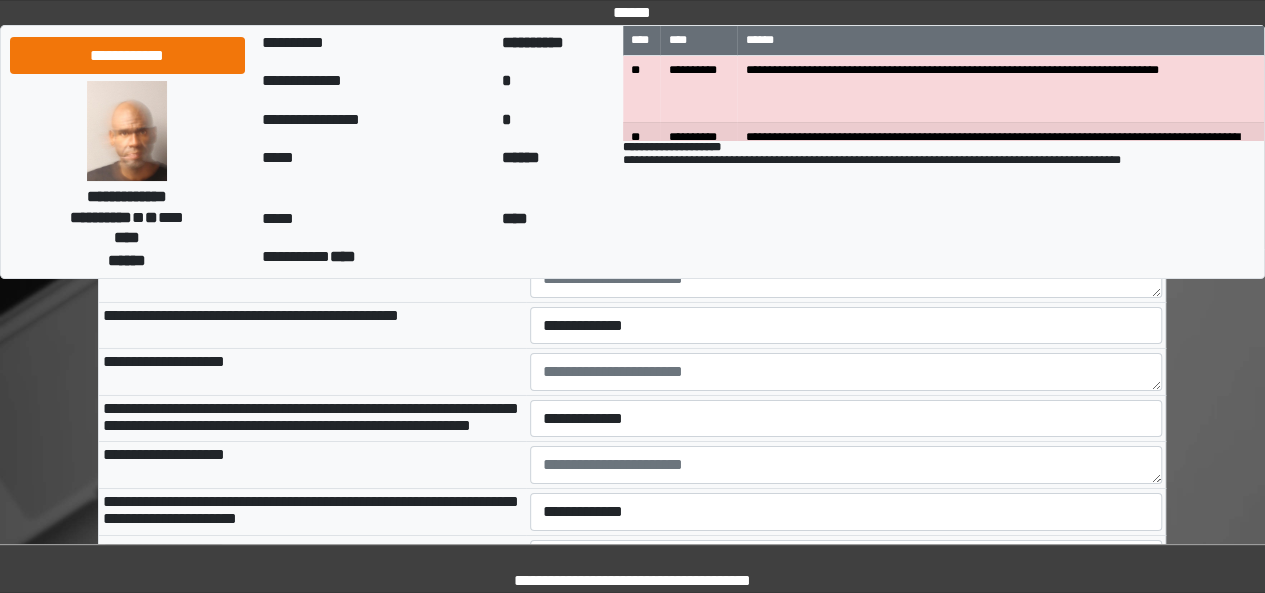 click on "**********" at bounding box center (846, 231) 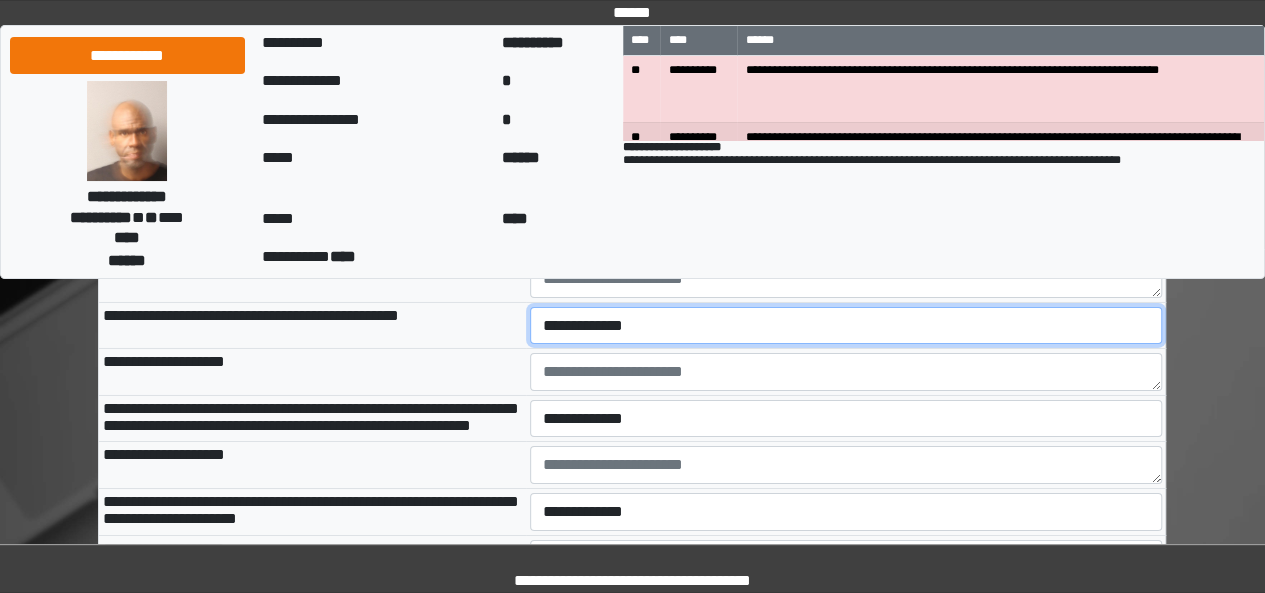 click on "**********" at bounding box center [846, 325] 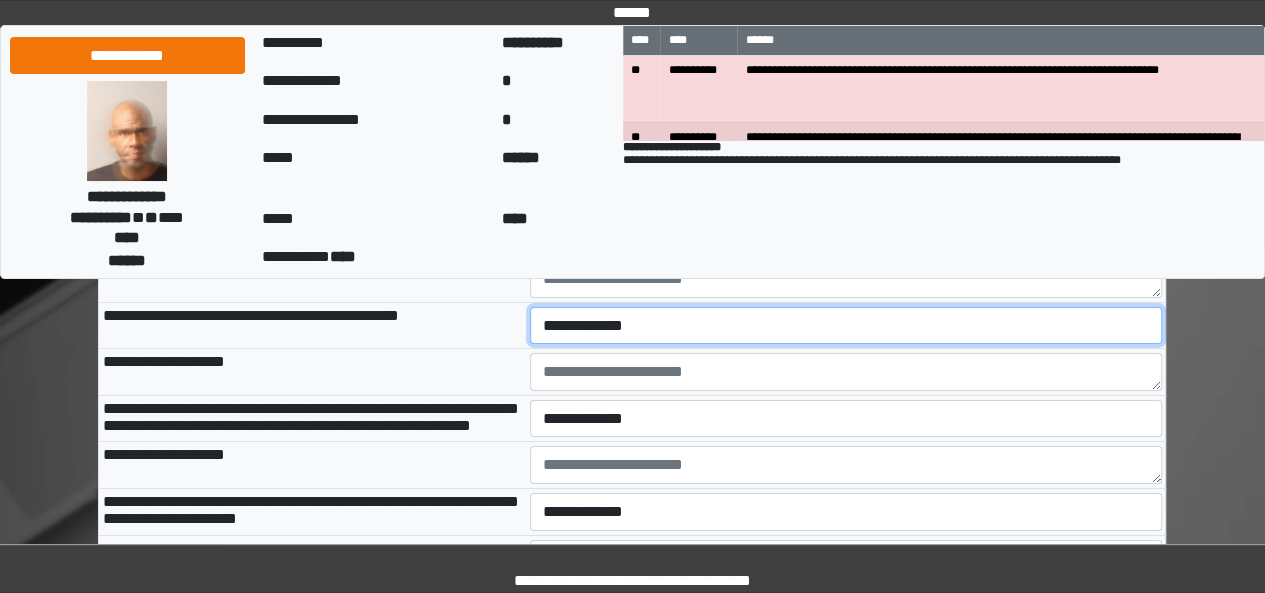 select on "*" 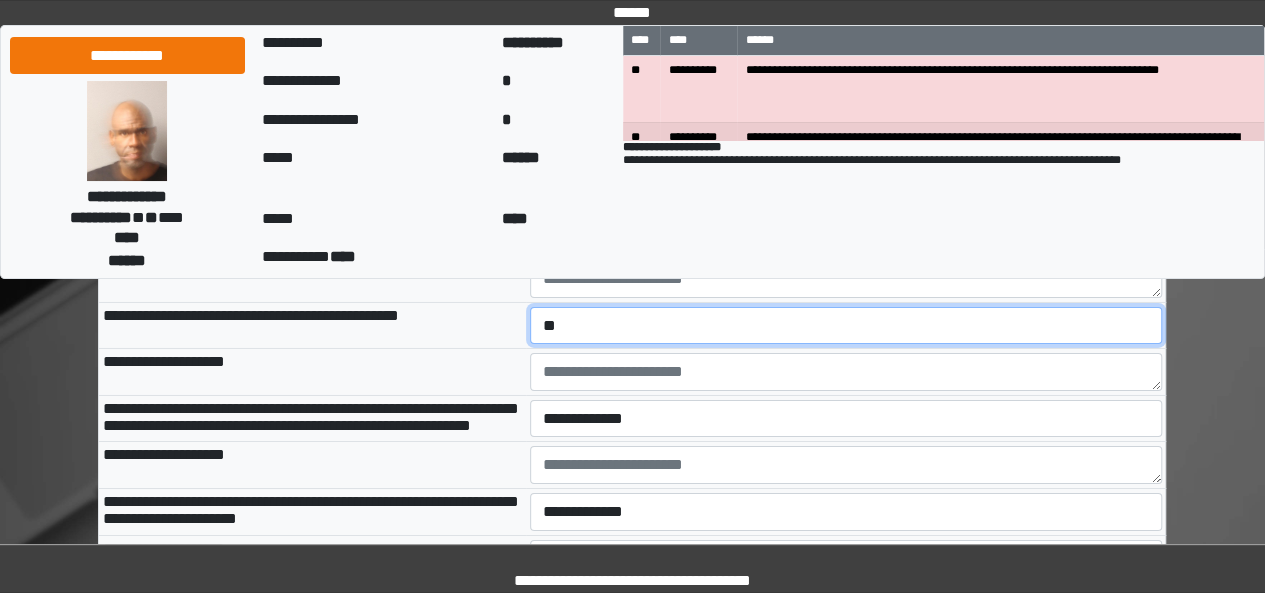 click on "**********" at bounding box center [846, 325] 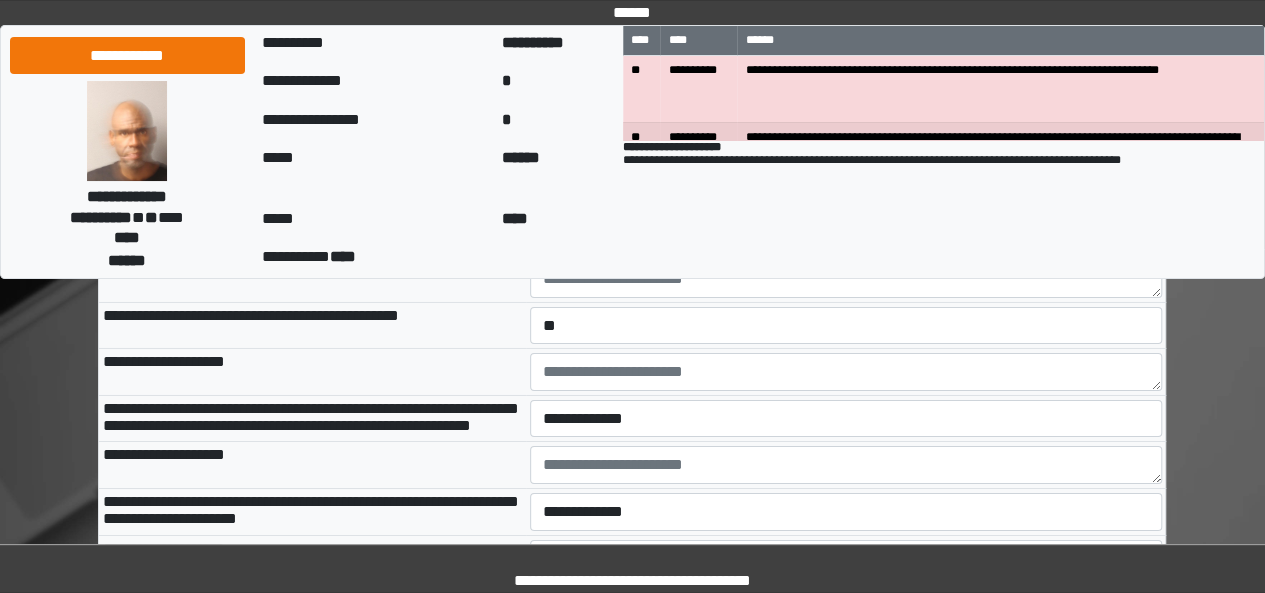 click on "**********" at bounding box center (312, 278) 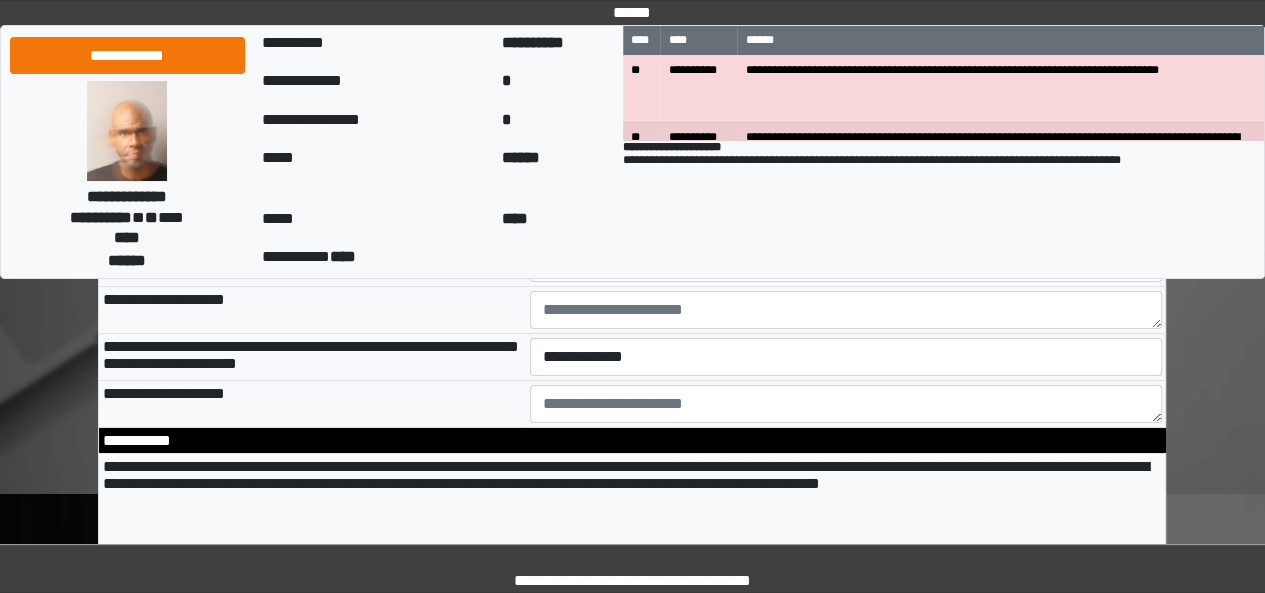 scroll, scrollTop: 3440, scrollLeft: 0, axis: vertical 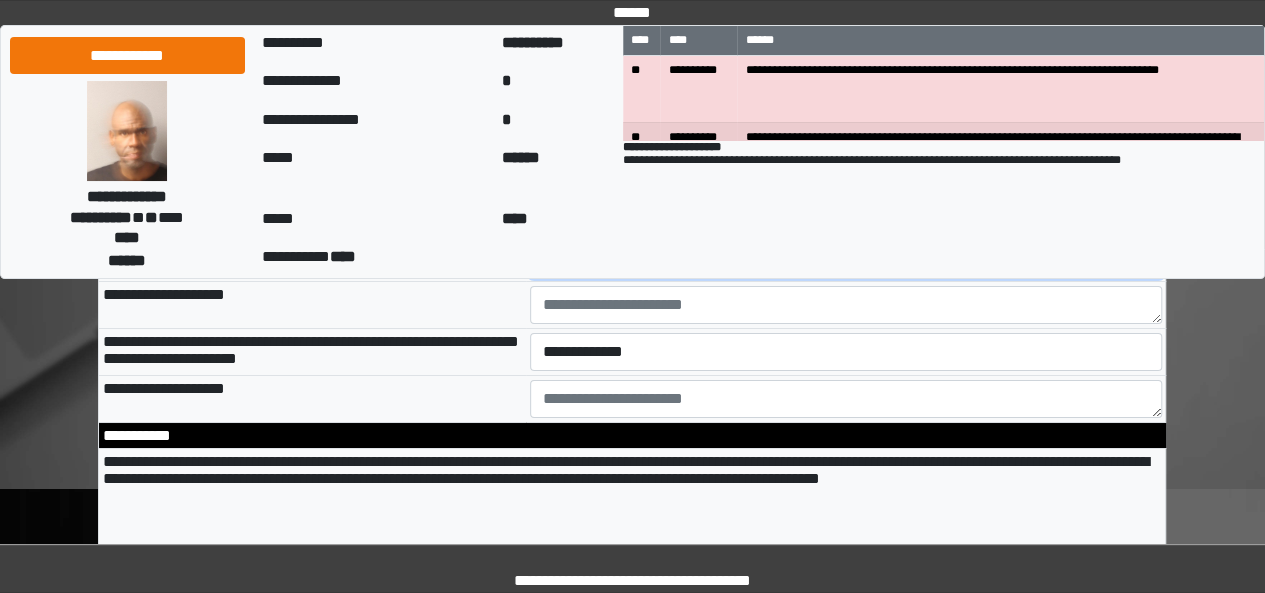click on "**********" at bounding box center (846, 258) 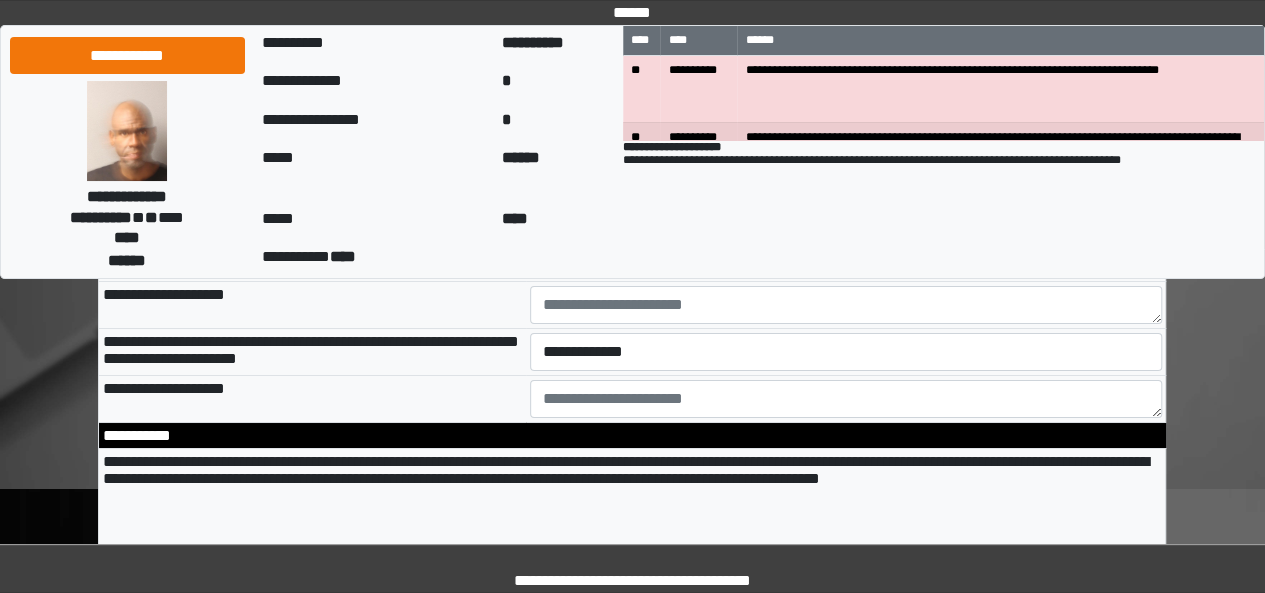 click on "**********" at bounding box center (312, 305) 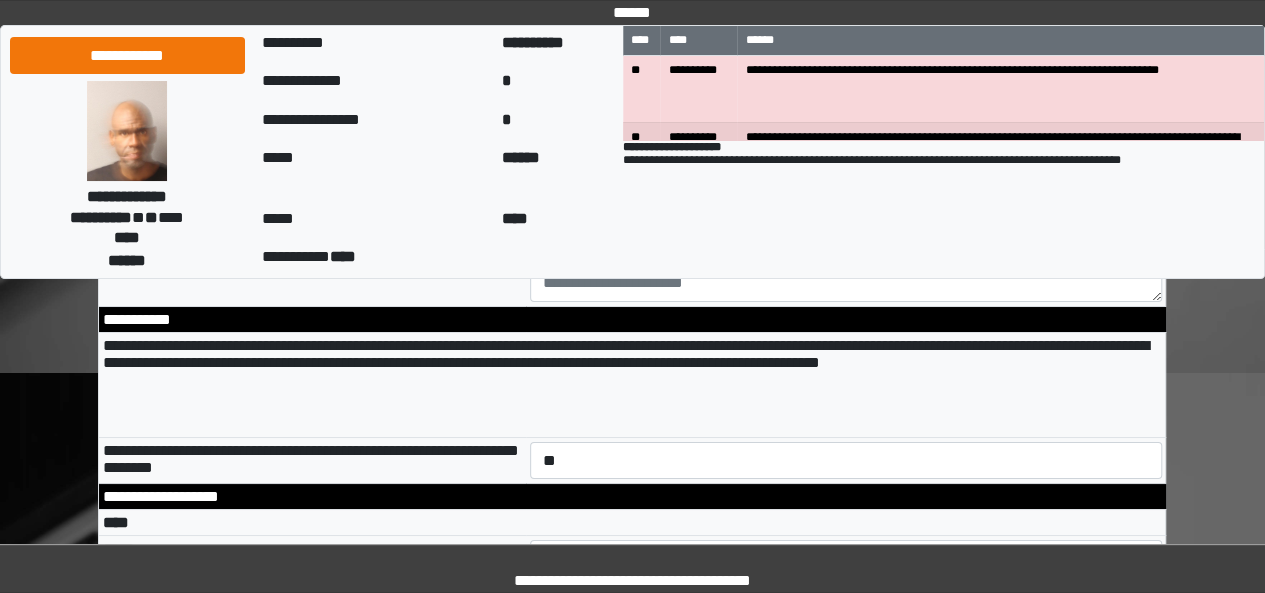 scroll, scrollTop: 3560, scrollLeft: 0, axis: vertical 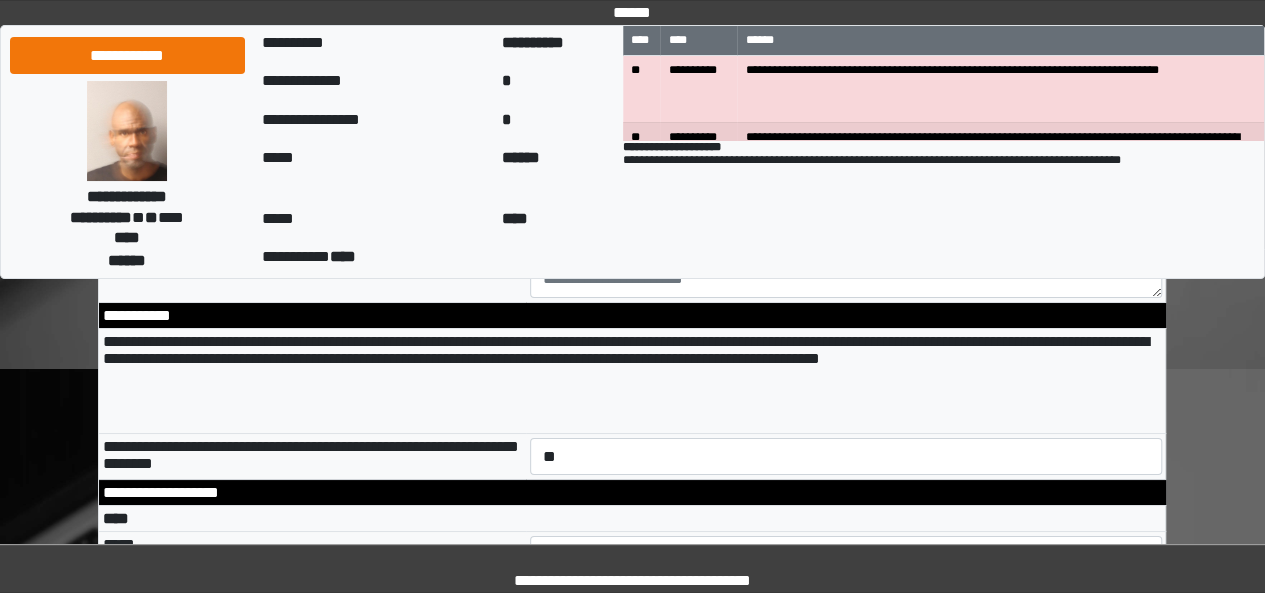 click on "**********" at bounding box center (846, 231) 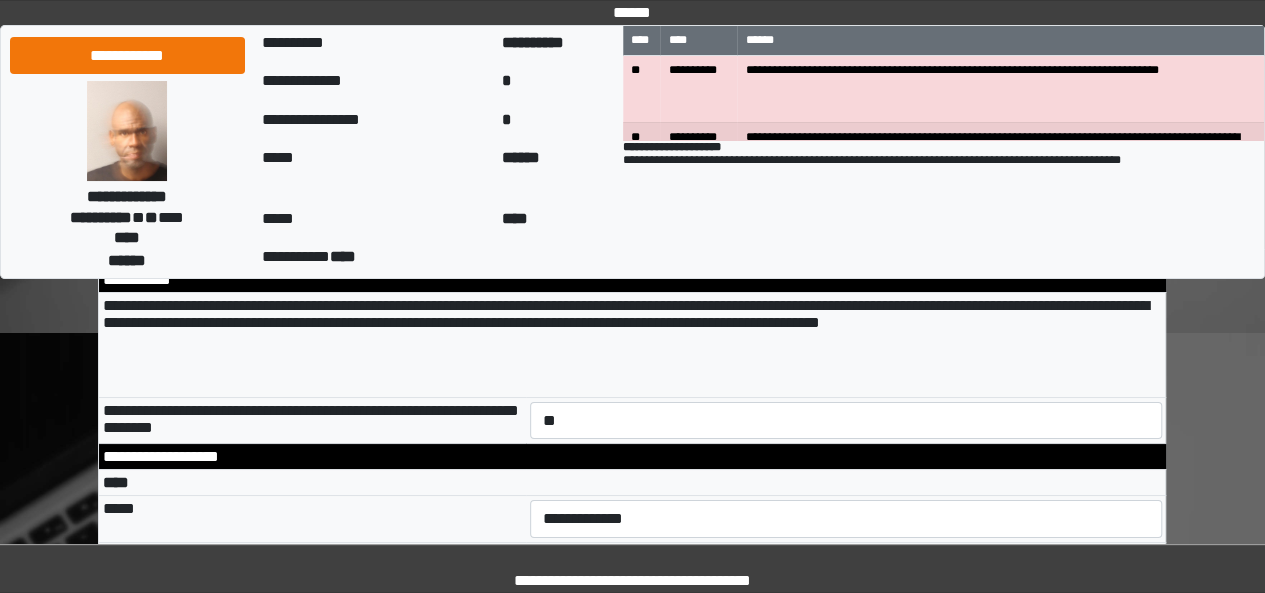 scroll, scrollTop: 3600, scrollLeft: 0, axis: vertical 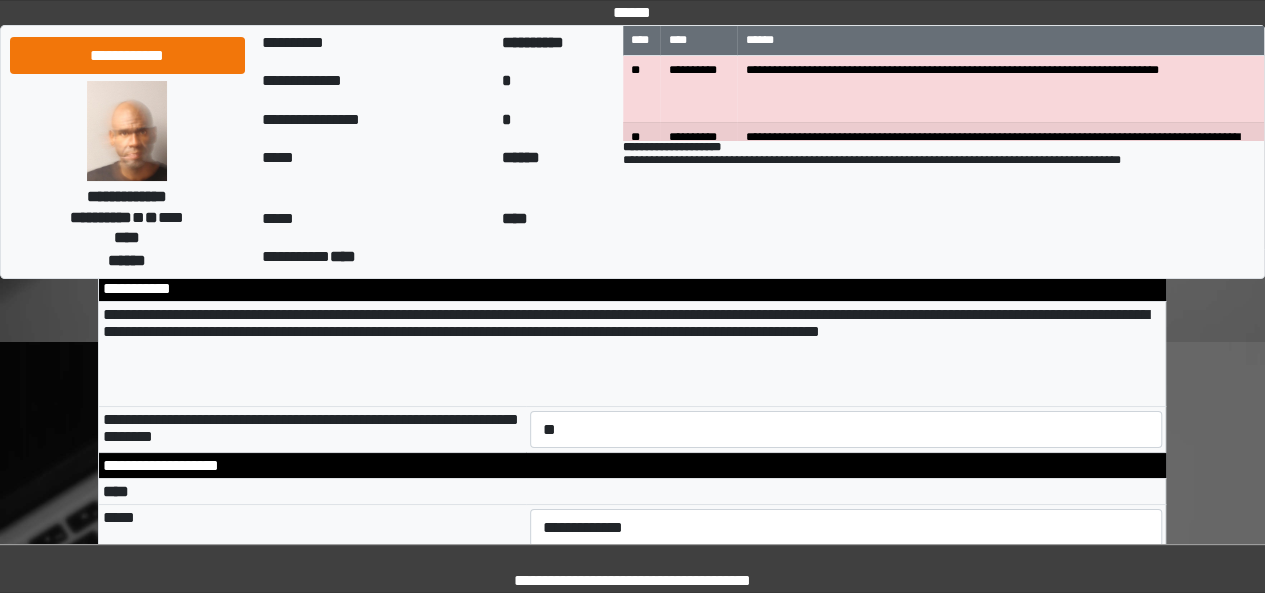 click on "**********" at bounding box center (846, 111) 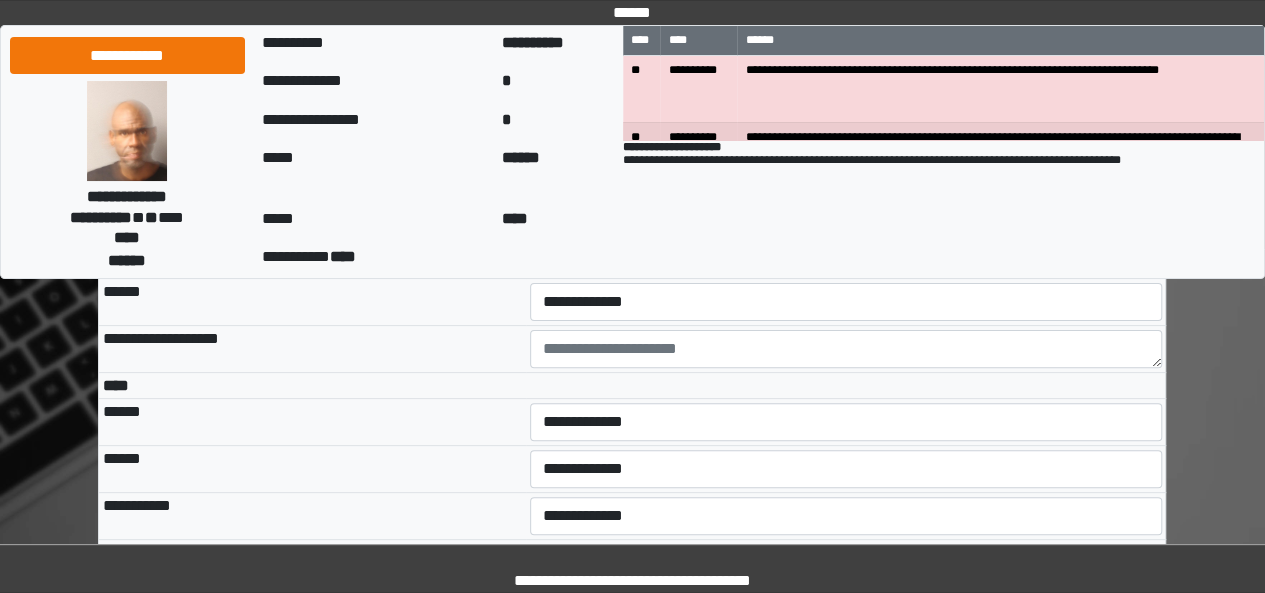 scroll, scrollTop: 3947, scrollLeft: 0, axis: vertical 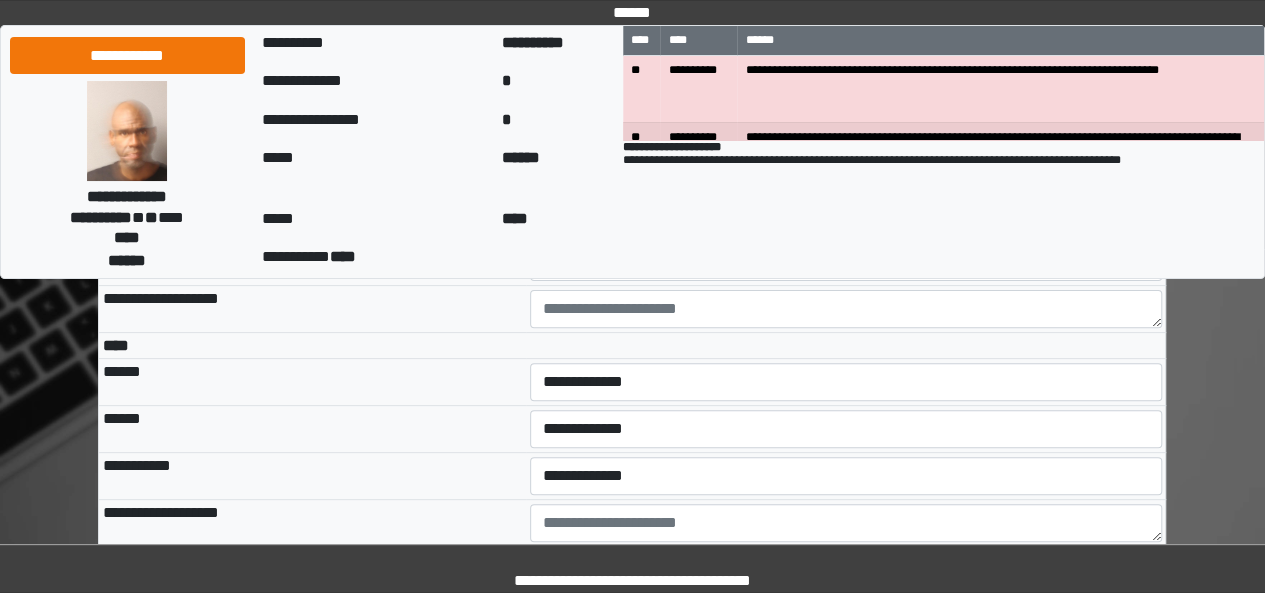click on "**********" at bounding box center (846, 168) 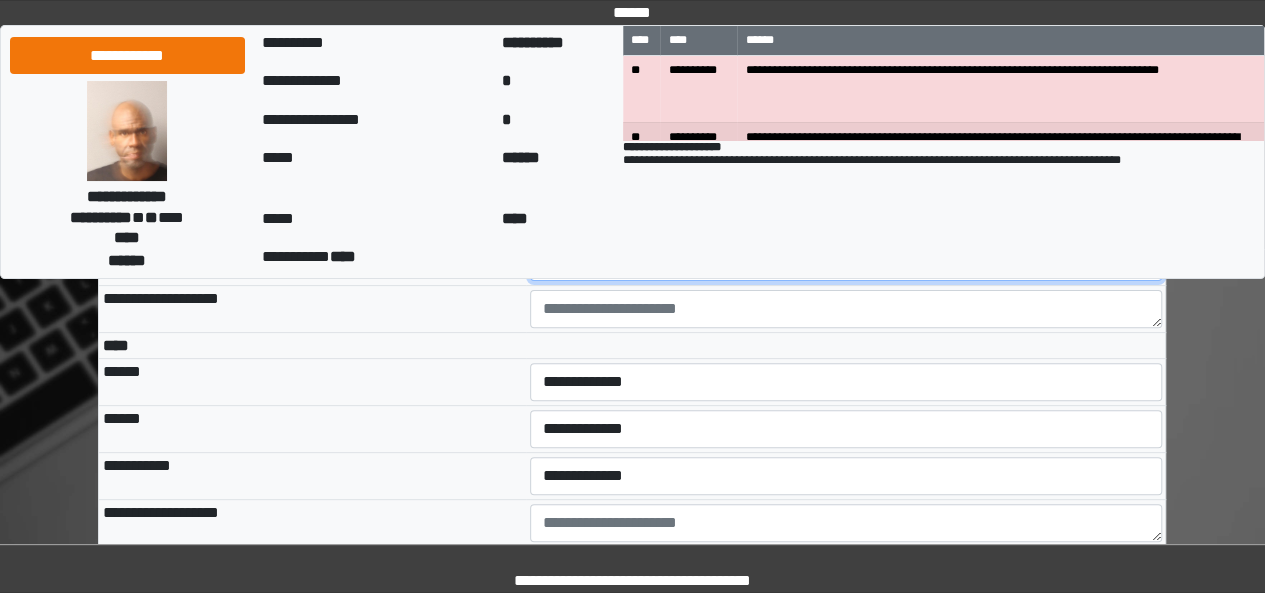 click on "**********" at bounding box center [846, 262] 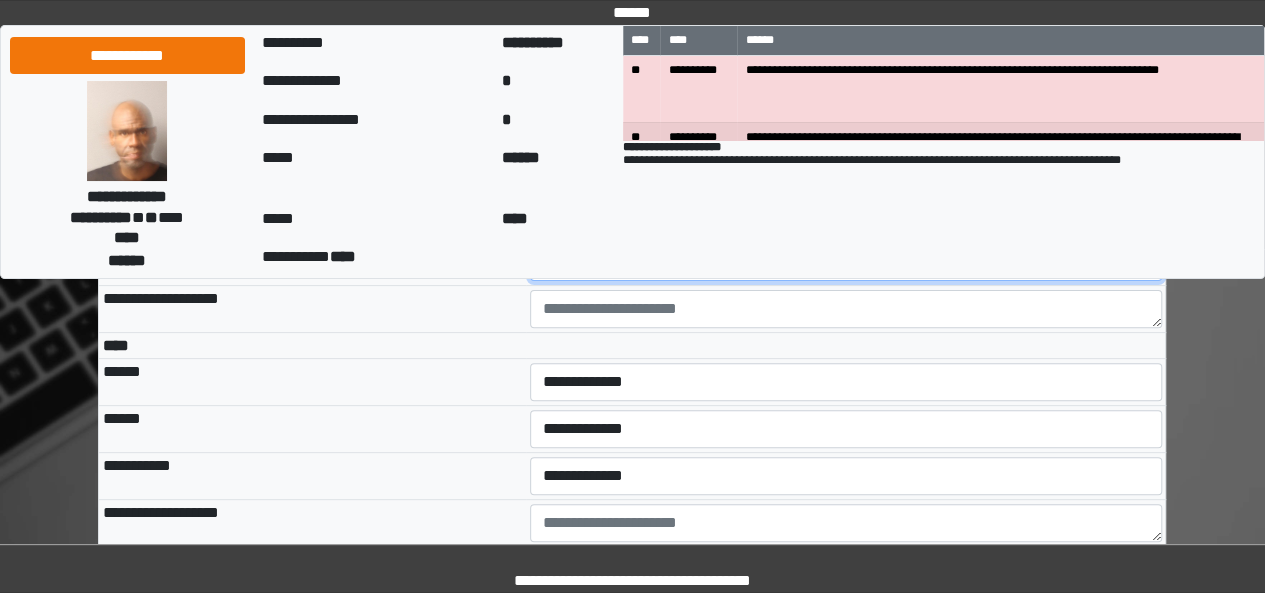 select on "***" 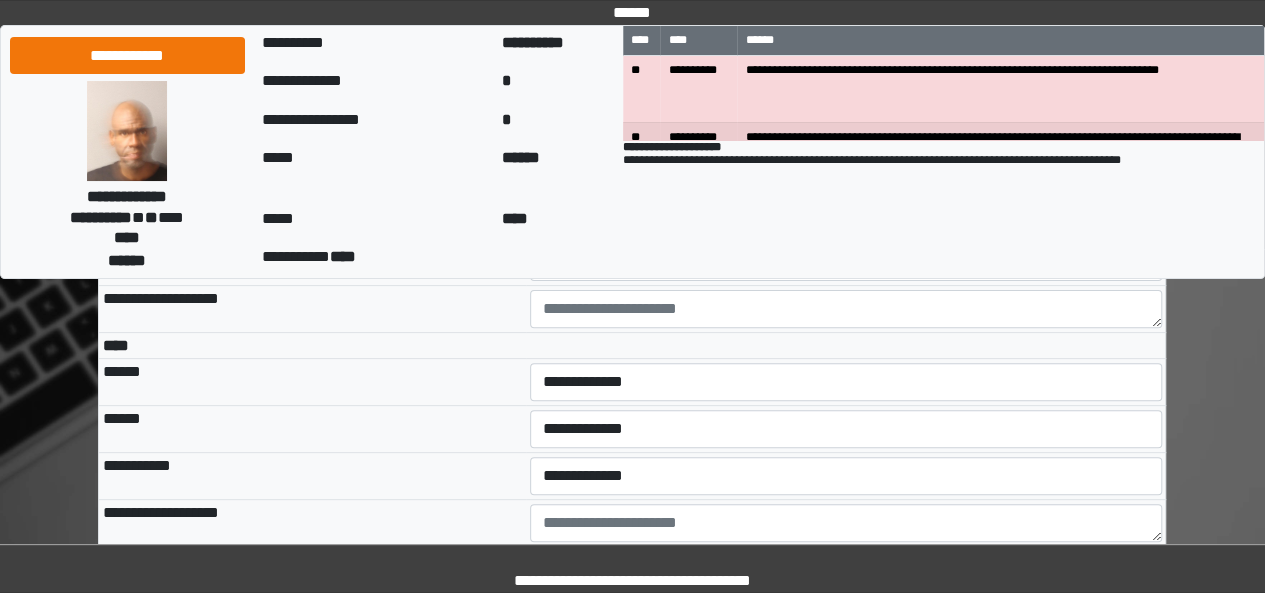 click on "*********" at bounding box center [312, 214] 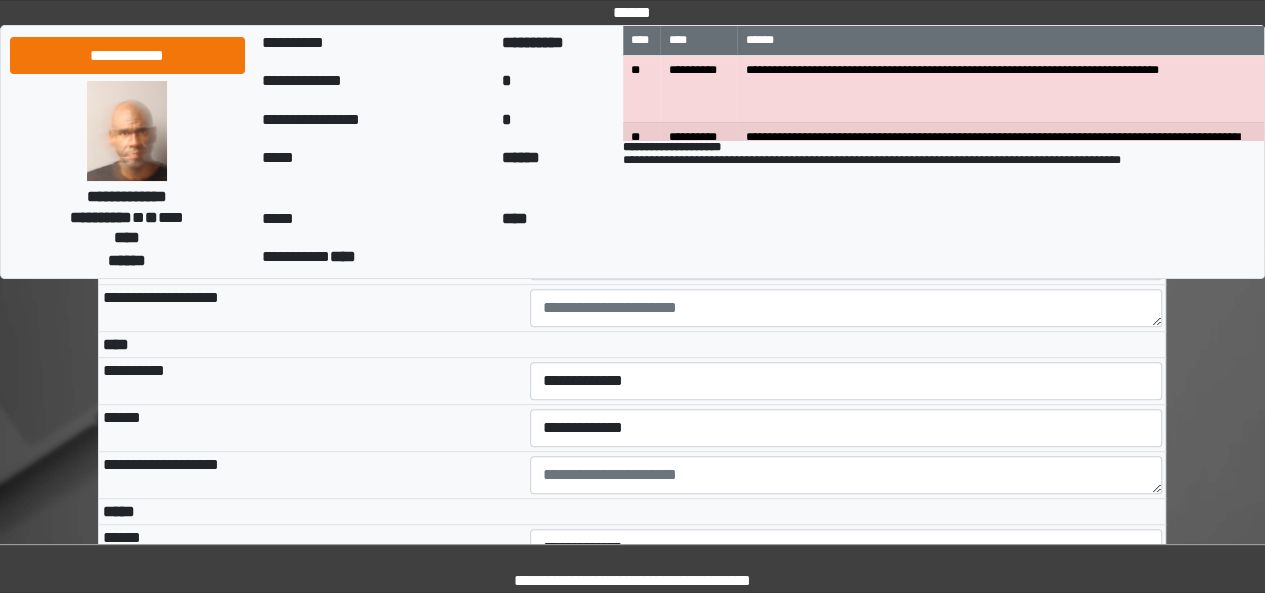 scroll, scrollTop: 4187, scrollLeft: 0, axis: vertical 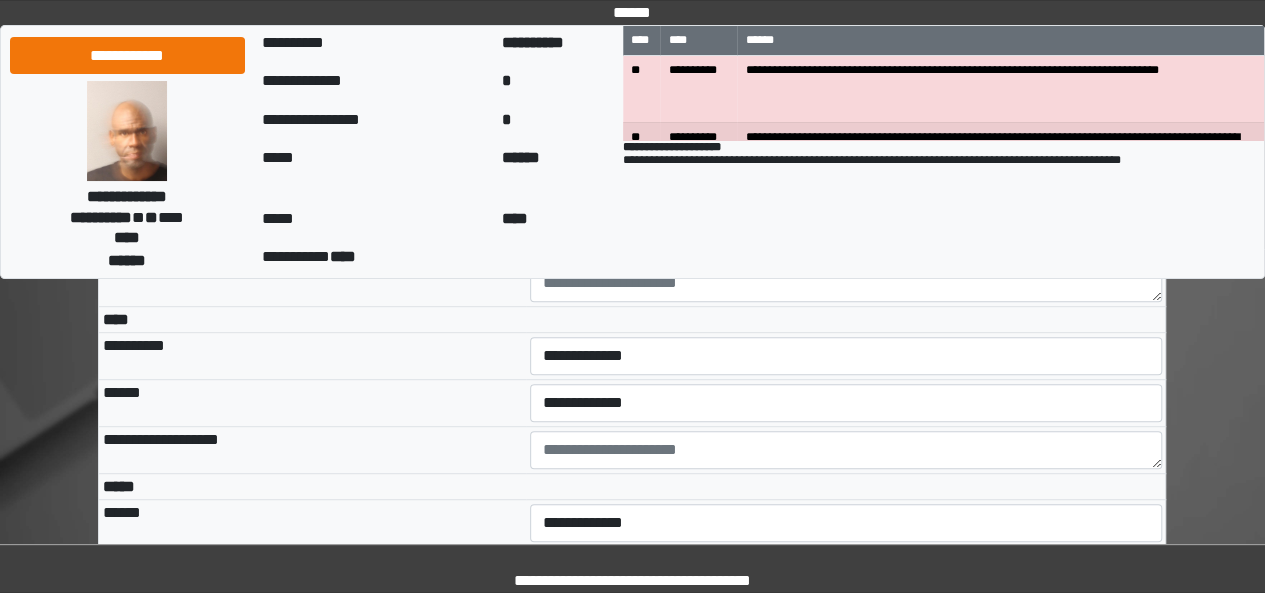 click on "**********" at bounding box center [846, 142] 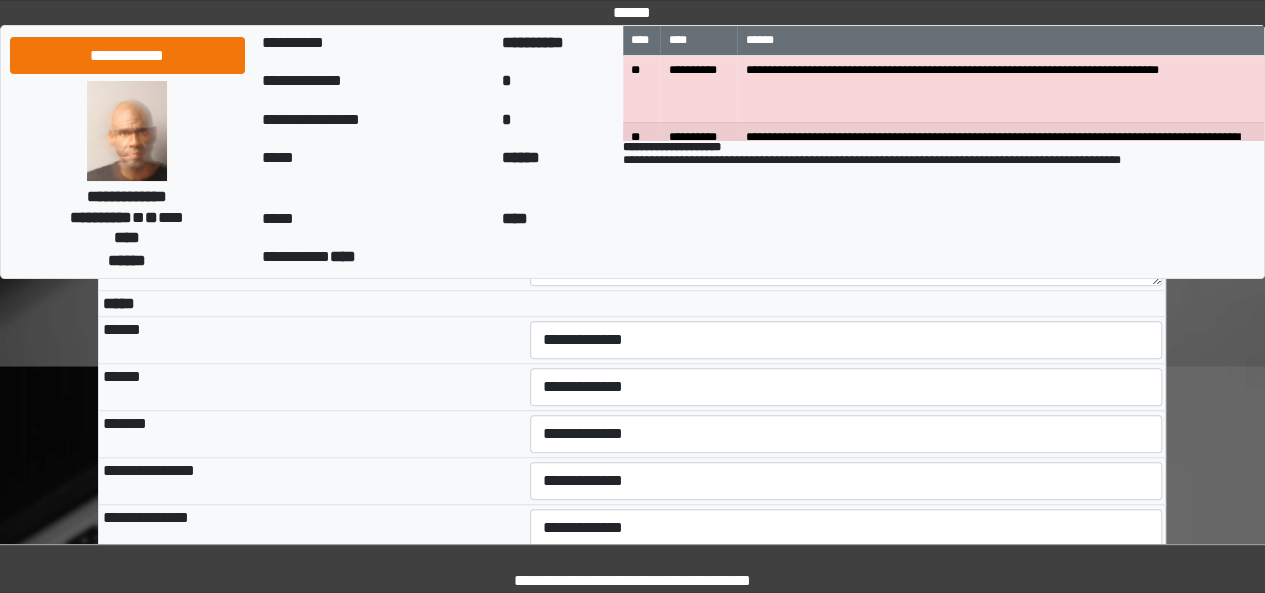 scroll, scrollTop: 4387, scrollLeft: 0, axis: vertical 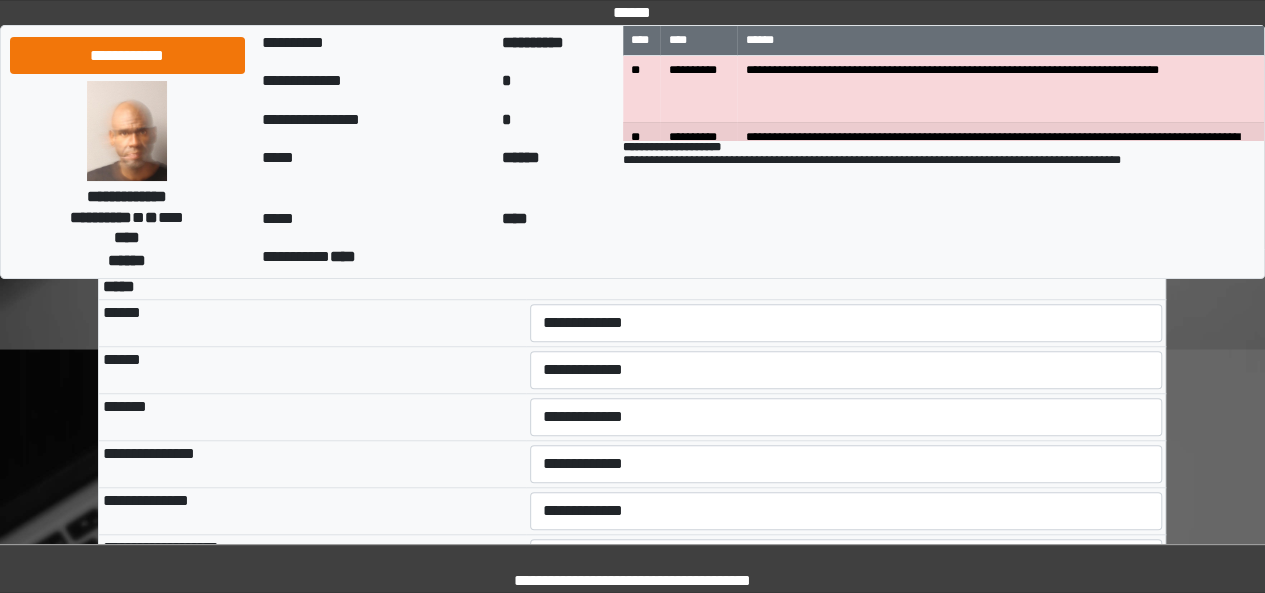click on "**********" at bounding box center [846, 156] 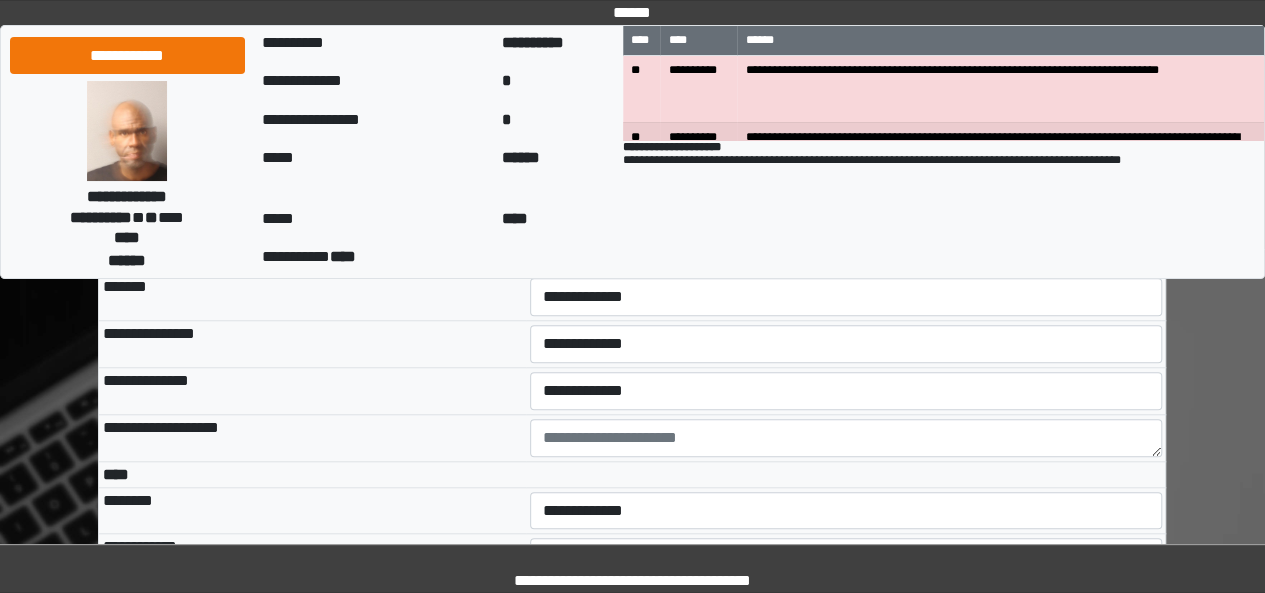 scroll, scrollTop: 4547, scrollLeft: 0, axis: vertical 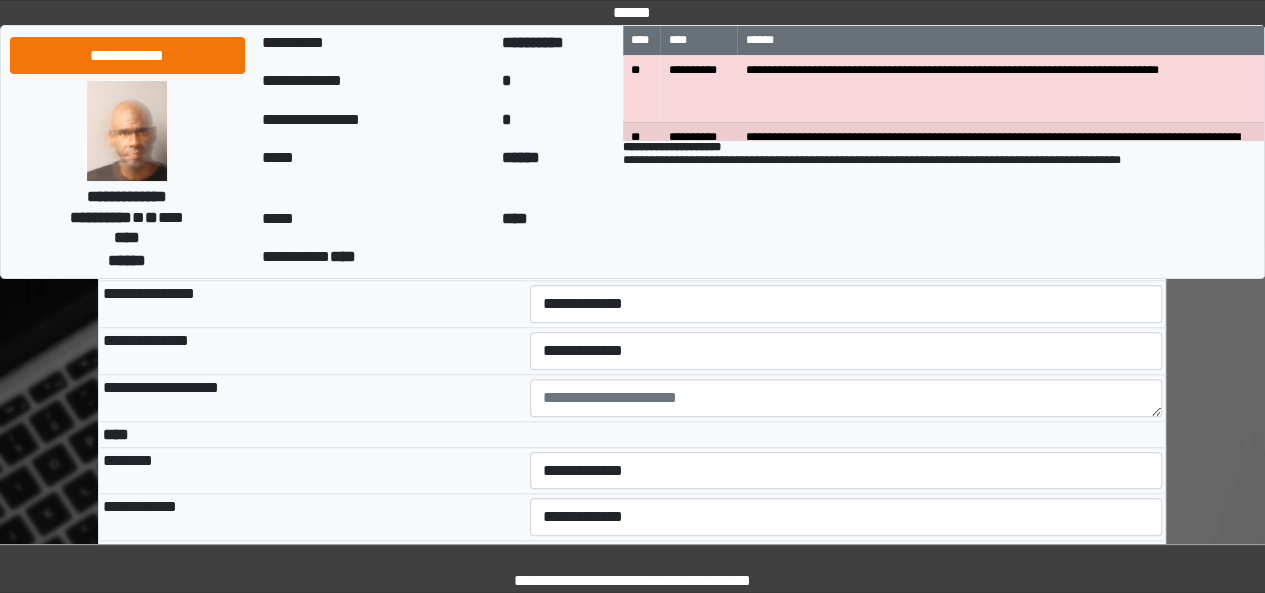 click on "**********" at bounding box center [846, 163] 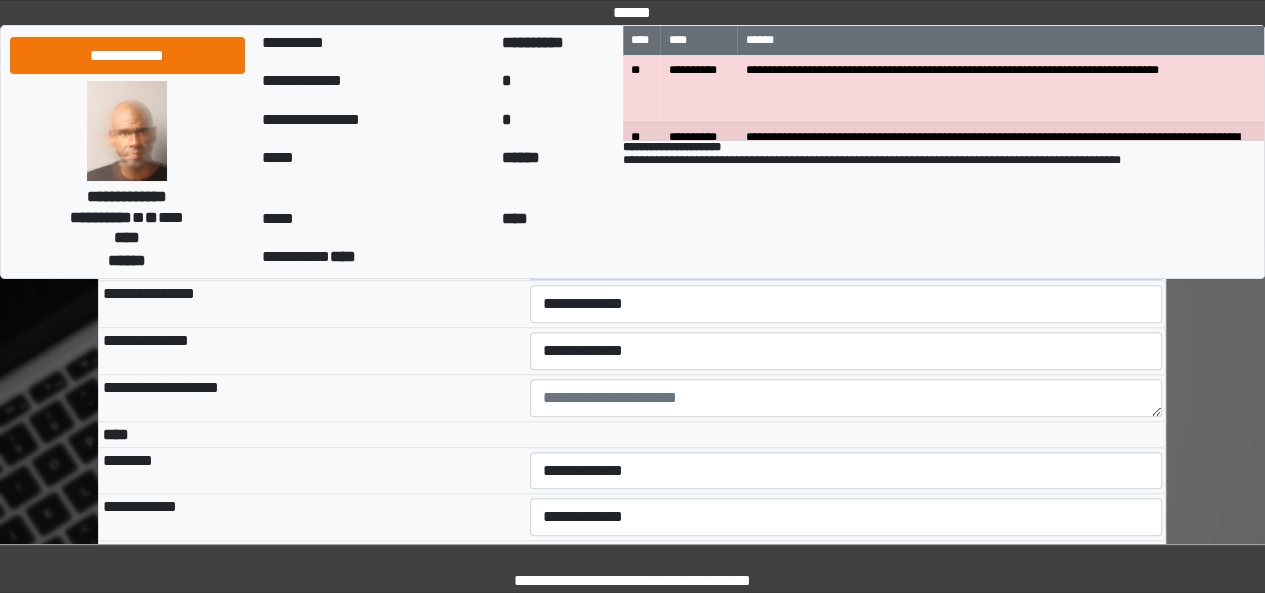 click on "**********" at bounding box center (846, 257) 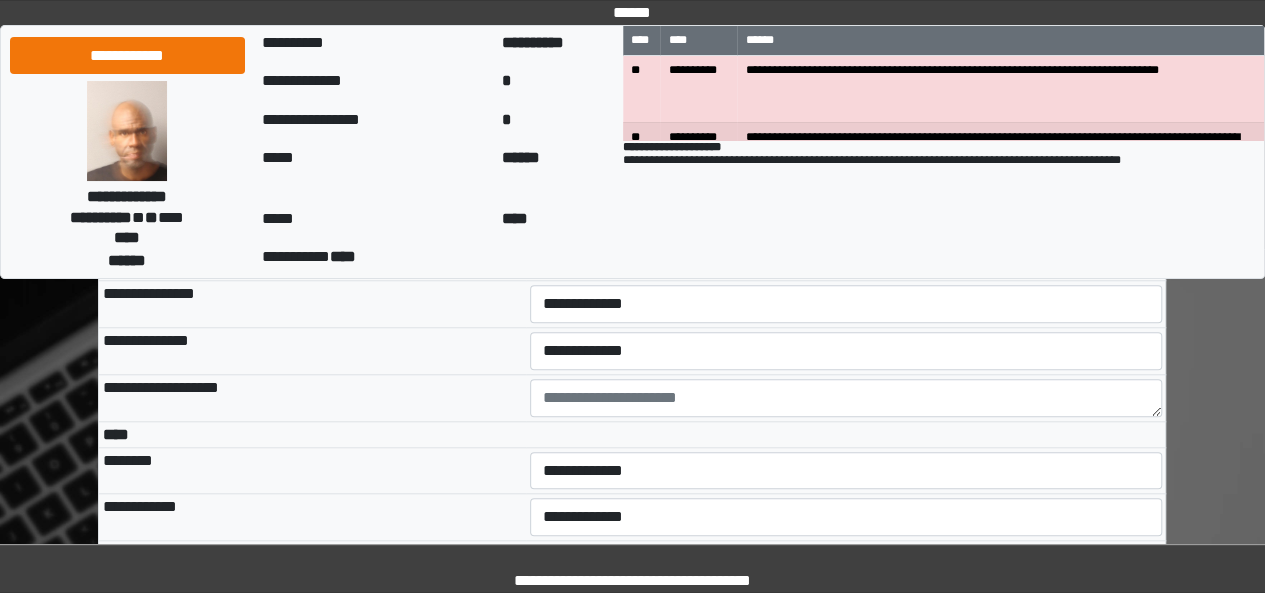 click on "**********" at bounding box center (846, 303) 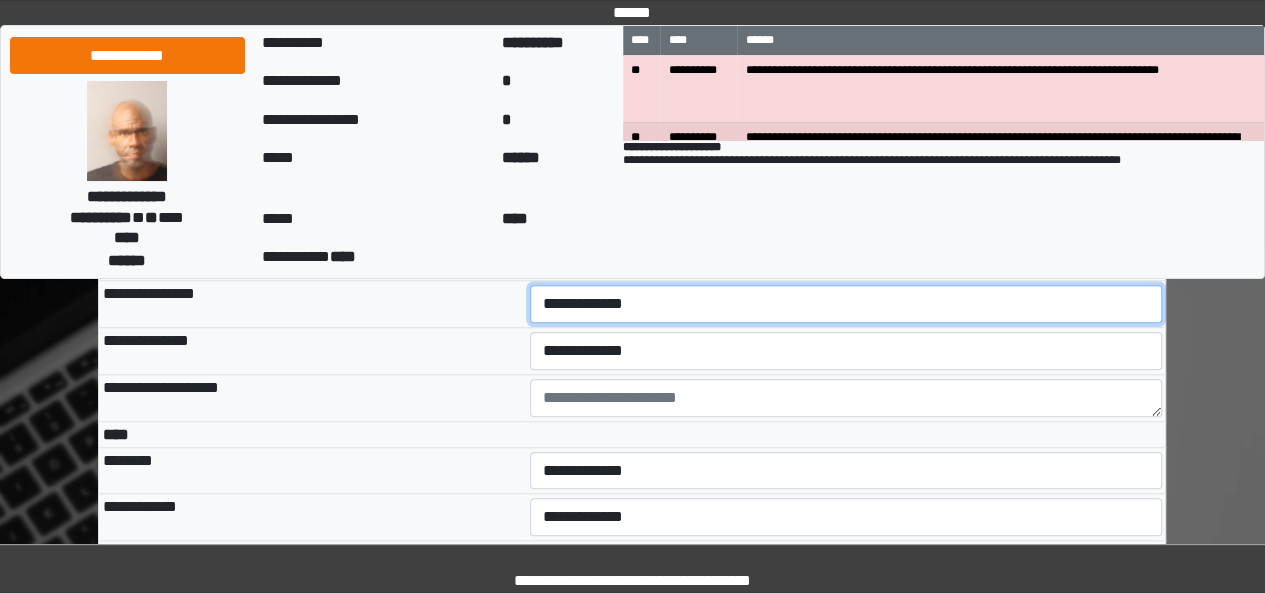 click on "**********" at bounding box center (846, 304) 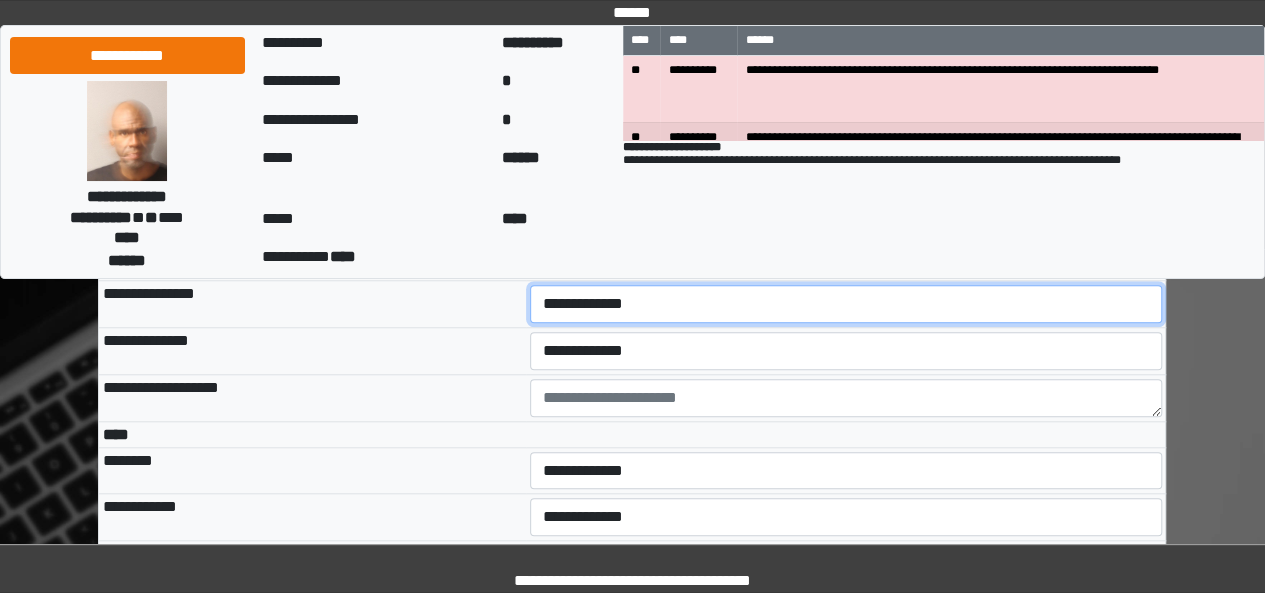 select on "***" 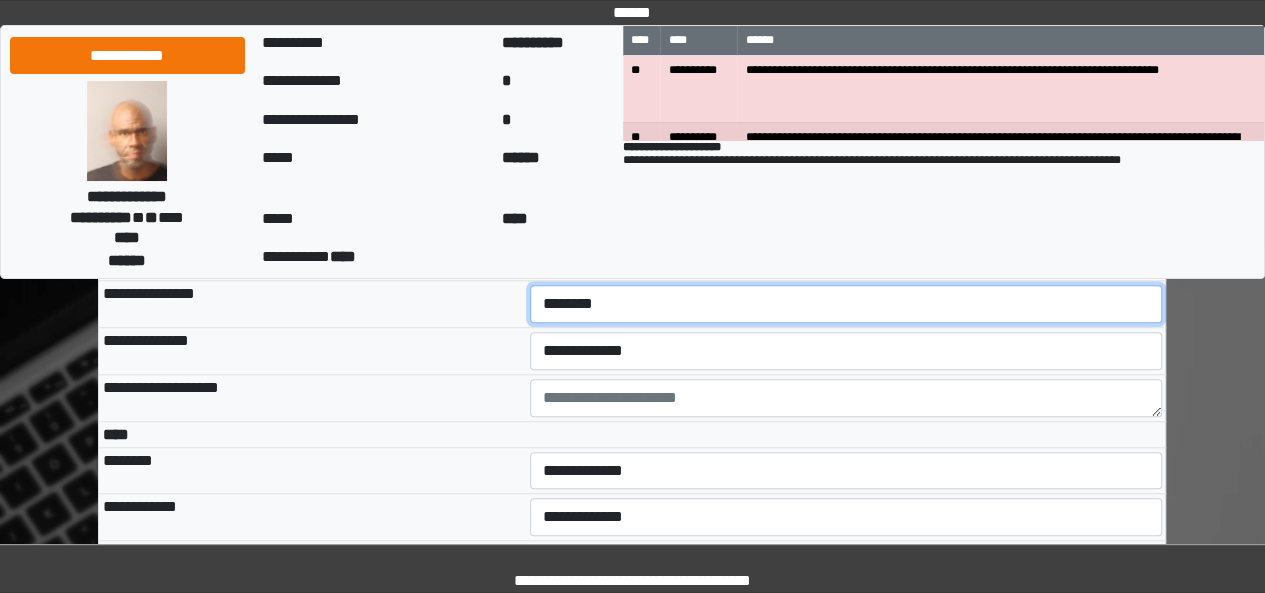 click on "**********" at bounding box center (846, 304) 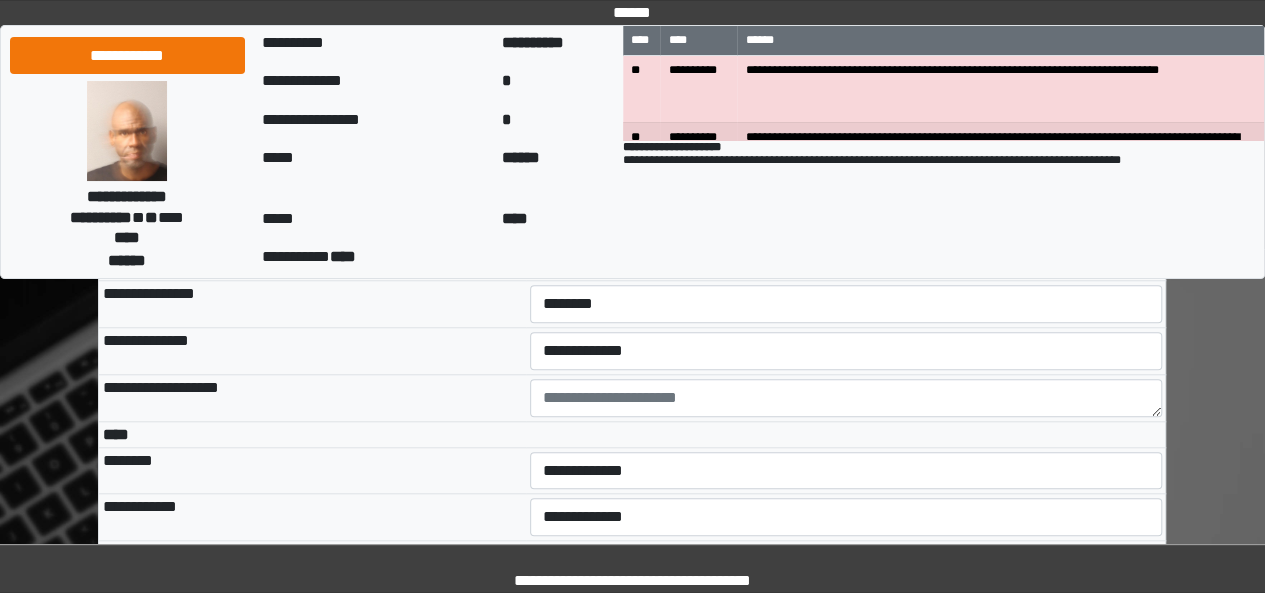 click on "******" at bounding box center (312, 209) 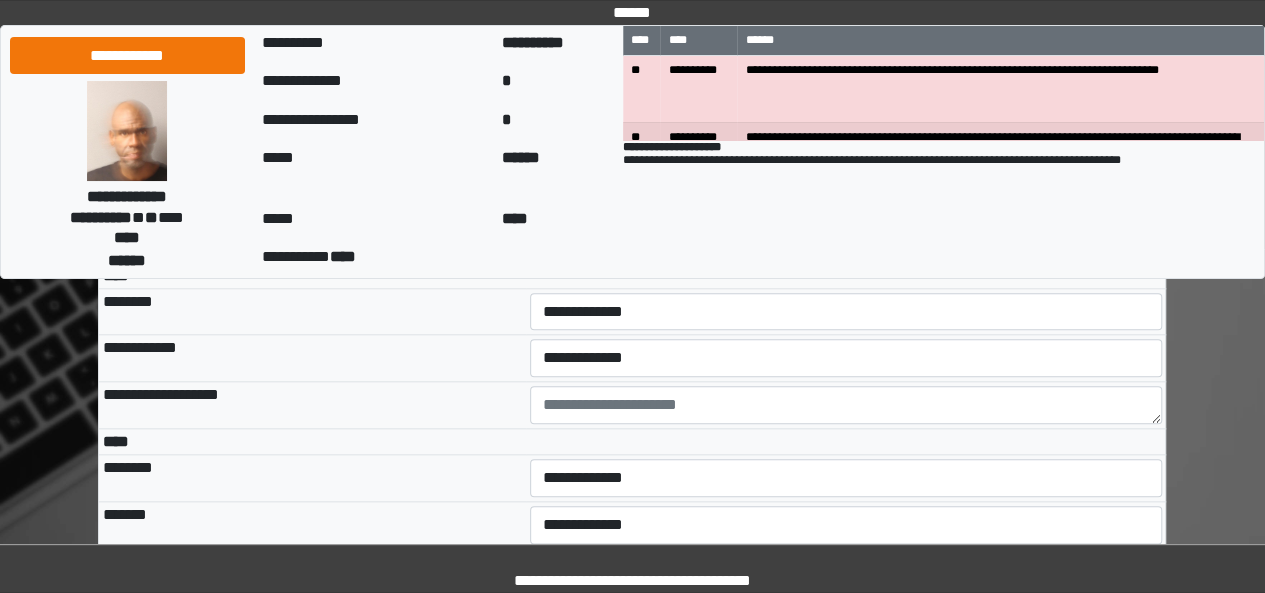 scroll, scrollTop: 4707, scrollLeft: 0, axis: vertical 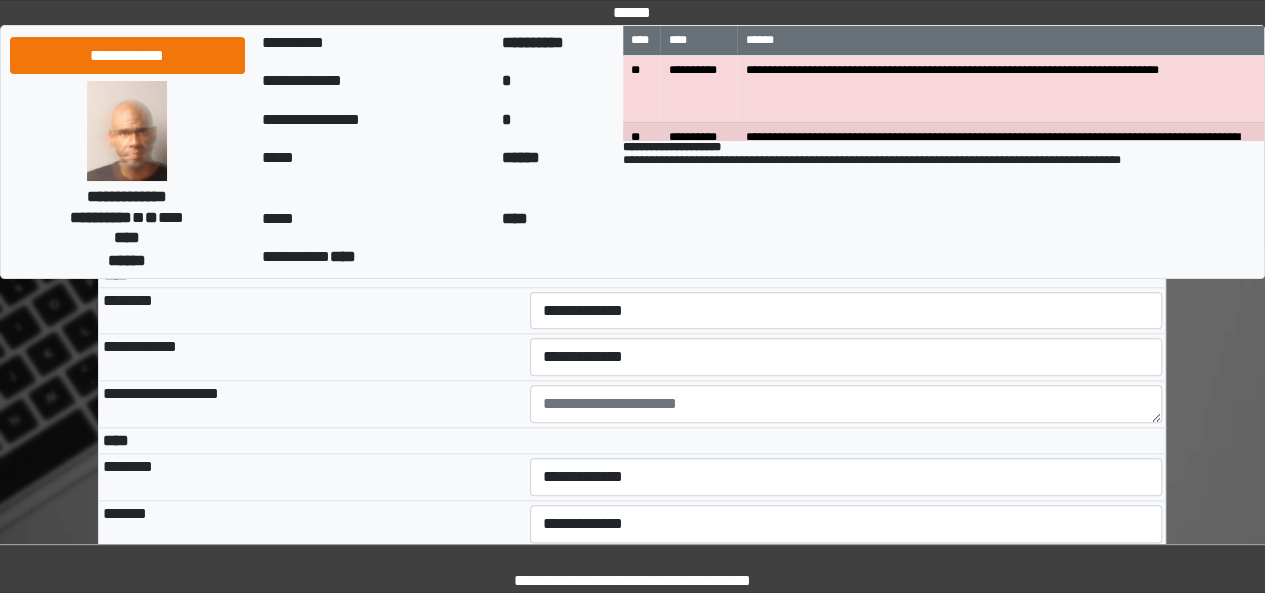 click on "**********" at bounding box center [846, 191] 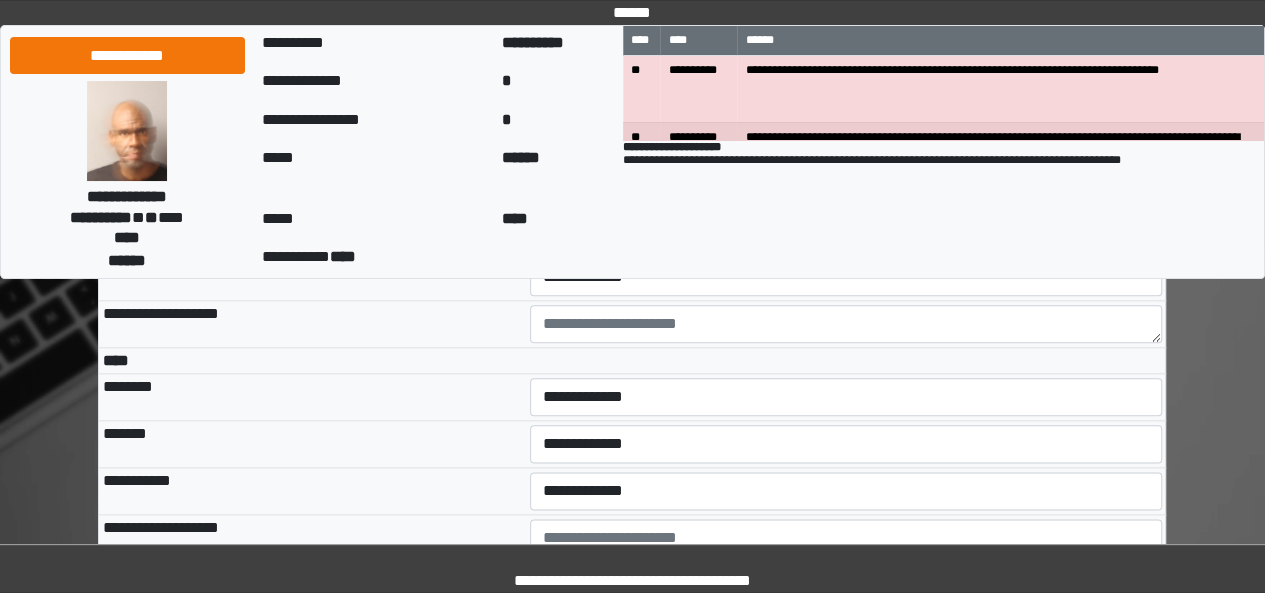scroll, scrollTop: 4827, scrollLeft: 0, axis: vertical 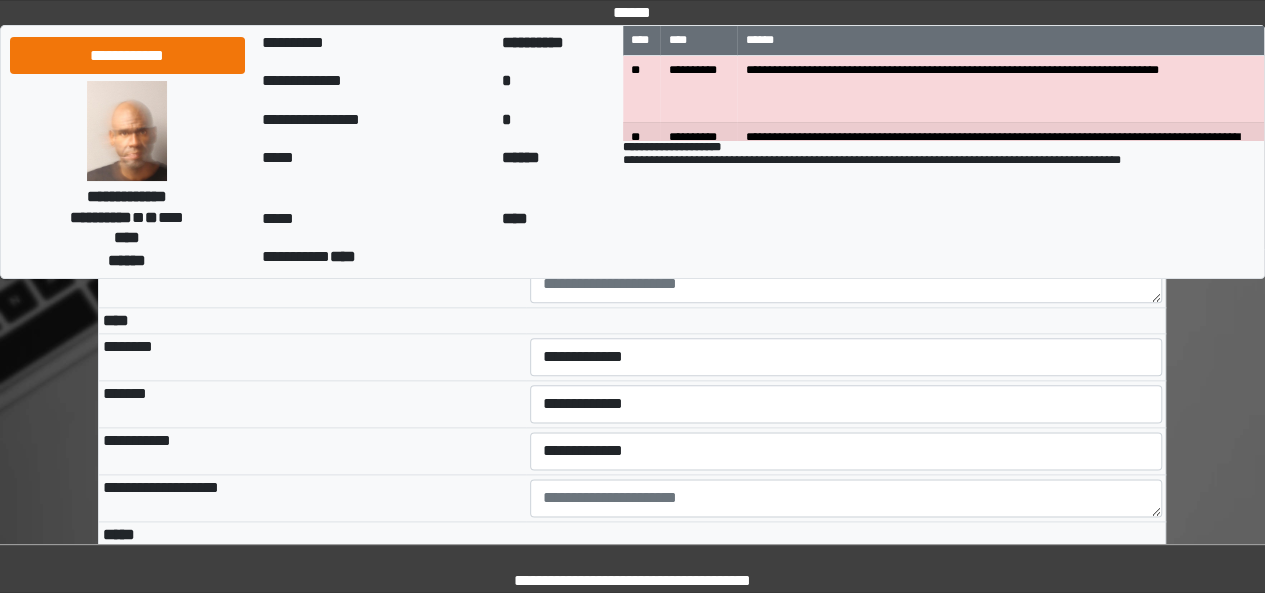 click on "**********" at bounding box center (846, 190) 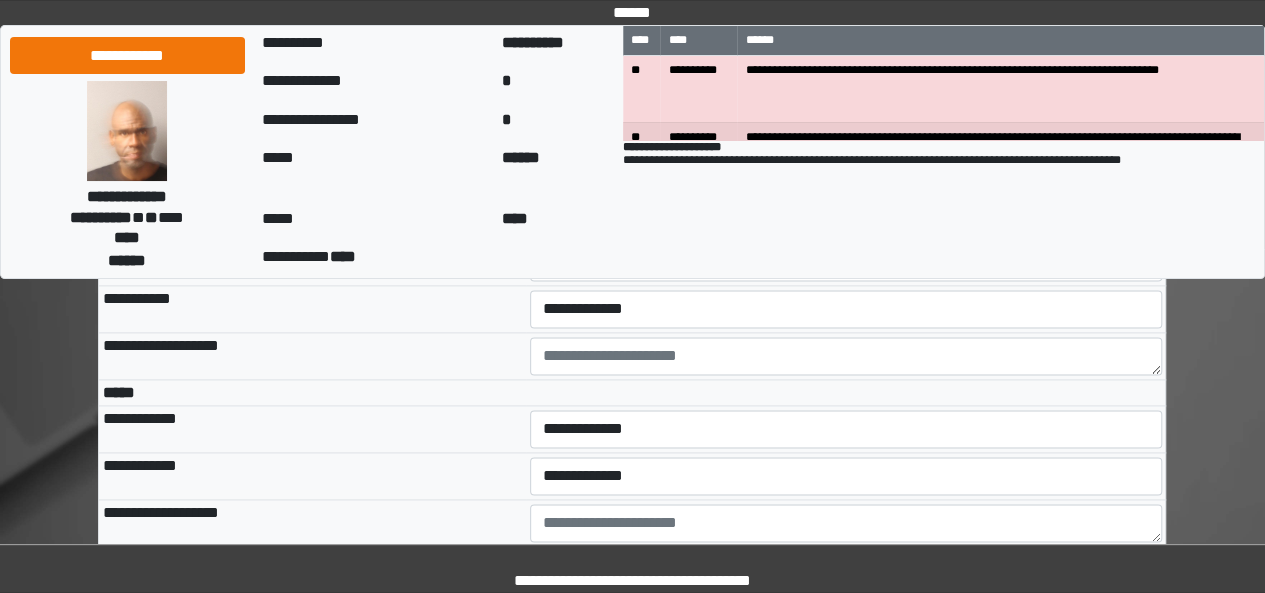 scroll, scrollTop: 4987, scrollLeft: 0, axis: vertical 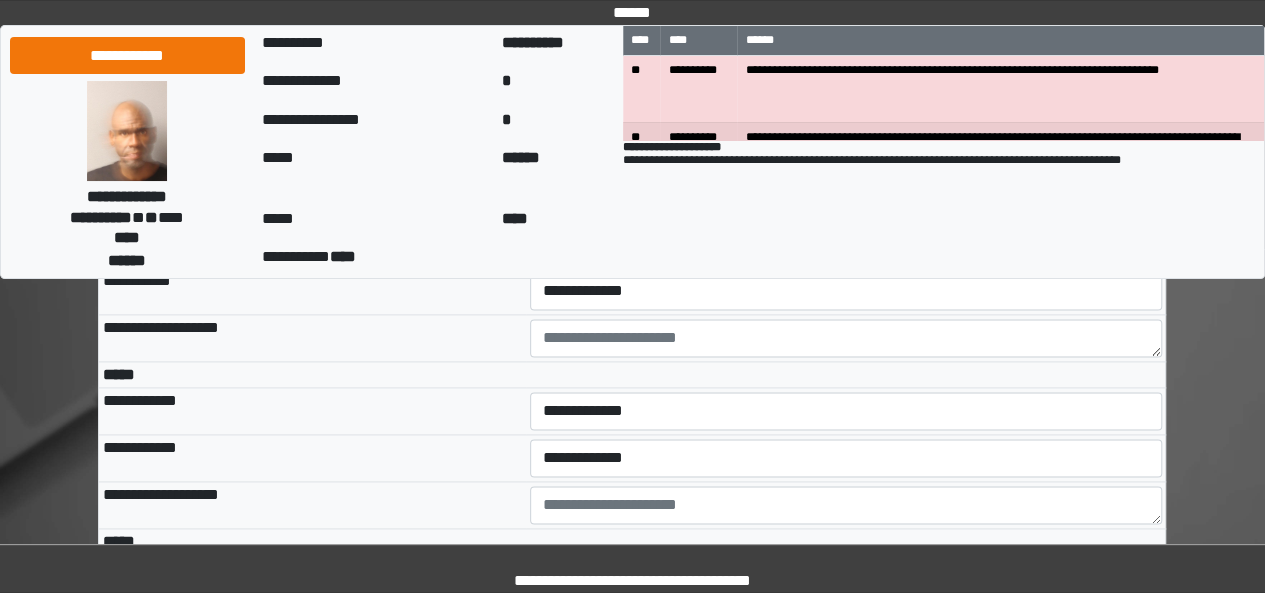 click on "**********" at bounding box center (846, 197) 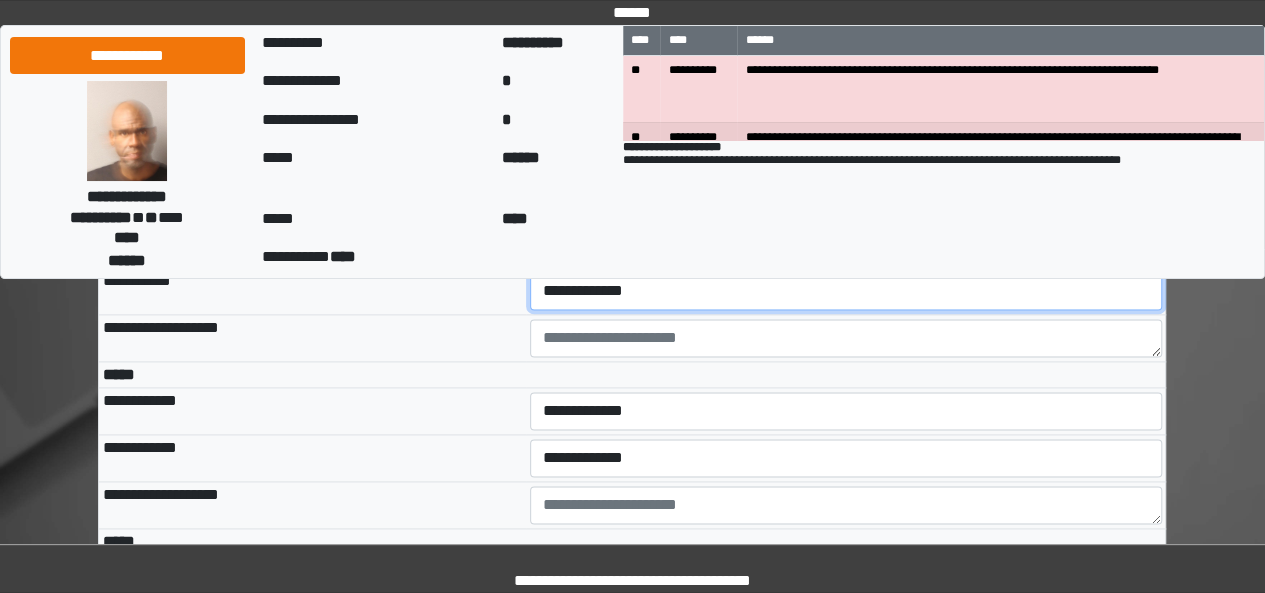 click on "**********" at bounding box center (846, 291) 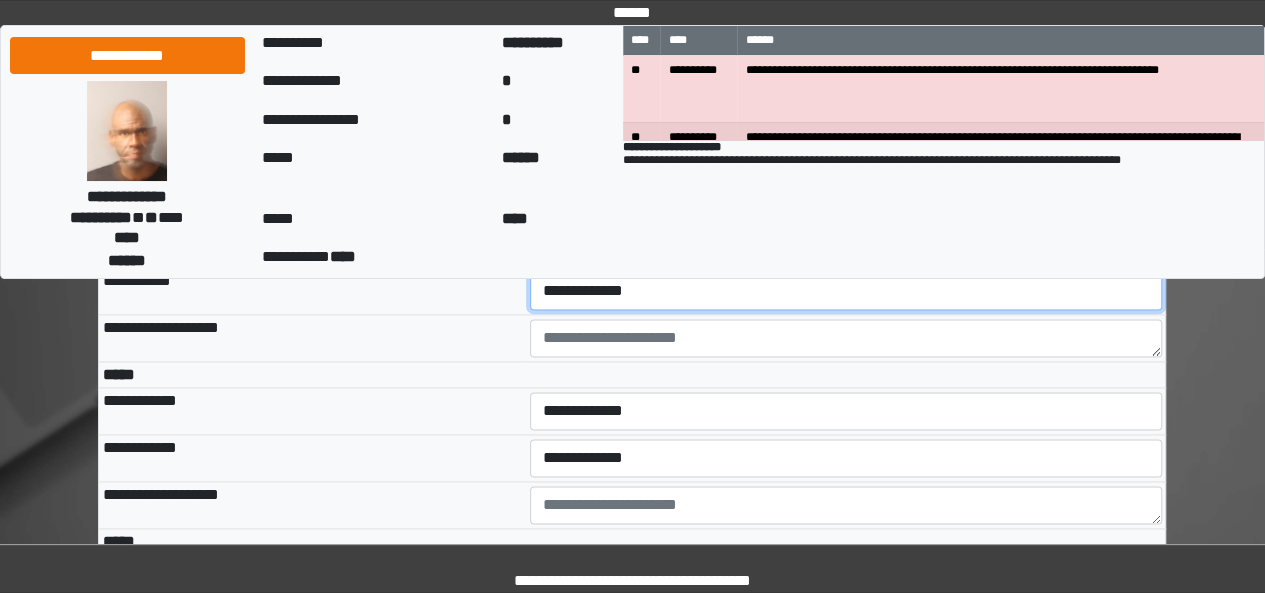 select on "***" 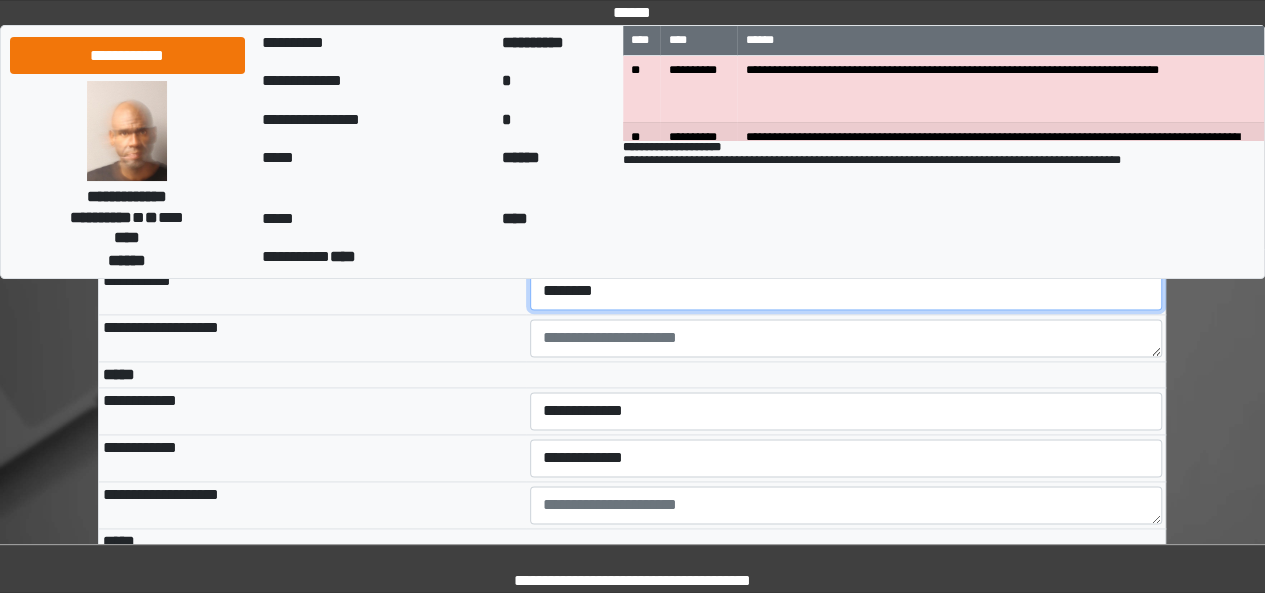 click on "**********" at bounding box center [846, 291] 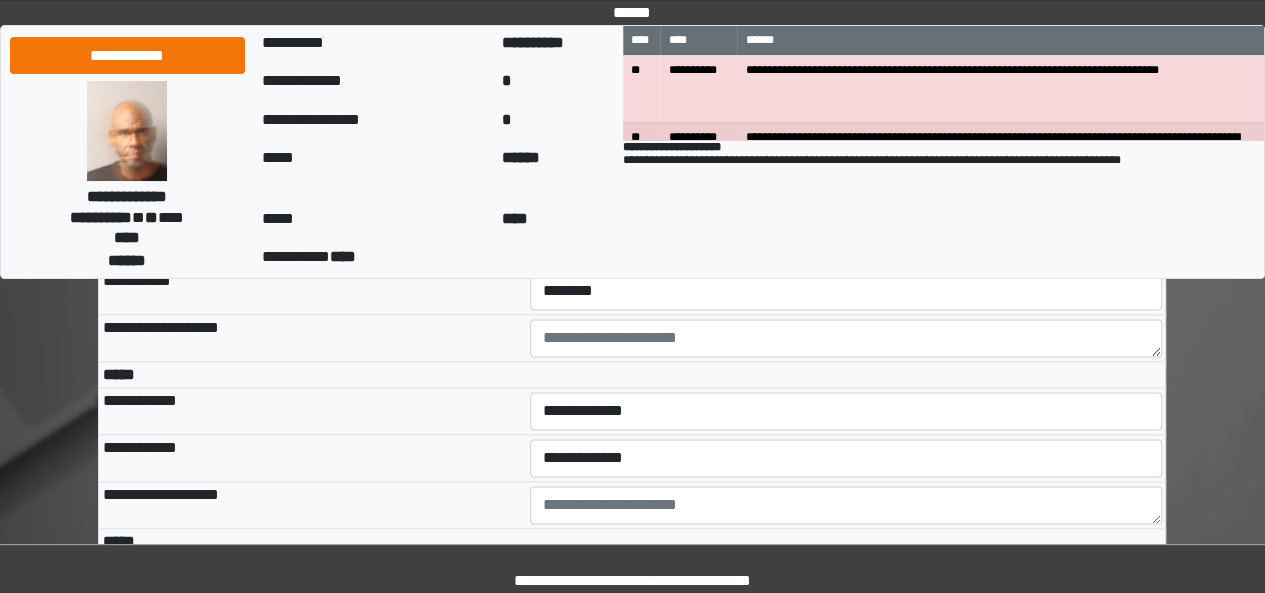 click on "********" at bounding box center (312, 196) 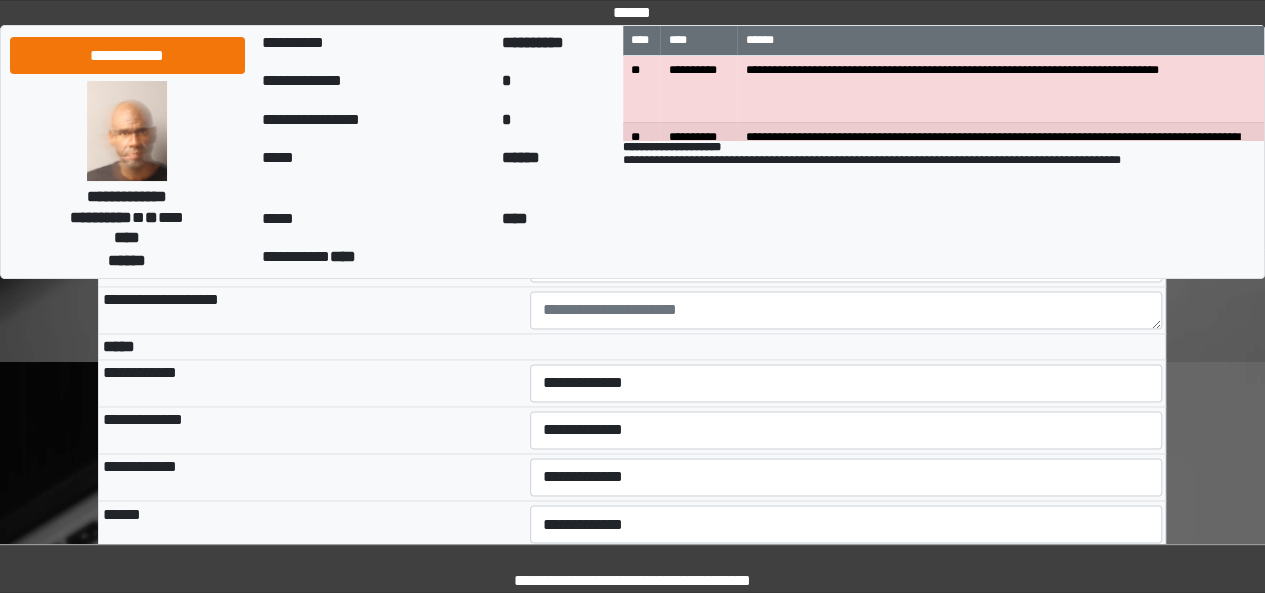 scroll, scrollTop: 5227, scrollLeft: 0, axis: vertical 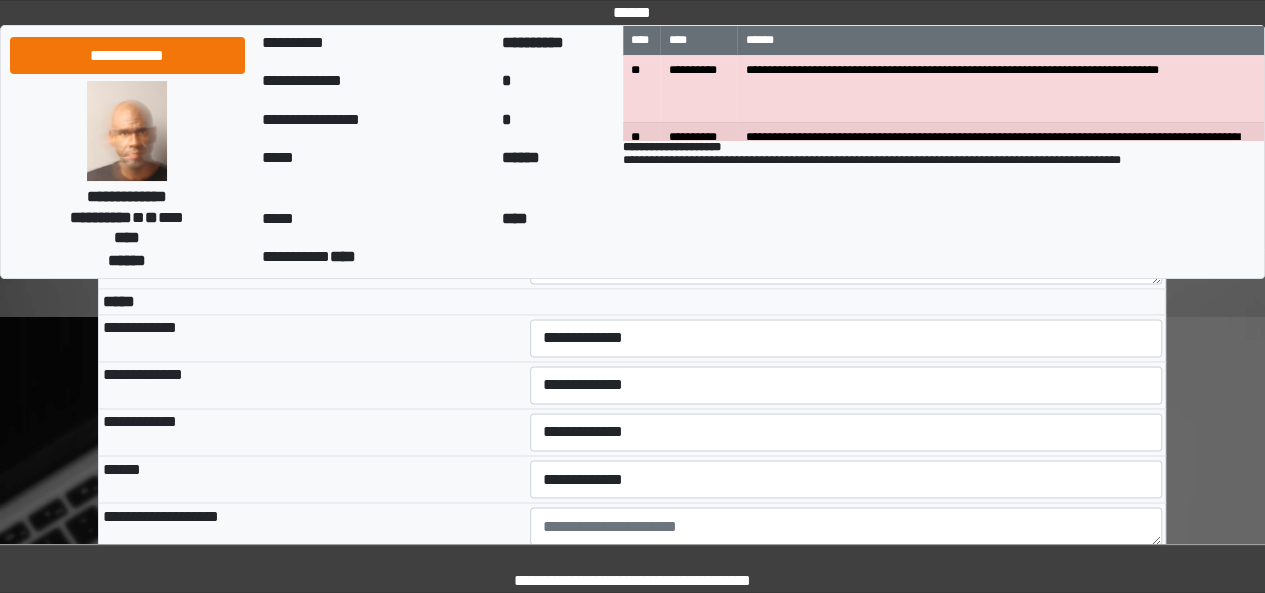 click on "**********" at bounding box center (846, 171) 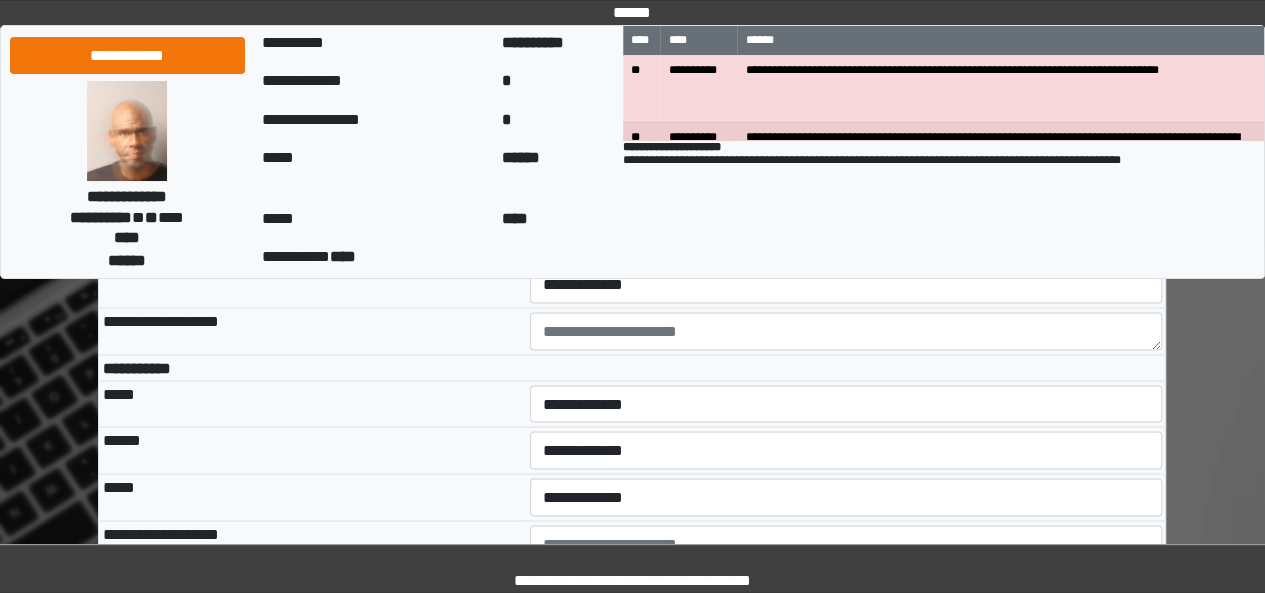 scroll, scrollTop: 5427, scrollLeft: 0, axis: vertical 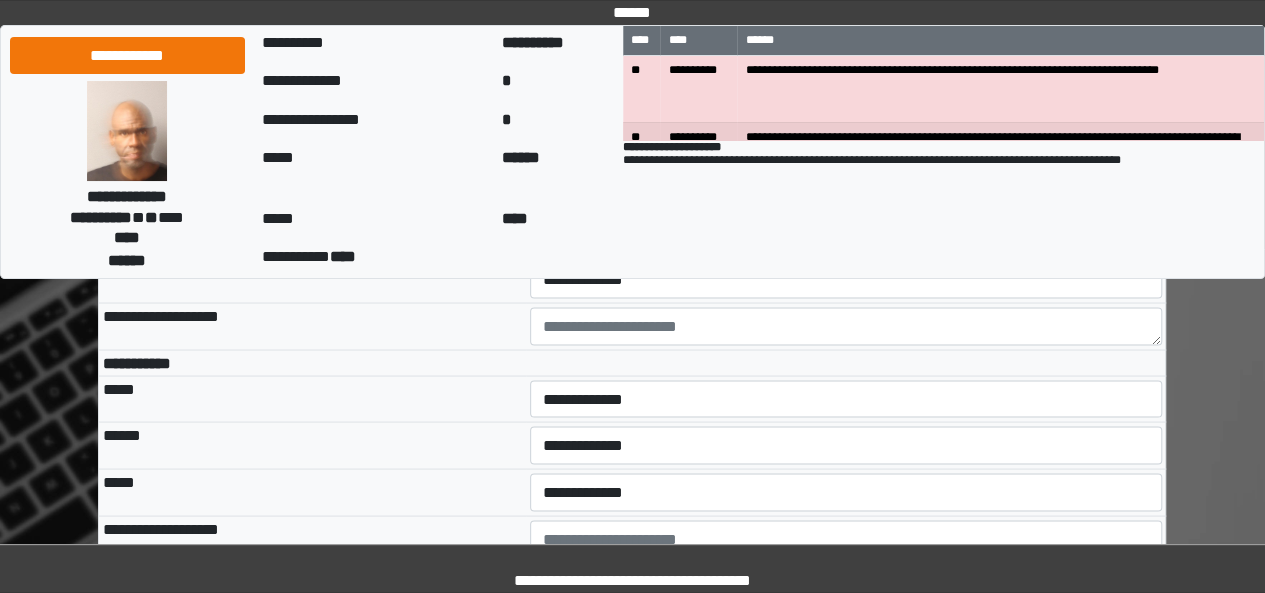 click on "**********" at bounding box center [846, 138] 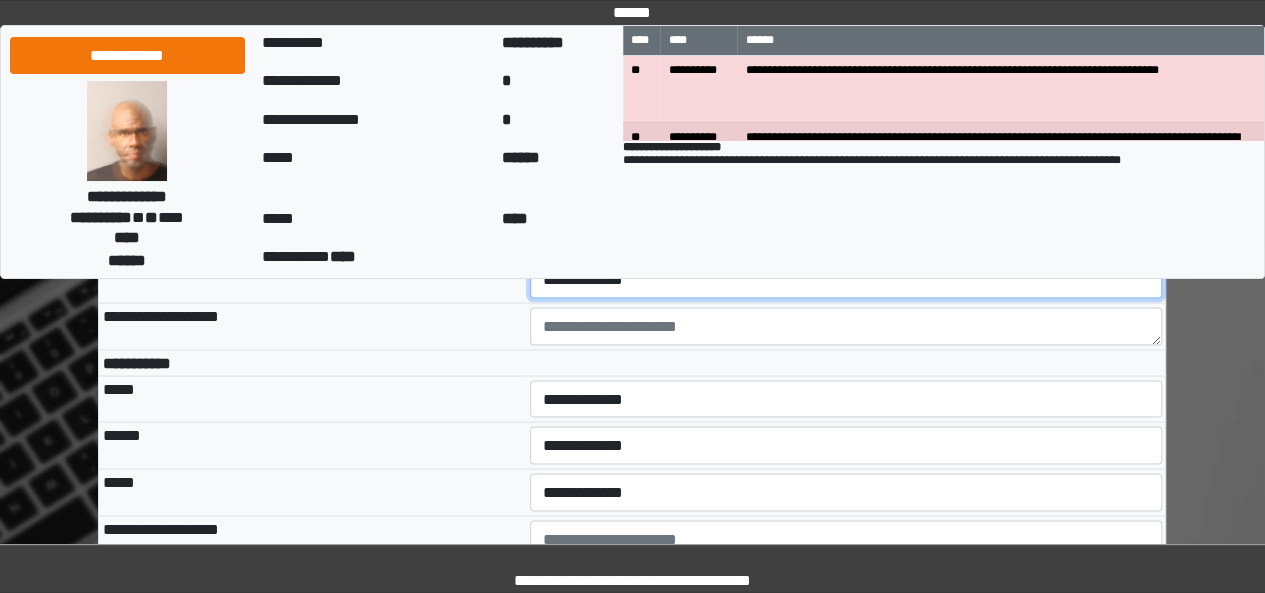 drag, startPoint x: 616, startPoint y: 470, endPoint x: 607, endPoint y: 419, distance: 51.78803 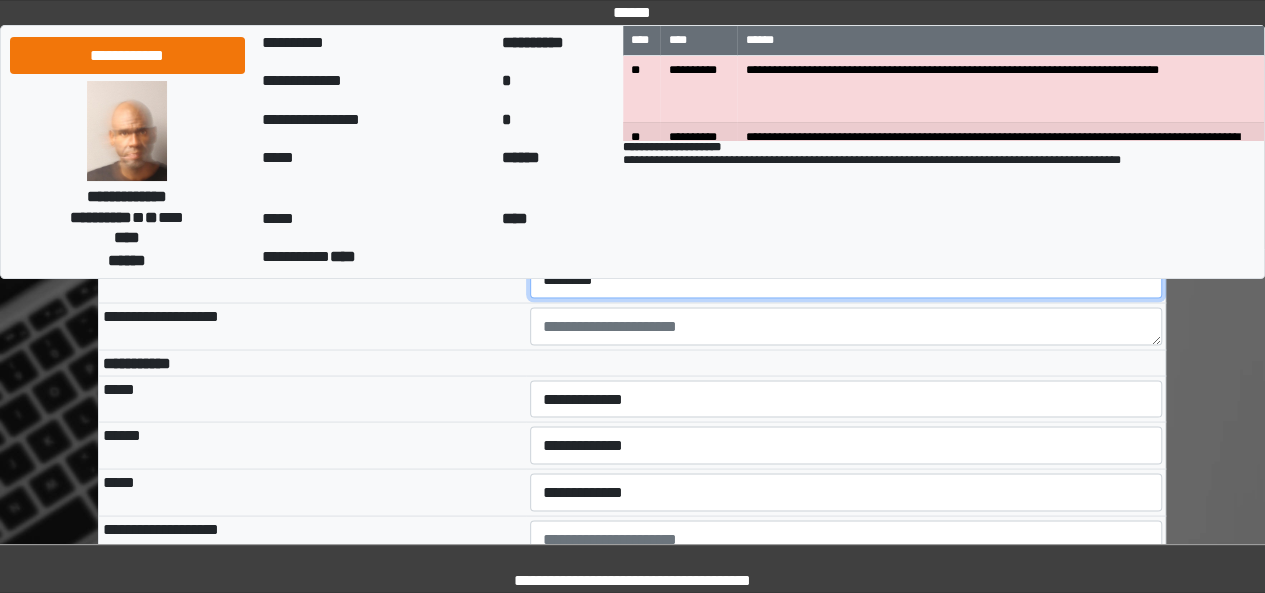 click on "**********" at bounding box center (846, 279) 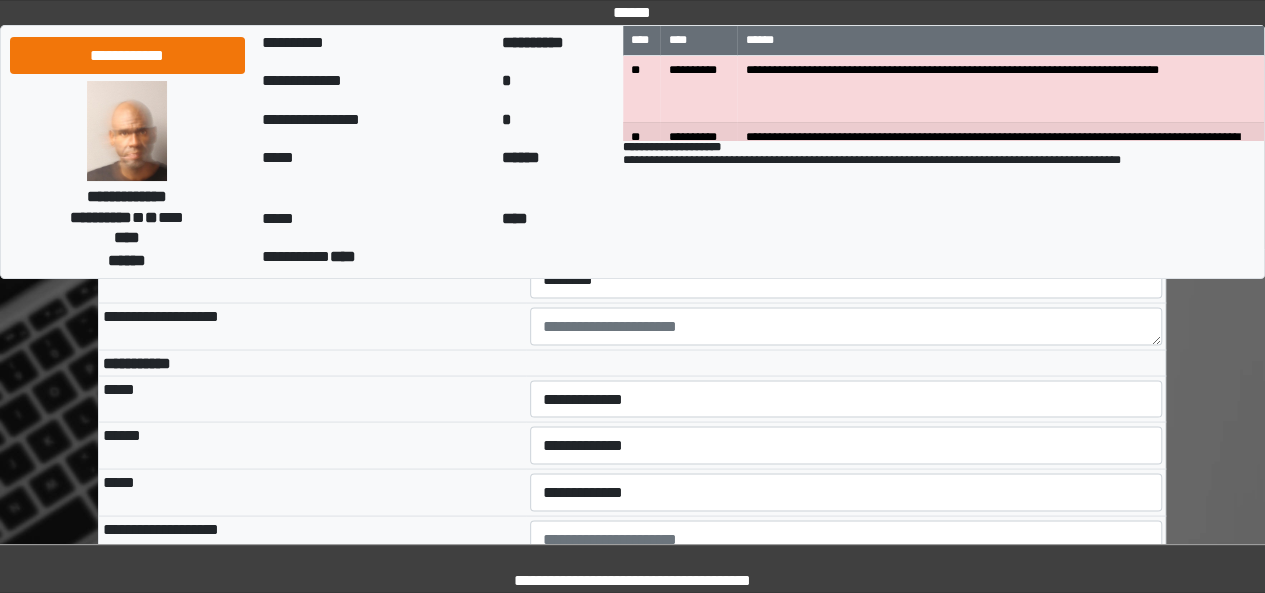 click on "**********" at bounding box center (312, 231) 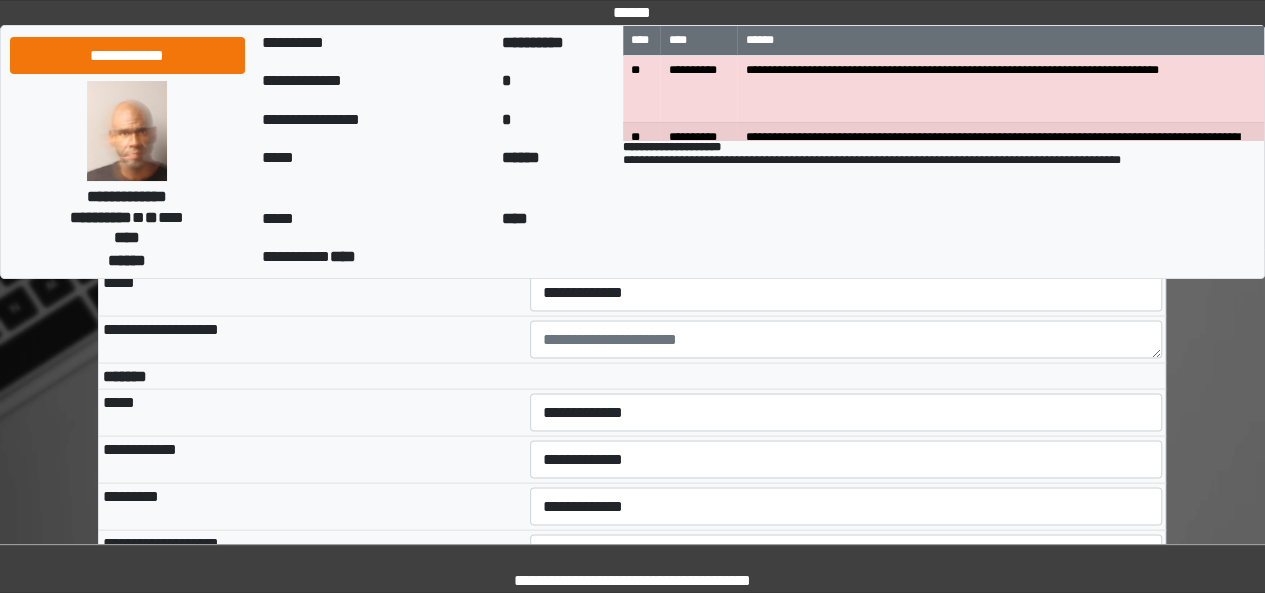scroll, scrollTop: 5667, scrollLeft: 0, axis: vertical 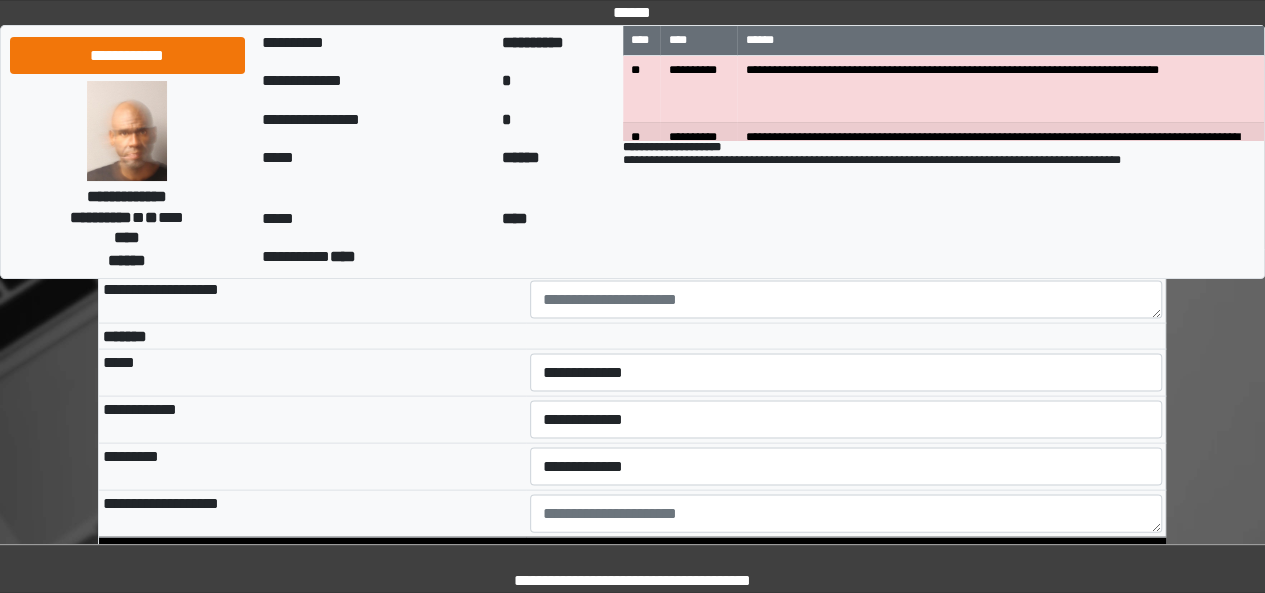 click on "**********" at bounding box center (846, 158) 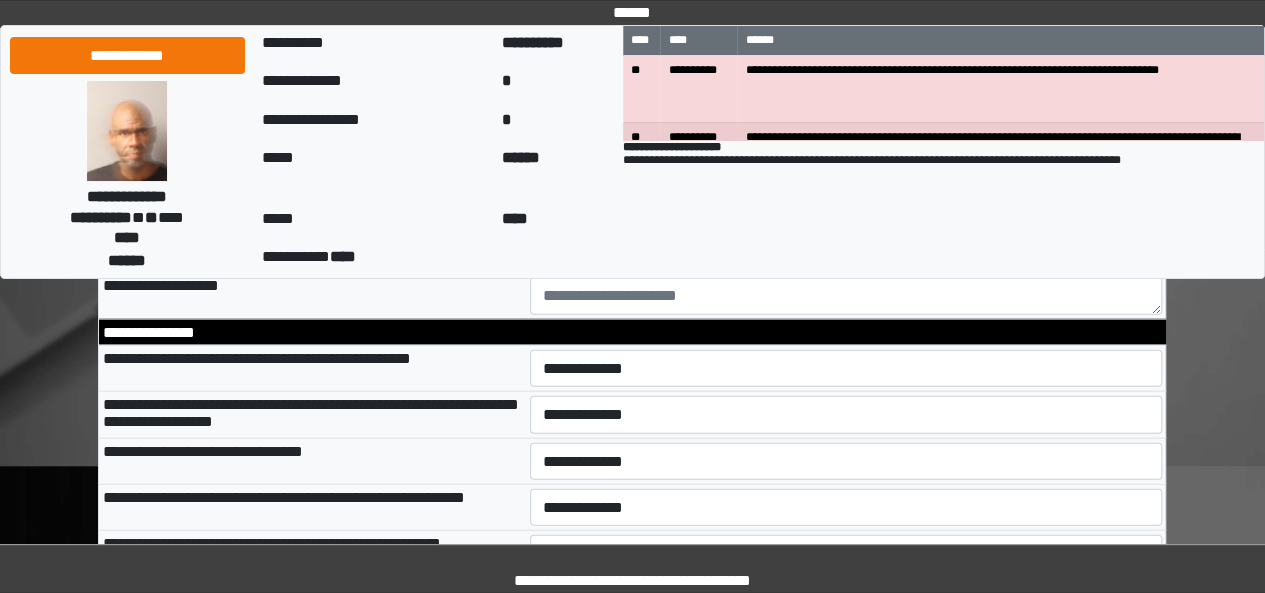 scroll, scrollTop: 5907, scrollLeft: 0, axis: vertical 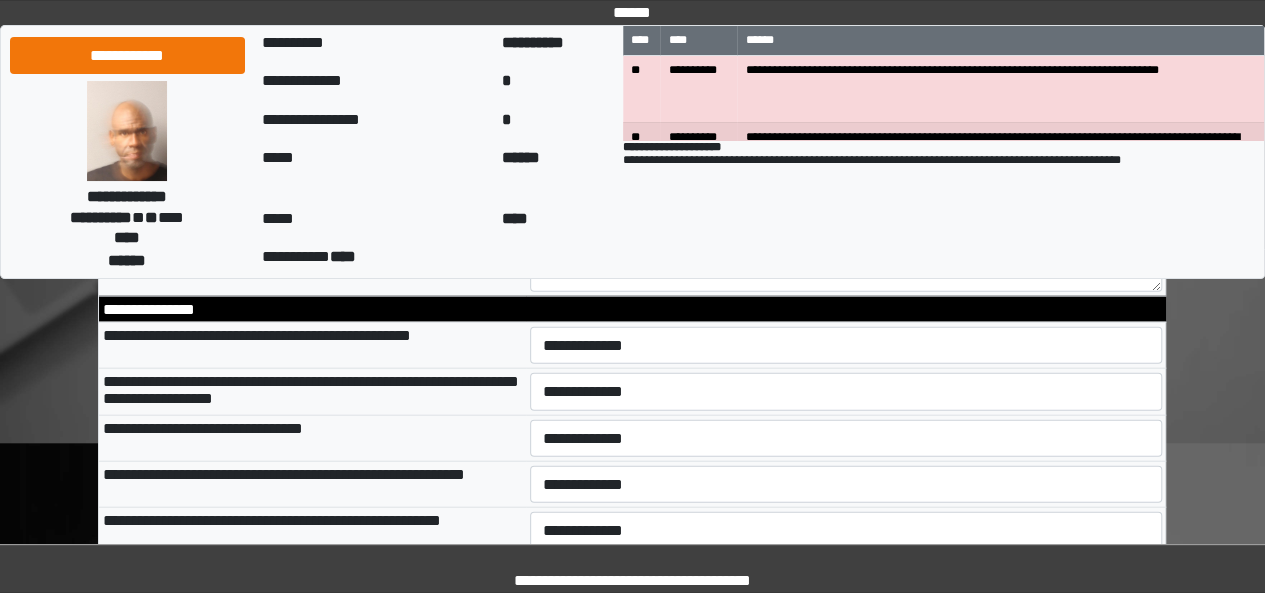 click on "**********" at bounding box center [846, 132] 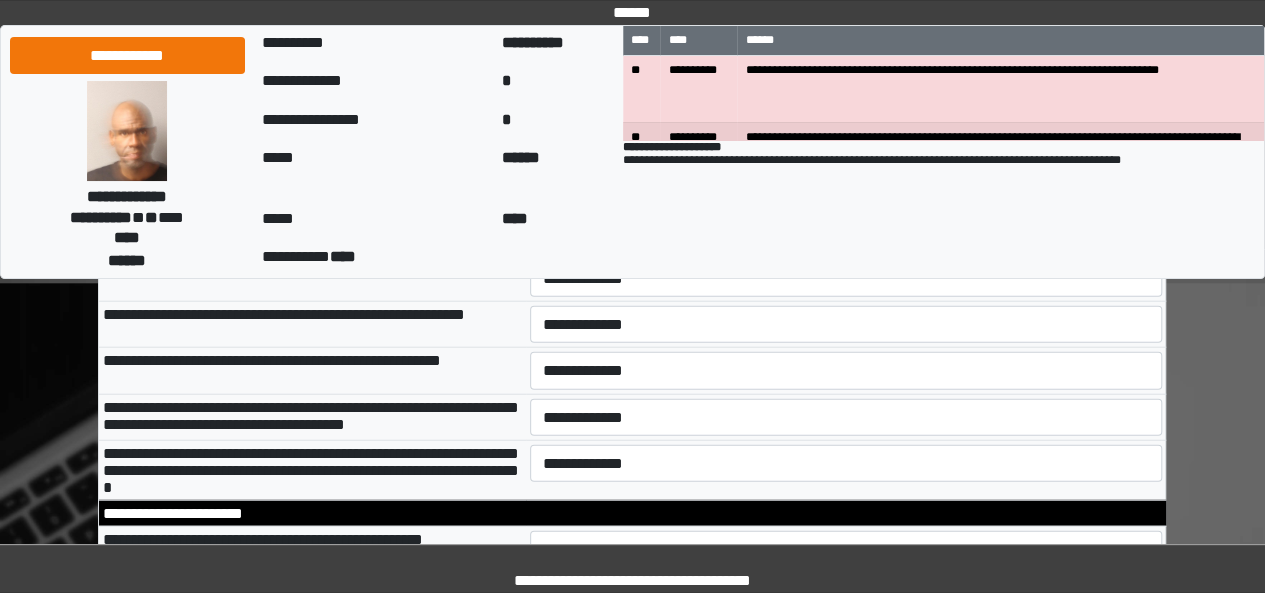 scroll, scrollTop: 6107, scrollLeft: 0, axis: vertical 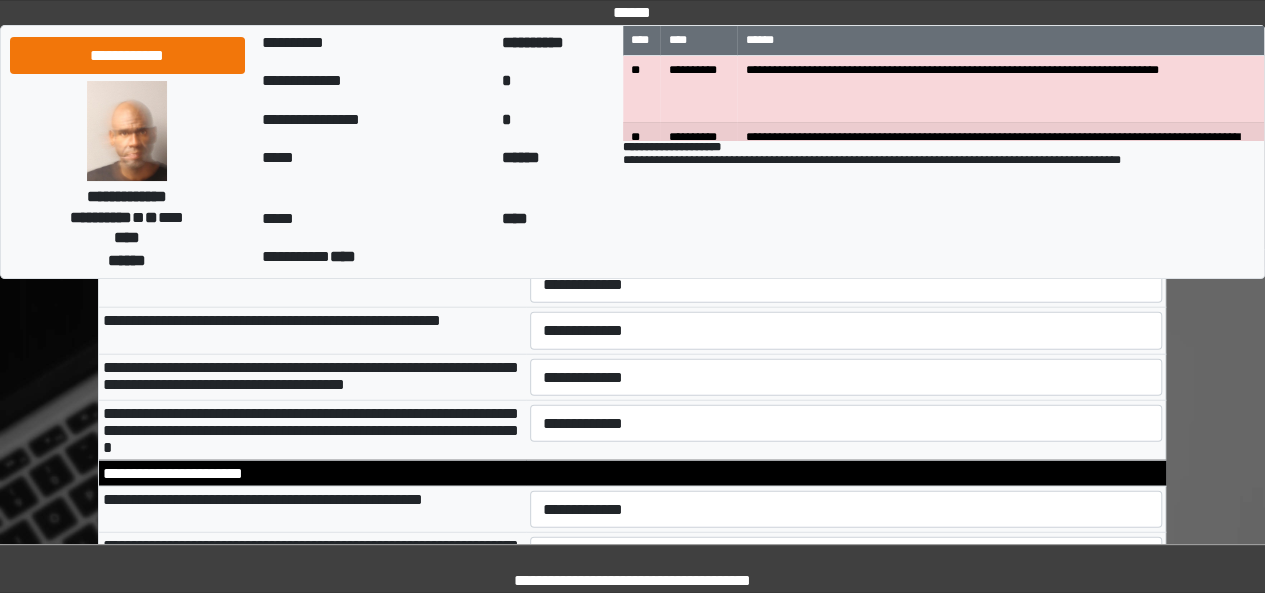 click on "**********" at bounding box center (846, 145) 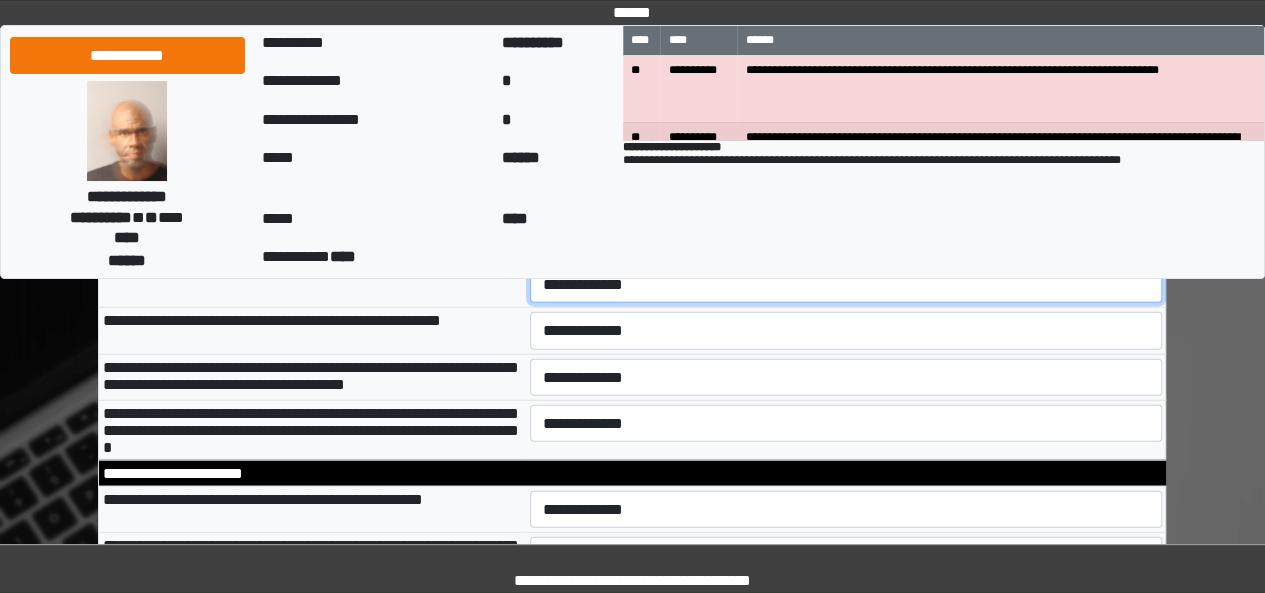 click on "**********" at bounding box center (846, 284) 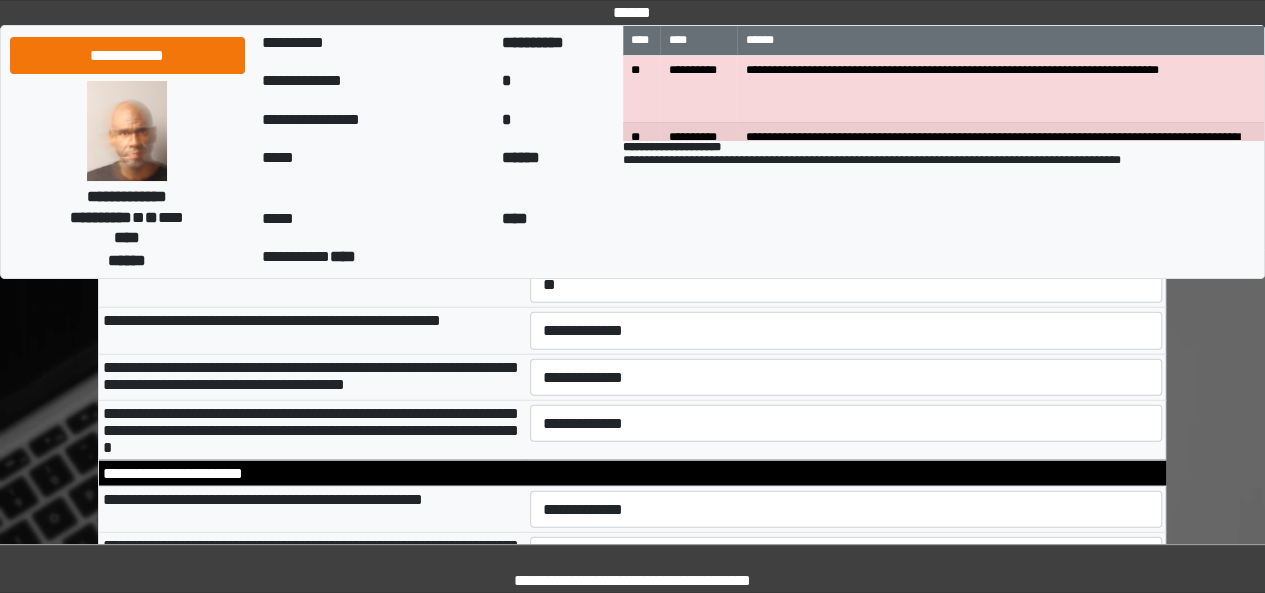 click on "**********" at bounding box center [312, 238] 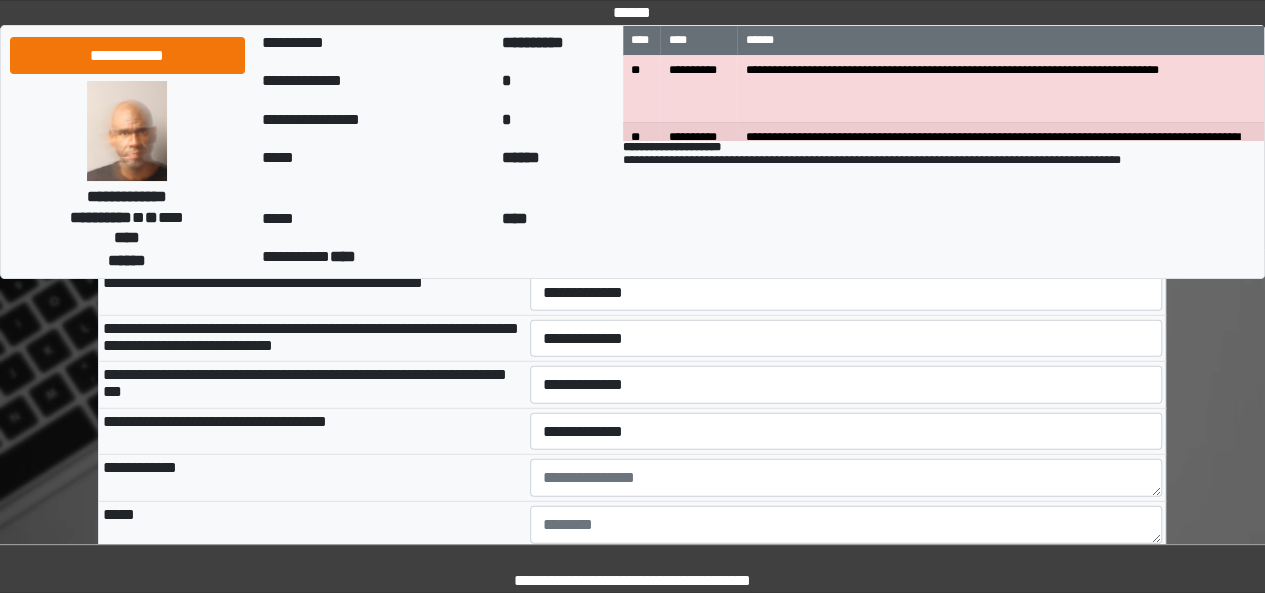 scroll, scrollTop: 6347, scrollLeft: 0, axis: vertical 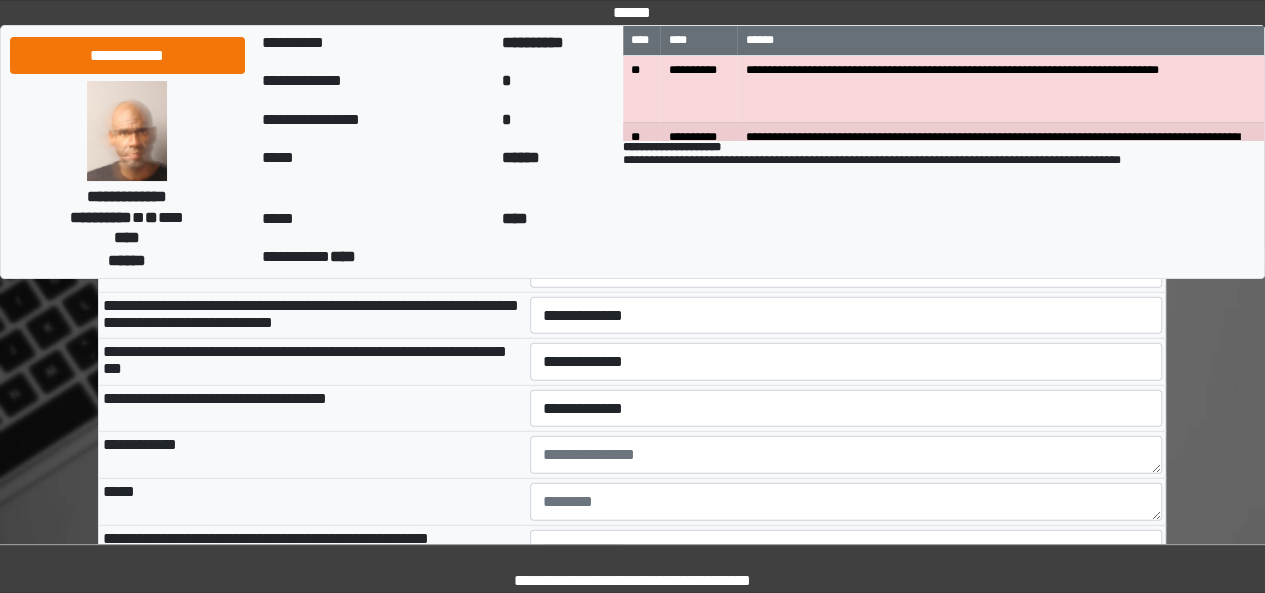 click on "**********" at bounding box center [846, 90] 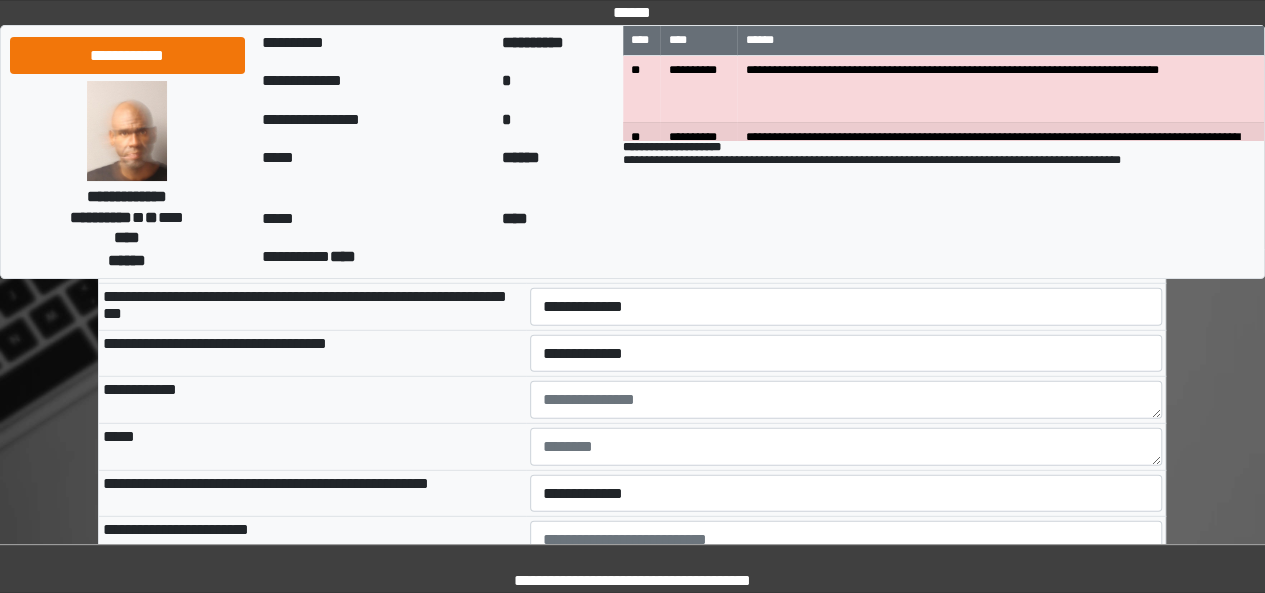 scroll, scrollTop: 6467, scrollLeft: 0, axis: vertical 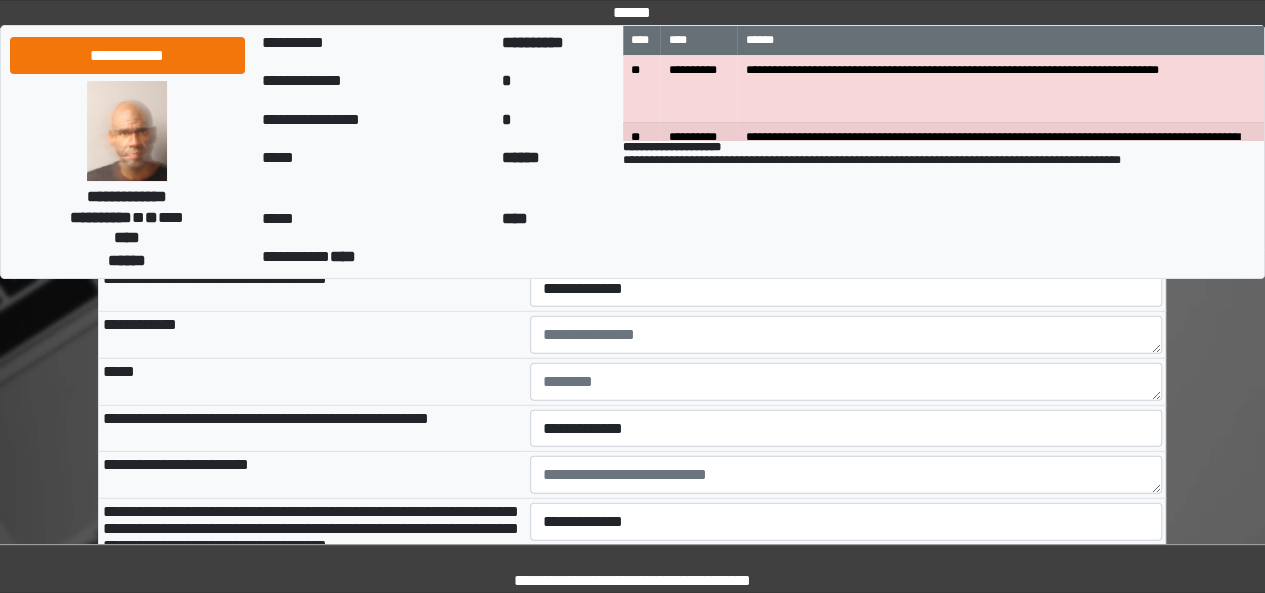 click on "**********" at bounding box center (846, 149) 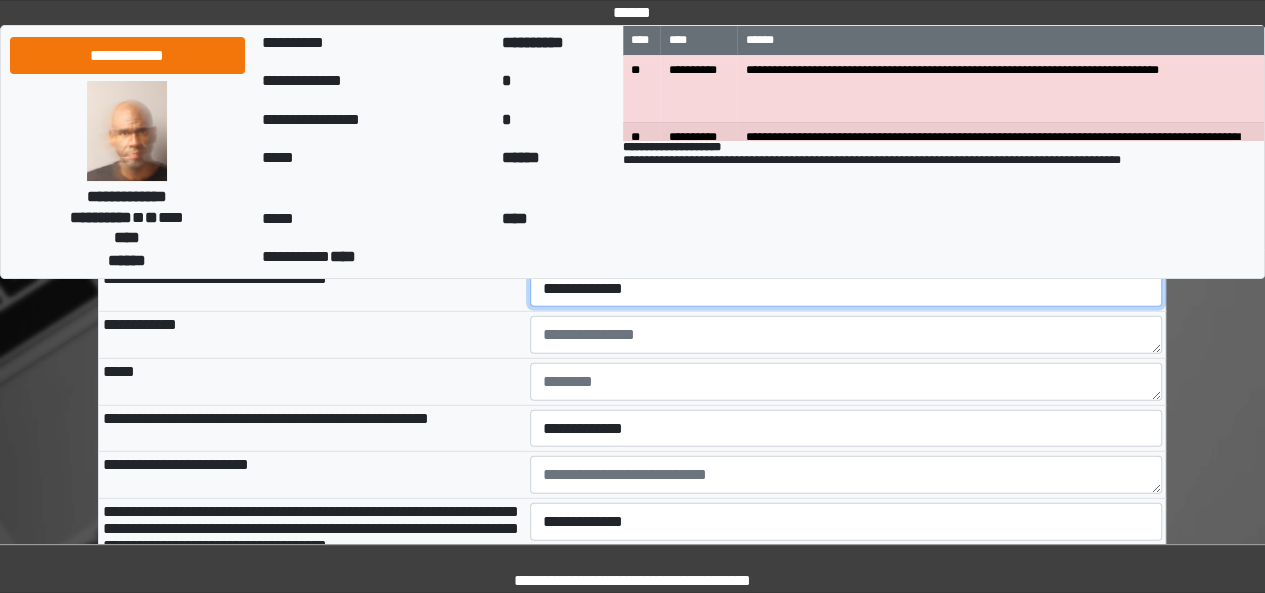 click on "**********" at bounding box center (846, 288) 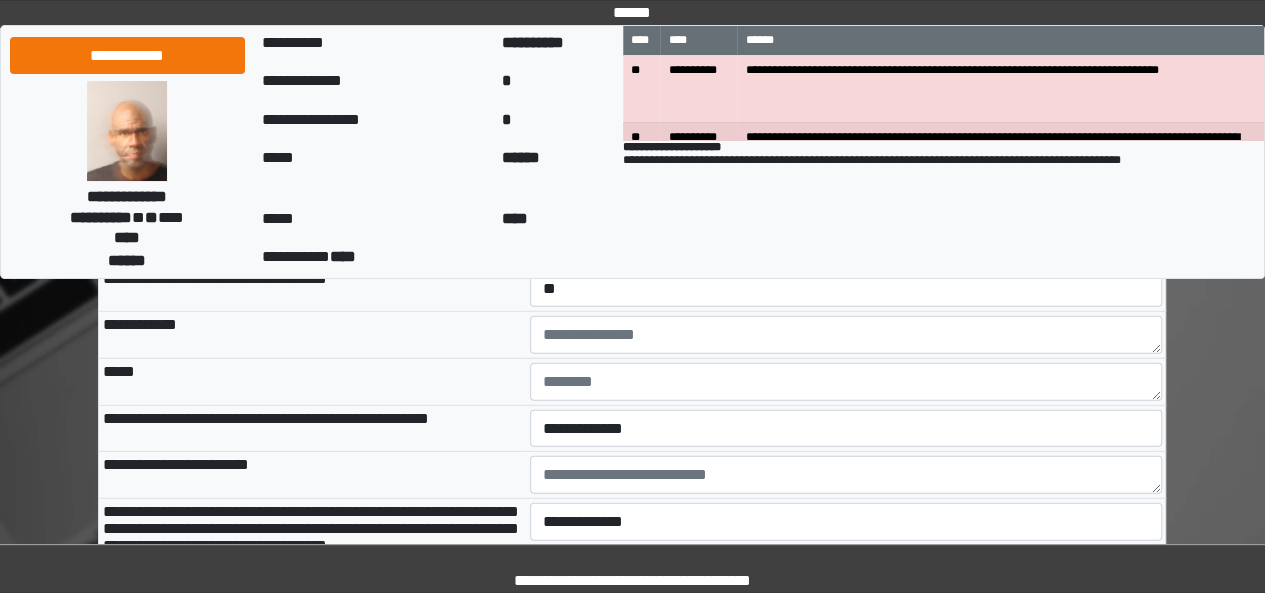 click on "**********" at bounding box center (312, 288) 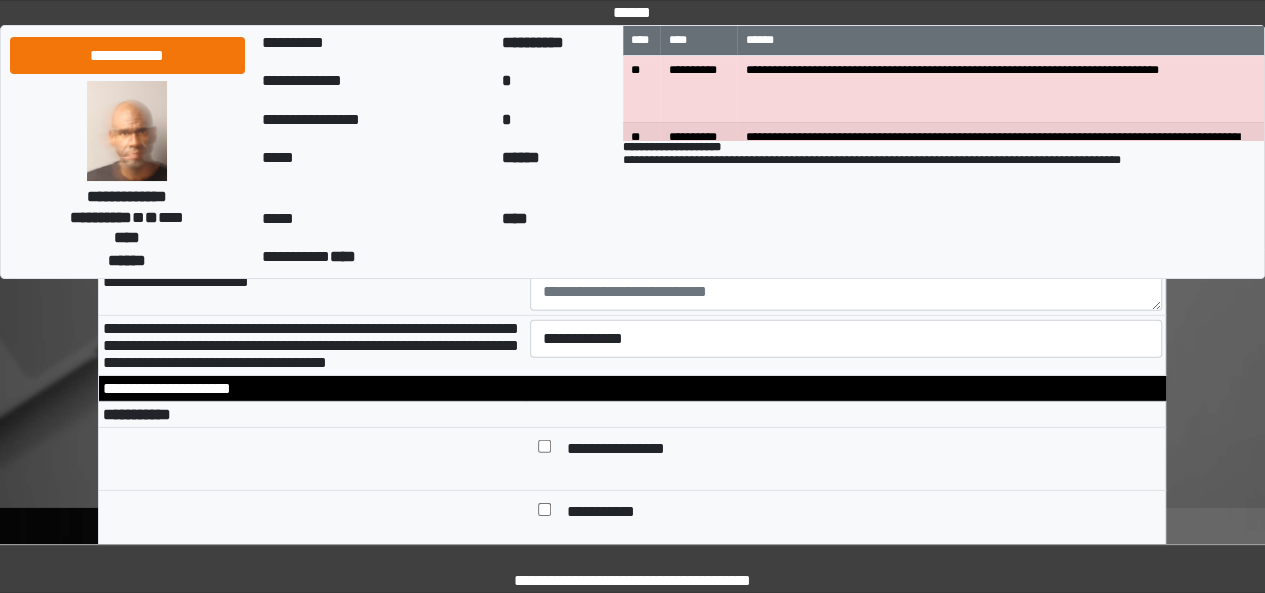 scroll, scrollTop: 6667, scrollLeft: 0, axis: vertical 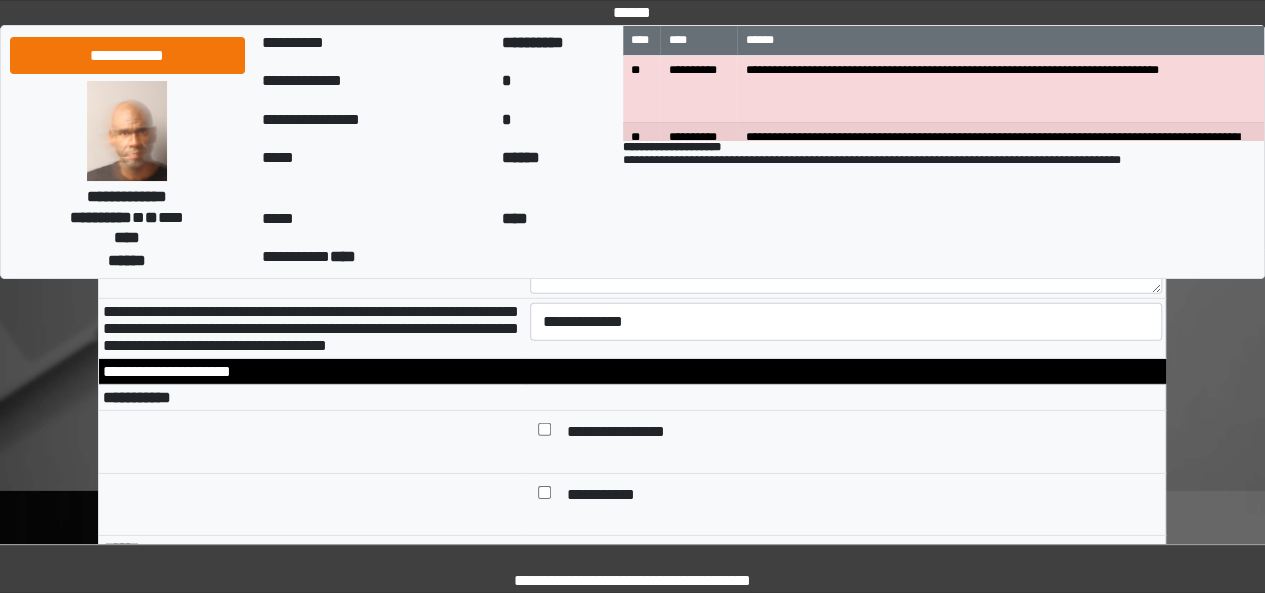 click on "**********" at bounding box center (846, 228) 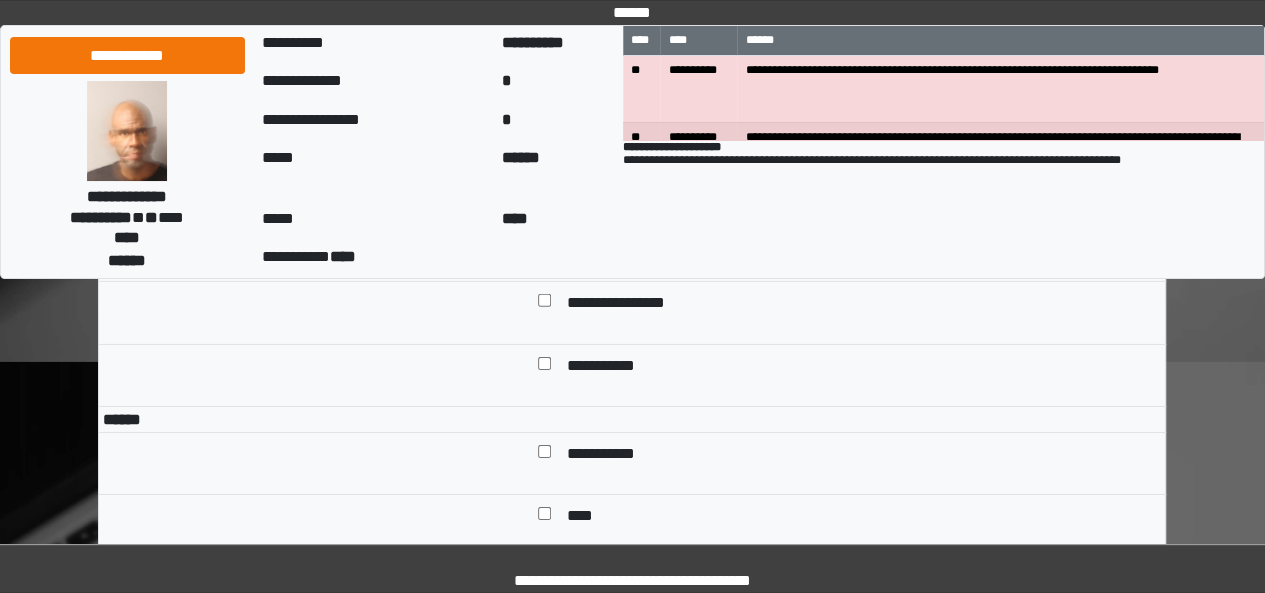 scroll, scrollTop: 6827, scrollLeft: 0, axis: vertical 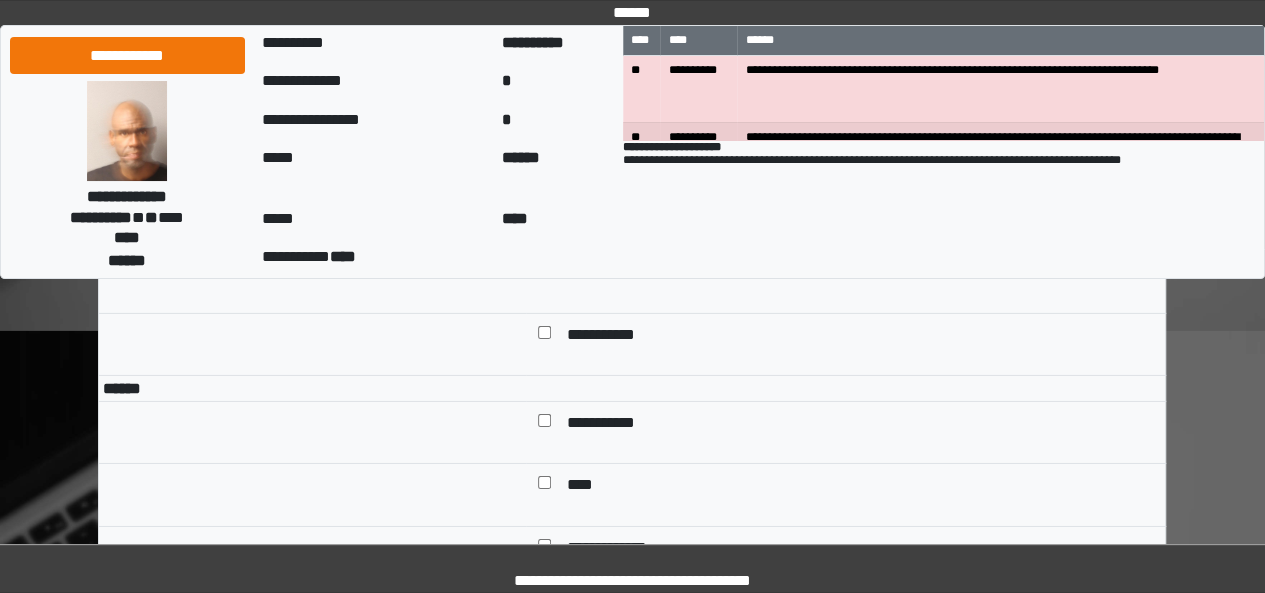 click on "**********" at bounding box center (846, 161) 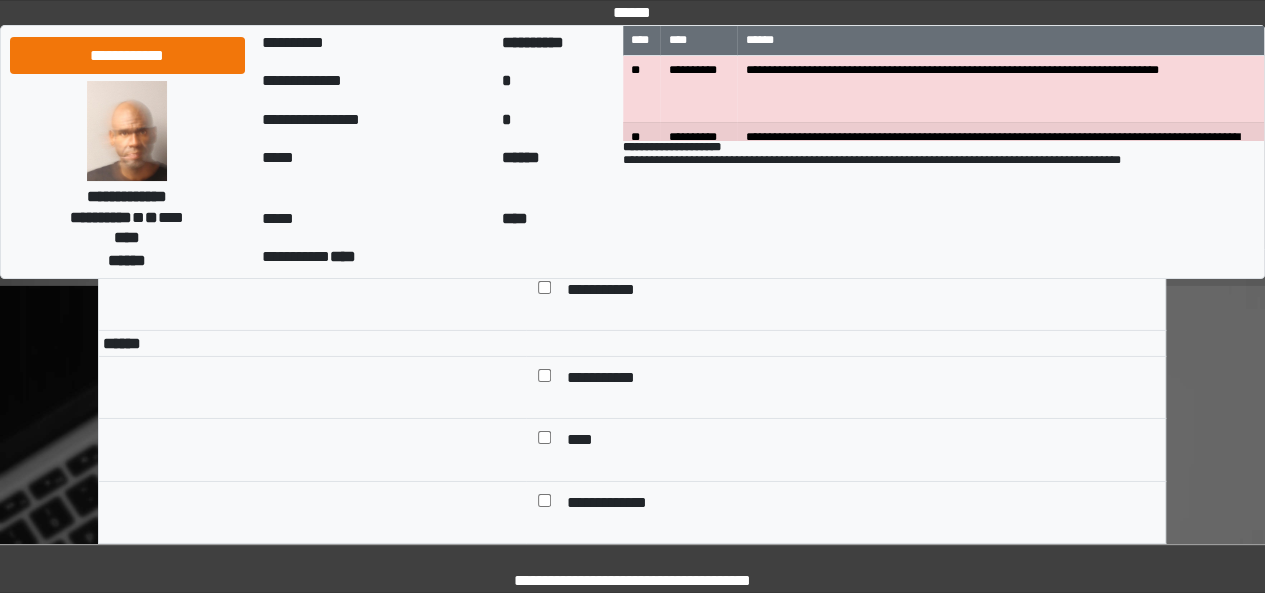 scroll, scrollTop: 6907, scrollLeft: 0, axis: vertical 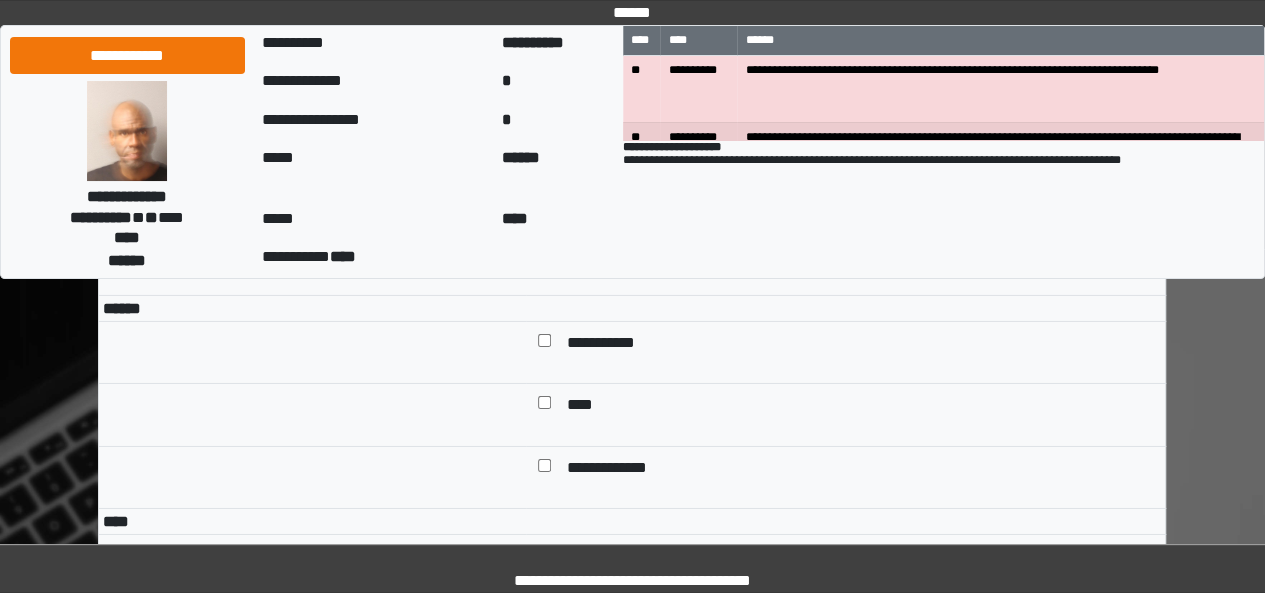 click on "**********" at bounding box center [846, 81] 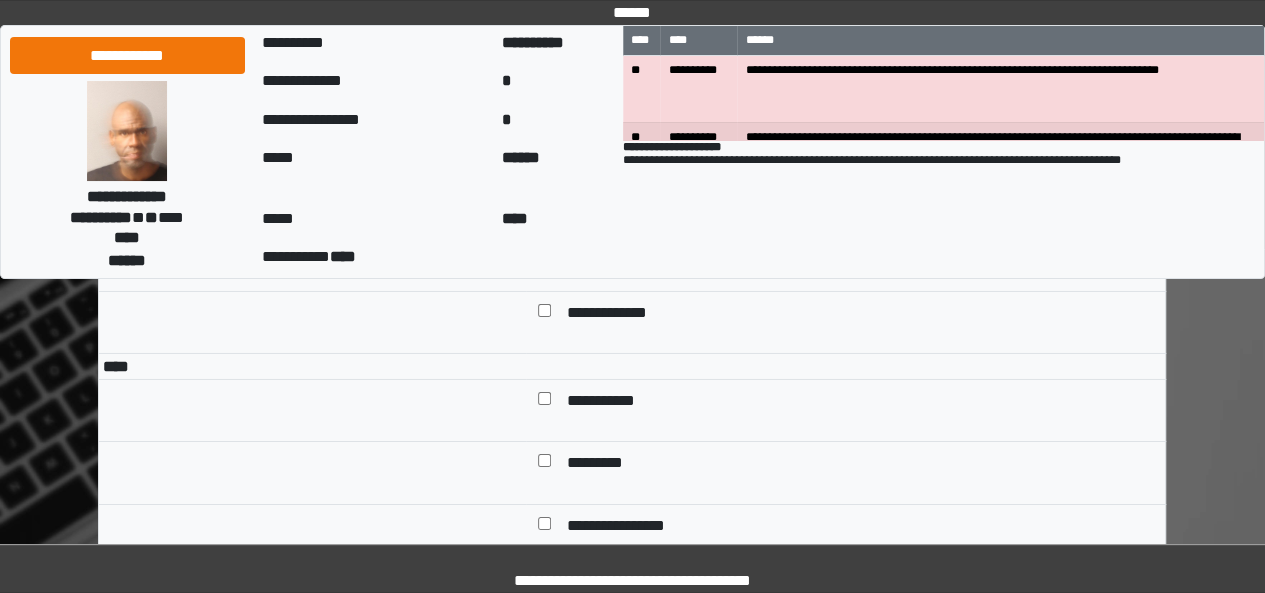 scroll, scrollTop: 7067, scrollLeft: 0, axis: vertical 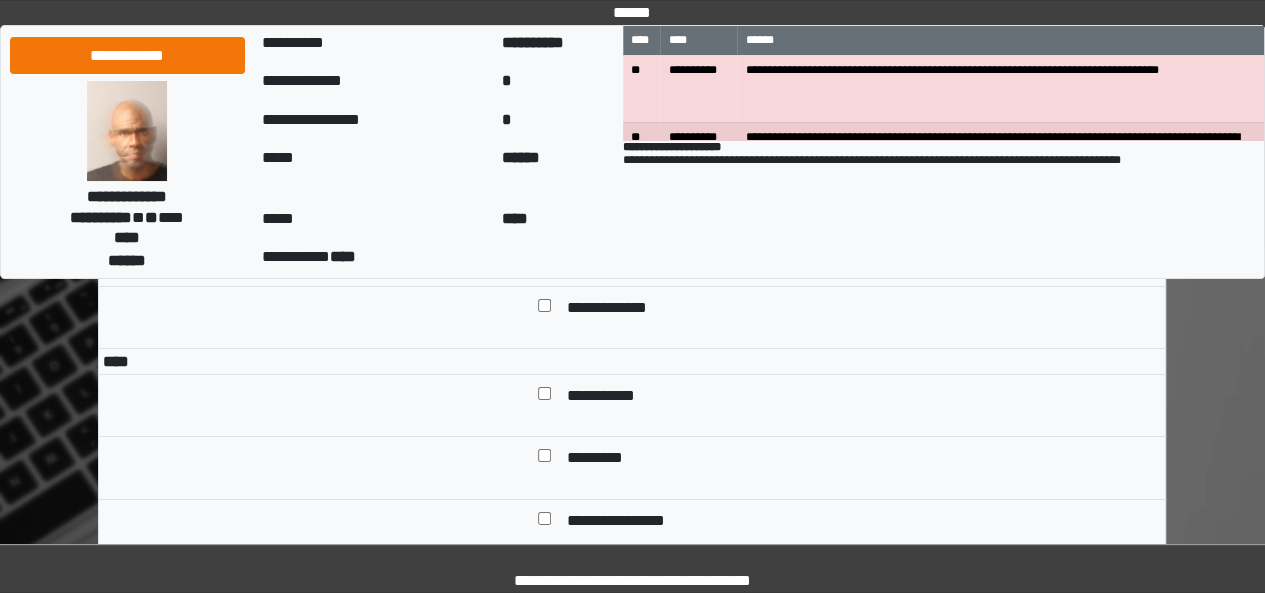 click at bounding box center (312, 193) 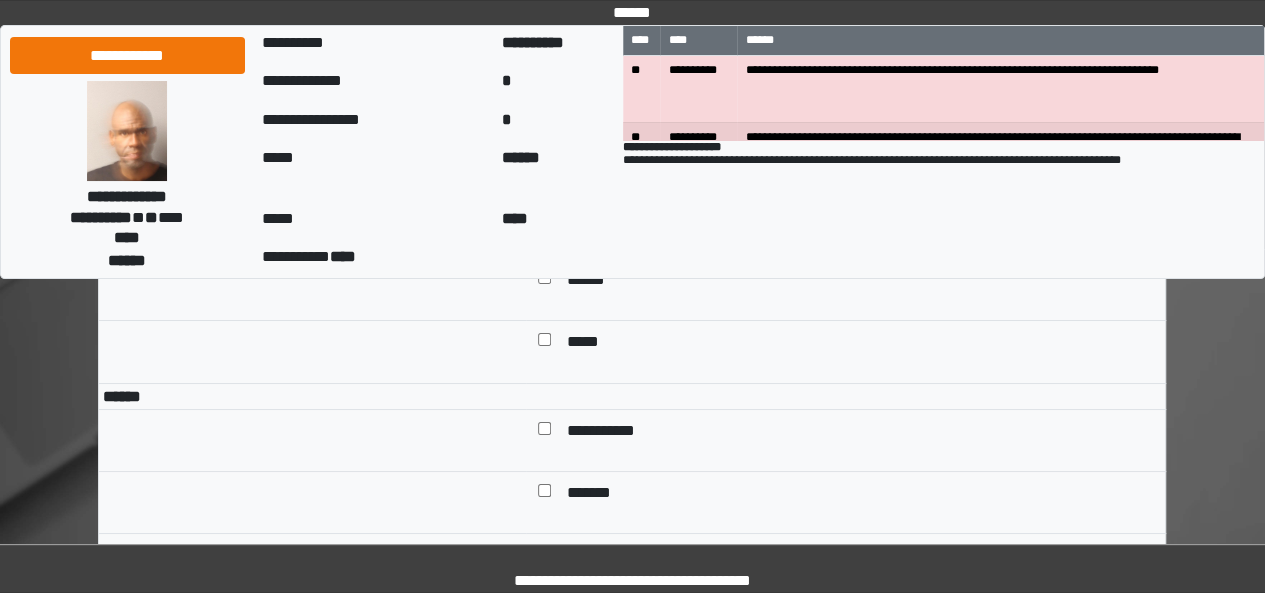 scroll, scrollTop: 7387, scrollLeft: 0, axis: vertical 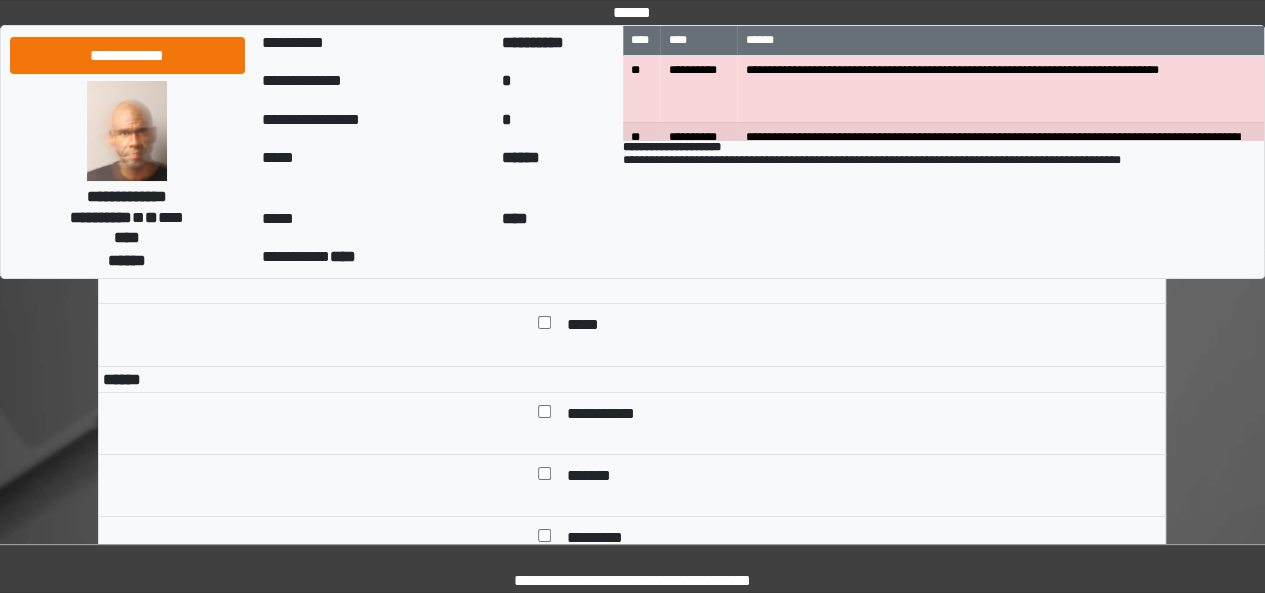 click at bounding box center [544, 77] 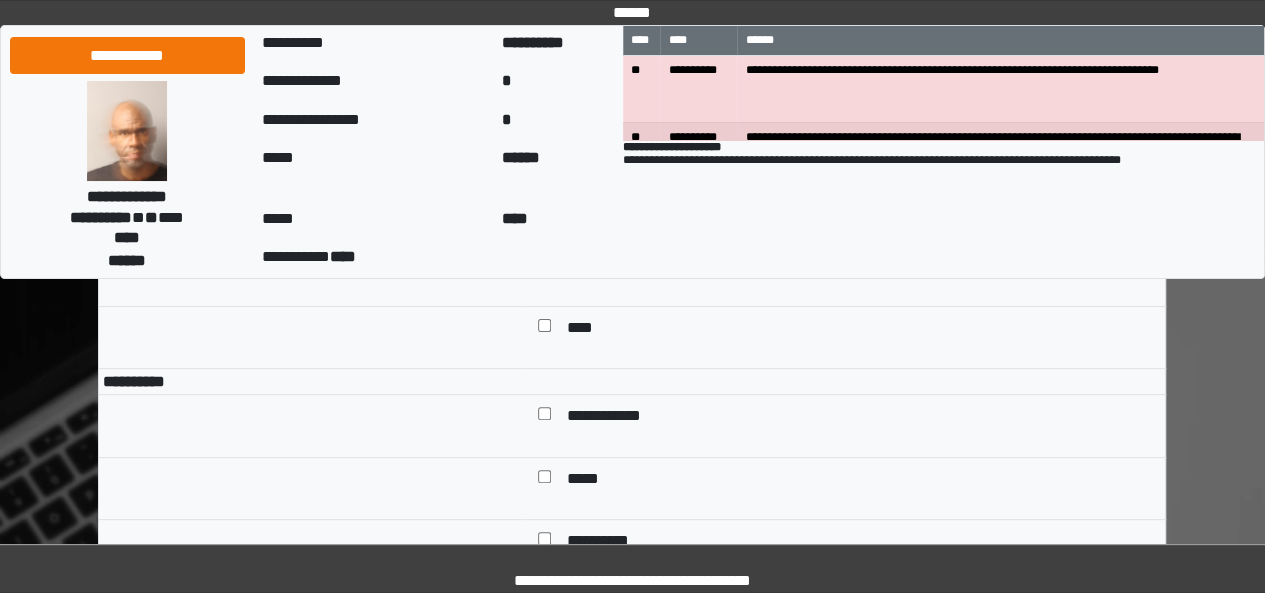 scroll, scrollTop: 7747, scrollLeft: 0, axis: vertical 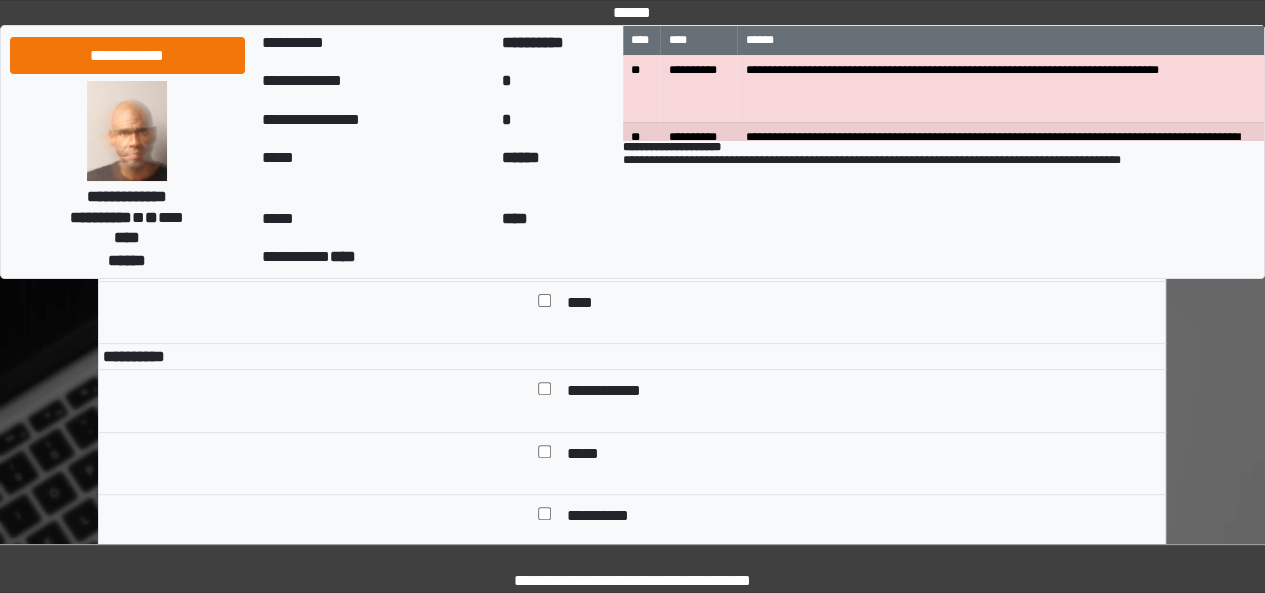 click at bounding box center [544, 55] 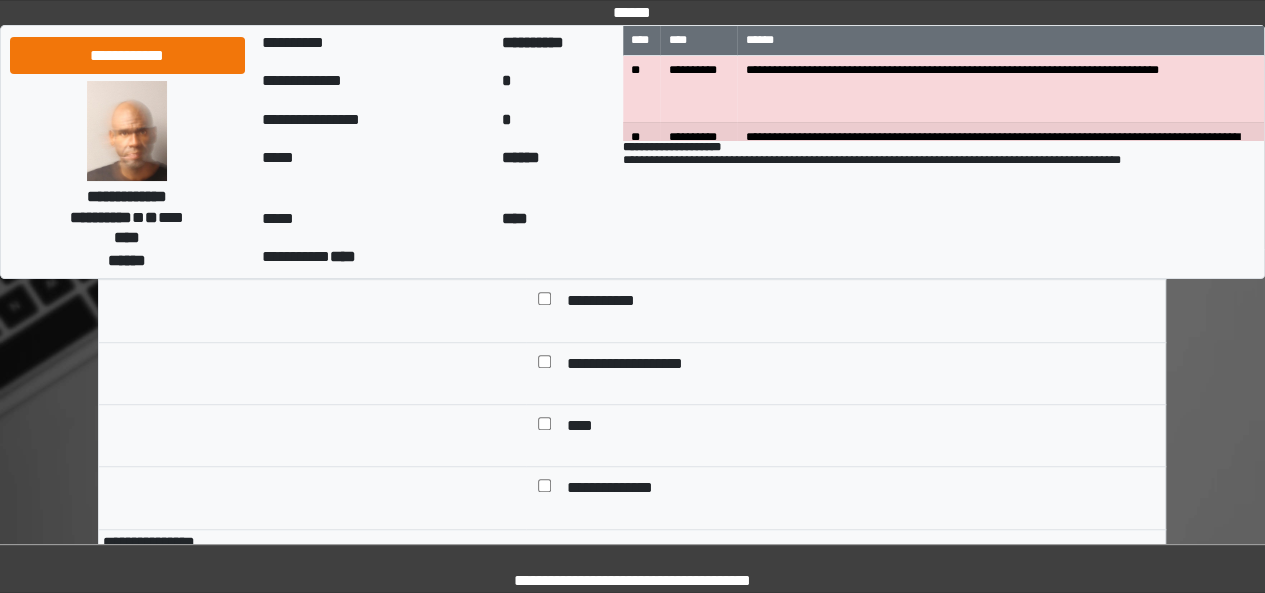 scroll, scrollTop: 8067, scrollLeft: 0, axis: vertical 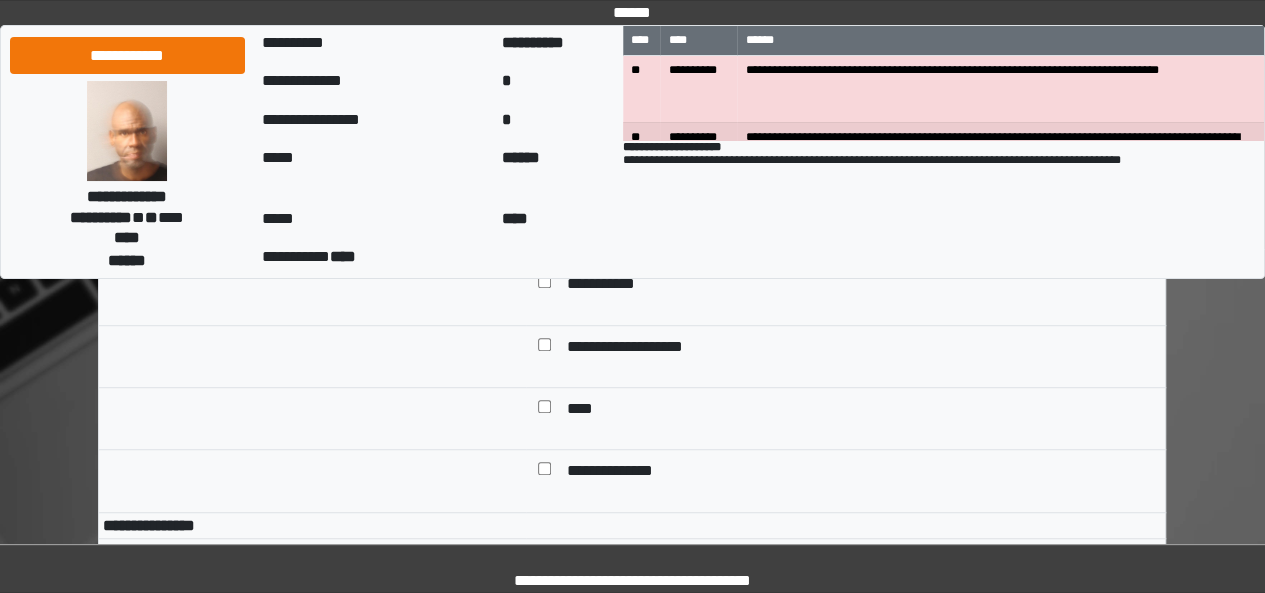 click at bounding box center (312, 81) 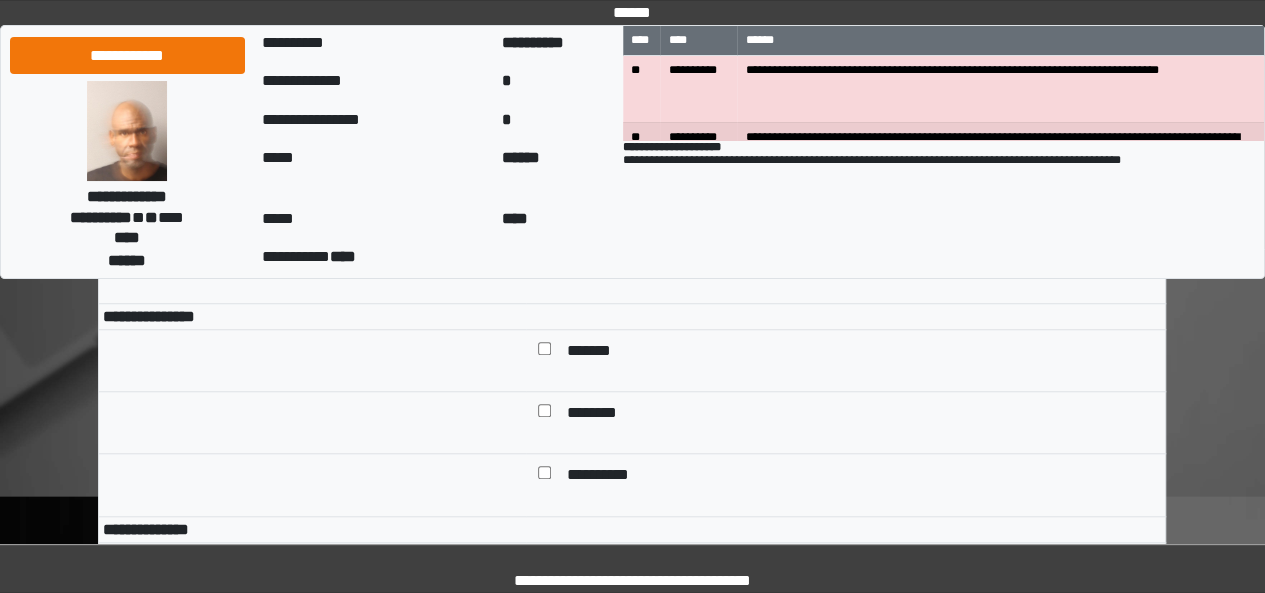 scroll, scrollTop: 8307, scrollLeft: 0, axis: vertical 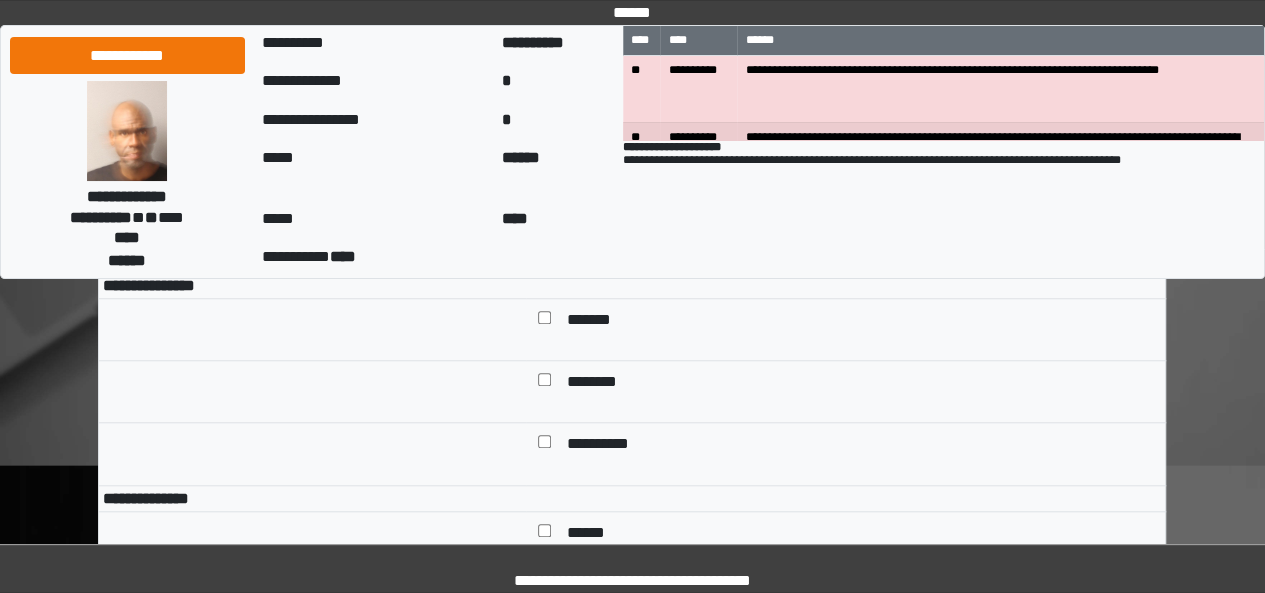 click at bounding box center [312, 54] 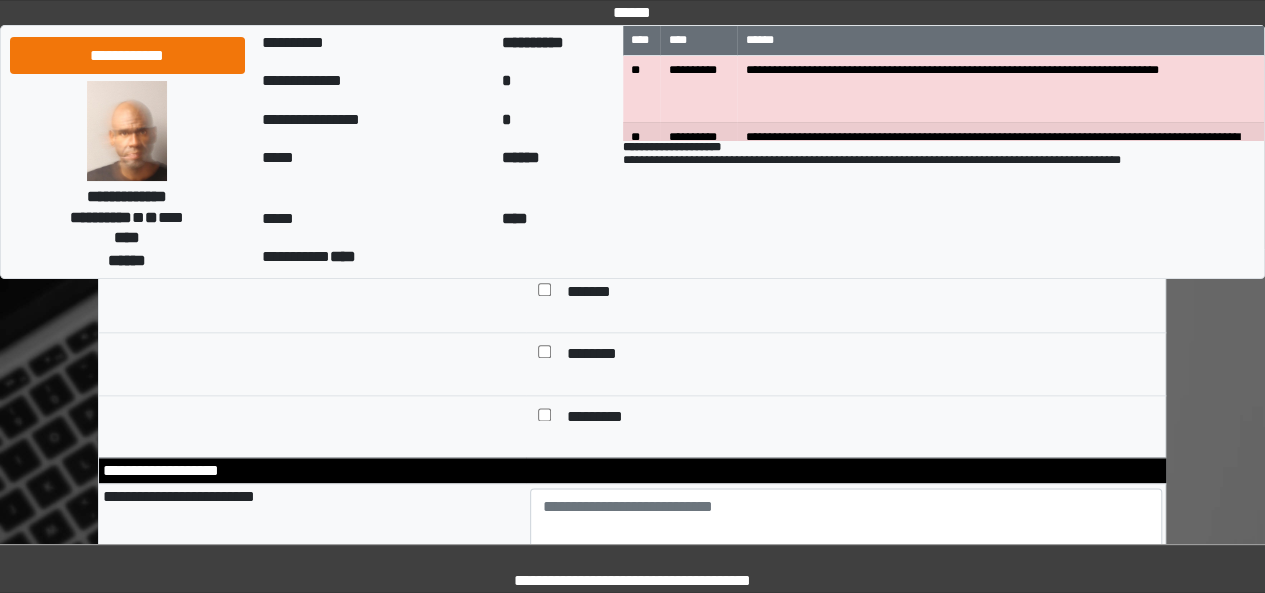 scroll, scrollTop: 8627, scrollLeft: 0, axis: vertical 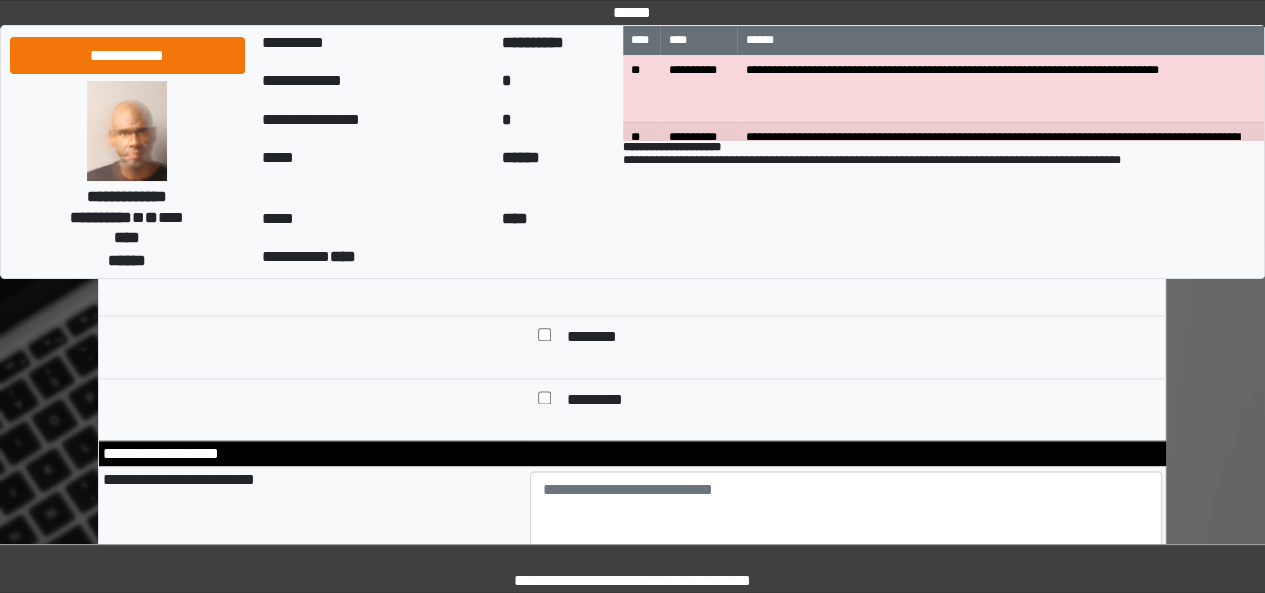 click at bounding box center [312, 134] 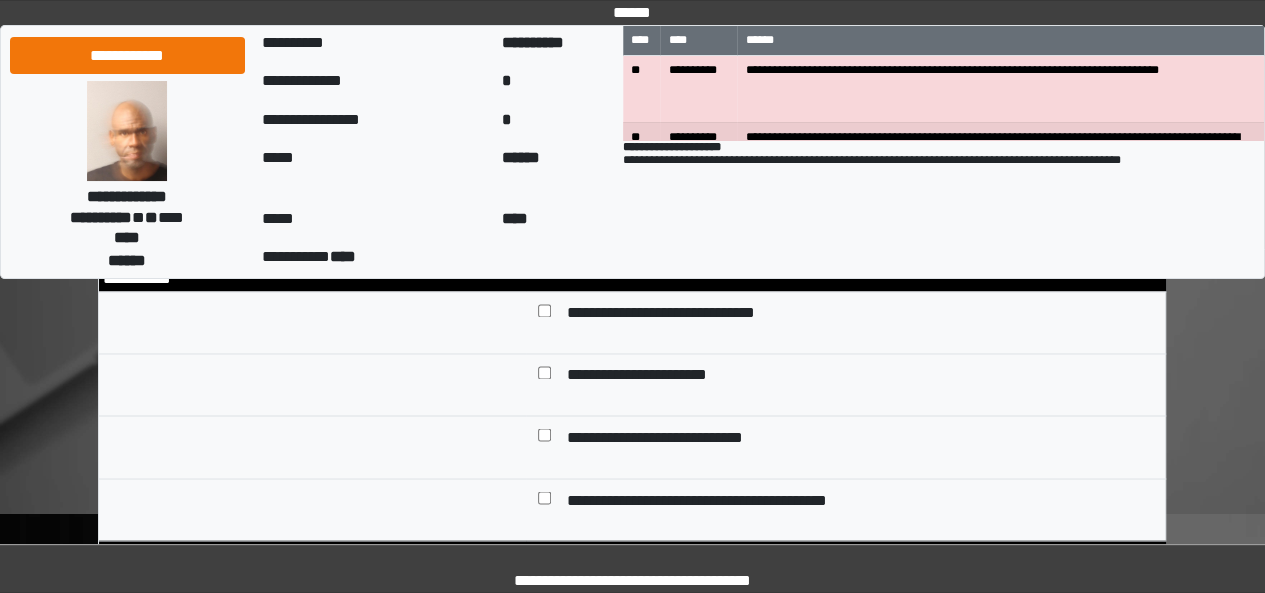 scroll, scrollTop: 9067, scrollLeft: 0, axis: vertical 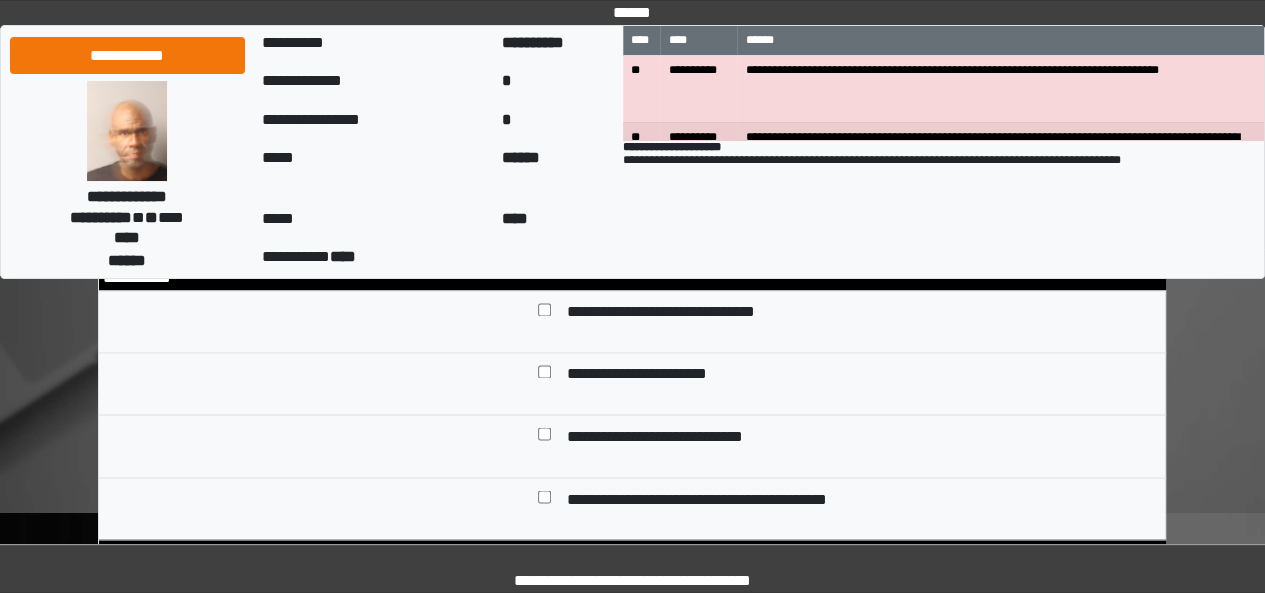 click at bounding box center (846, 86) 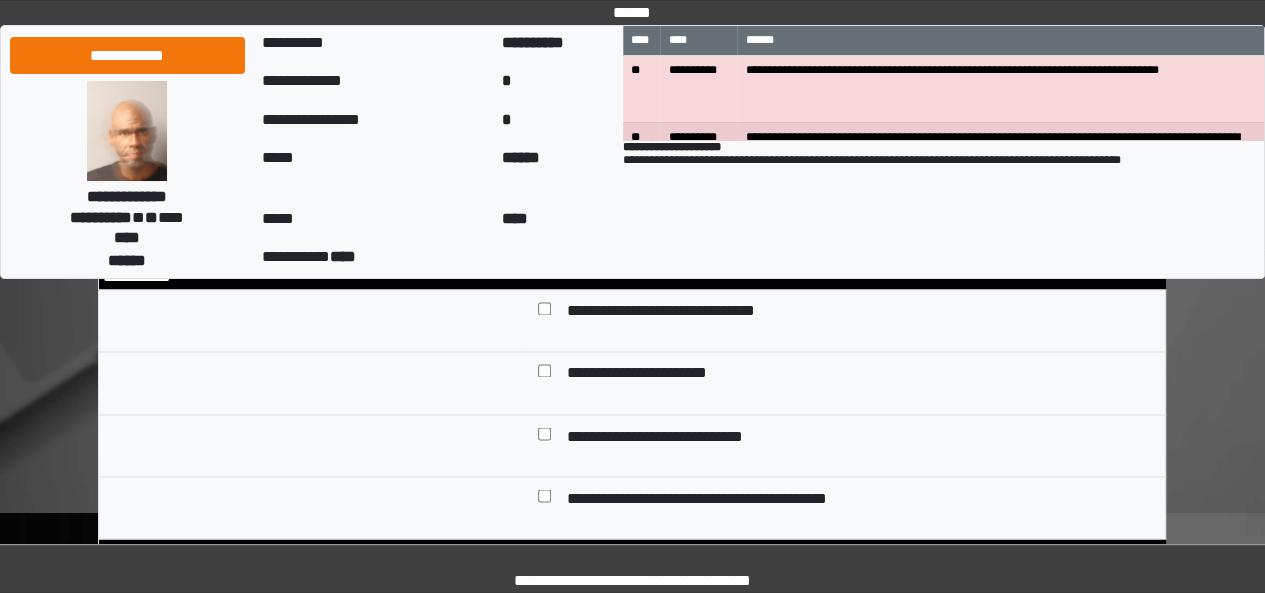 scroll, scrollTop: 112, scrollLeft: 0, axis: vertical 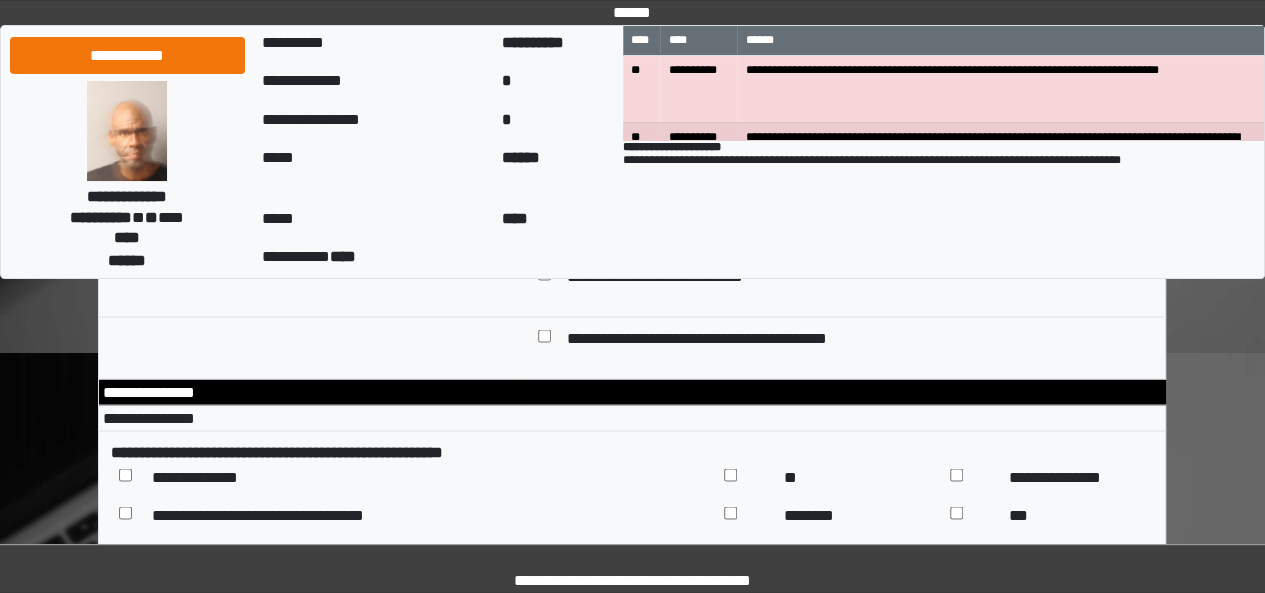 click on "**********" at bounding box center (846, 80) 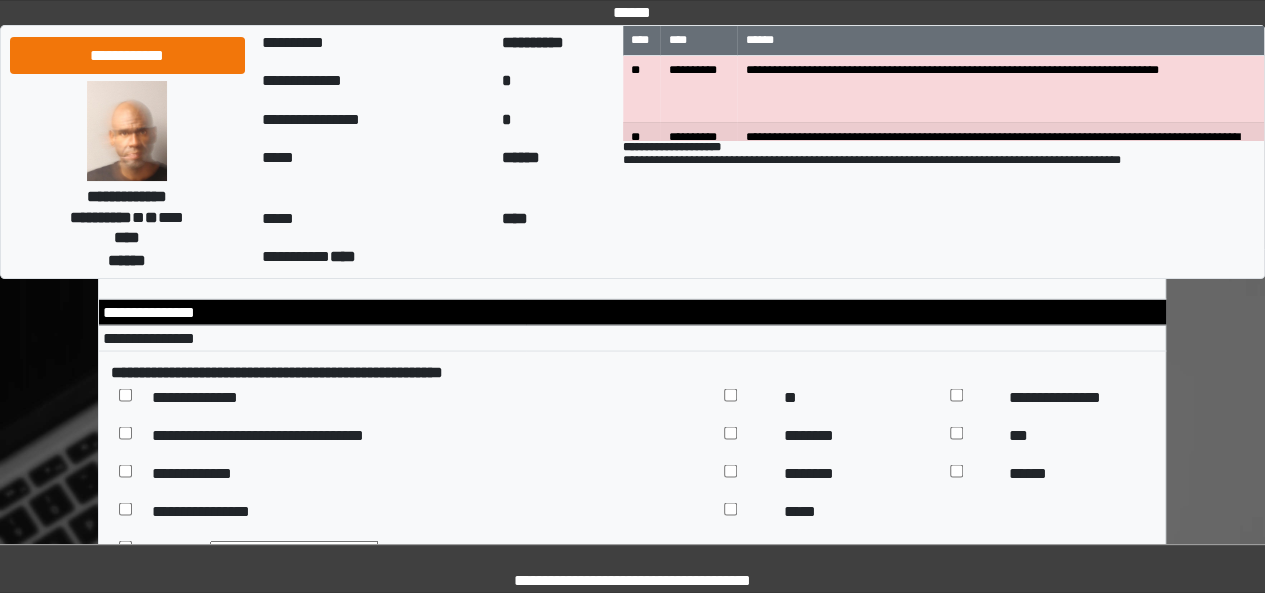 scroll, scrollTop: 9347, scrollLeft: 0, axis: vertical 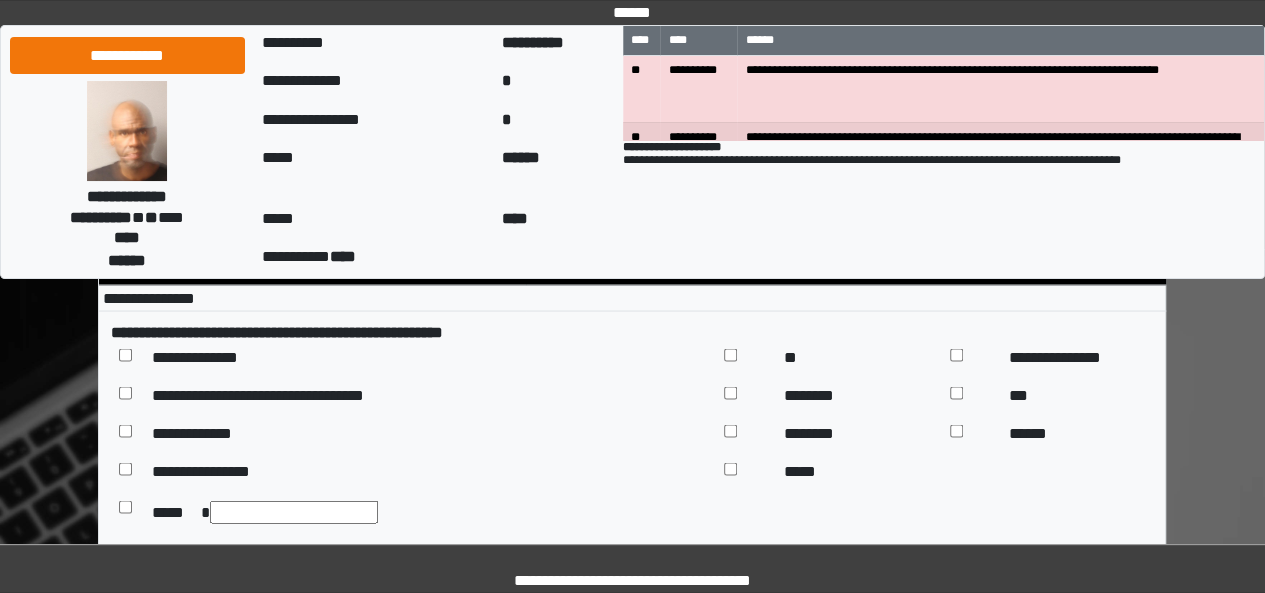 click at bounding box center [312, 40] 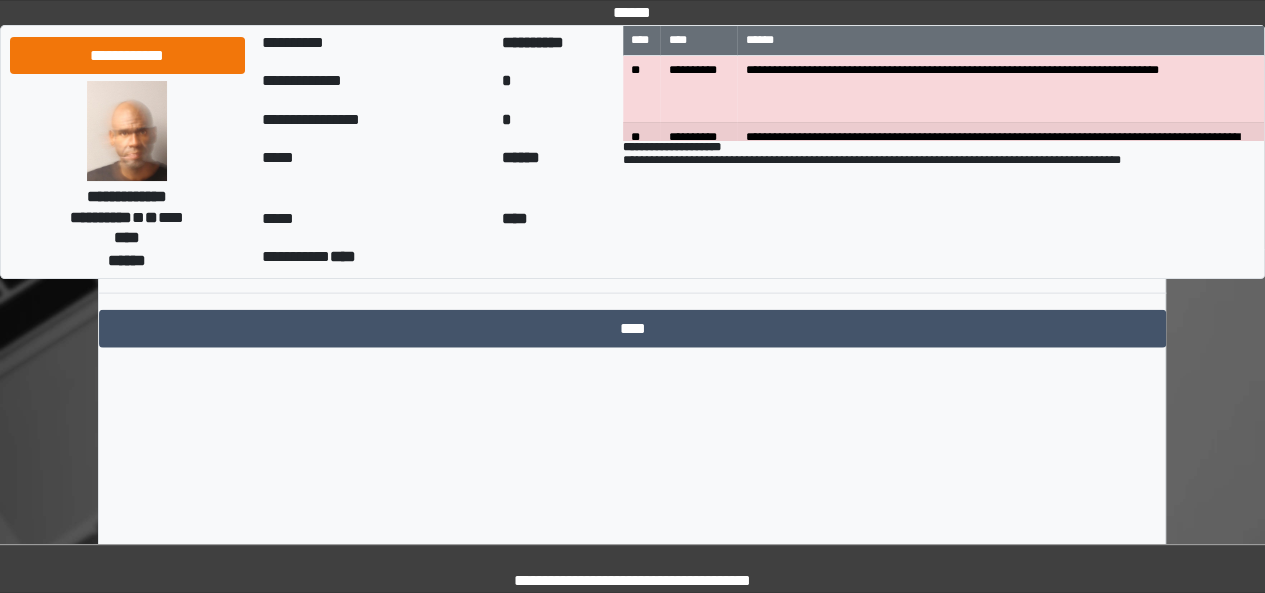 scroll, scrollTop: 9707, scrollLeft: 0, axis: vertical 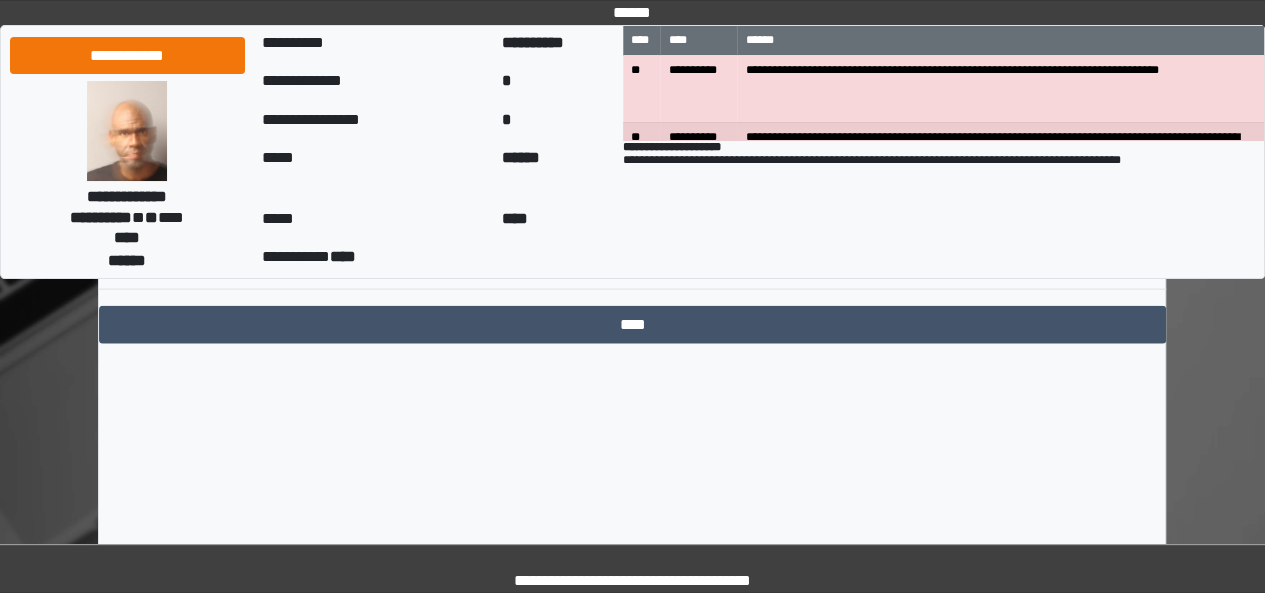 click on "**********" at bounding box center [430, 75] 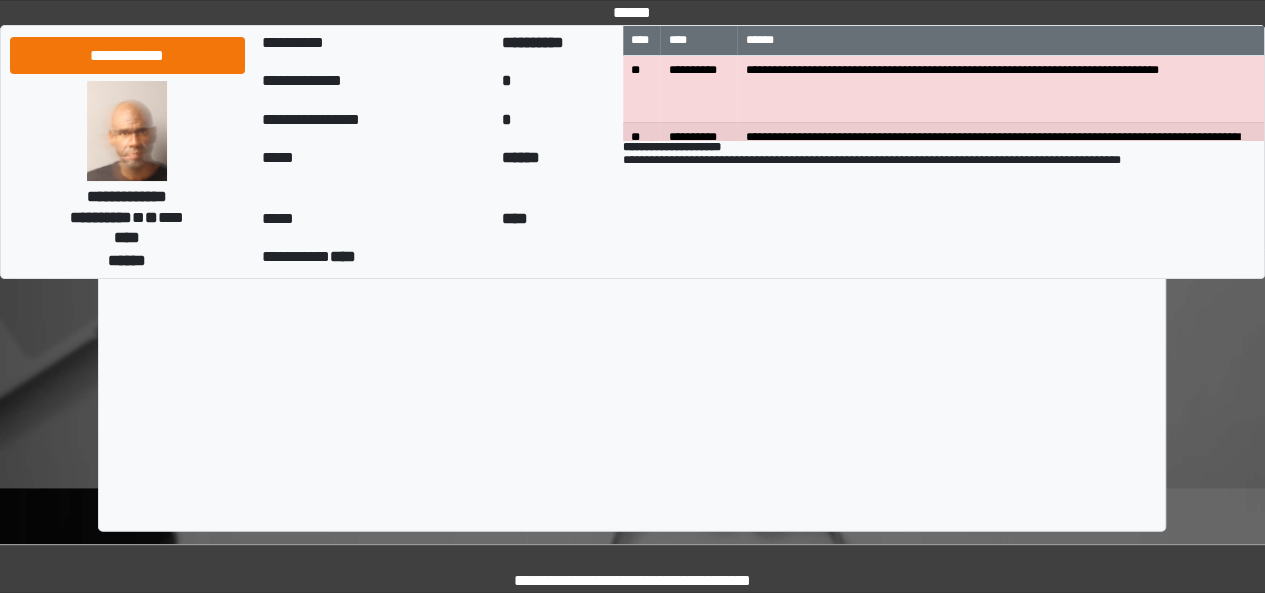 scroll, scrollTop: 9901, scrollLeft: 0, axis: vertical 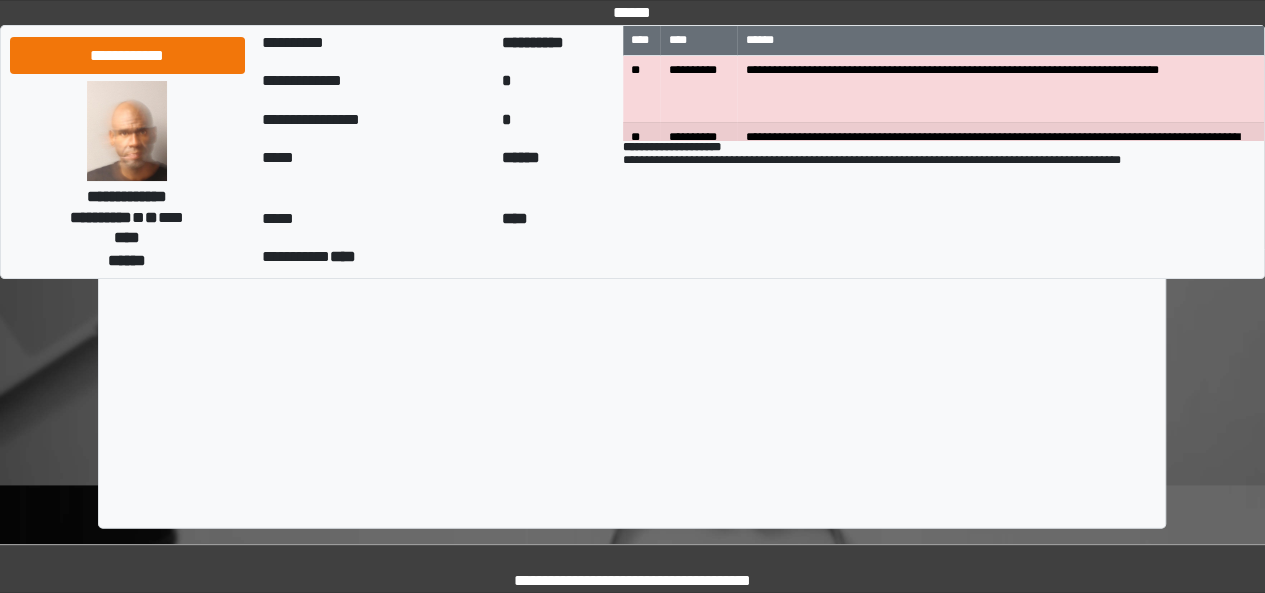 click at bounding box center [846, 47] 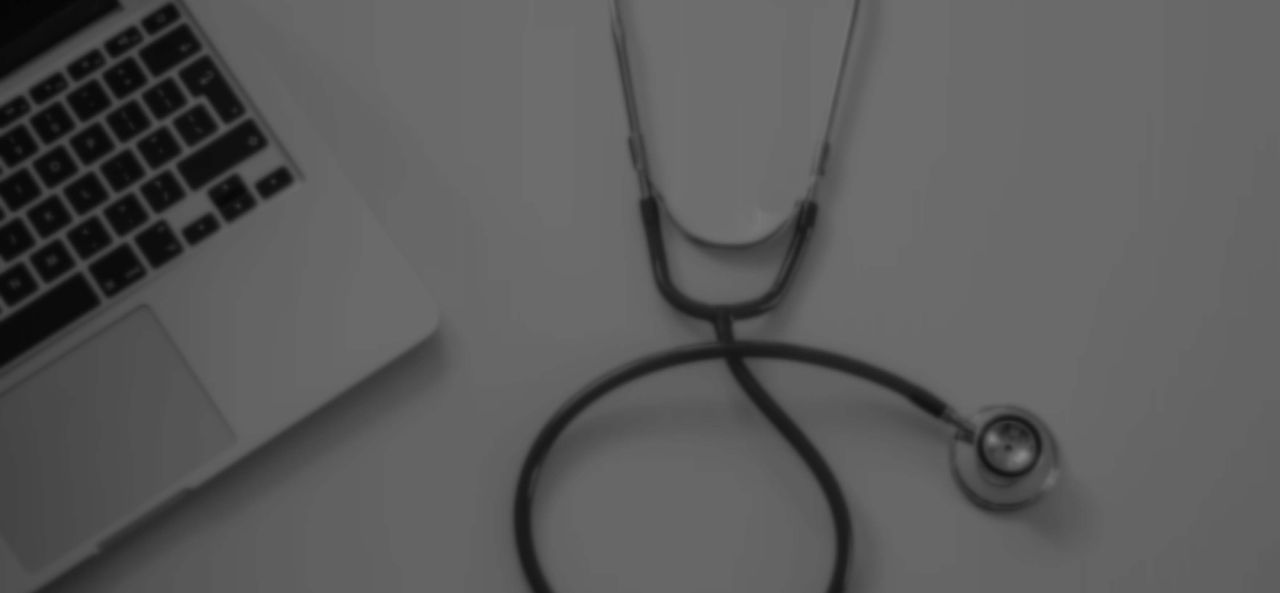 scroll, scrollTop: 0, scrollLeft: 0, axis: both 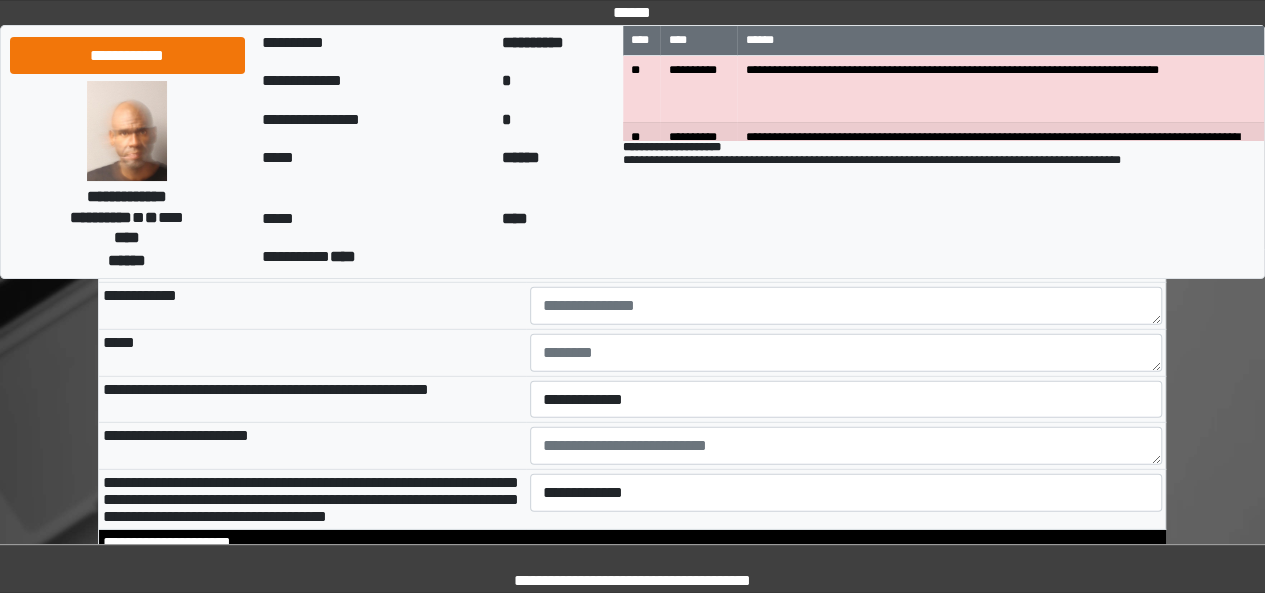 click on "**********" at bounding box center (127, 55) 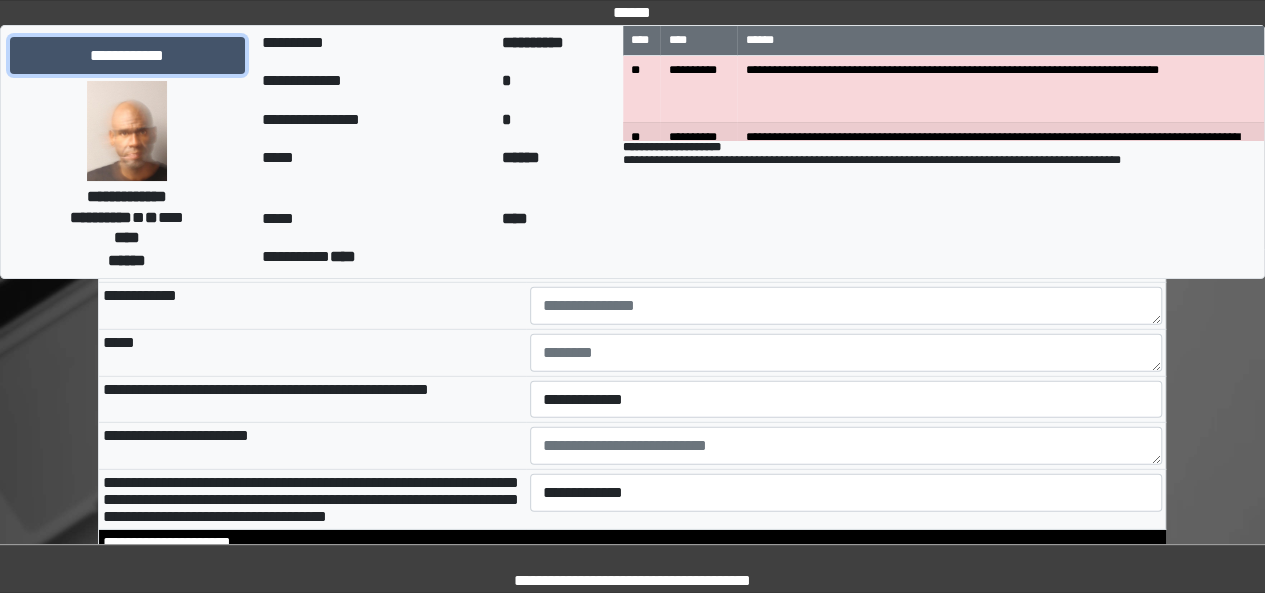 click on "**********" at bounding box center (127, 55) 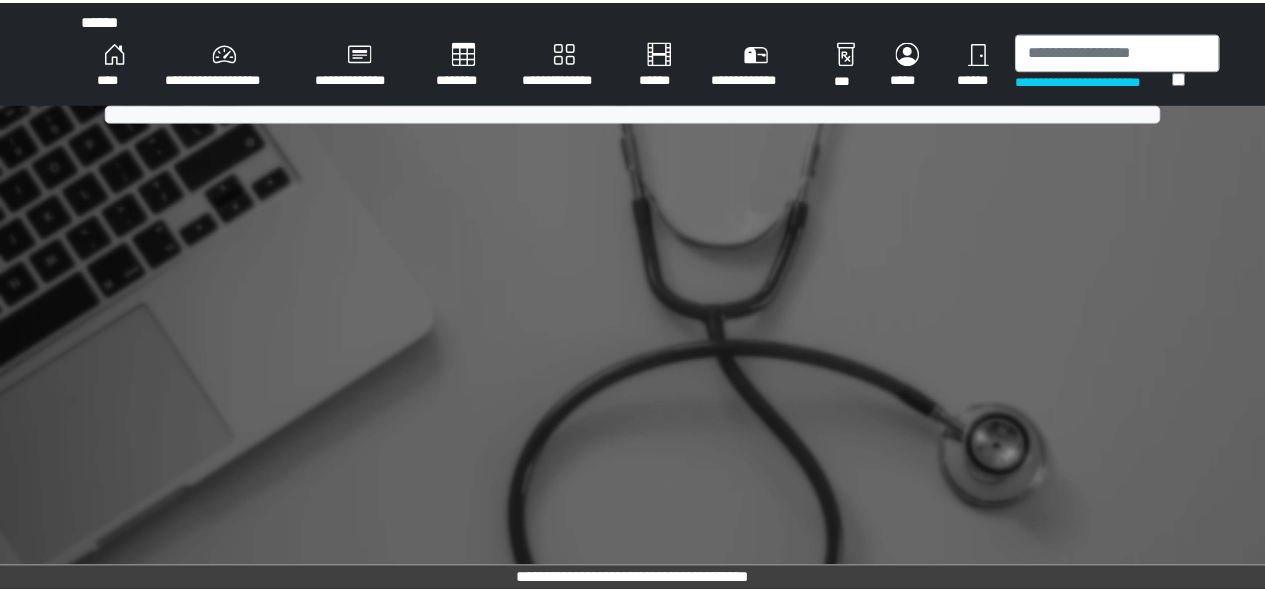 scroll, scrollTop: 0, scrollLeft: 0, axis: both 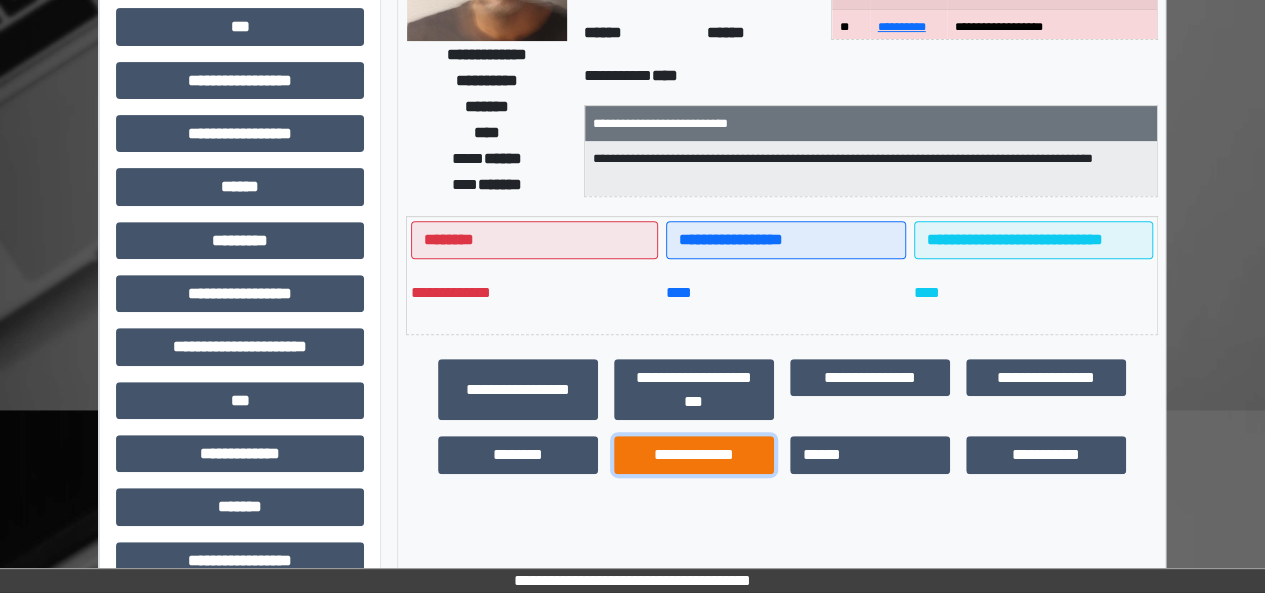 click on "**********" at bounding box center (694, 454) 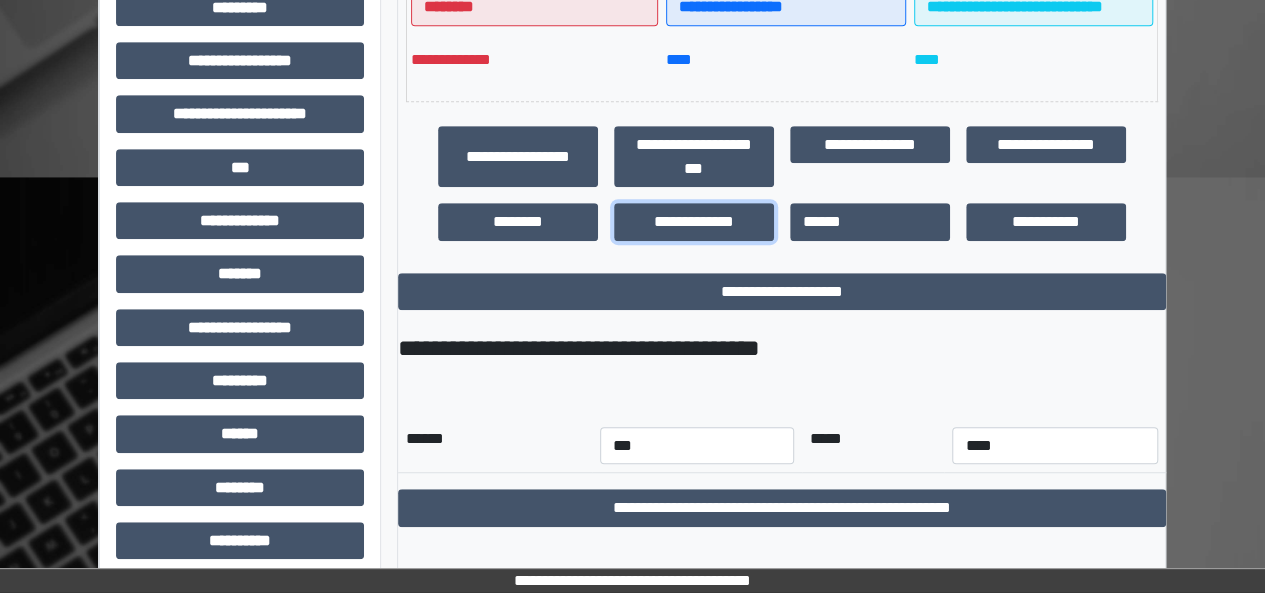scroll, scrollTop: 532, scrollLeft: 0, axis: vertical 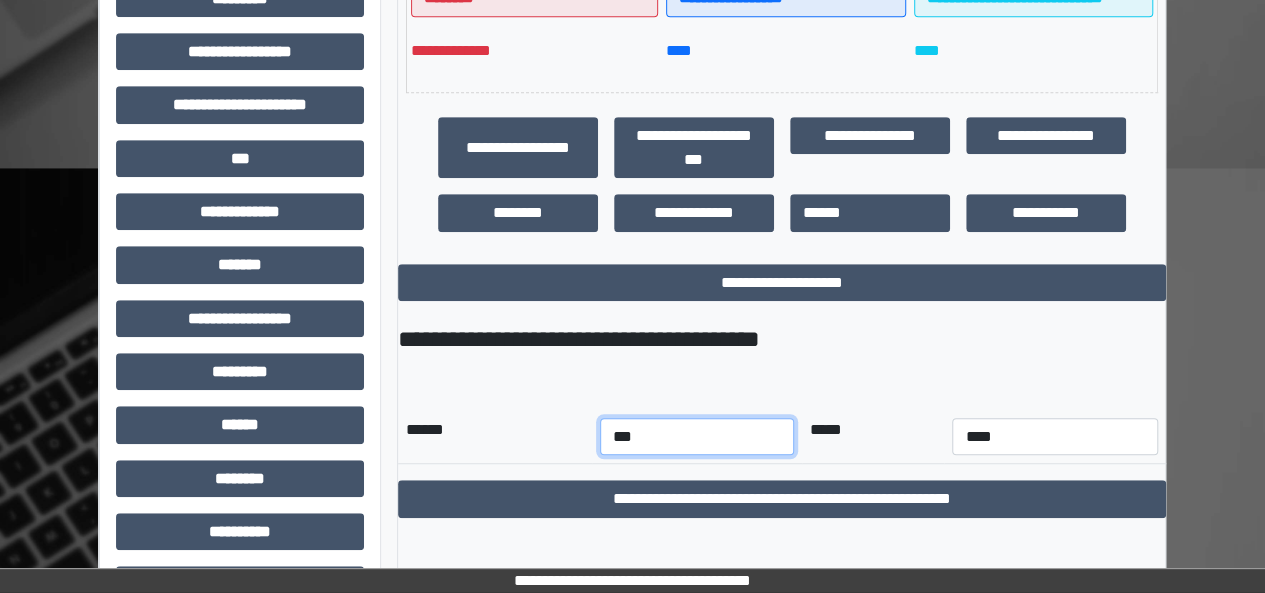 click on "***
***
***
***
***
***
***
***
***
***
***
***" at bounding box center [697, 436] 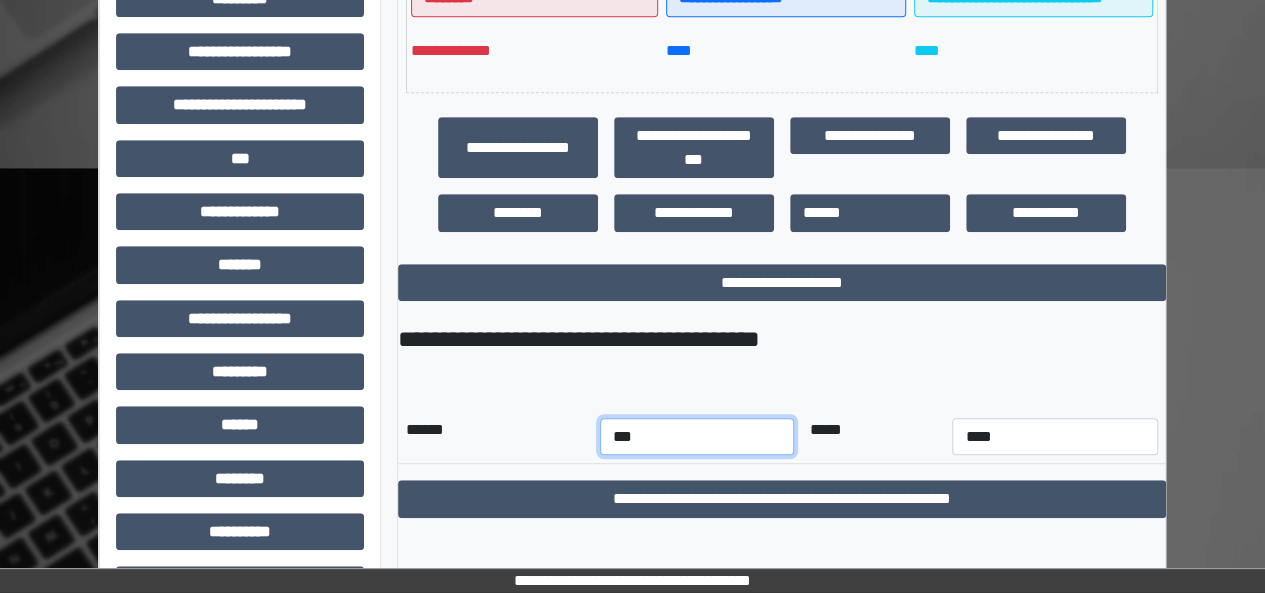 select on "*" 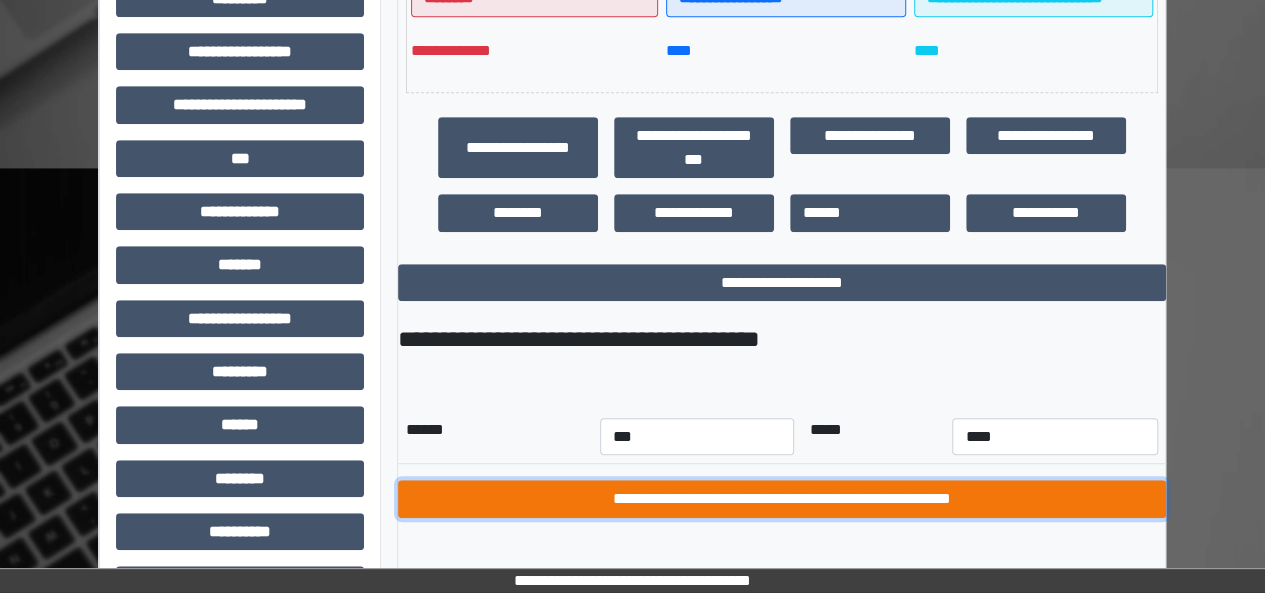 click on "**********" at bounding box center [782, 499] 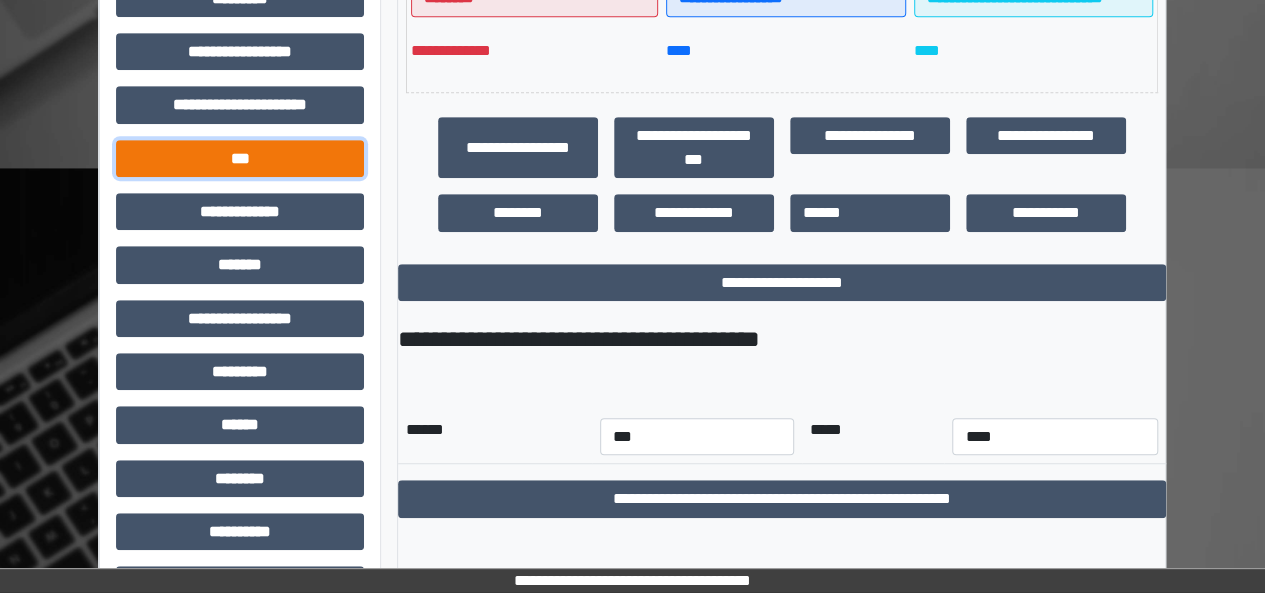 click on "***" at bounding box center (240, 158) 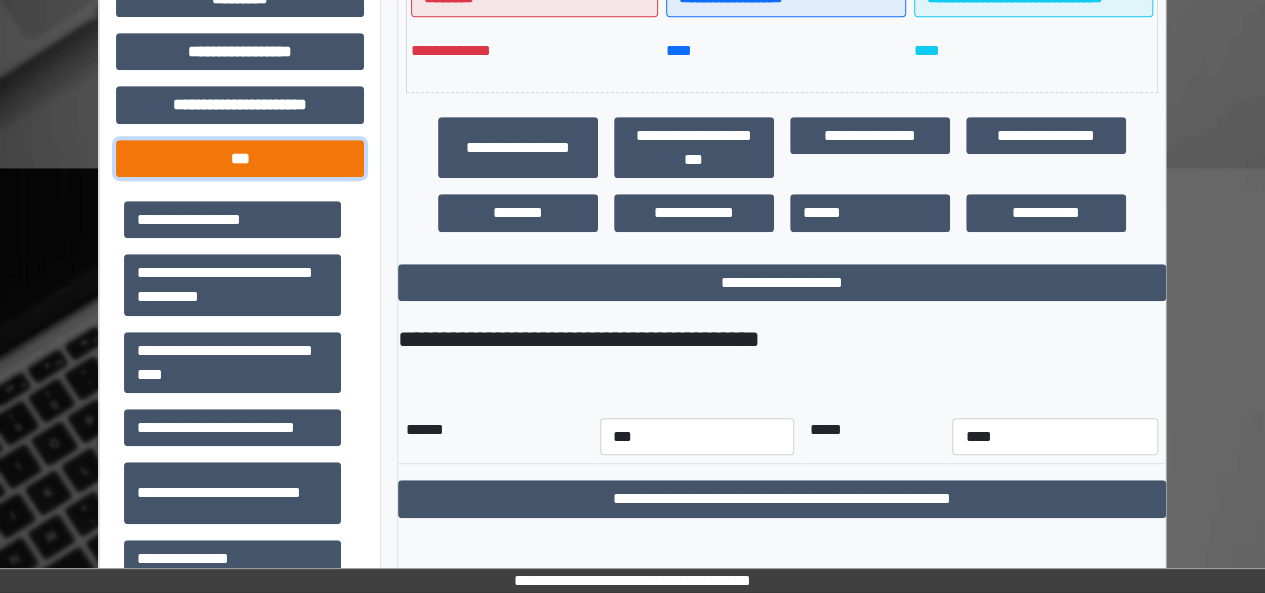 type 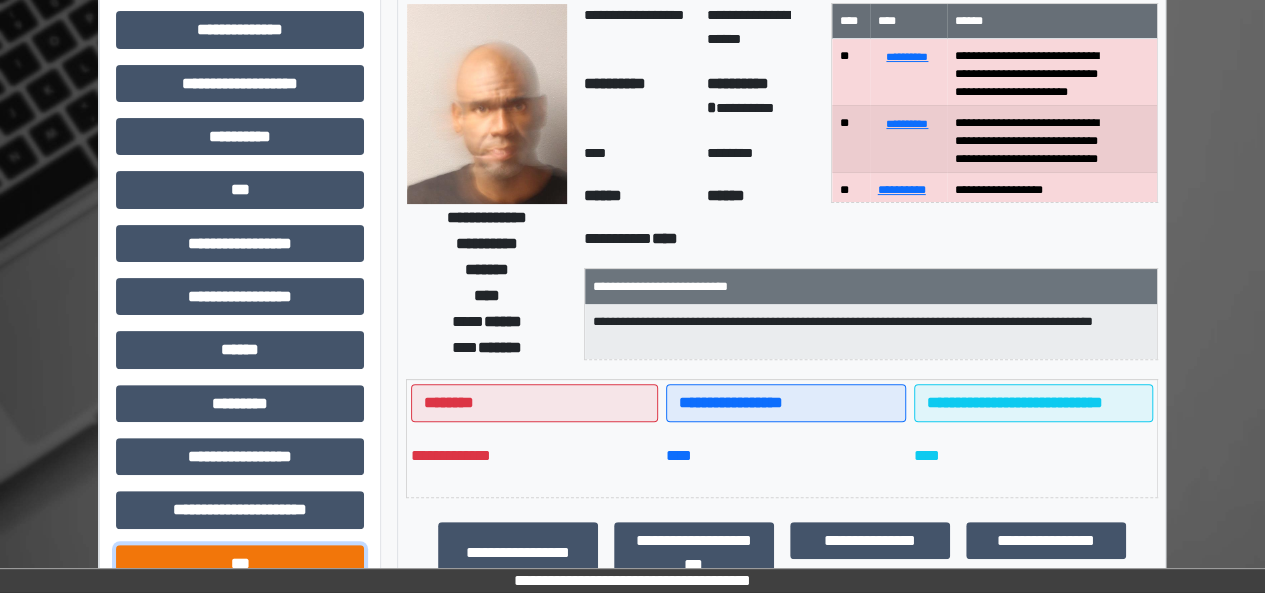 scroll, scrollTop: 92, scrollLeft: 0, axis: vertical 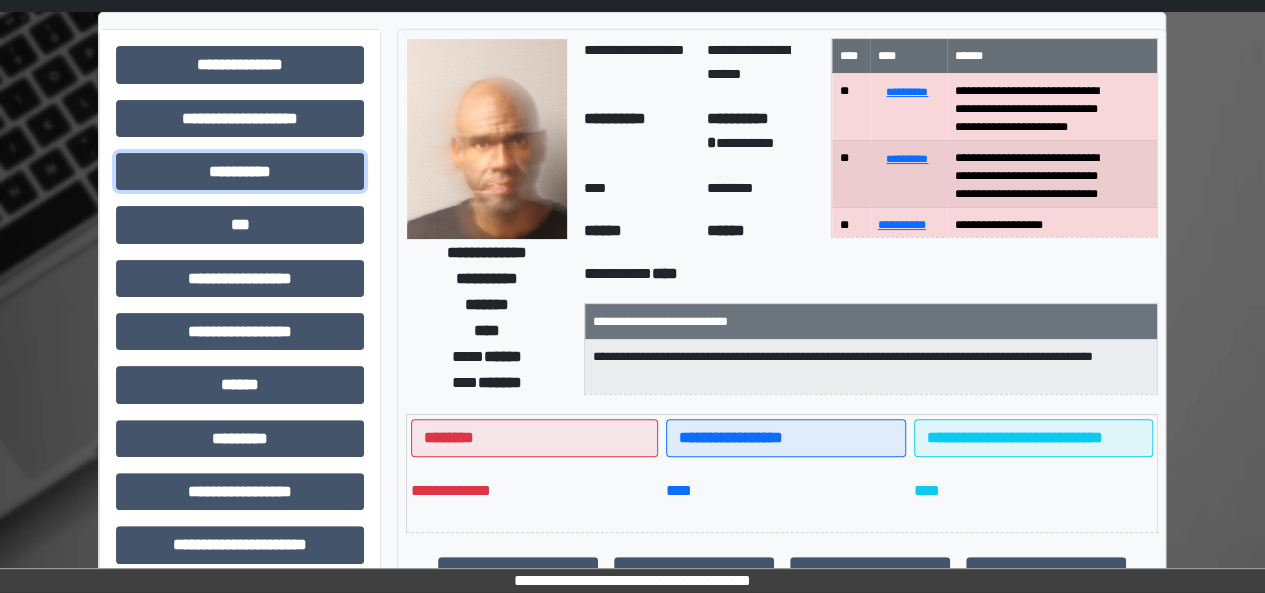 click on "**********" at bounding box center (240, 171) 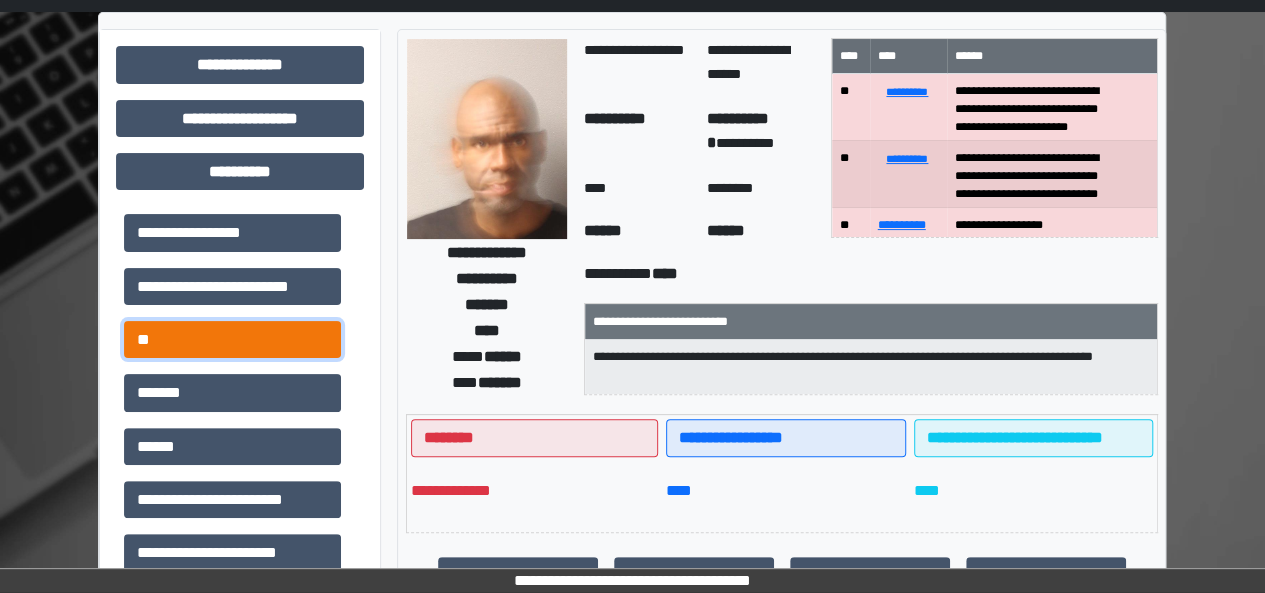click on "**" at bounding box center (232, 339) 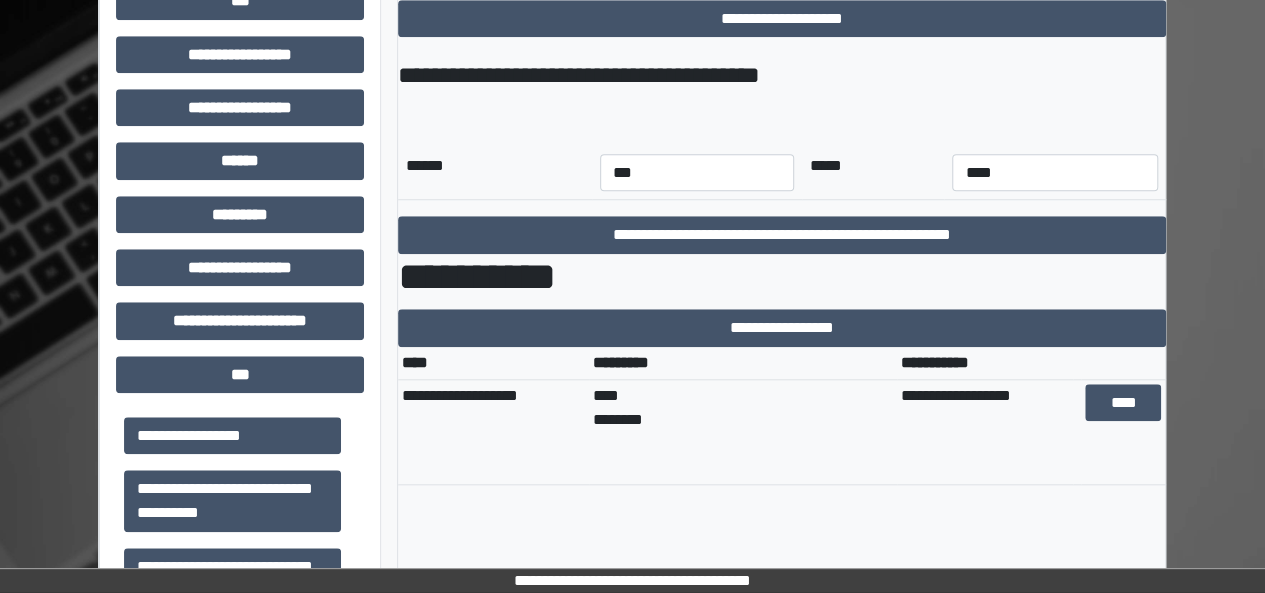 scroll, scrollTop: 92, scrollLeft: 0, axis: vertical 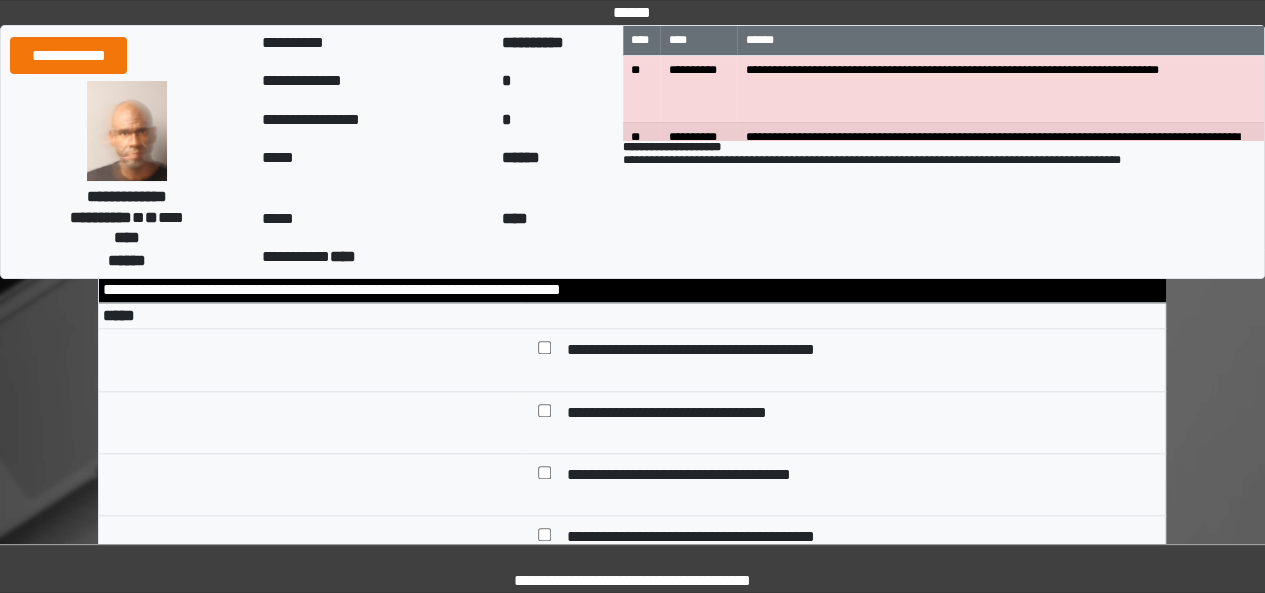 click on "**********" at bounding box center [846, 422] 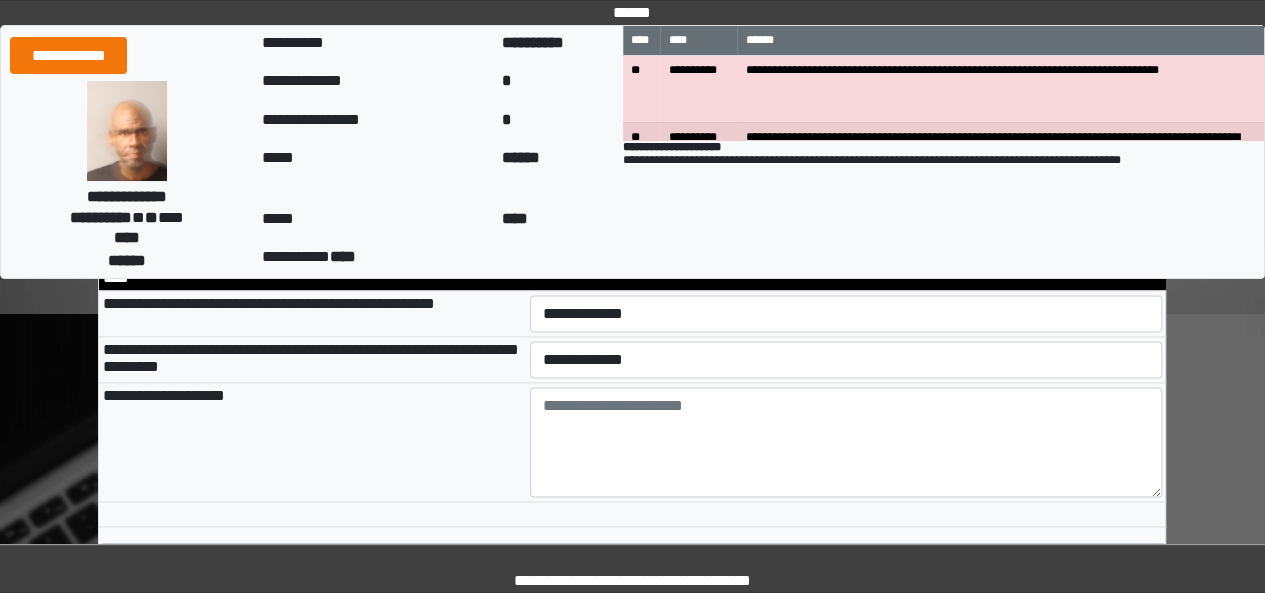 scroll, scrollTop: 1200, scrollLeft: 0, axis: vertical 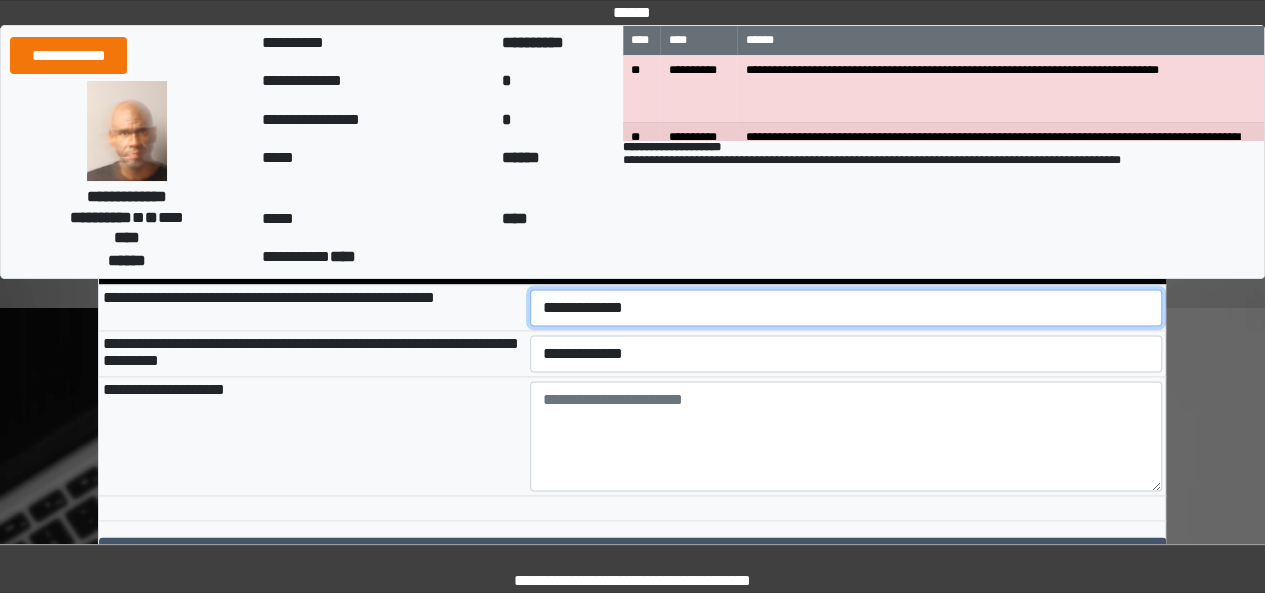 click on "**********" at bounding box center (846, 307) 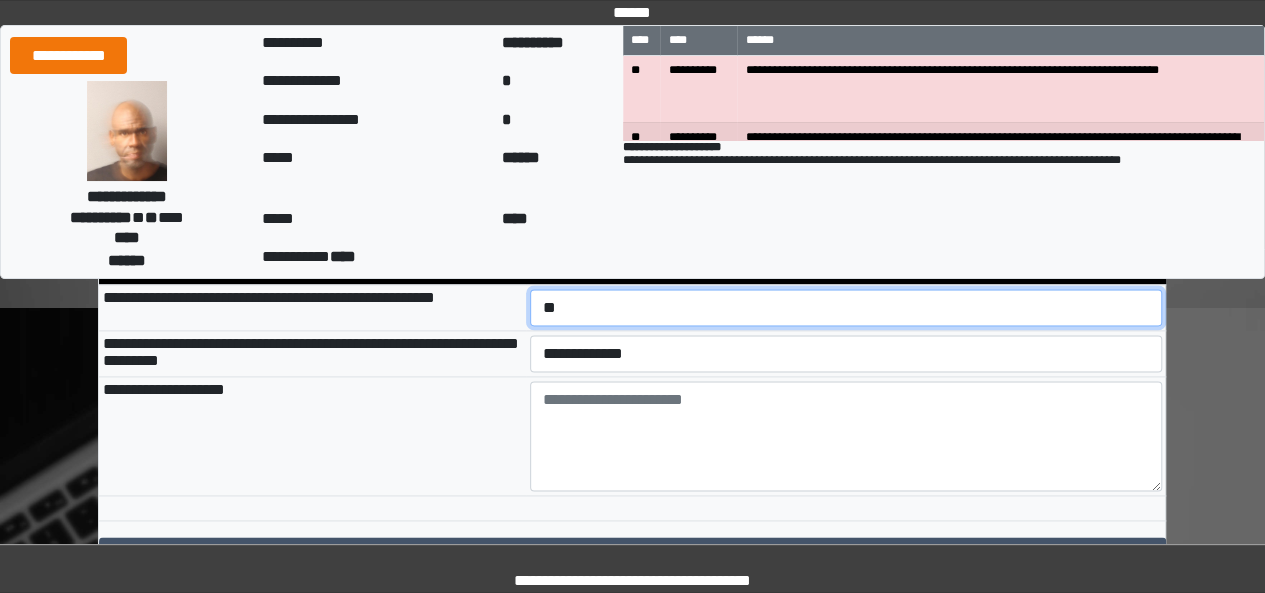 click on "**********" at bounding box center (846, 307) 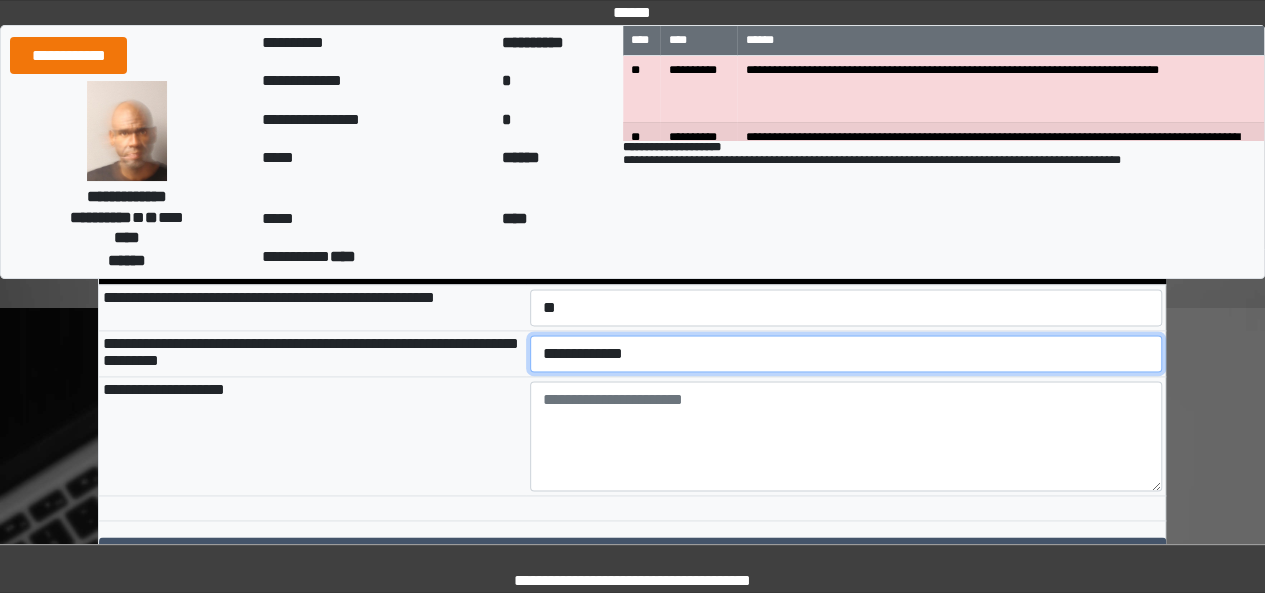 click on "**********" at bounding box center [846, 353] 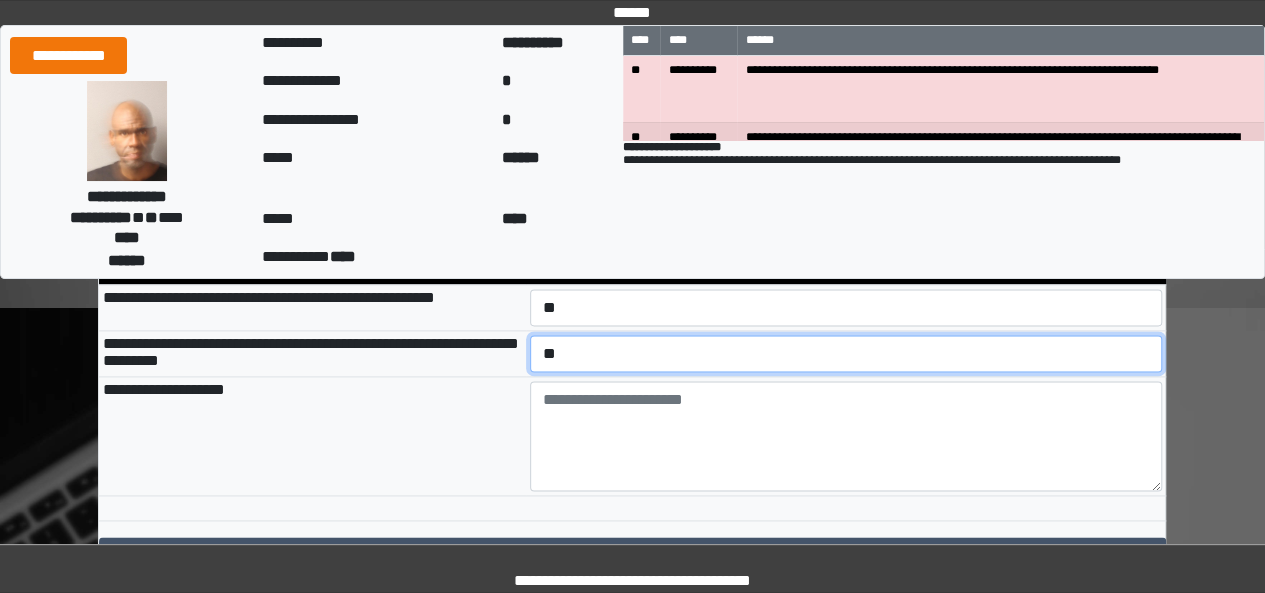 click on "**********" at bounding box center (846, 353) 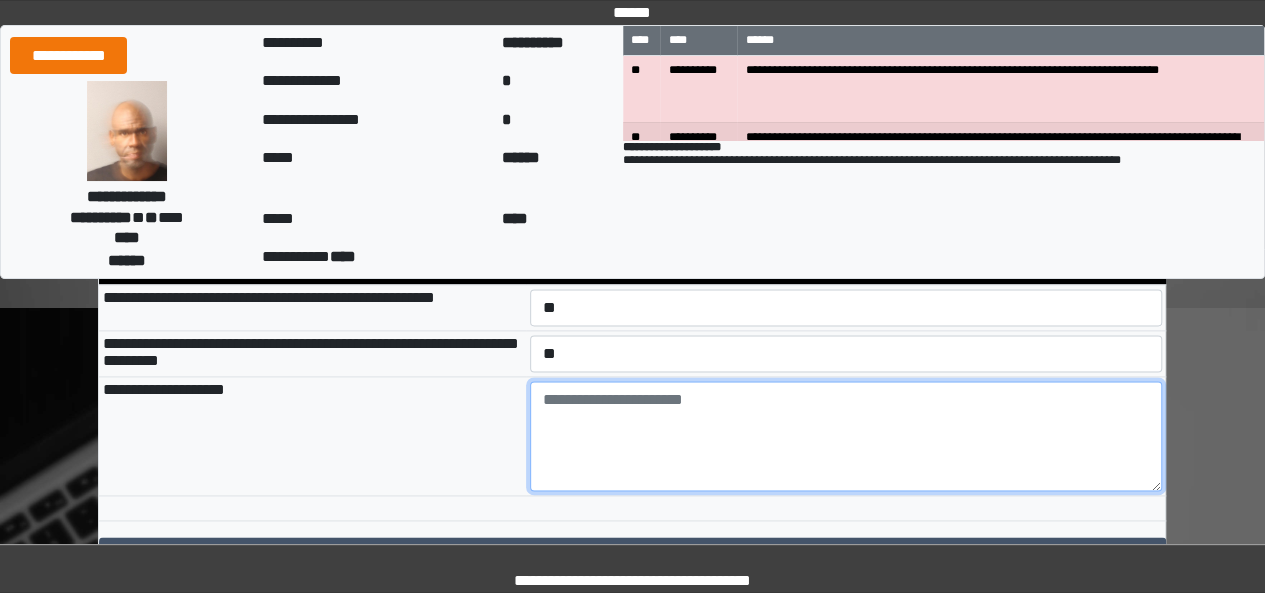 click at bounding box center [846, 436] 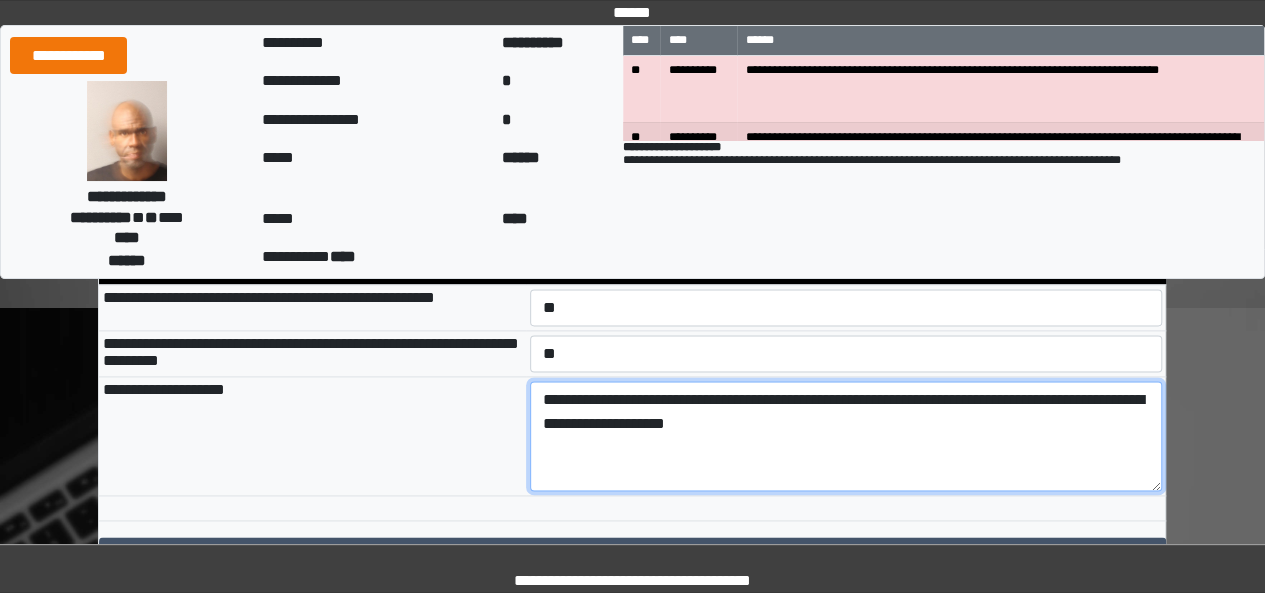 scroll, scrollTop: 1328, scrollLeft: 0, axis: vertical 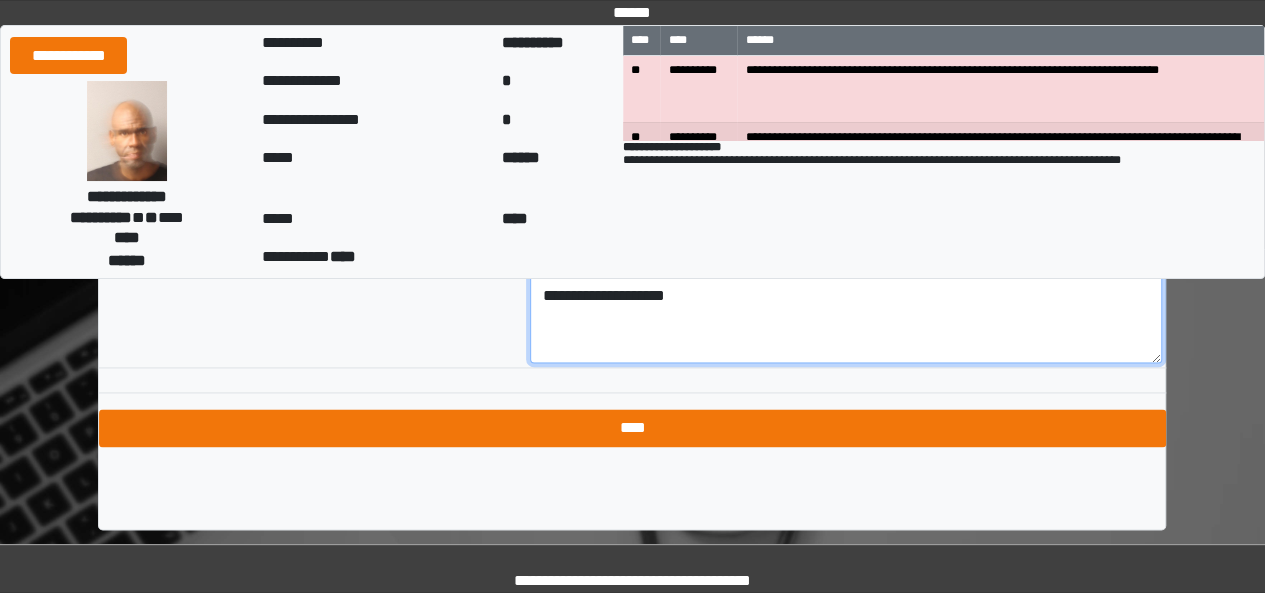 type on "**********" 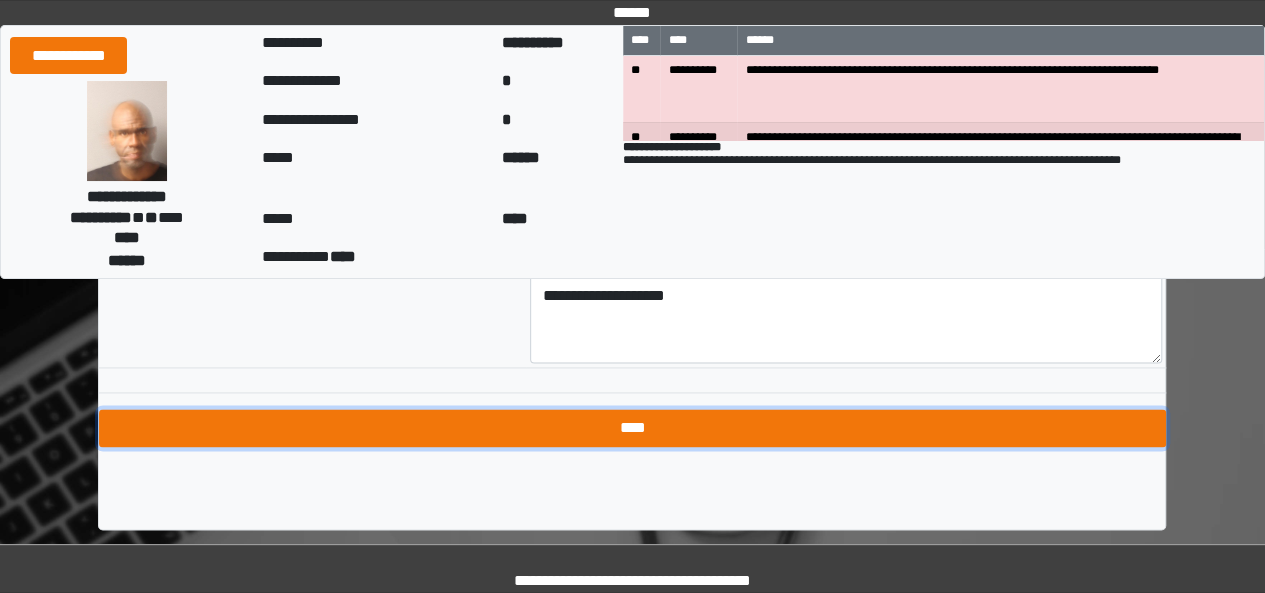 click on "****" at bounding box center (632, 428) 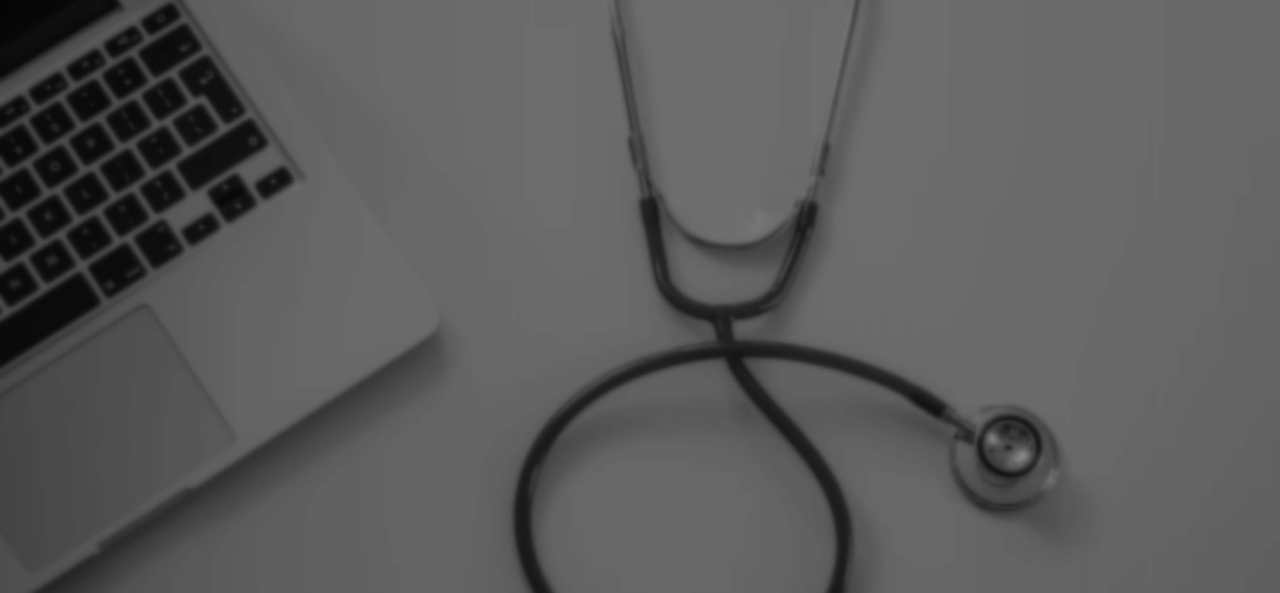 scroll, scrollTop: 0, scrollLeft: 0, axis: both 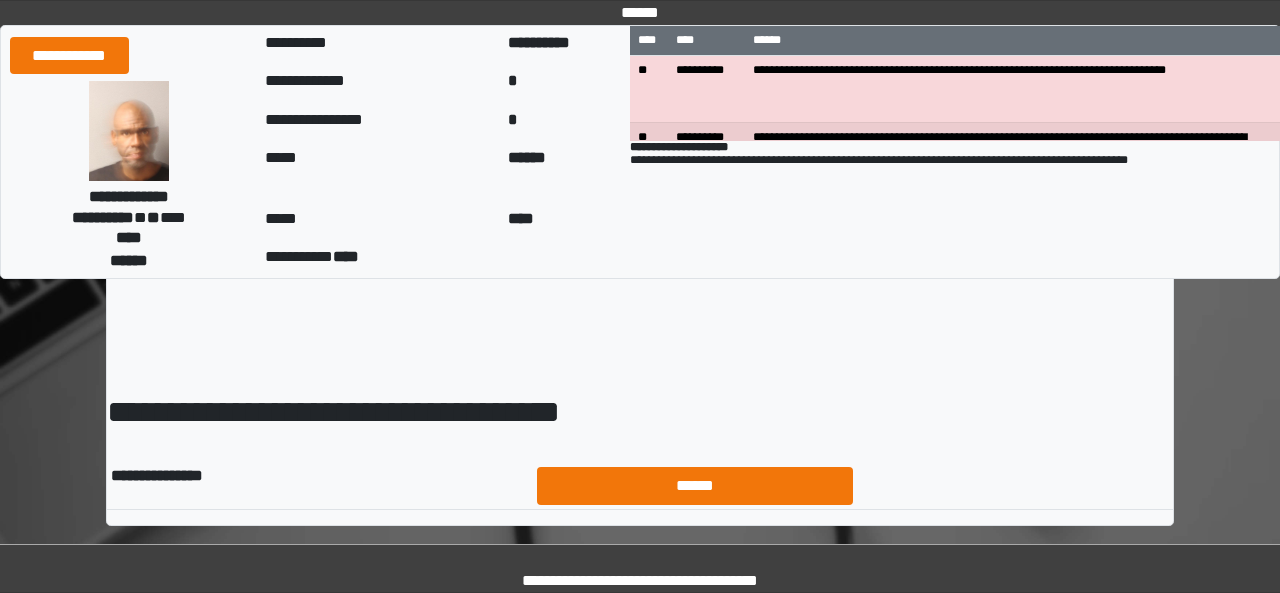 click on "******" at bounding box center (695, 485) 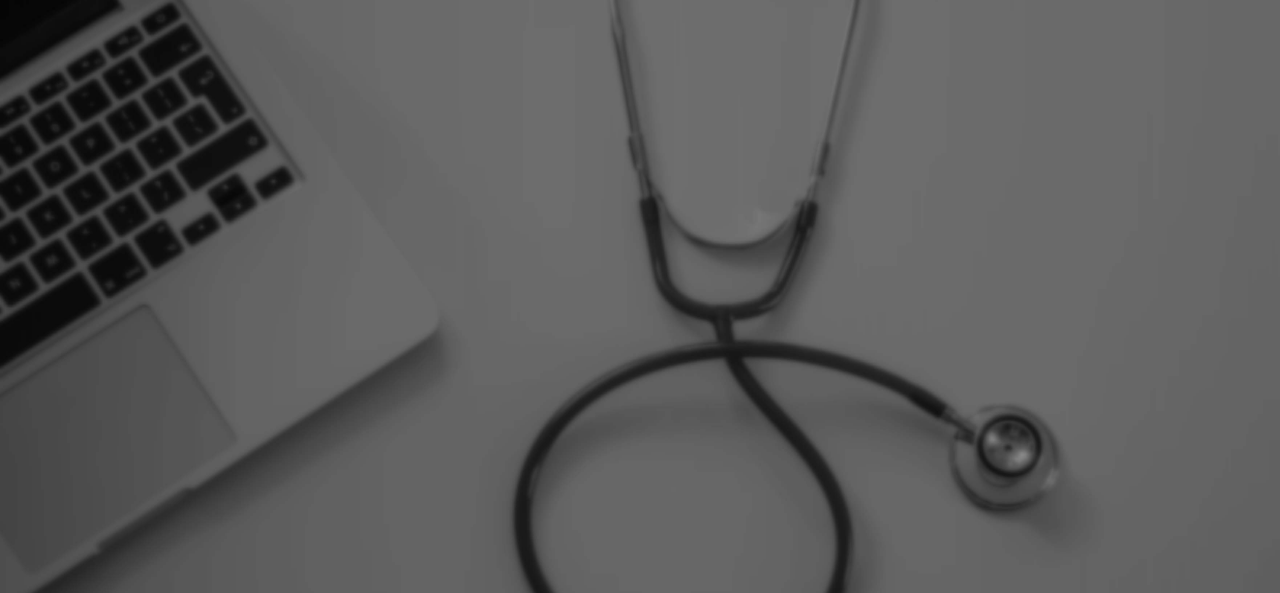 scroll, scrollTop: 0, scrollLeft: 0, axis: both 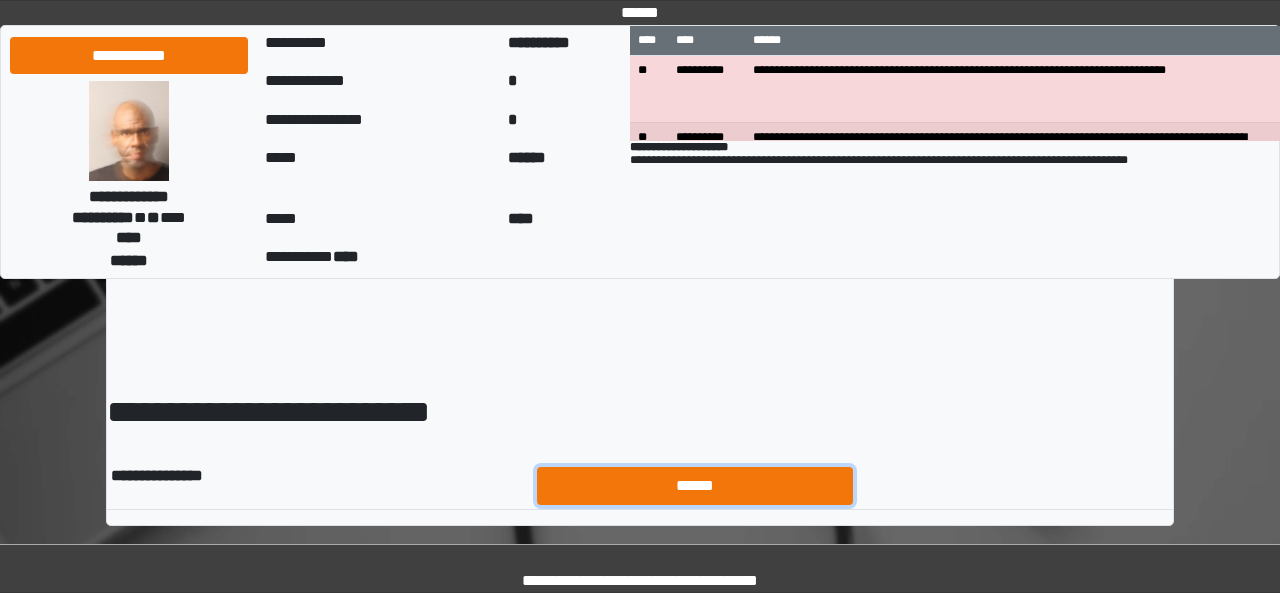 click on "******" at bounding box center [695, 485] 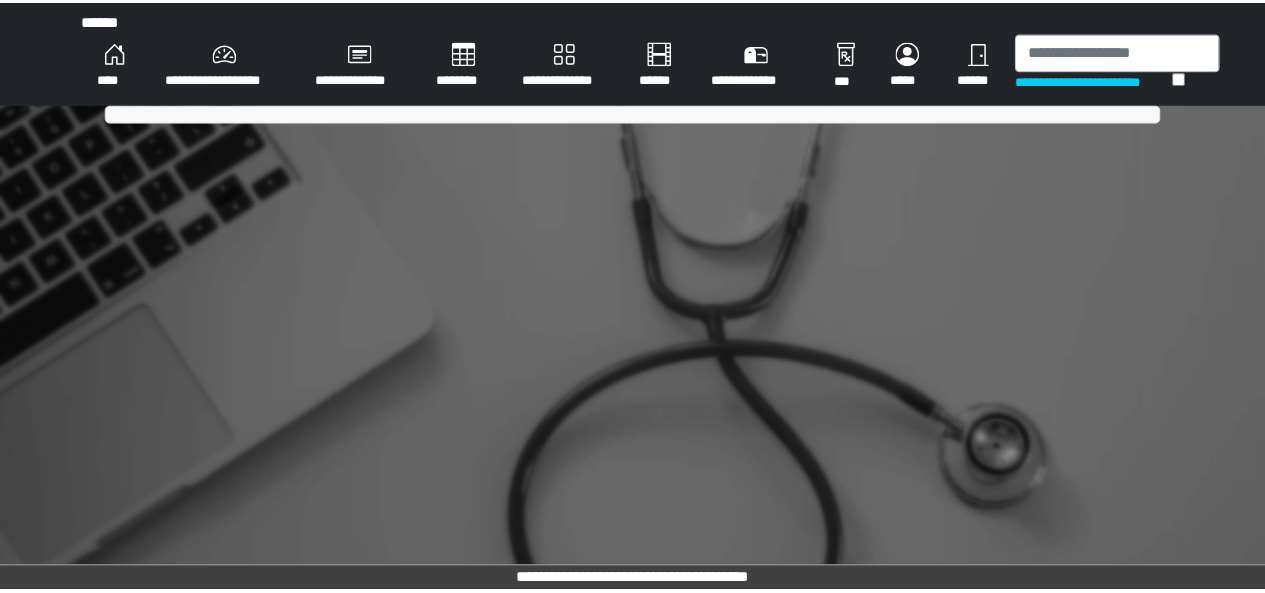 scroll, scrollTop: 0, scrollLeft: 0, axis: both 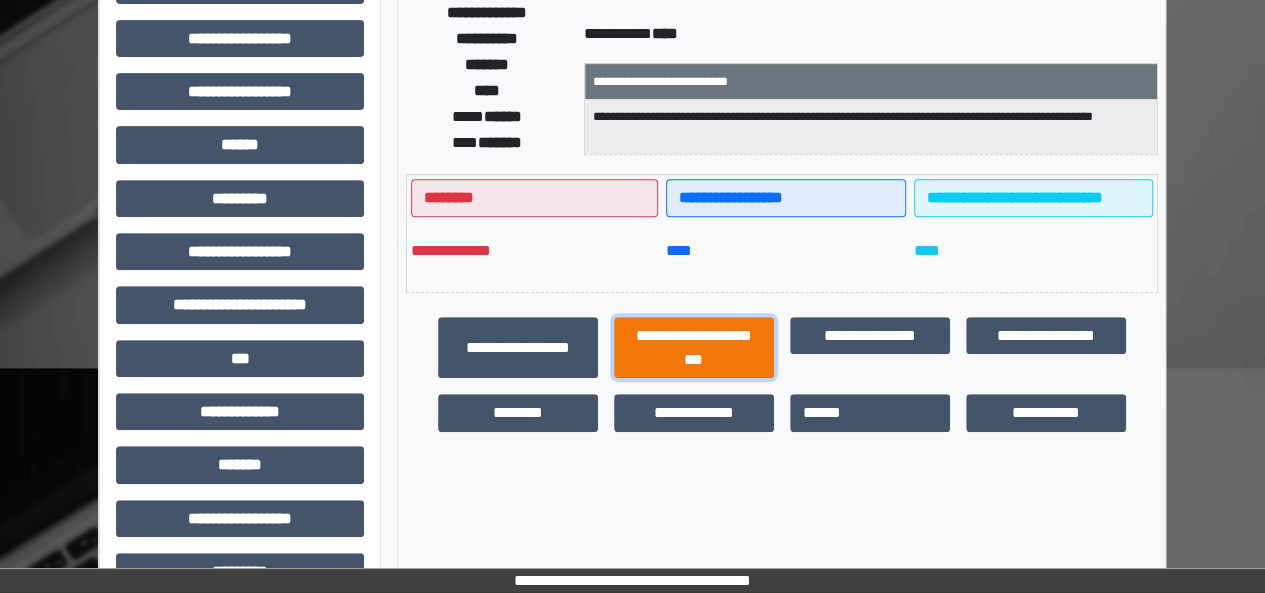click on "**********" at bounding box center [694, 347] 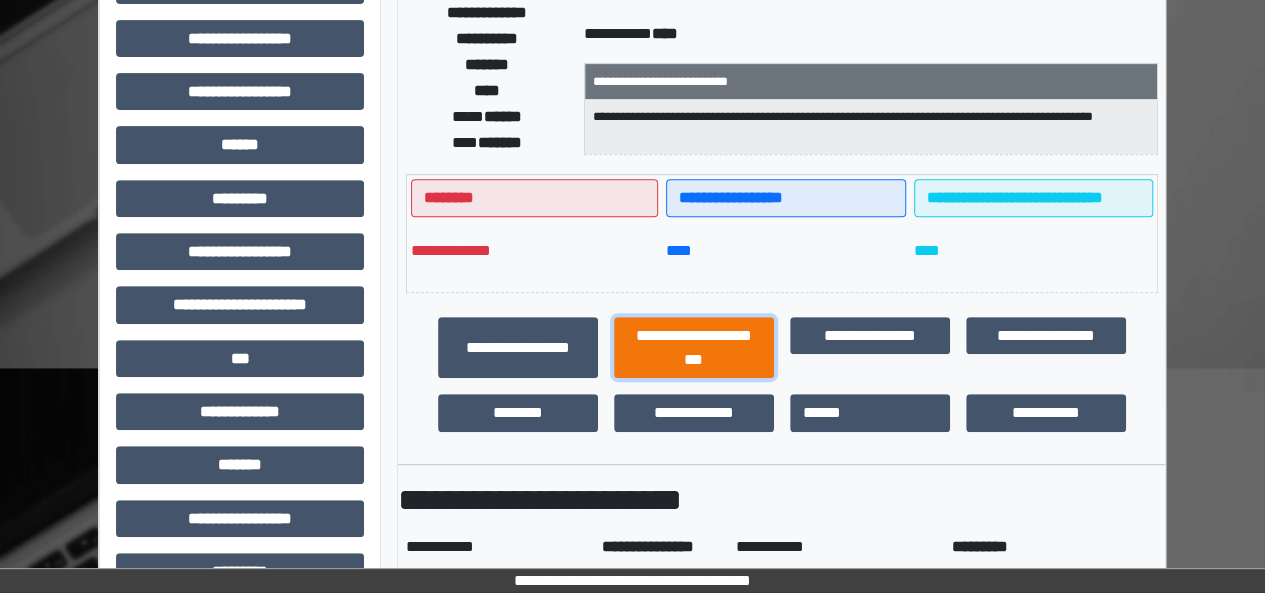 type 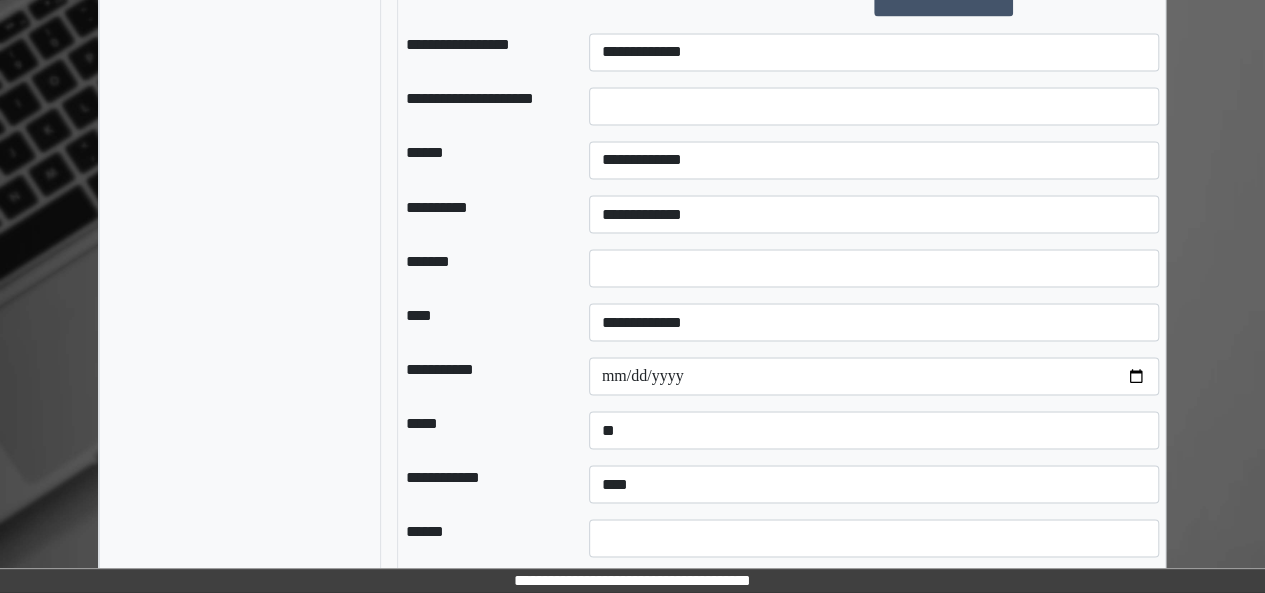 scroll, scrollTop: 1690, scrollLeft: 0, axis: vertical 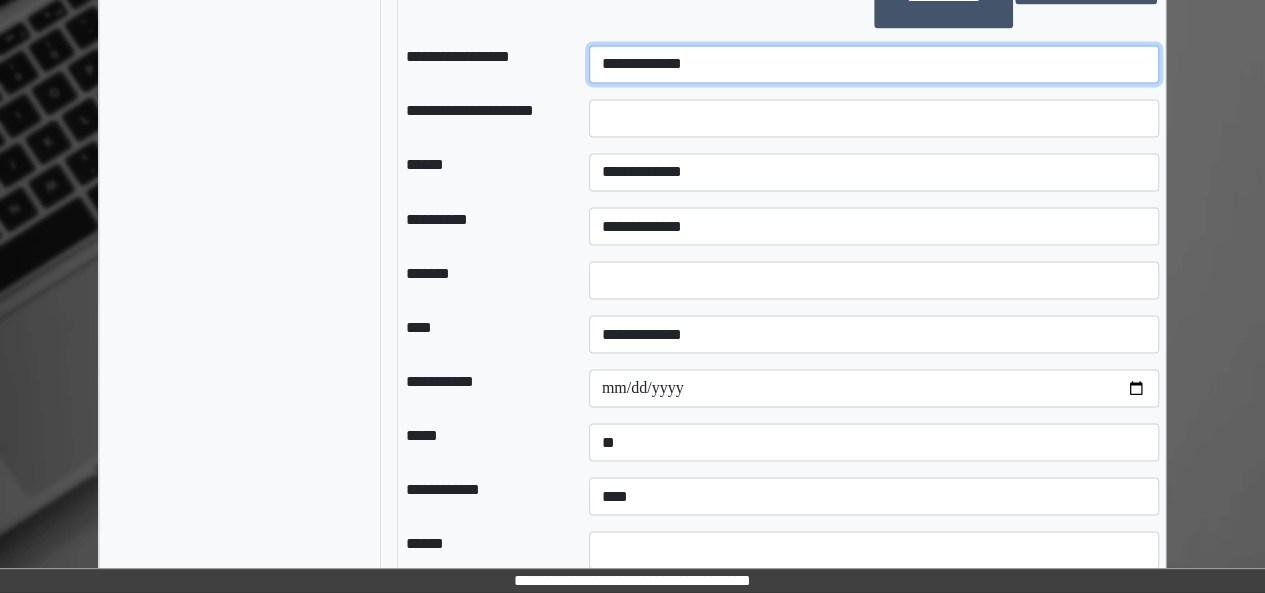 click on "**********" at bounding box center (874, 64) 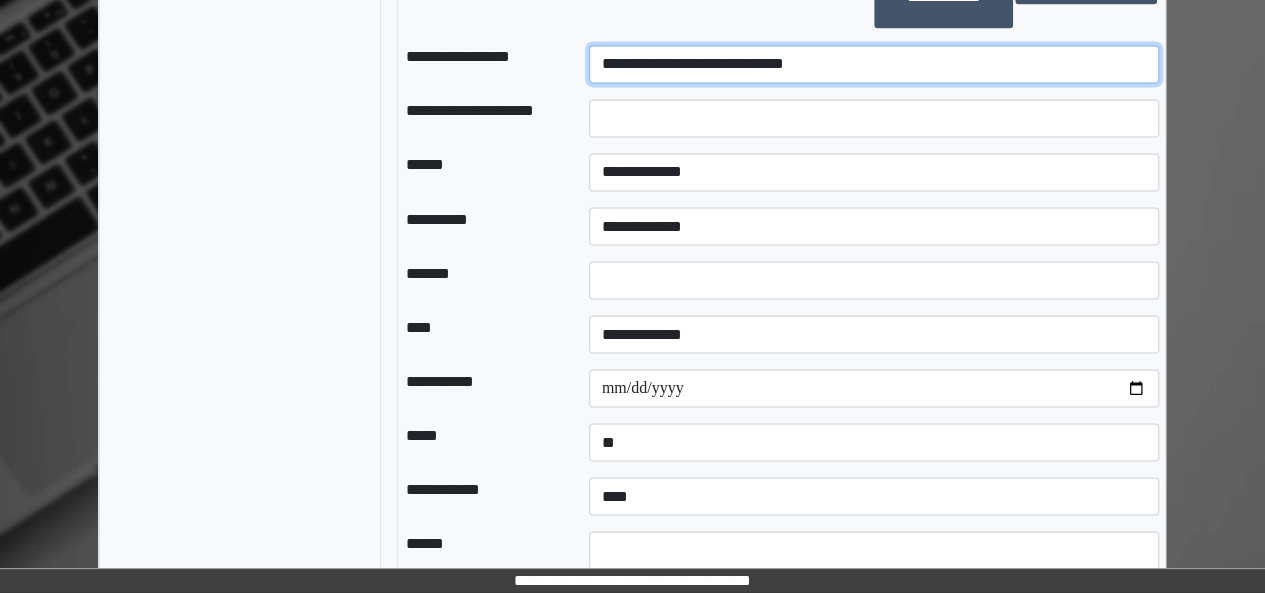 click on "**********" at bounding box center [874, 64] 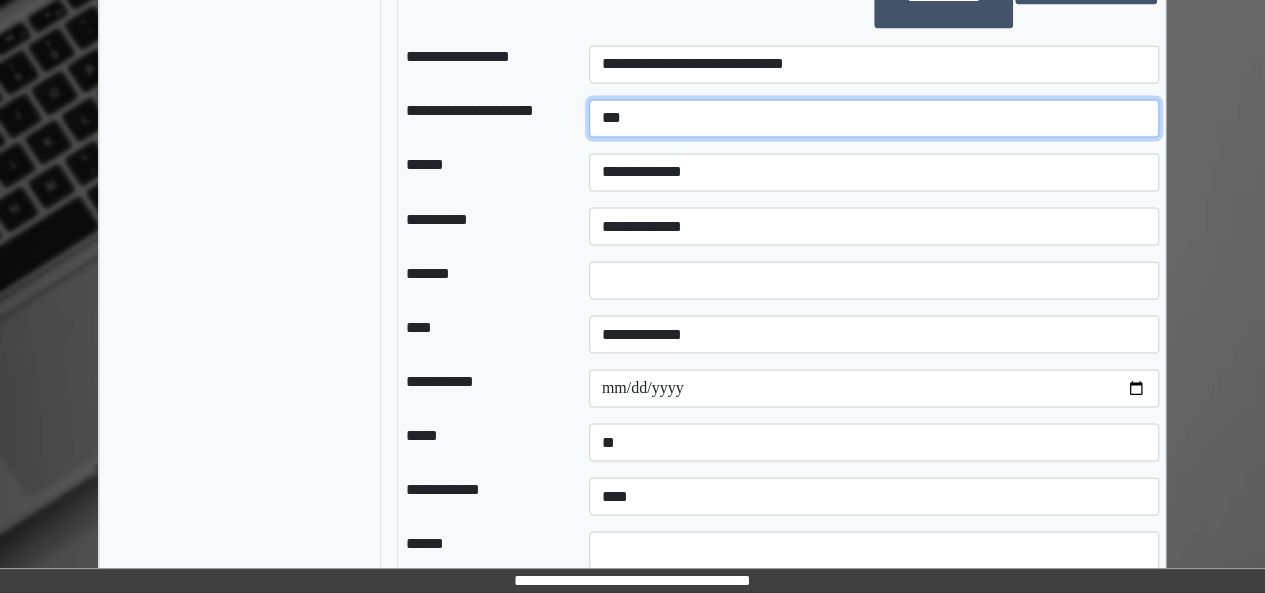type on "***" 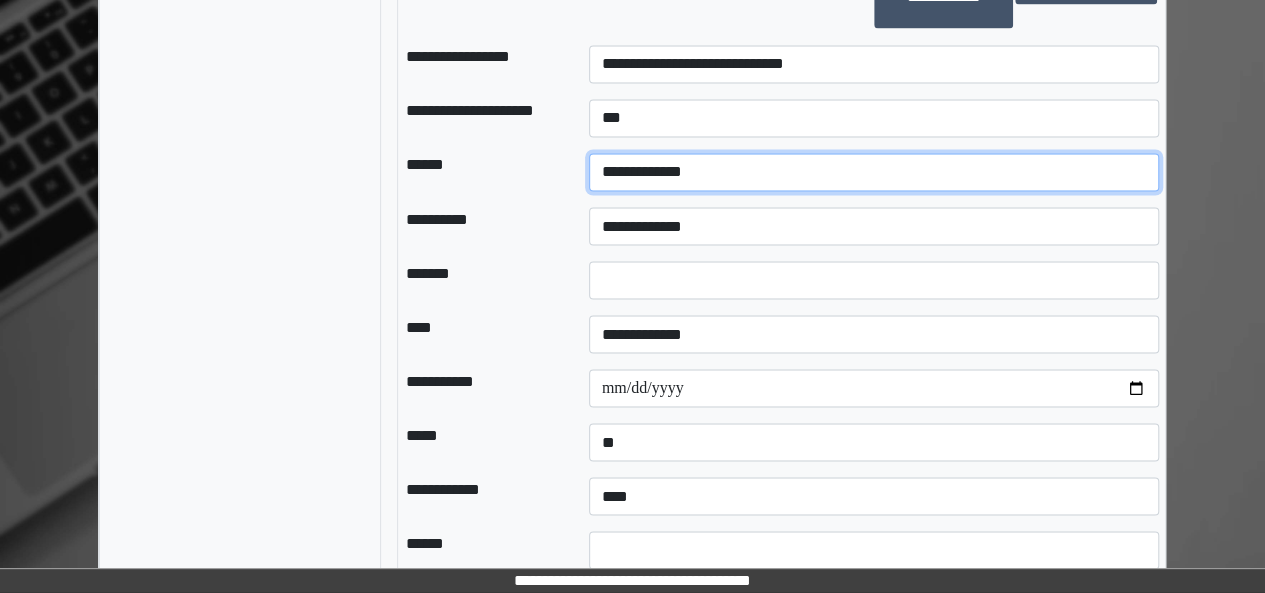 select on "*" 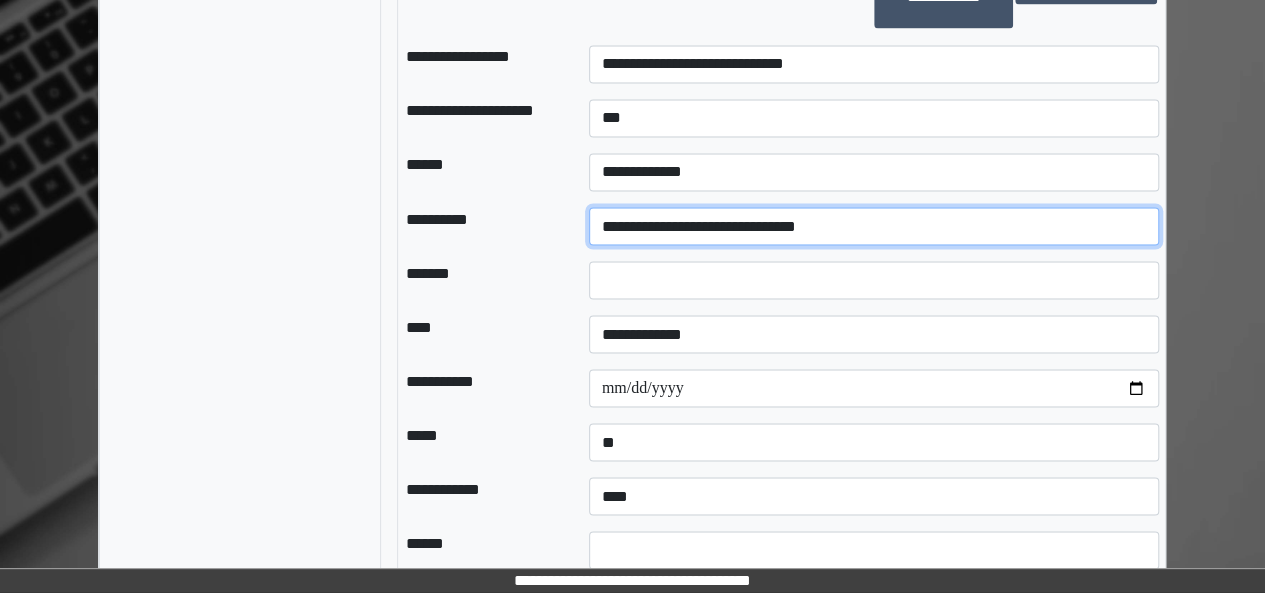 select on "**" 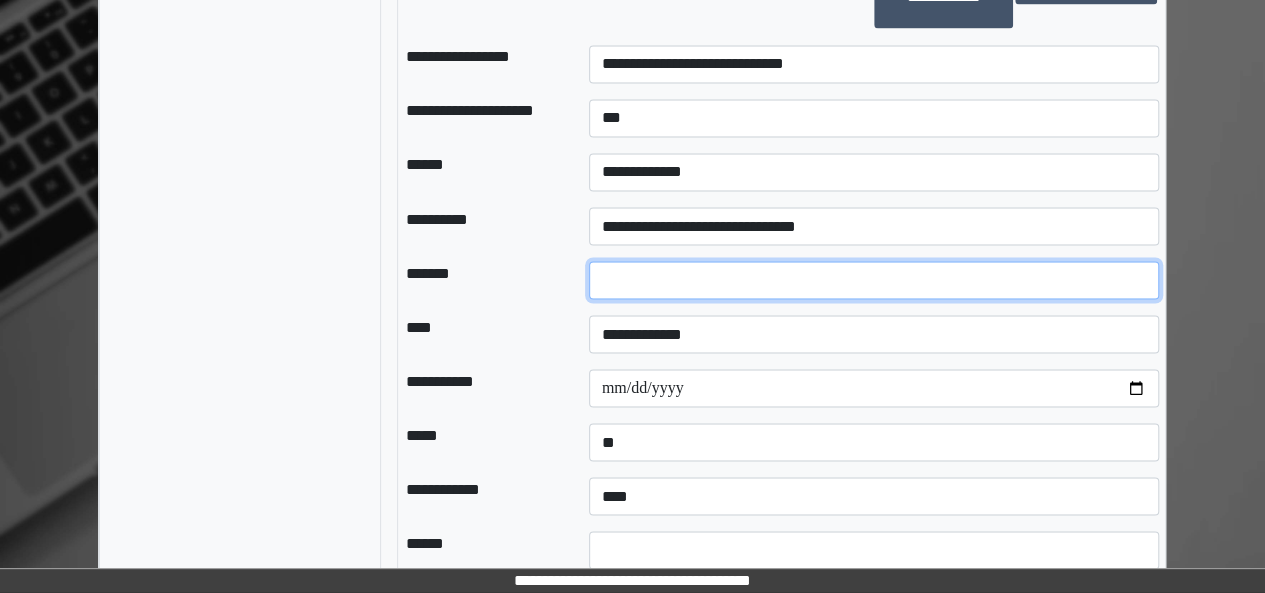 type on "*" 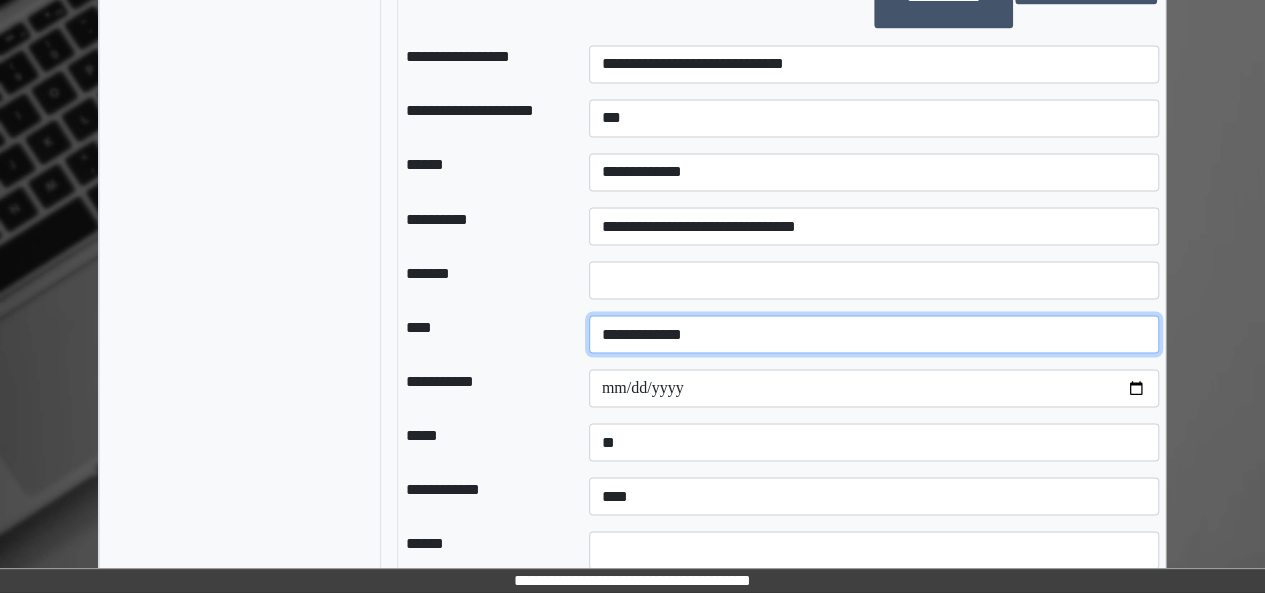 select on "*" 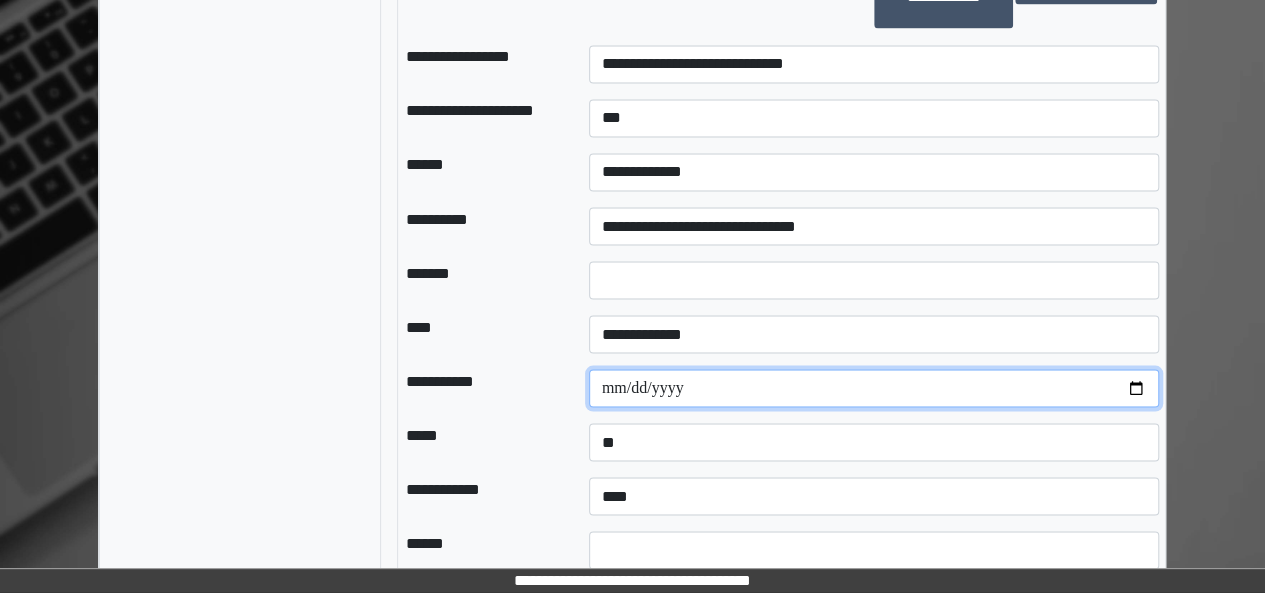 click at bounding box center [874, 388] 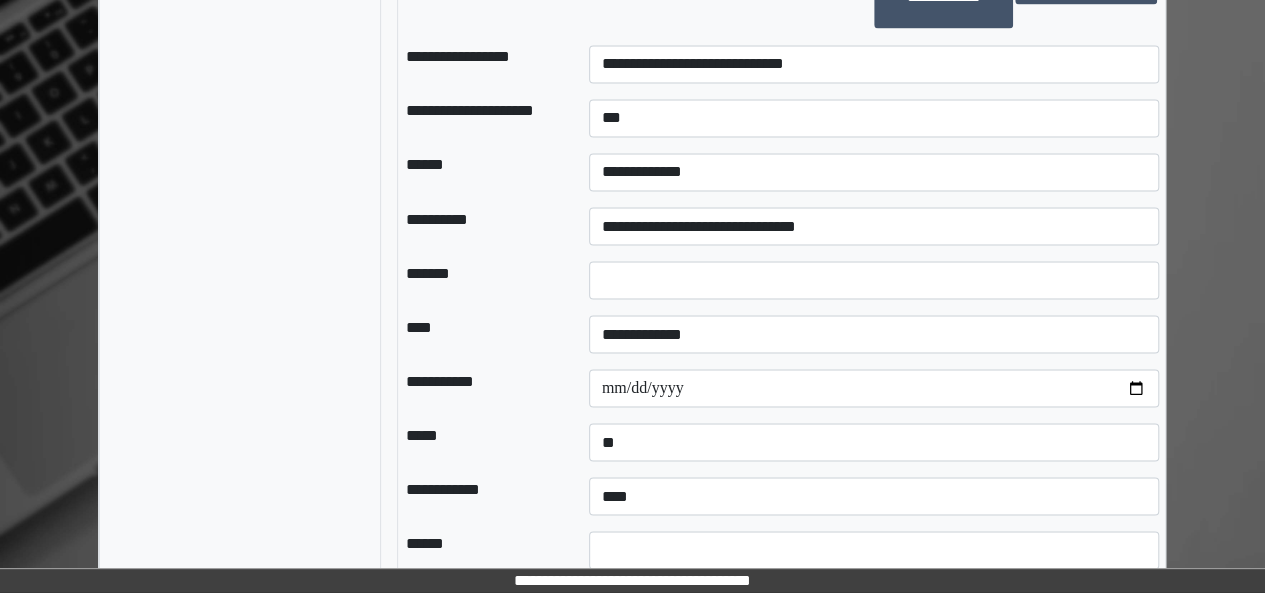 click at bounding box center [573, 226] 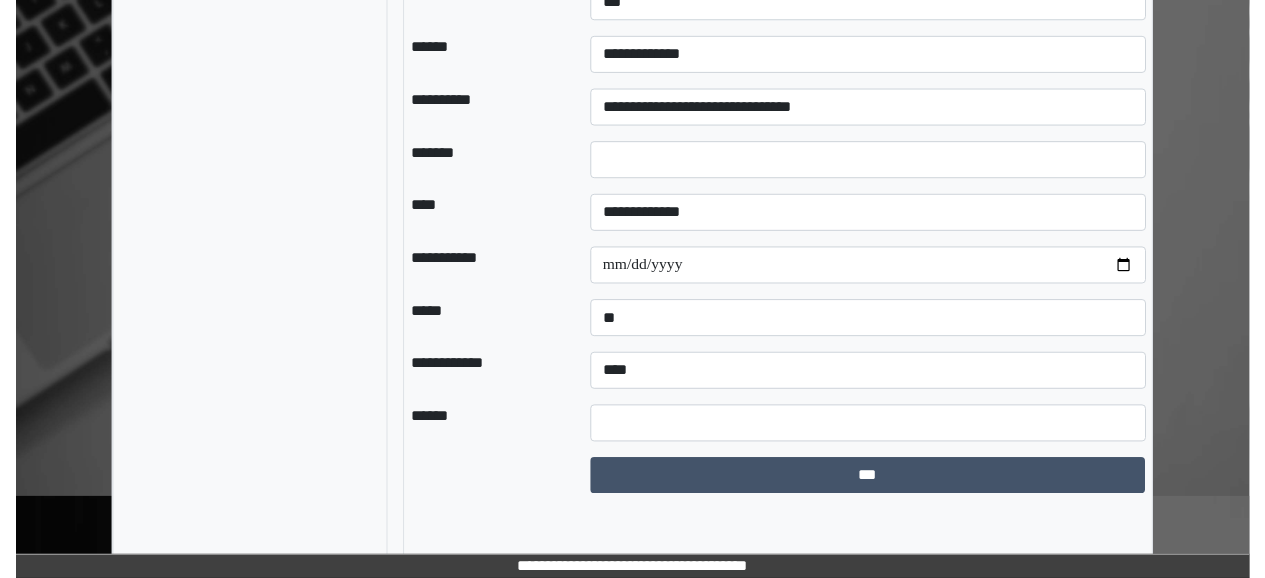 scroll, scrollTop: 1810, scrollLeft: 0, axis: vertical 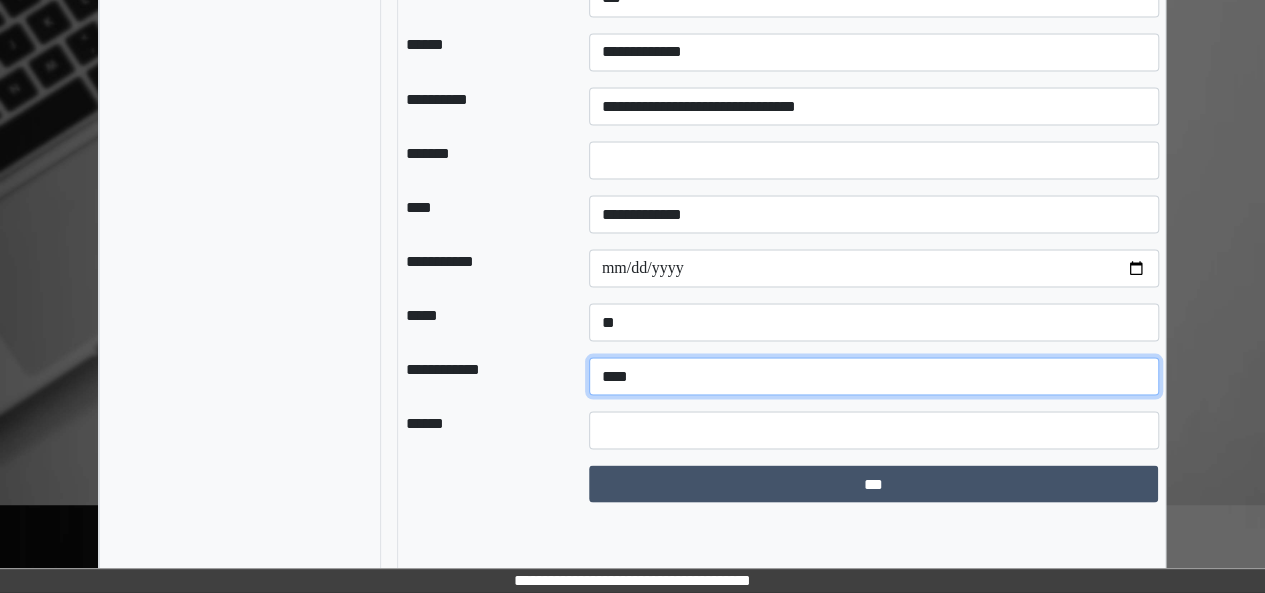 click on "**********" at bounding box center [874, 376] 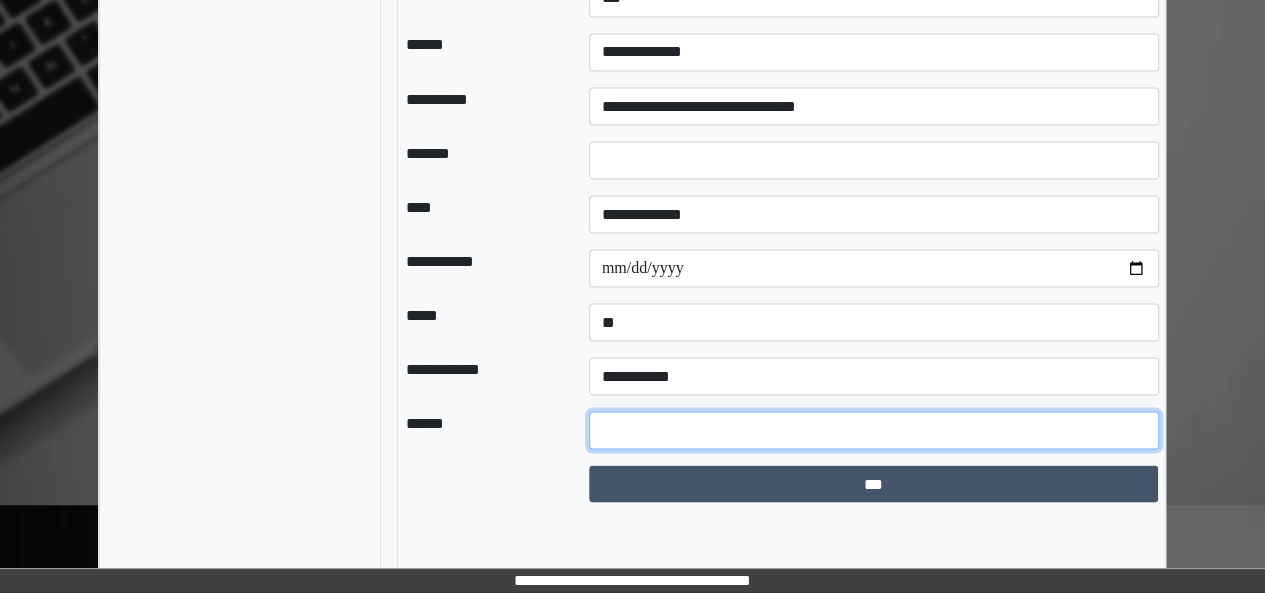 click at bounding box center (874, 430) 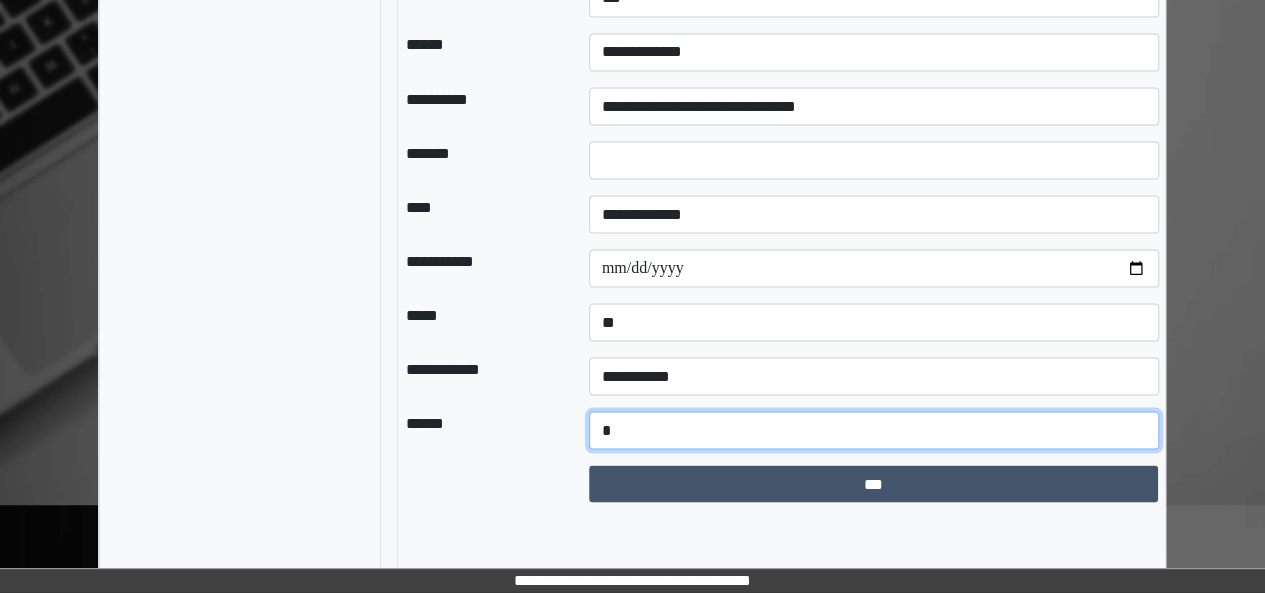 click on "*" at bounding box center [874, 430] 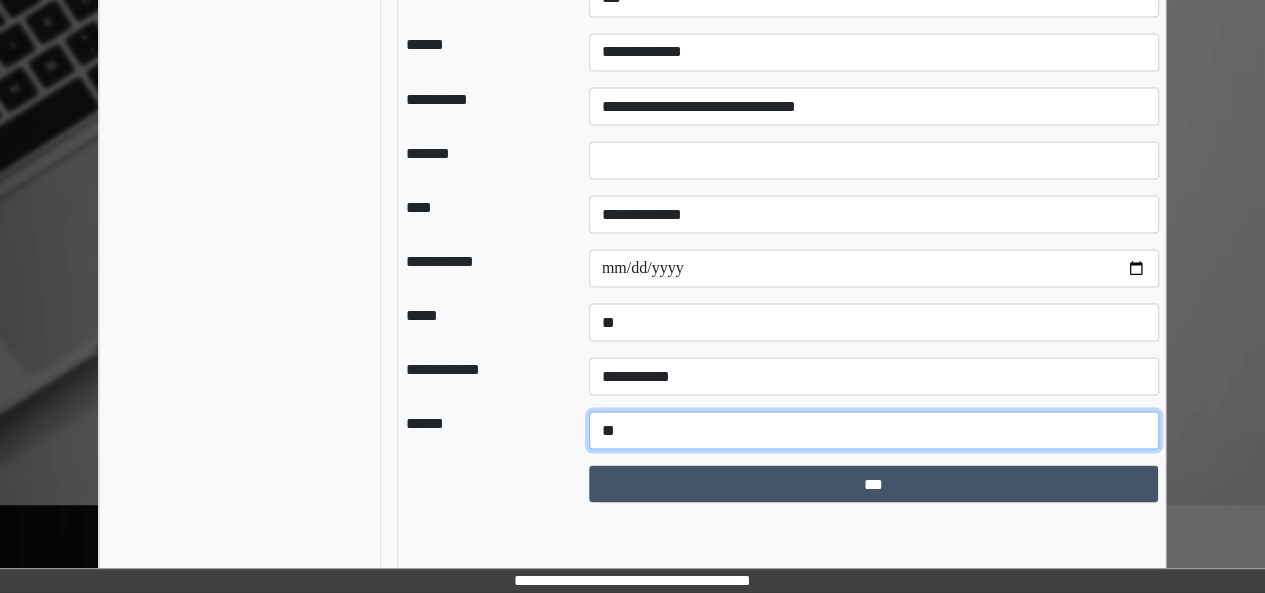 type on "*" 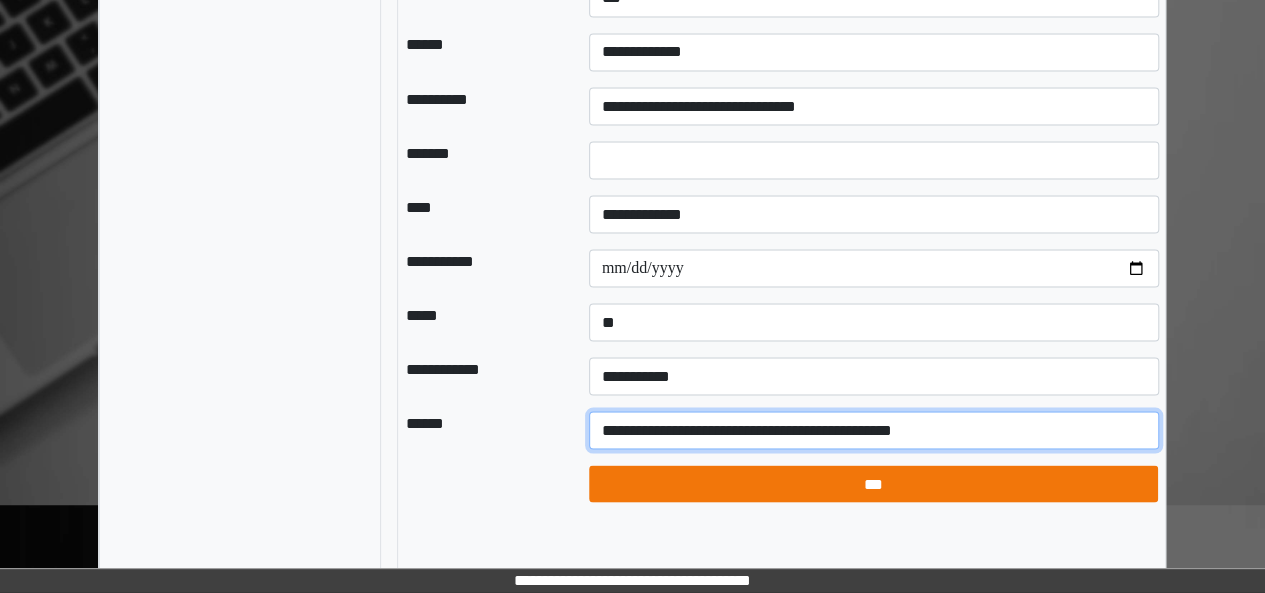 type on "**********" 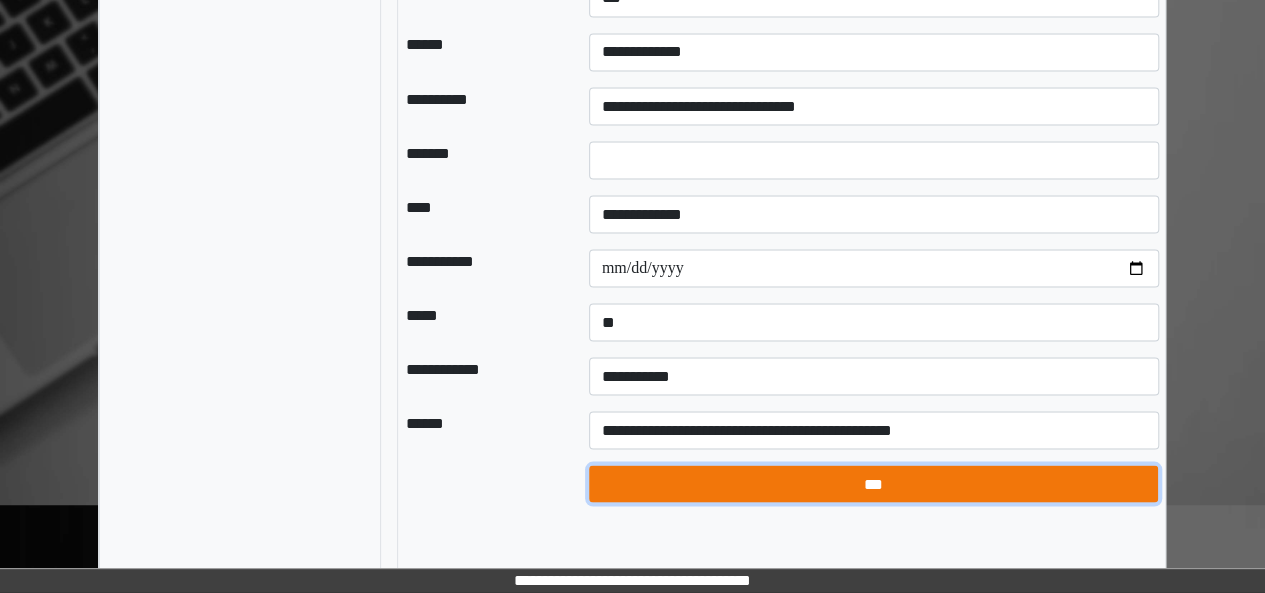 click on "***" at bounding box center (873, 483) 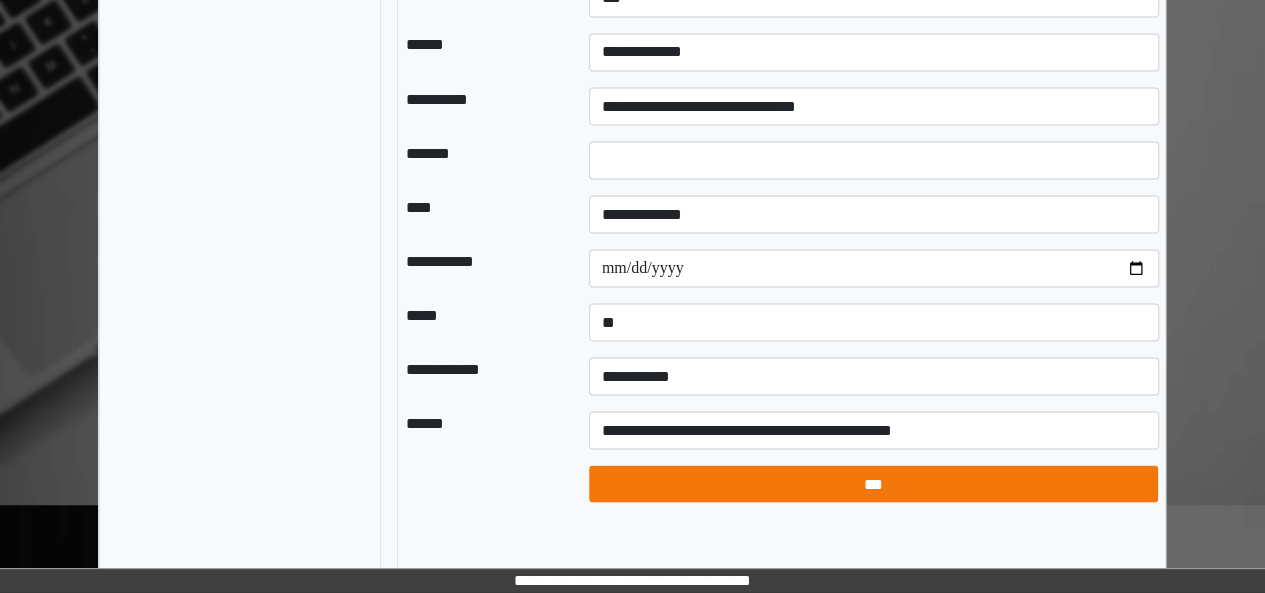 select on "*" 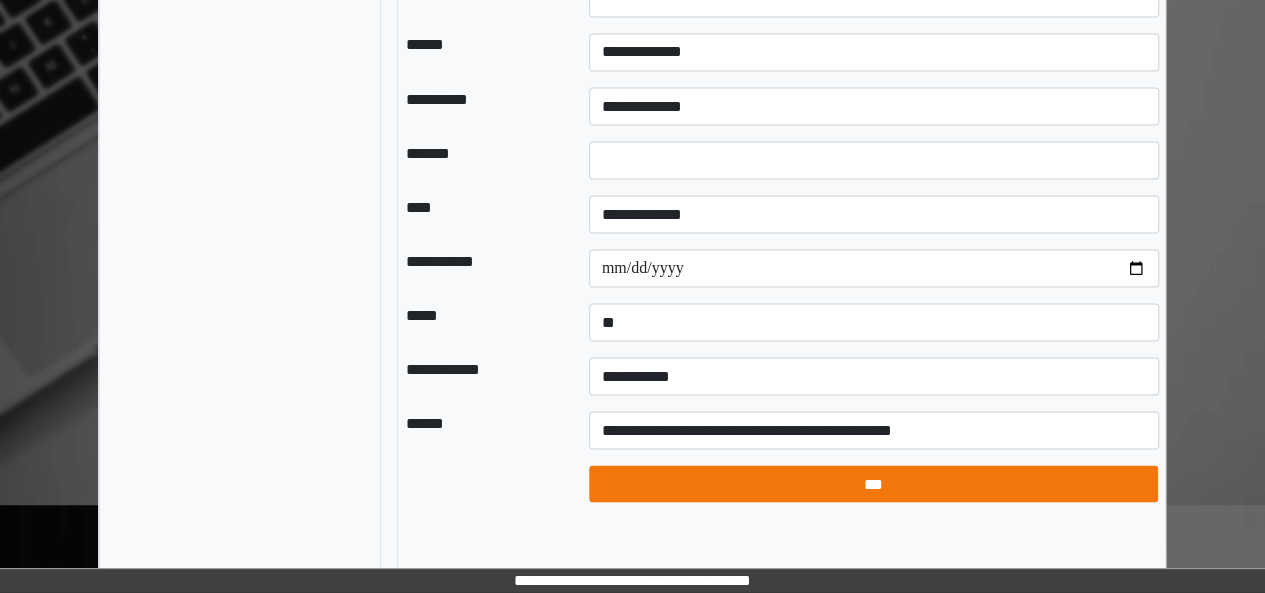 select on "*" 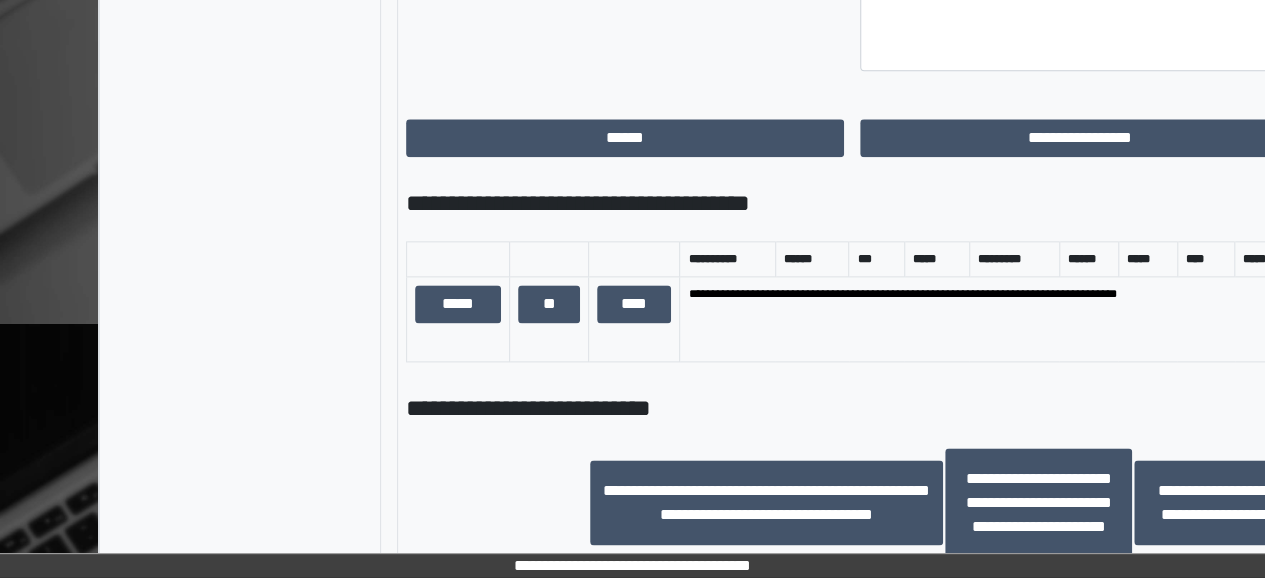 scroll, scrollTop: 1021, scrollLeft: 0, axis: vertical 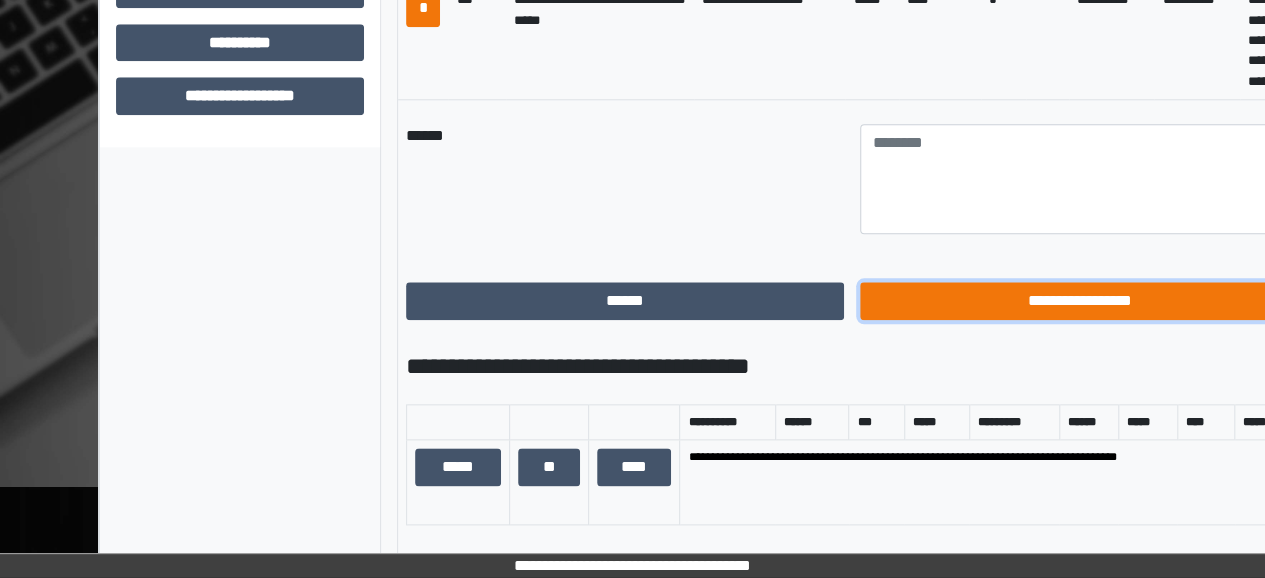 click on "**********" at bounding box center [1079, 300] 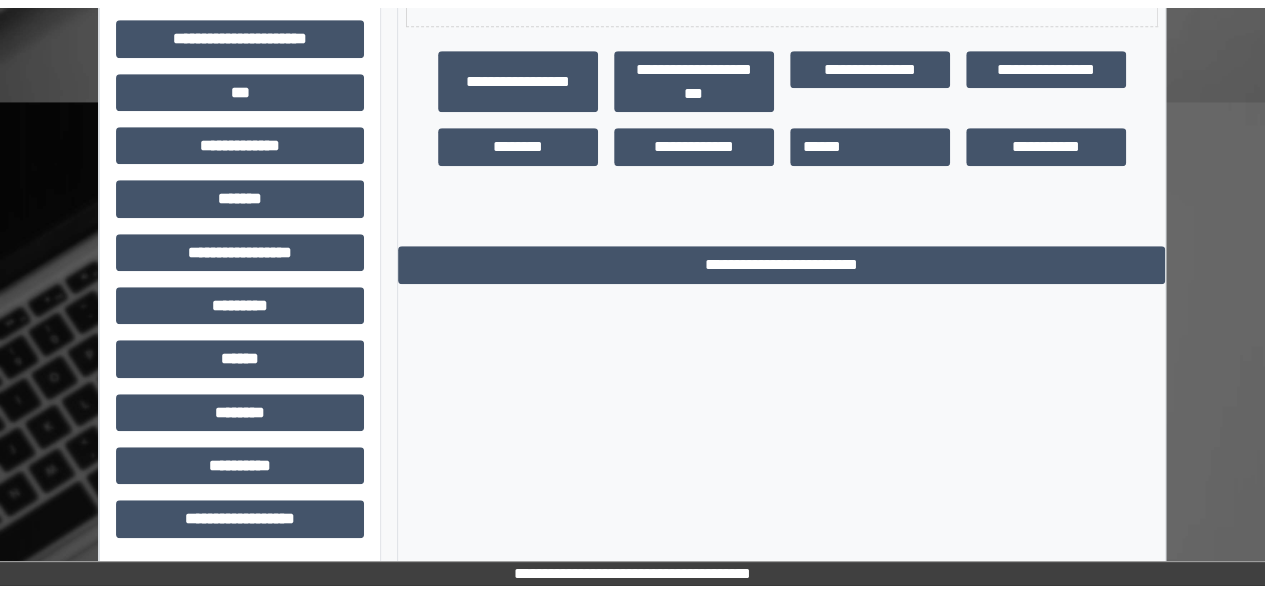 scroll, scrollTop: 591, scrollLeft: 0, axis: vertical 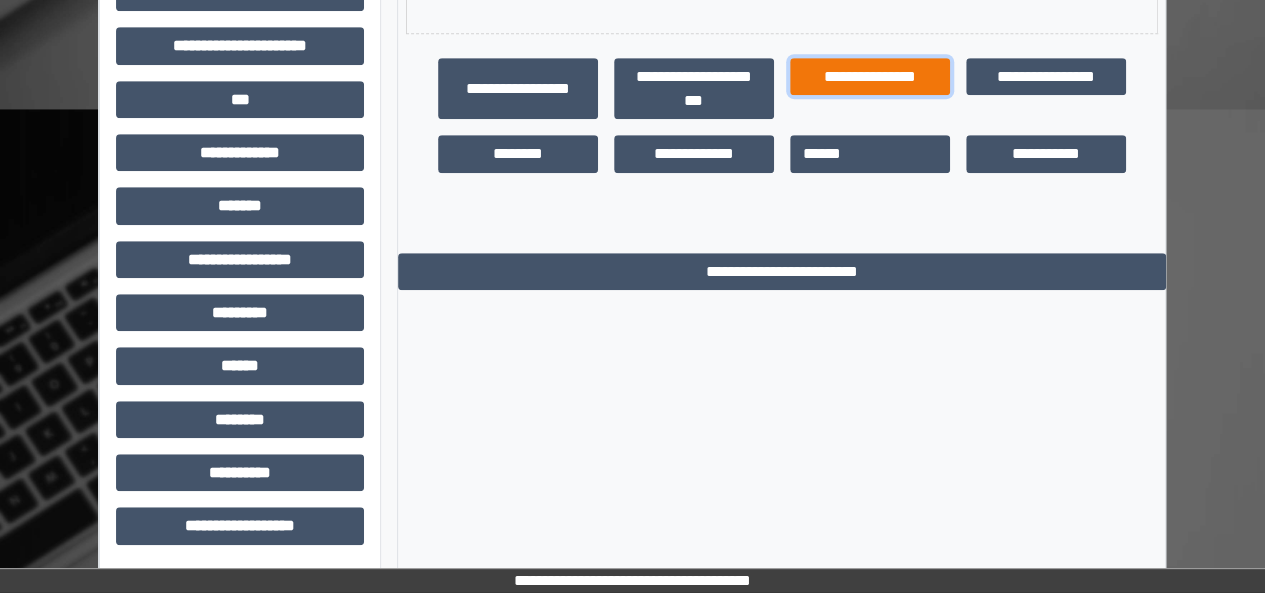 click on "**********" at bounding box center (870, 76) 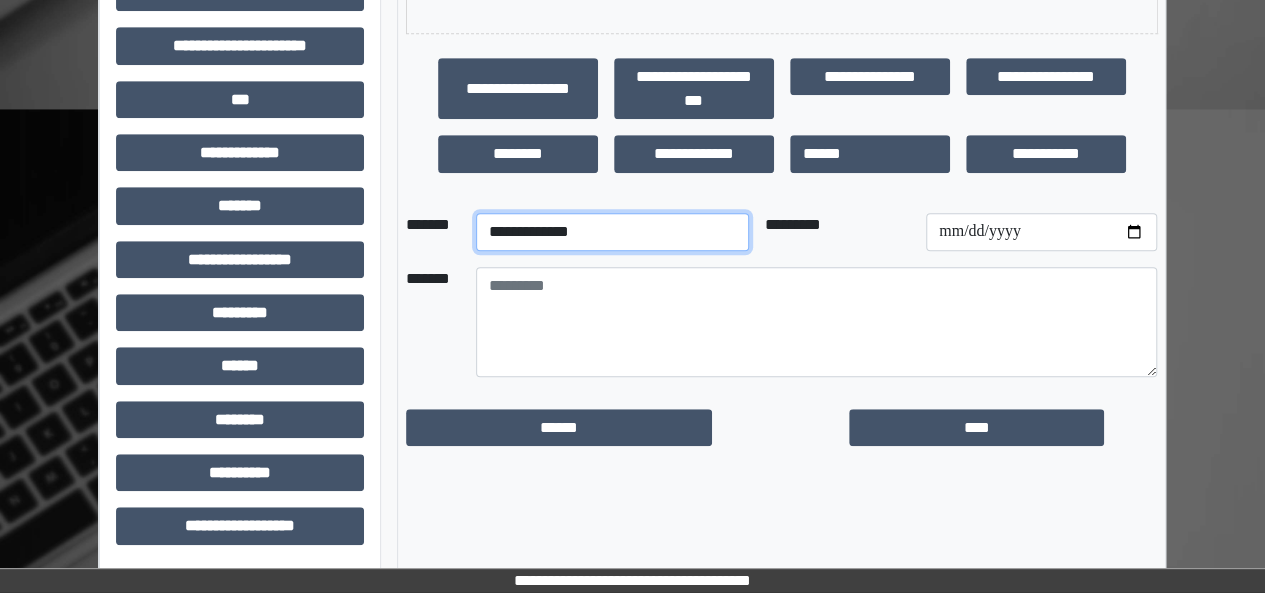 click on "**********" at bounding box center (612, 232) 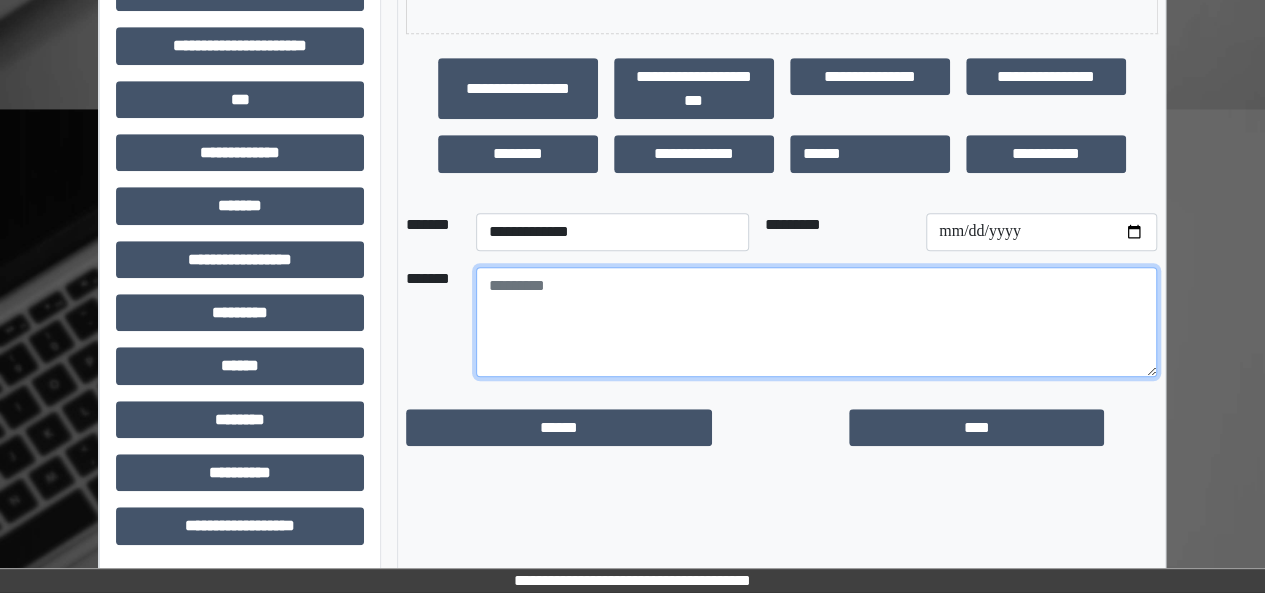 click at bounding box center (816, 322) 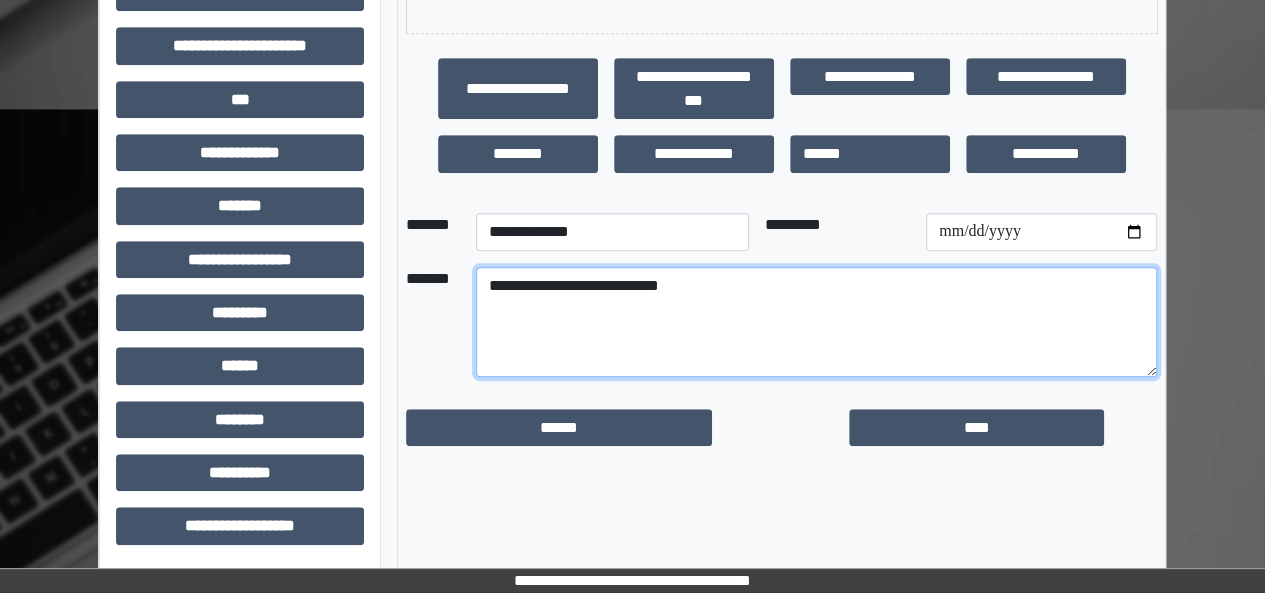 type on "**********" 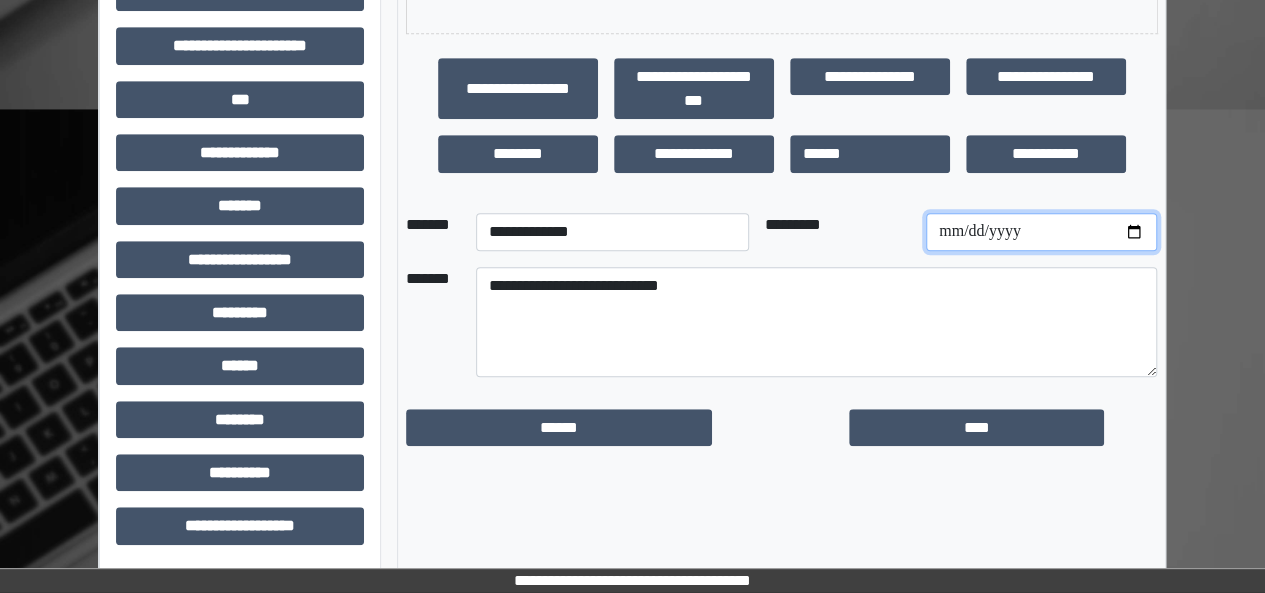 click at bounding box center [1041, 232] 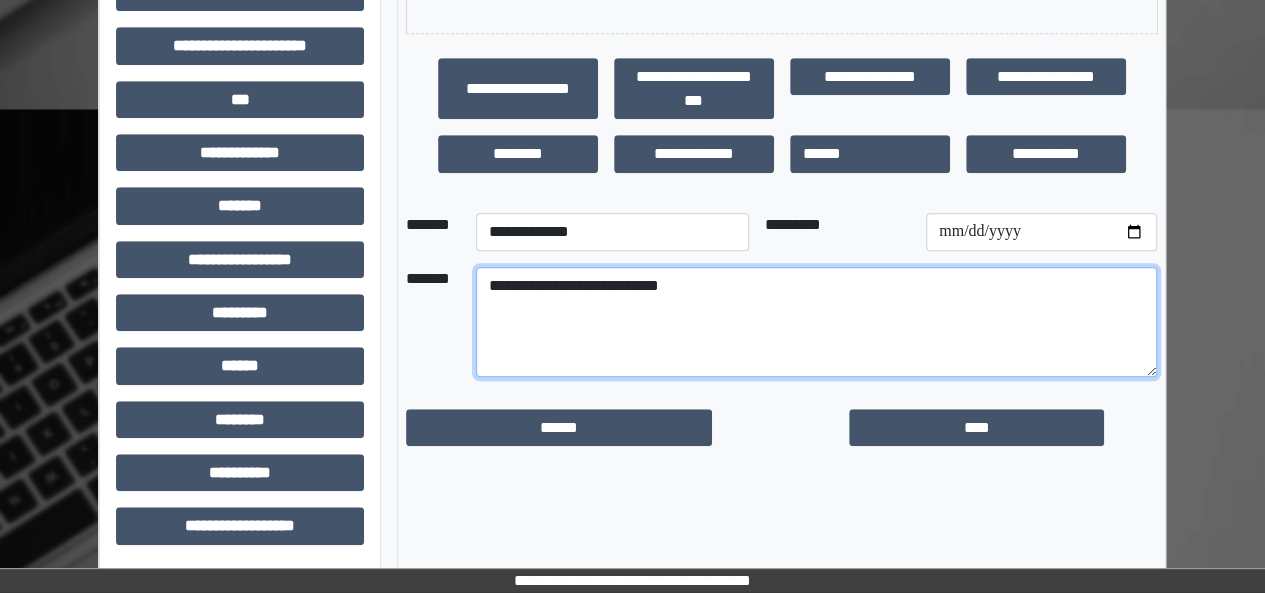 click on "**********" at bounding box center [816, 322] 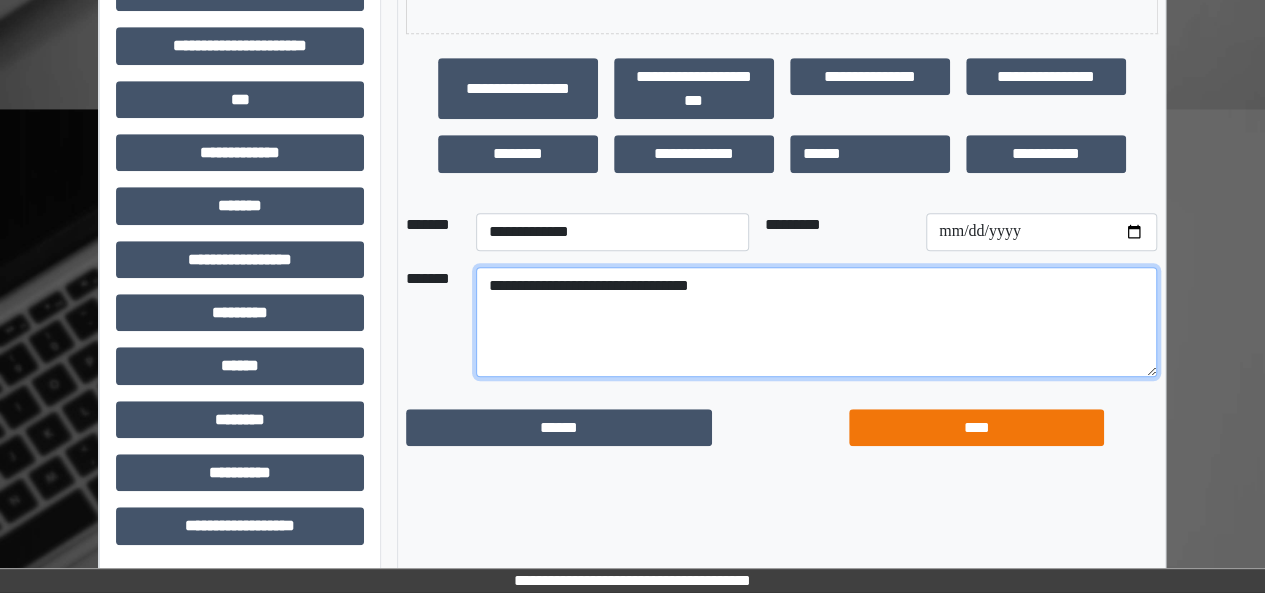 type on "**********" 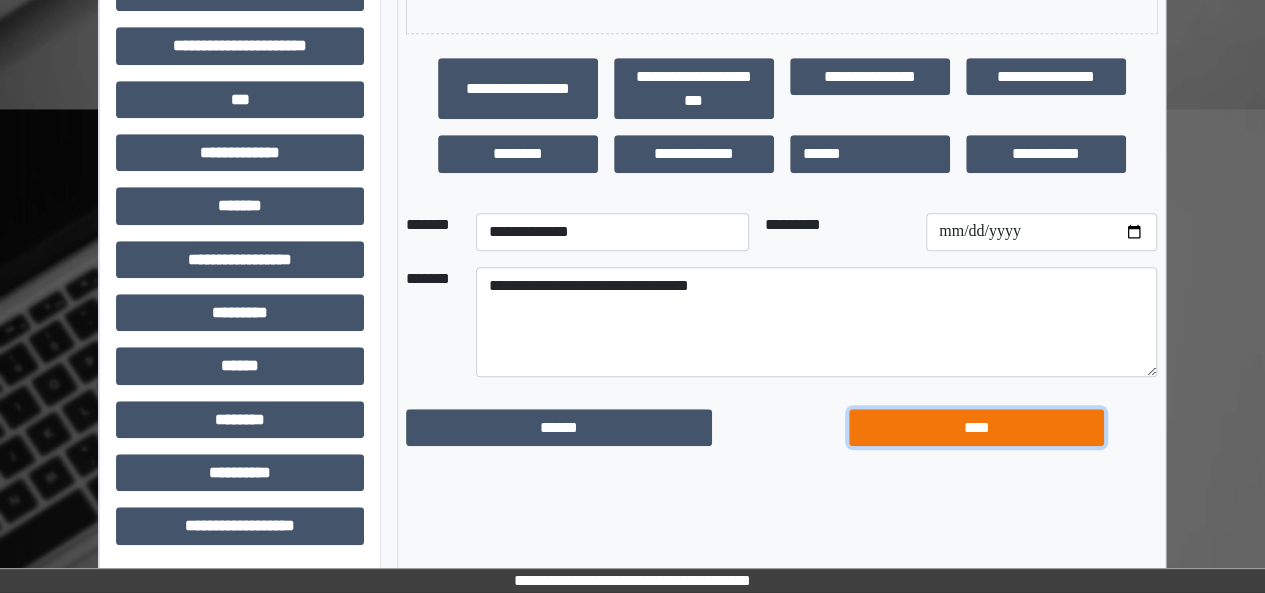 click on "****" at bounding box center (976, 427) 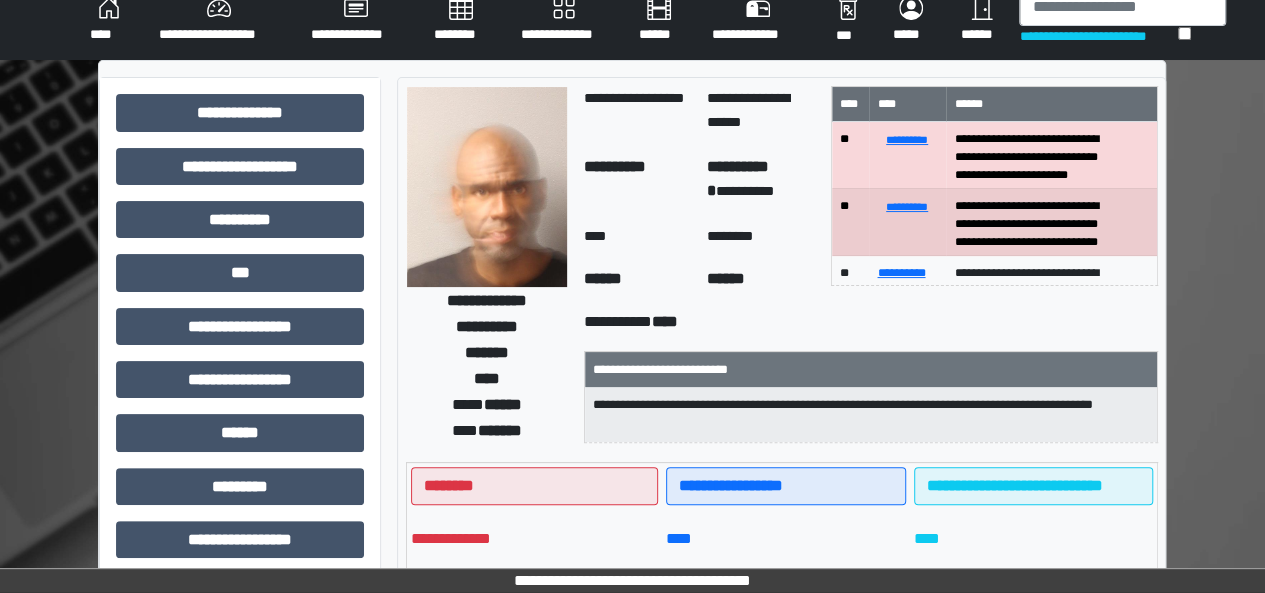 scroll, scrollTop: 0, scrollLeft: 0, axis: both 